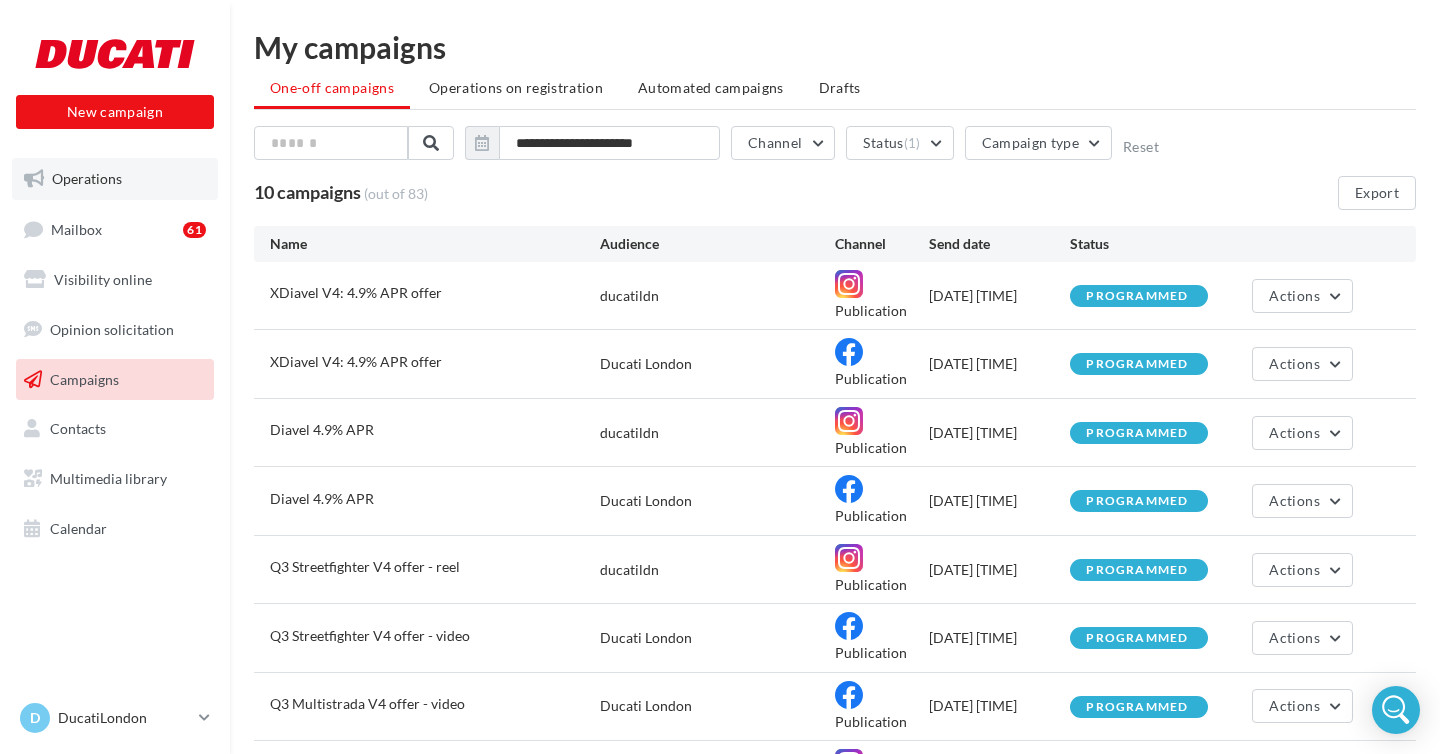 scroll, scrollTop: 0, scrollLeft: 0, axis: both 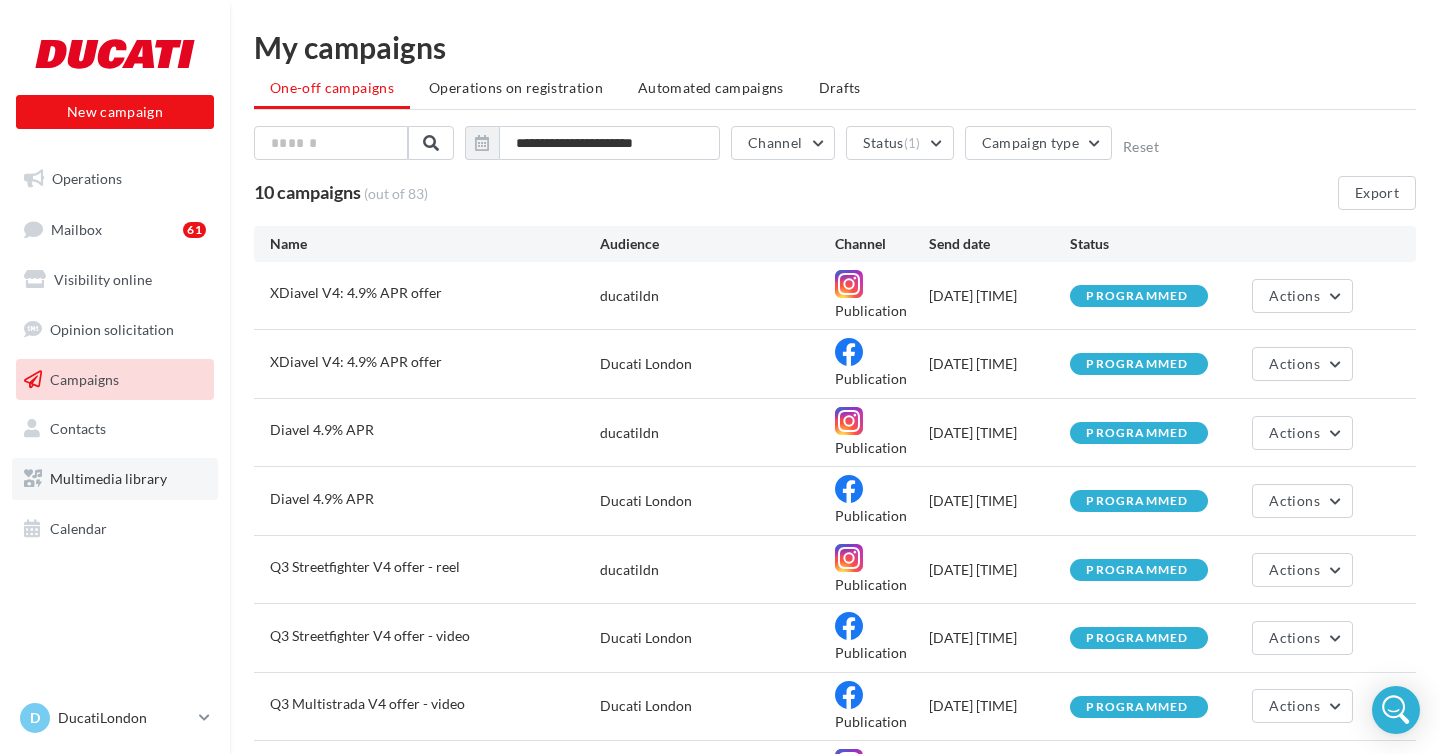 click on "Multimedia library" at bounding box center [108, 478] 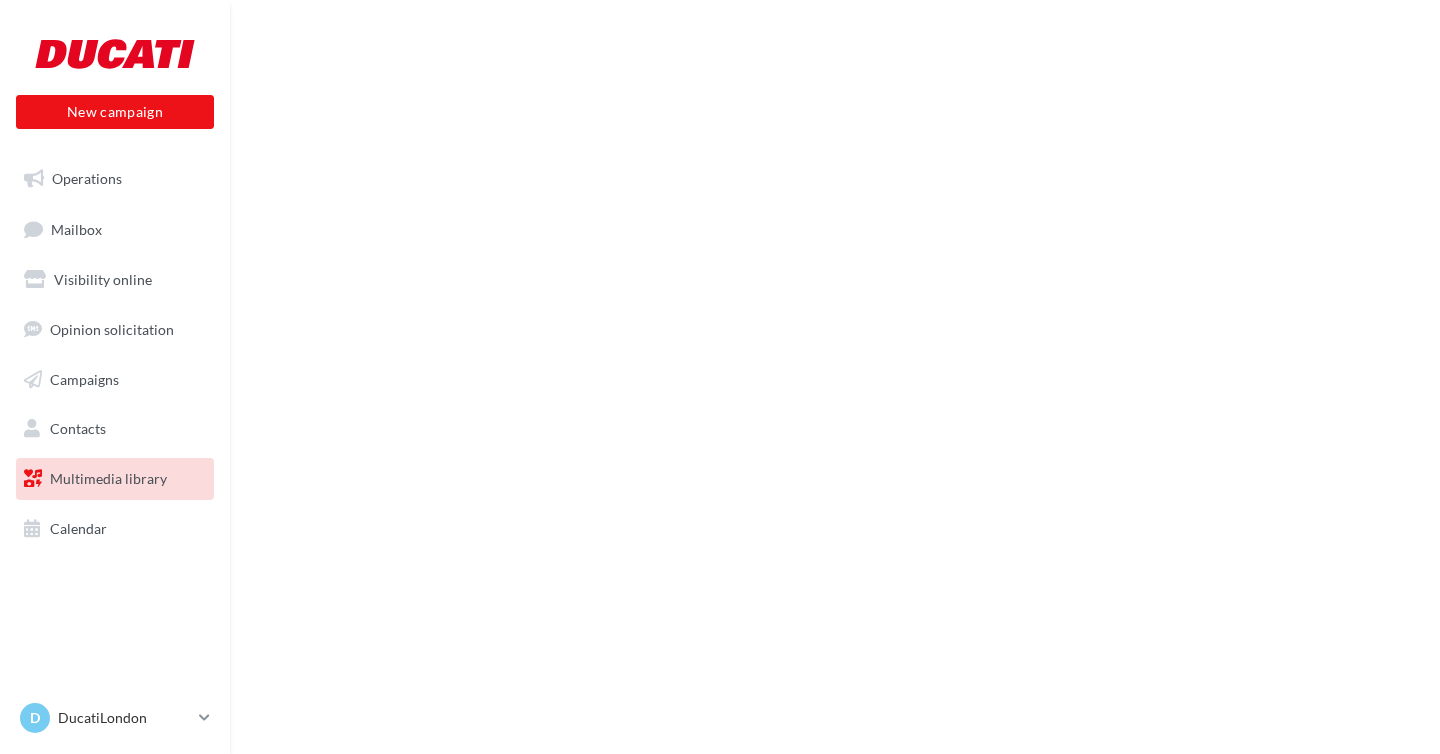 scroll, scrollTop: 0, scrollLeft: 0, axis: both 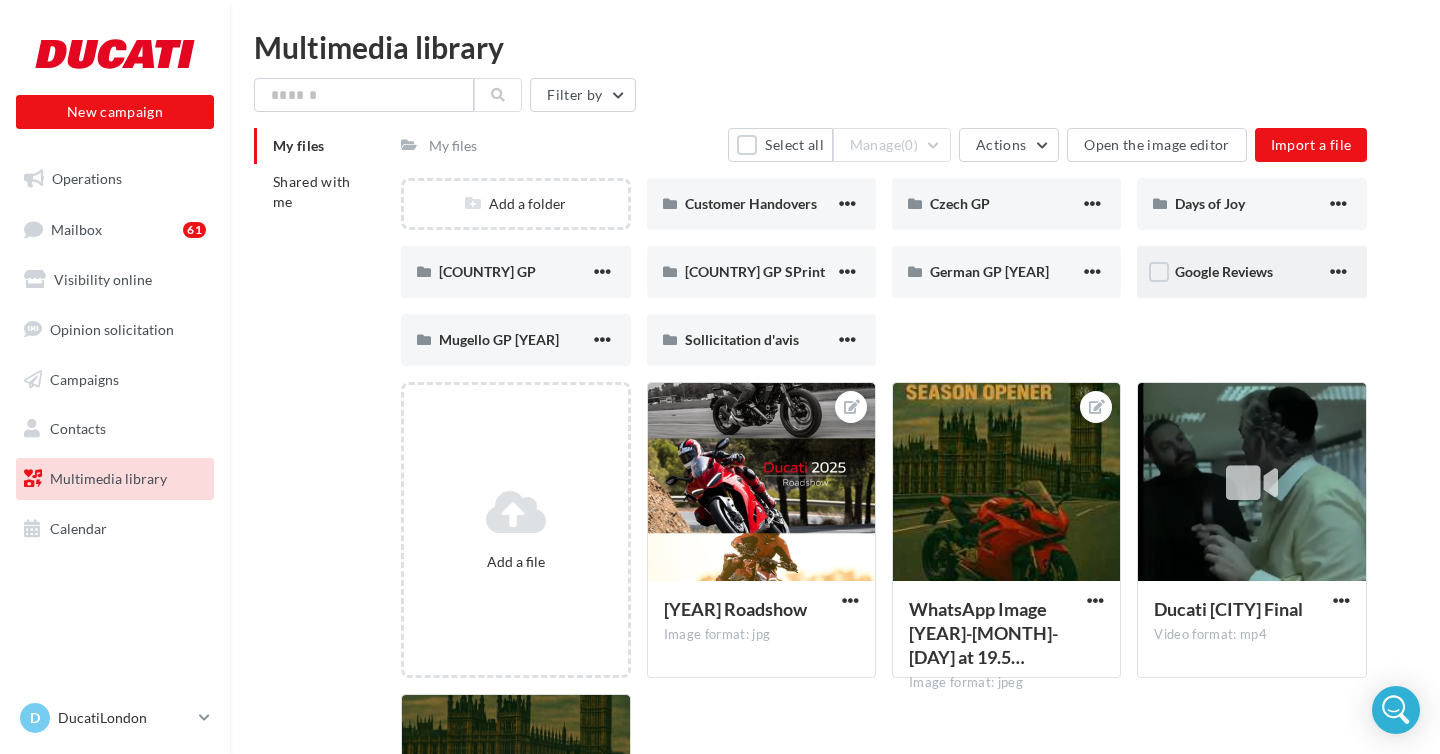 click on "Google Reviews" at bounding box center (1250, 272) 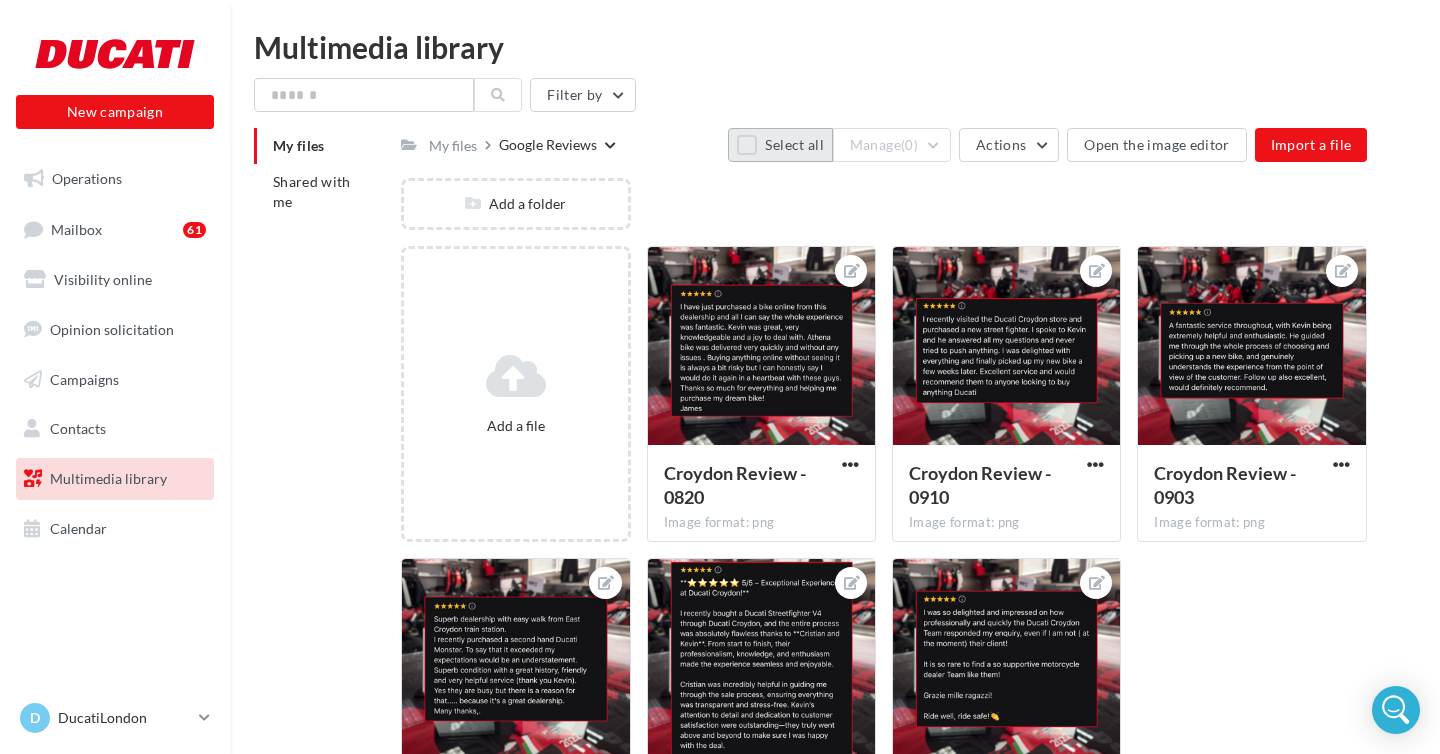 click on "Select all" at bounding box center [780, 145] 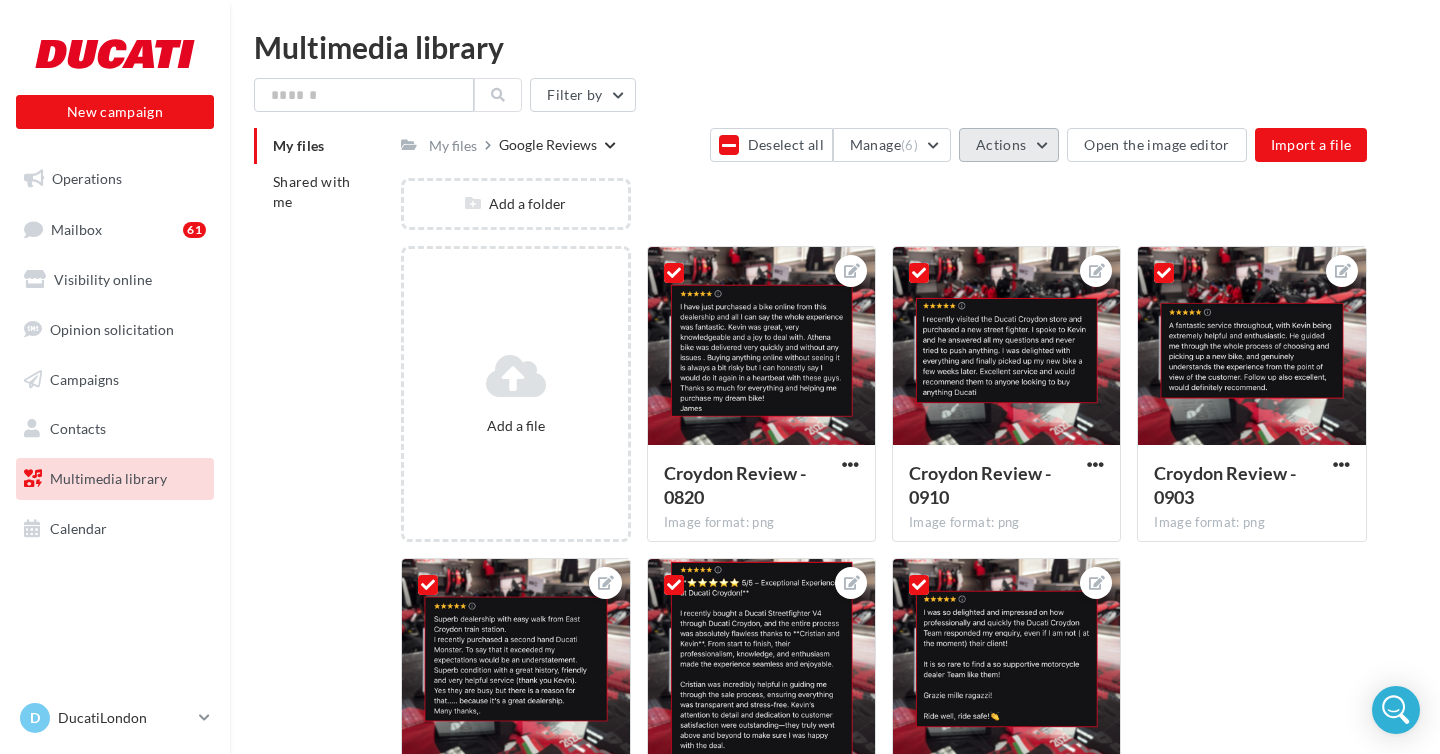 click on "Actions" at bounding box center (1009, 145) 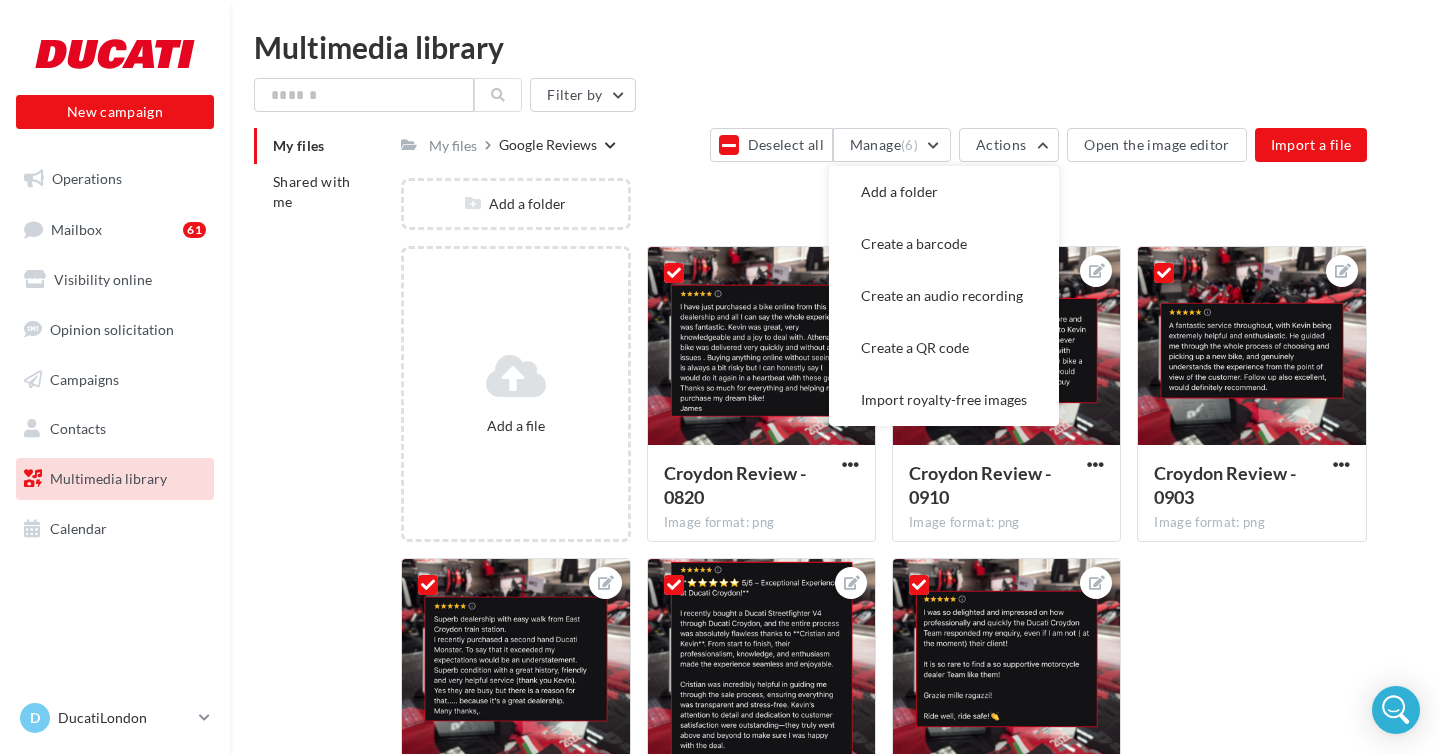 click on "Add a folder" at bounding box center [892, 212] 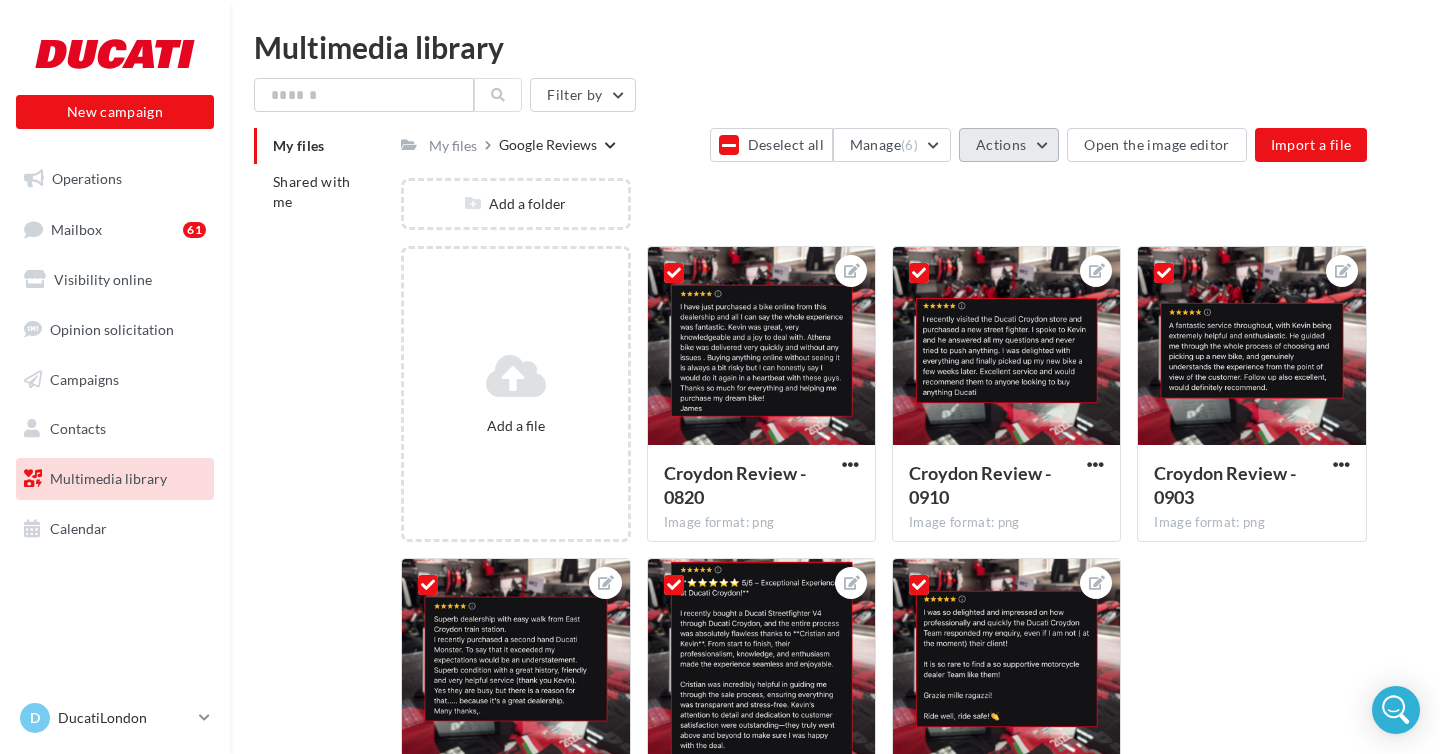 click on "Actions" at bounding box center [1009, 145] 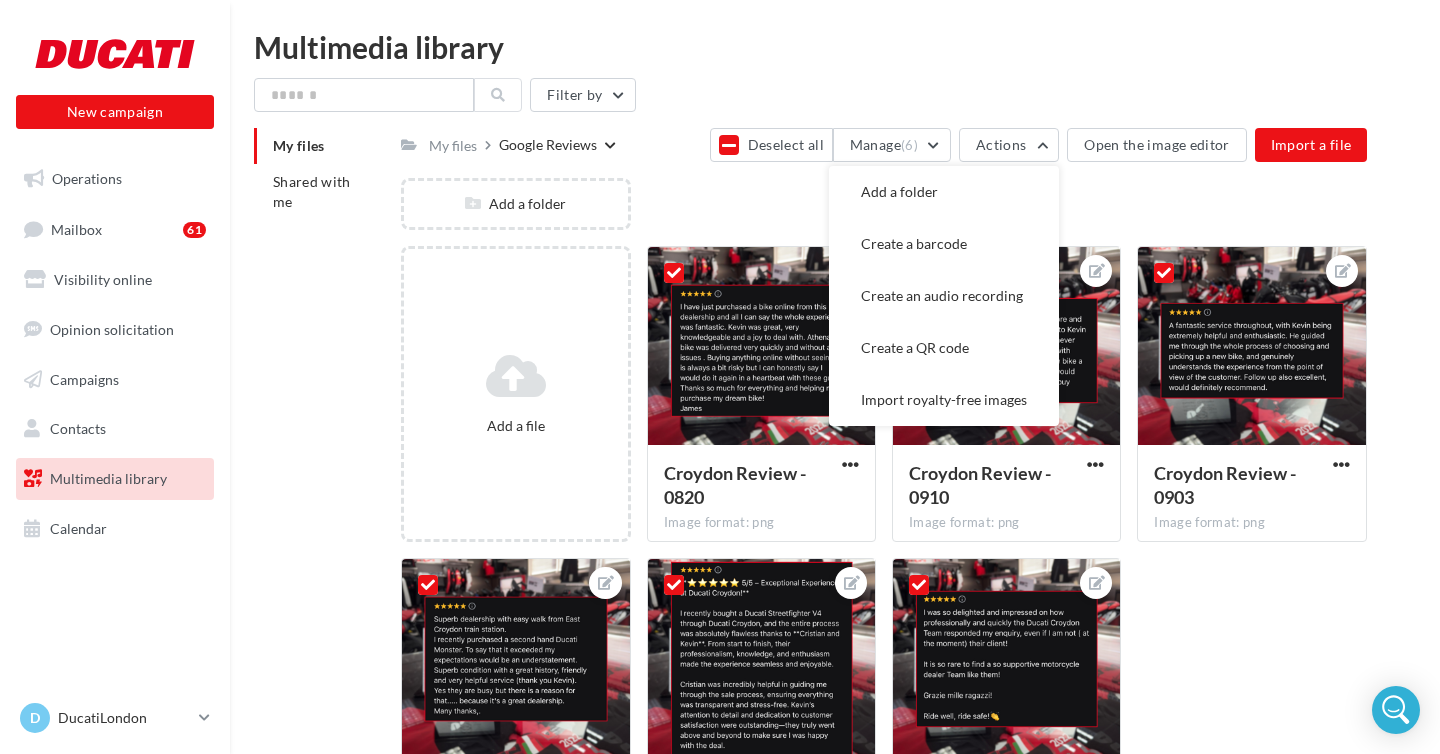 click on "Add a folder" at bounding box center (892, 212) 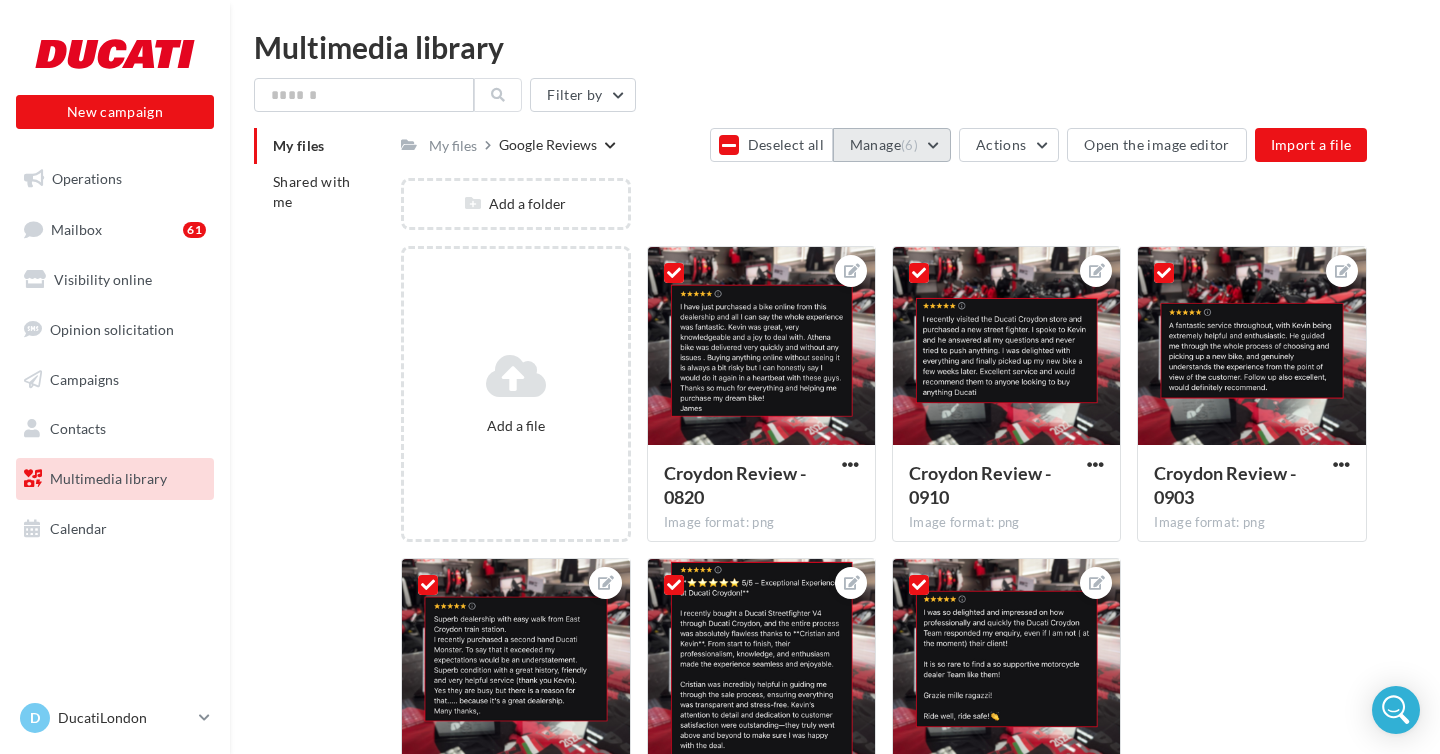 click on "(6)" at bounding box center (909, 145) 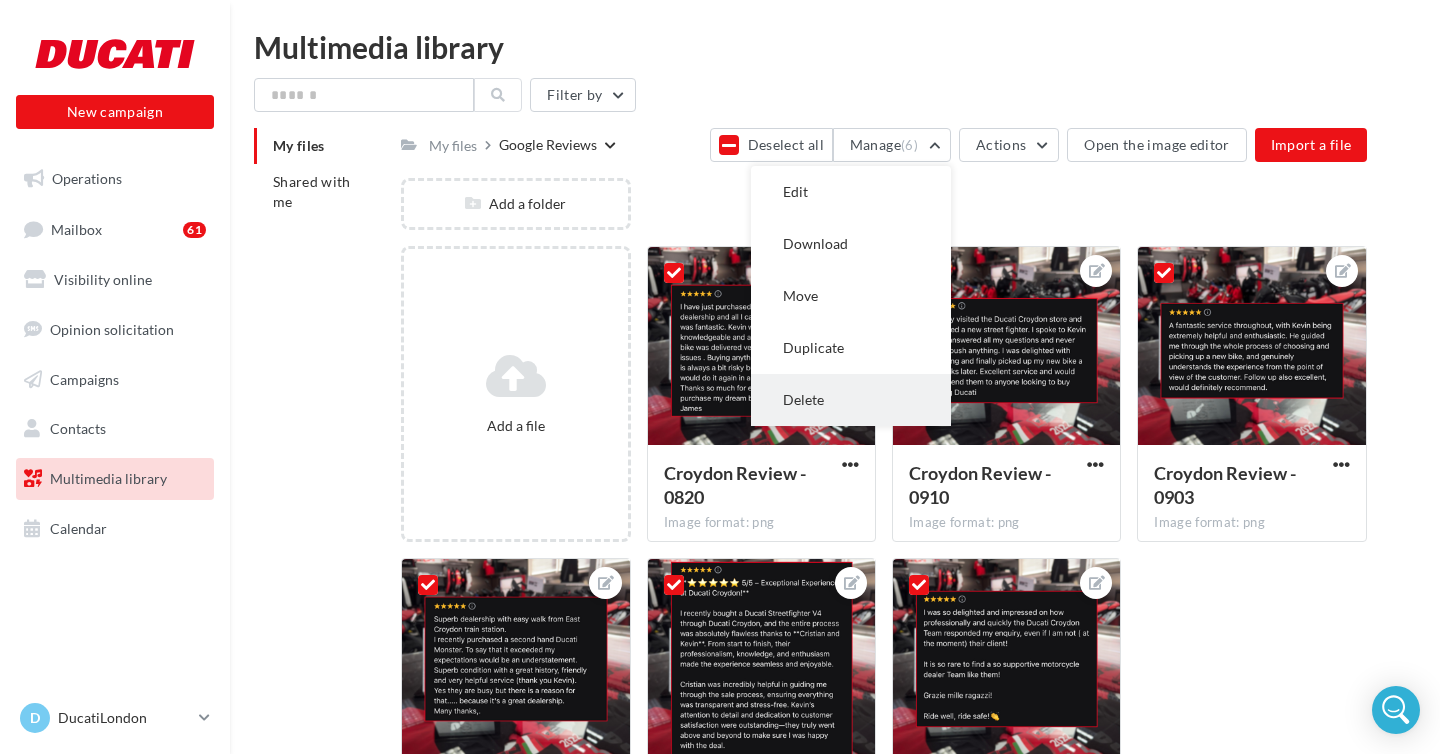 click on "Delete" at bounding box center [851, 400] 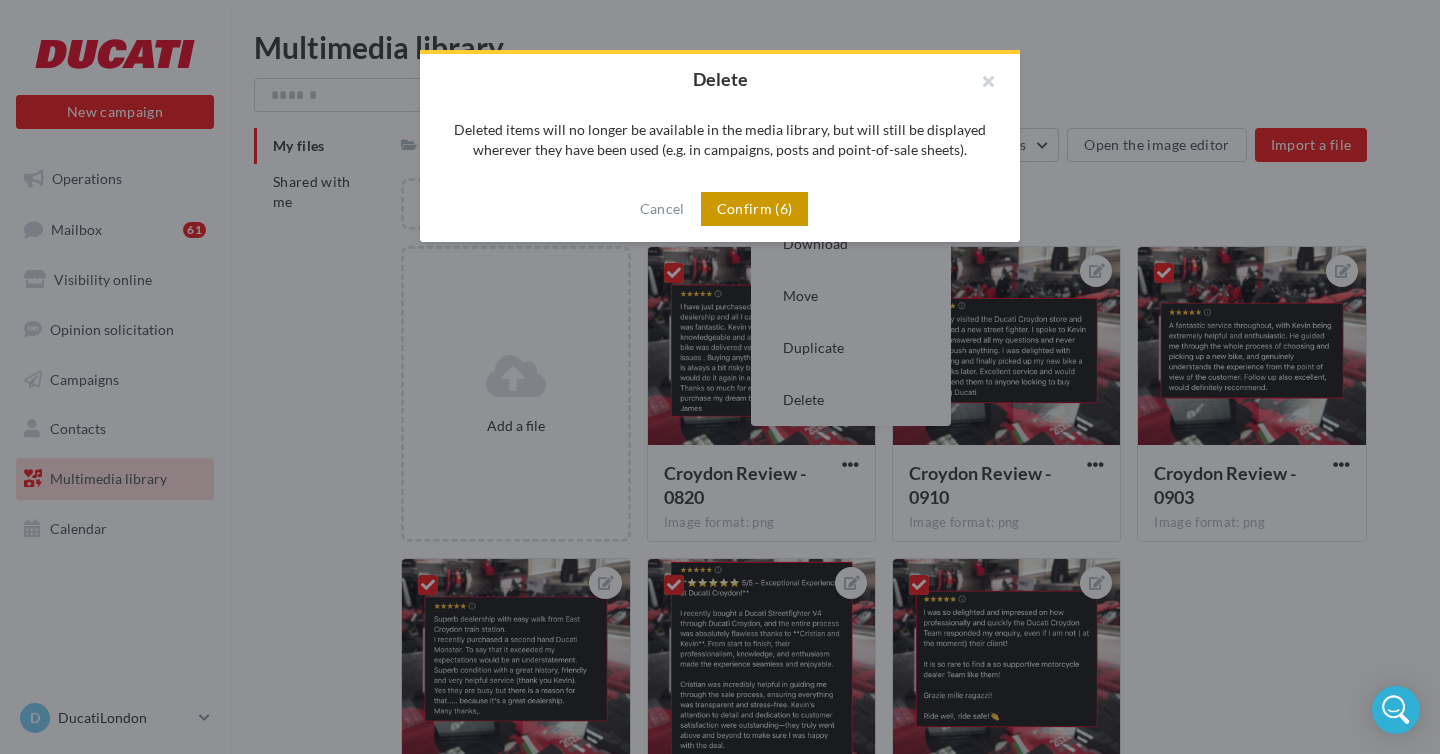 click on "Confirm (6)" at bounding box center (755, 209) 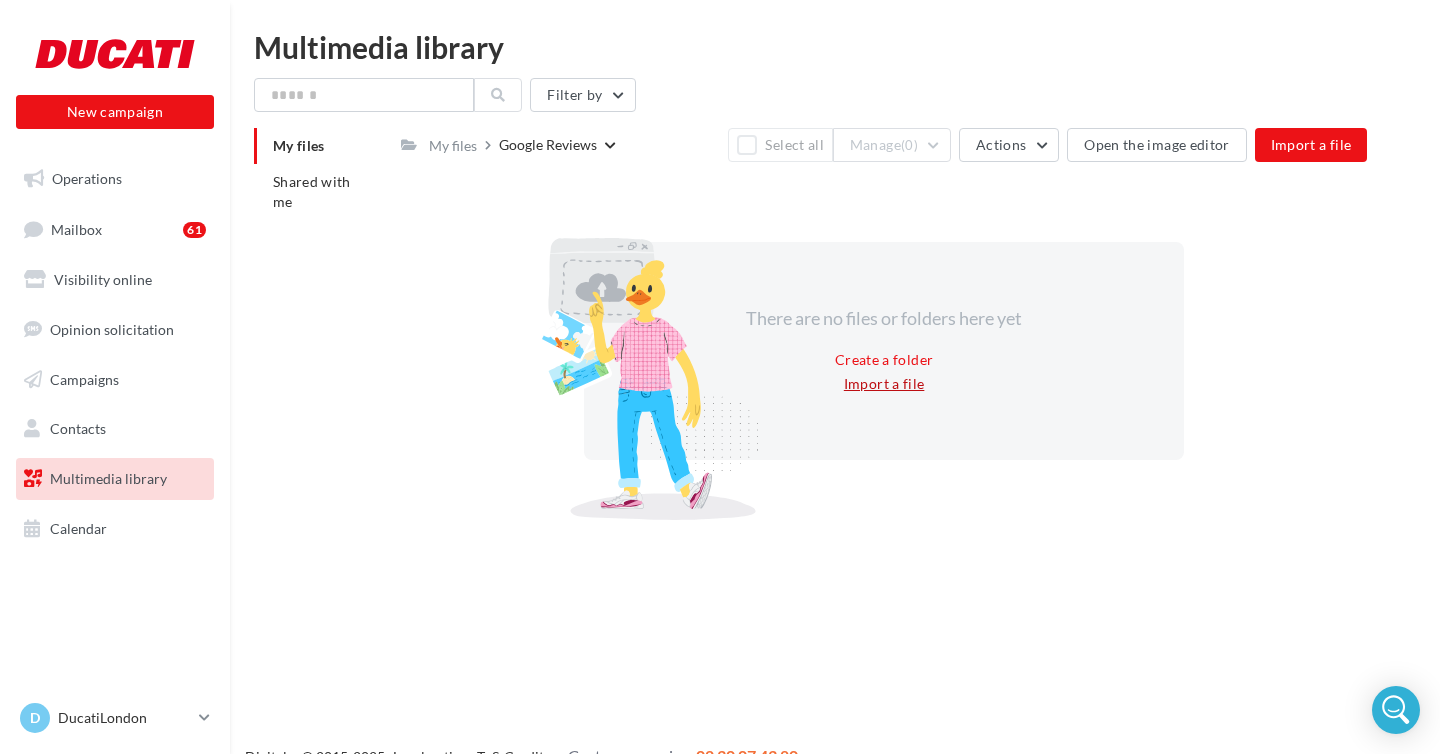 click on "Import a file" at bounding box center (884, 384) 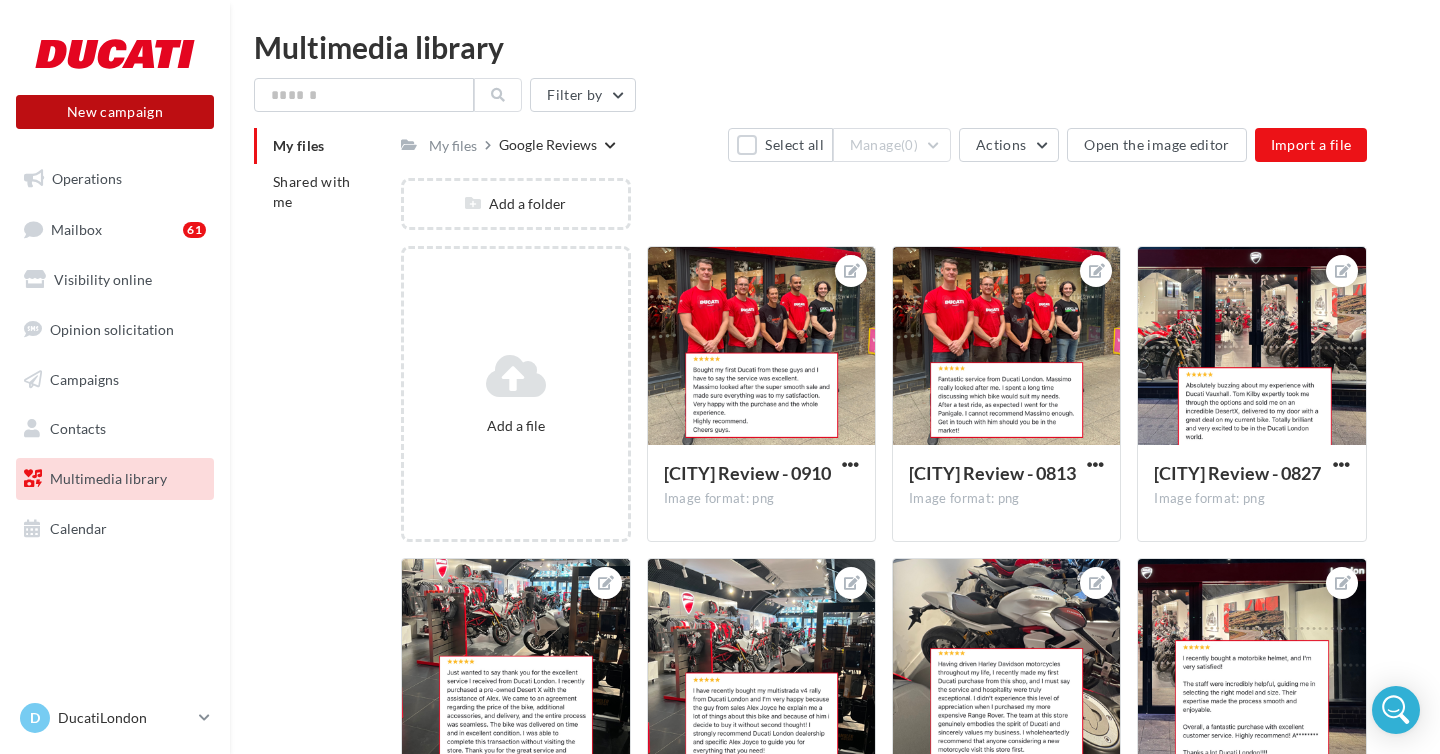 click on "New campaign" at bounding box center [115, 112] 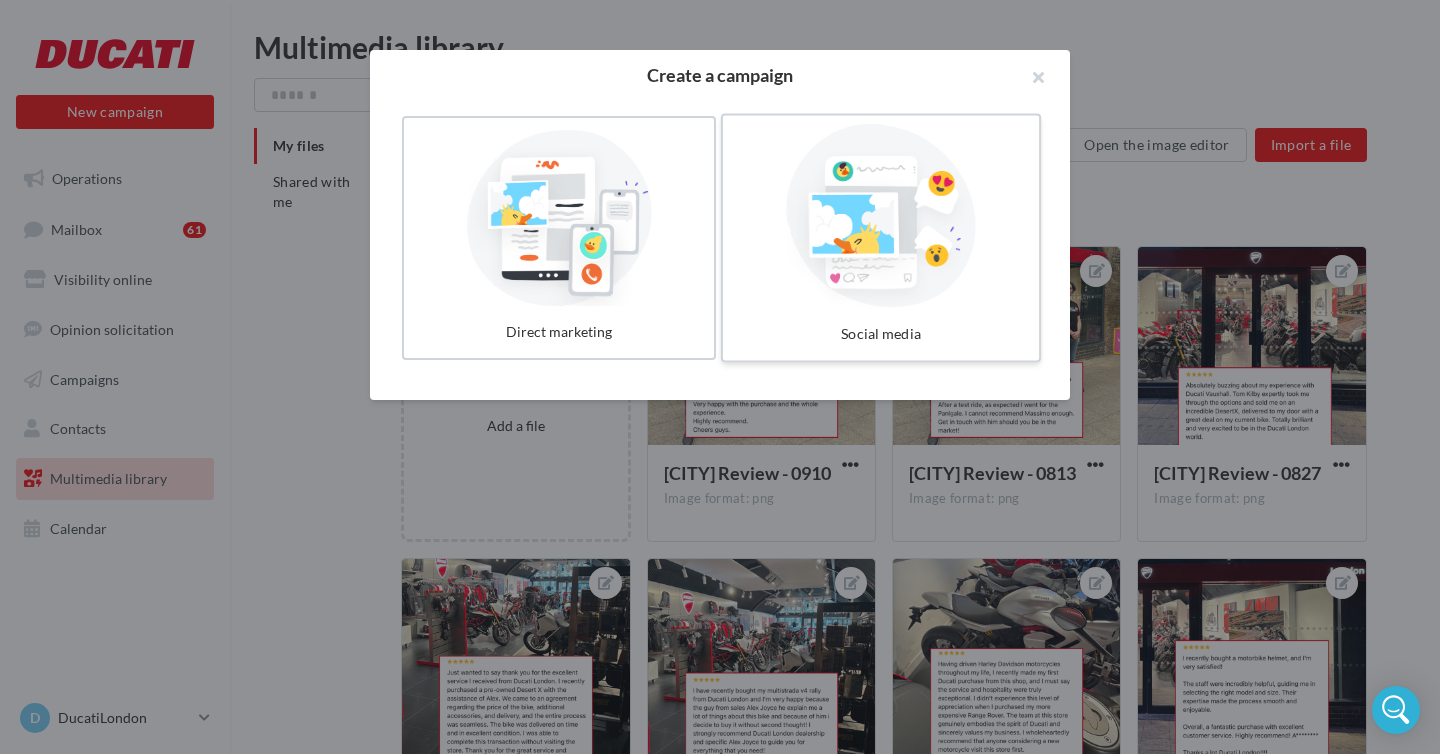 click at bounding box center (881, 216) 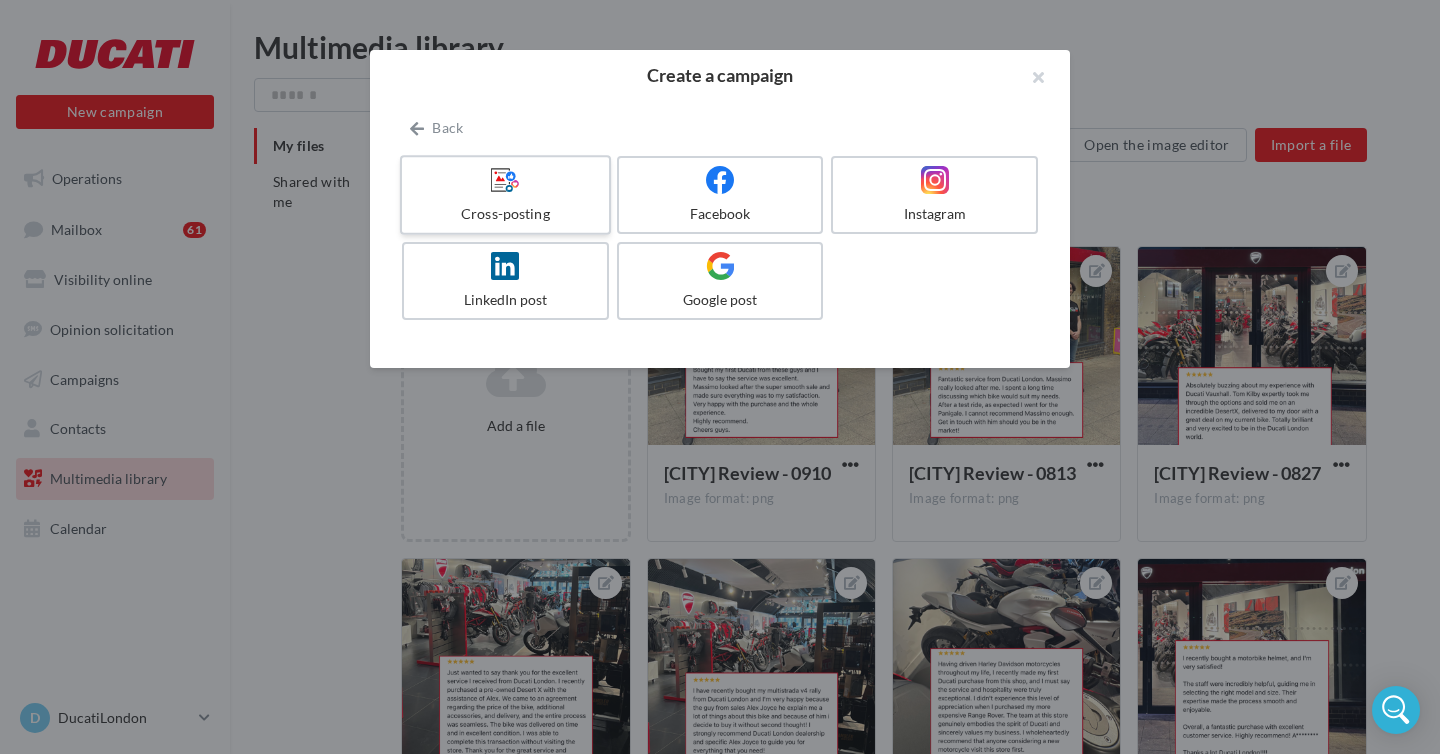 click at bounding box center (505, 180) 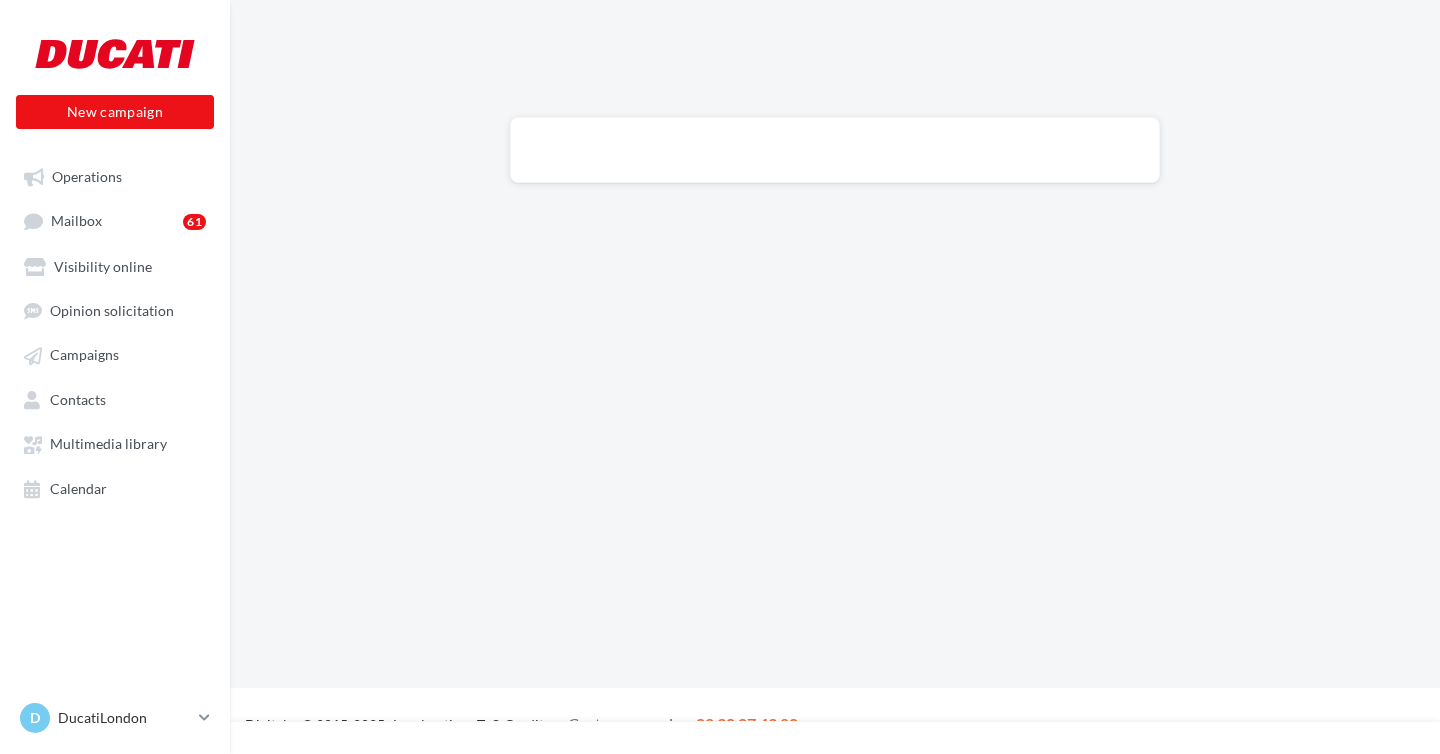 scroll, scrollTop: 0, scrollLeft: 0, axis: both 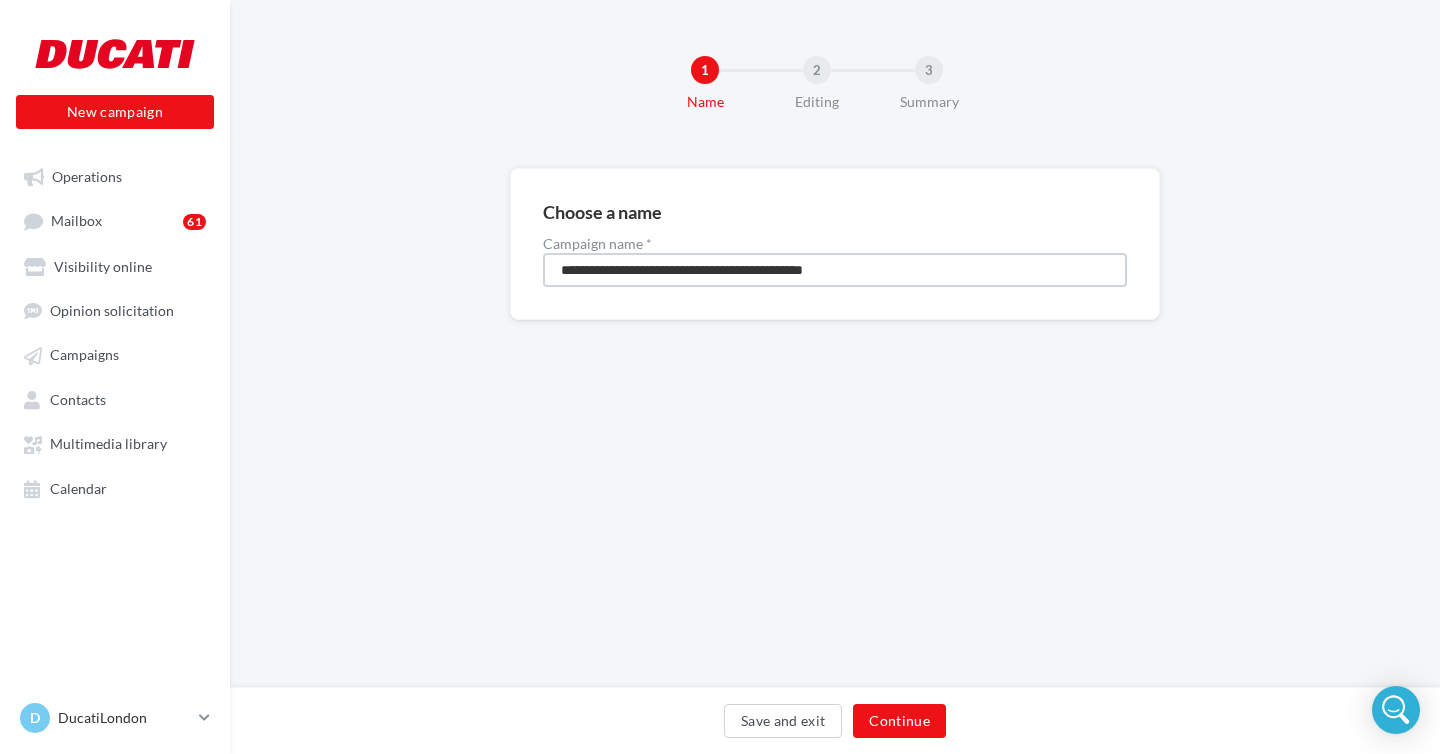 drag, startPoint x: 908, startPoint y: 279, endPoint x: 523, endPoint y: 275, distance: 385.02078 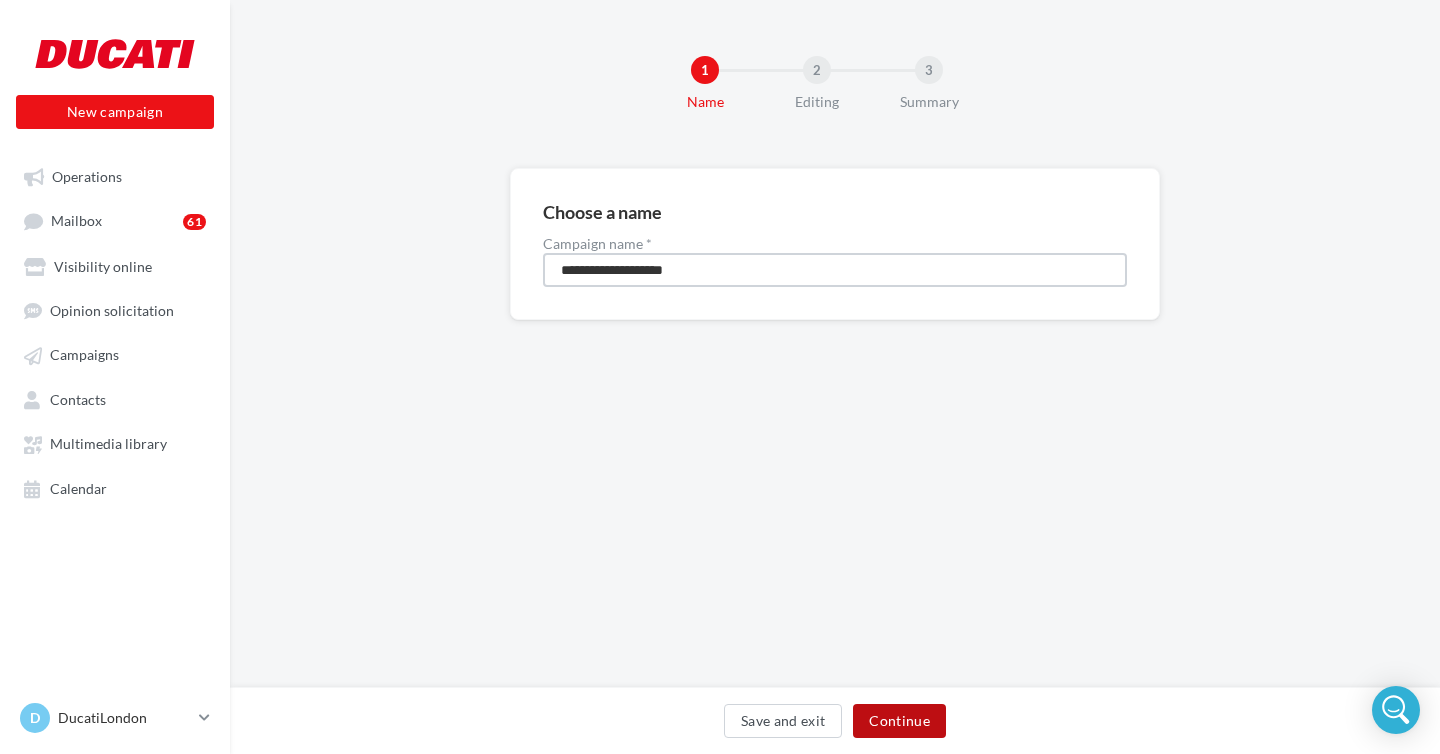 type on "**********" 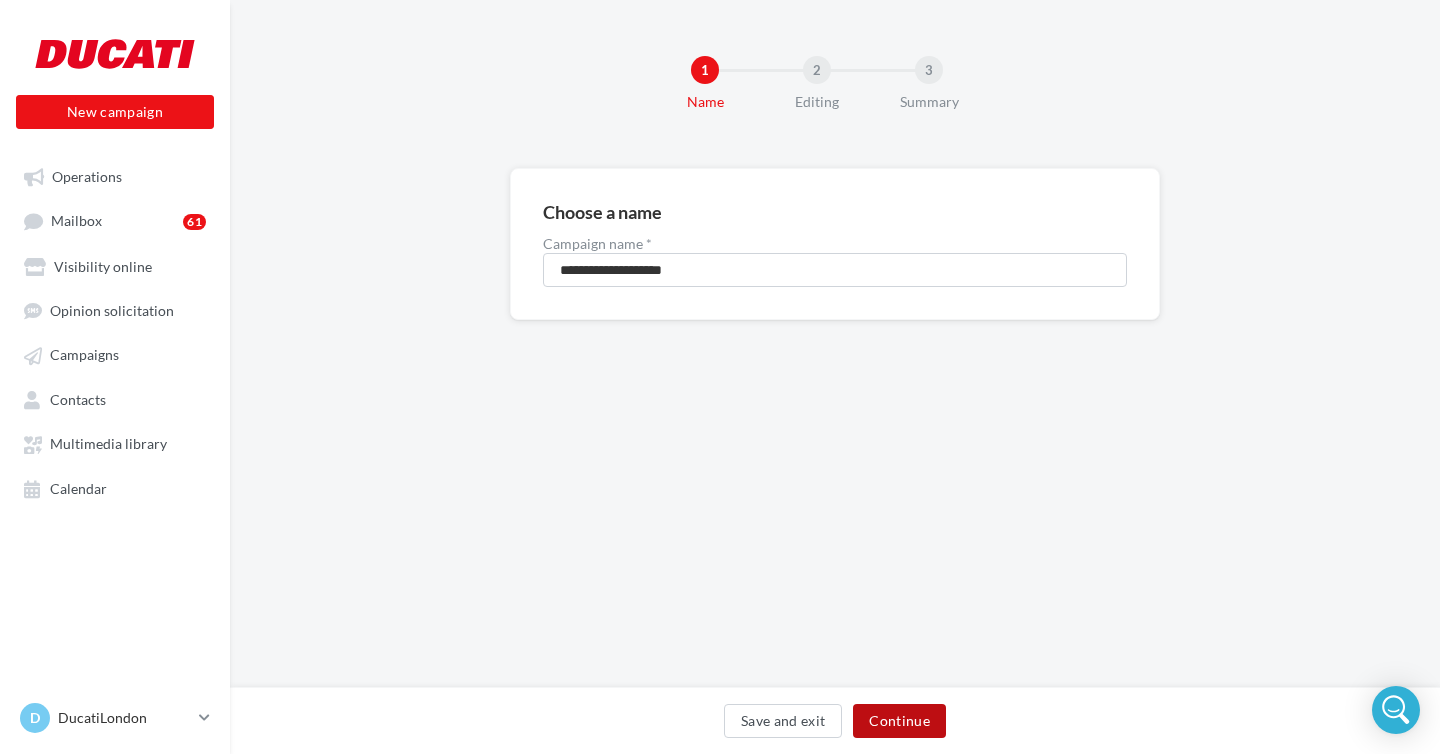 click on "Continue" at bounding box center [899, 721] 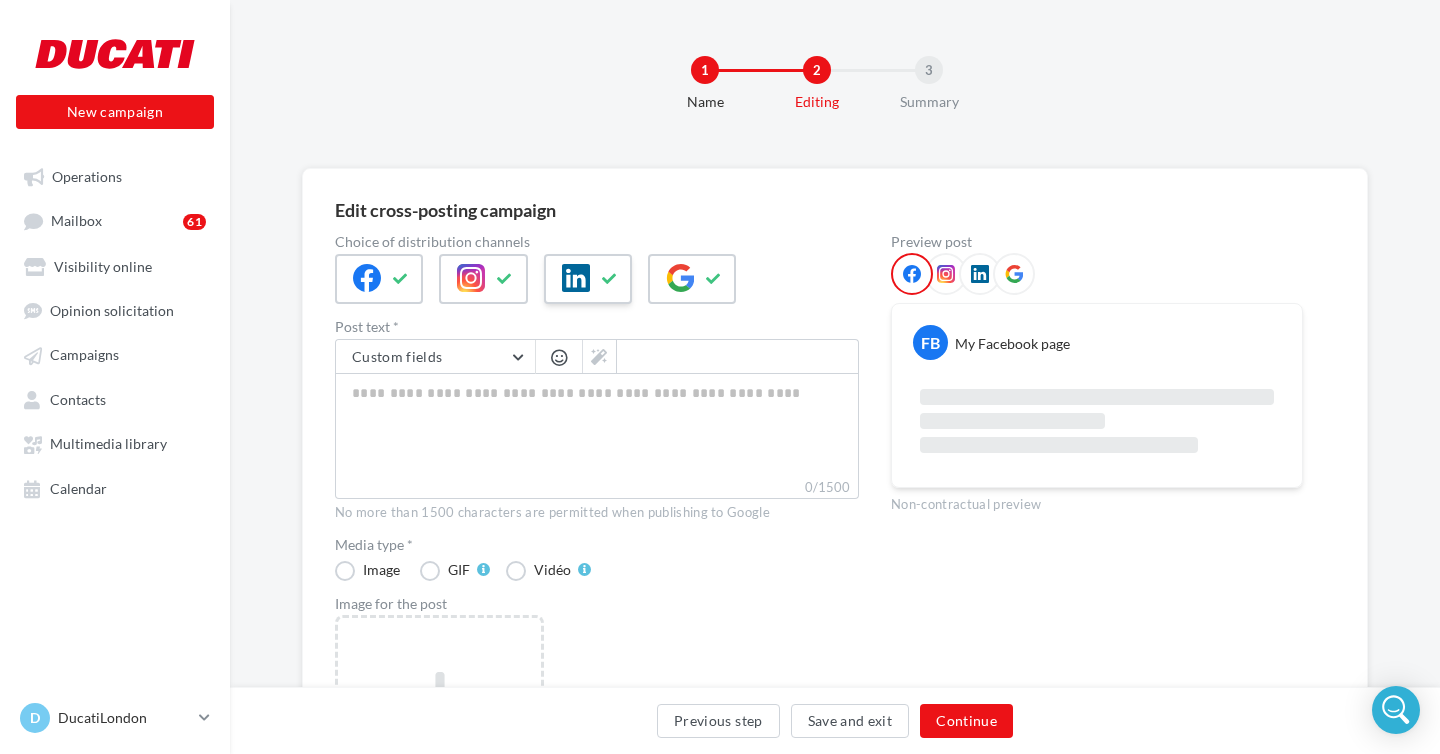 click at bounding box center [588, 279] 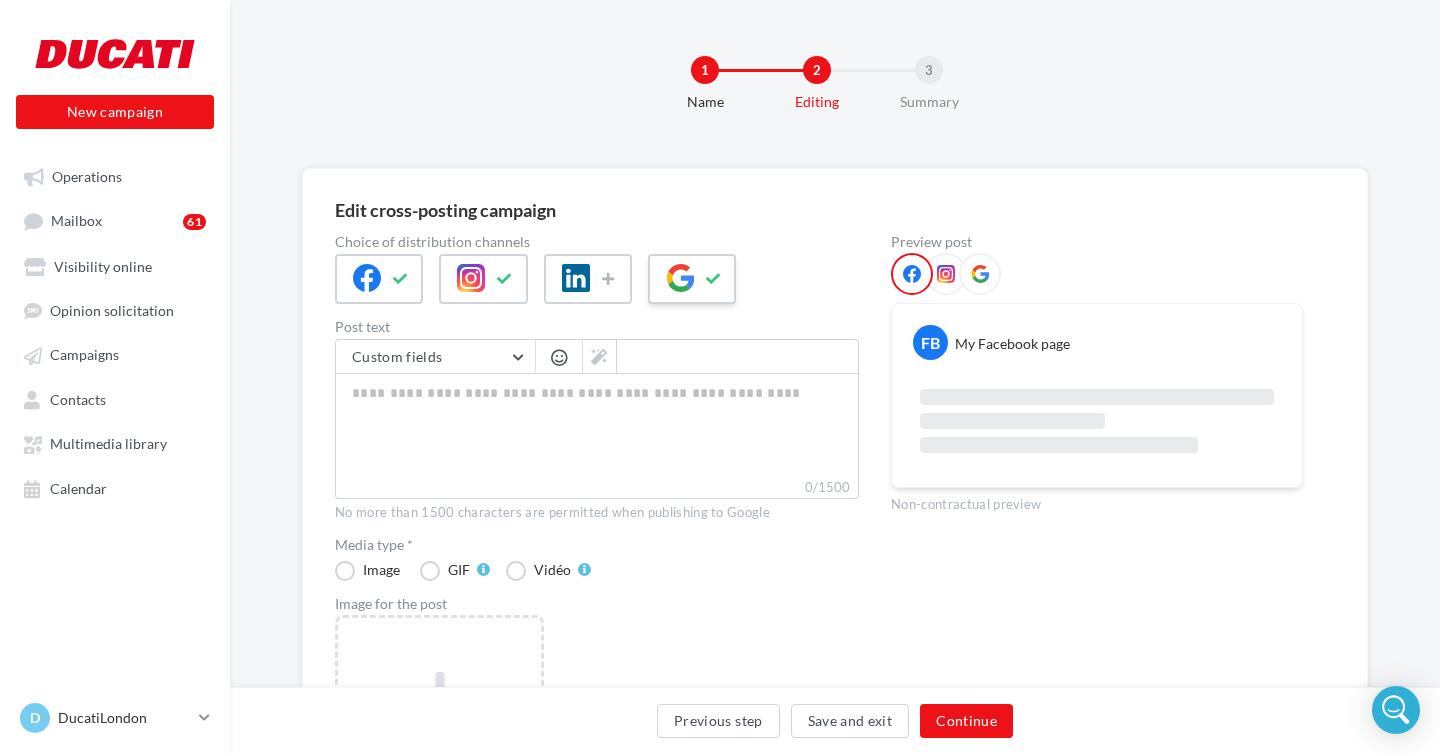 click at bounding box center (680, 278) 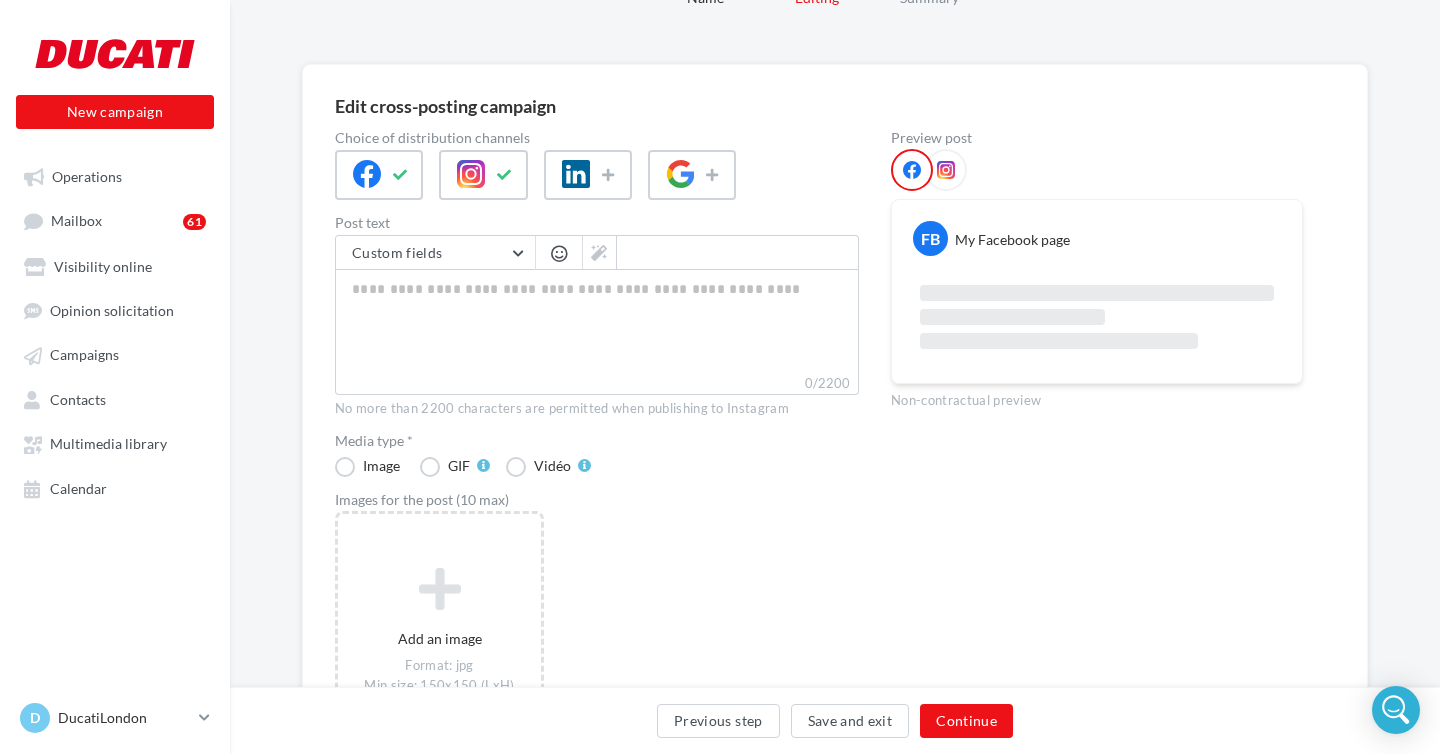 scroll, scrollTop: 108, scrollLeft: 0, axis: vertical 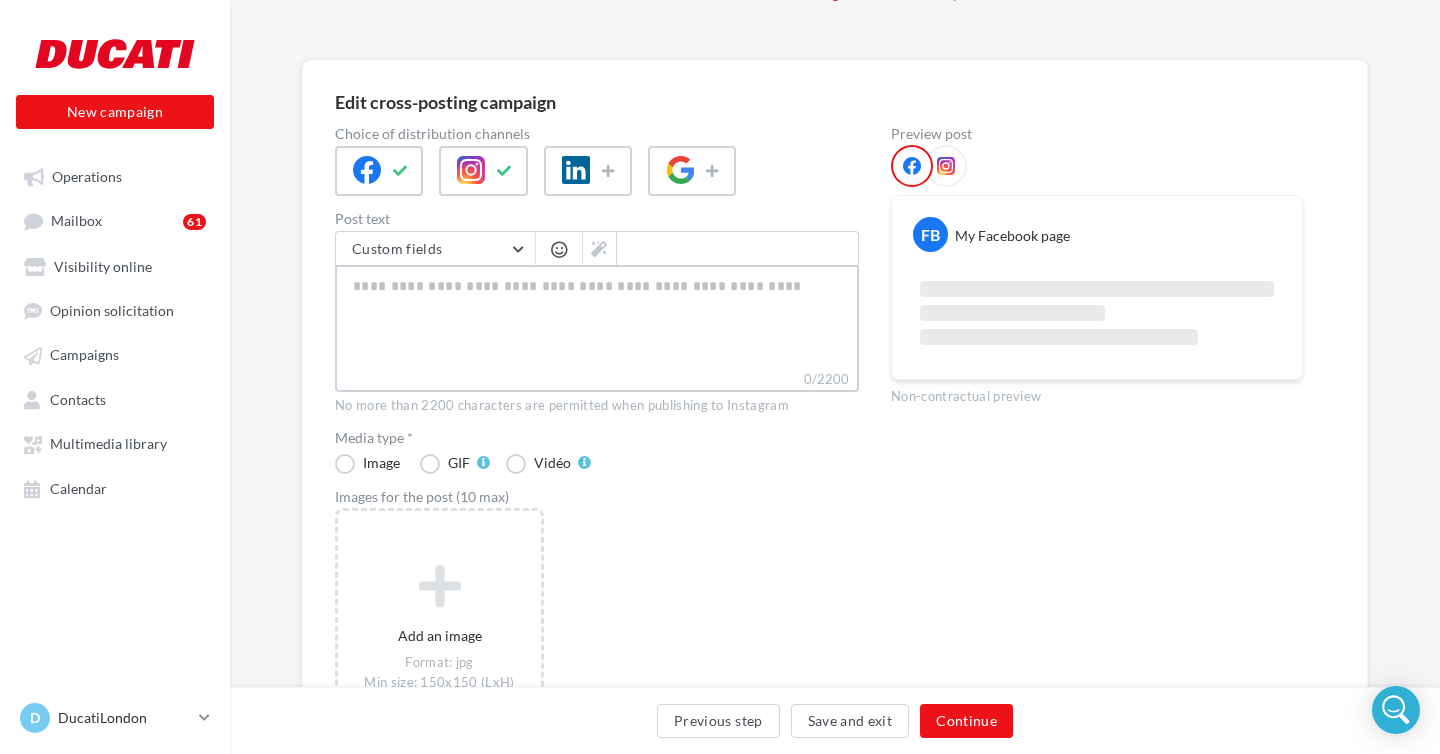 click on "0/2200" at bounding box center [597, 317] 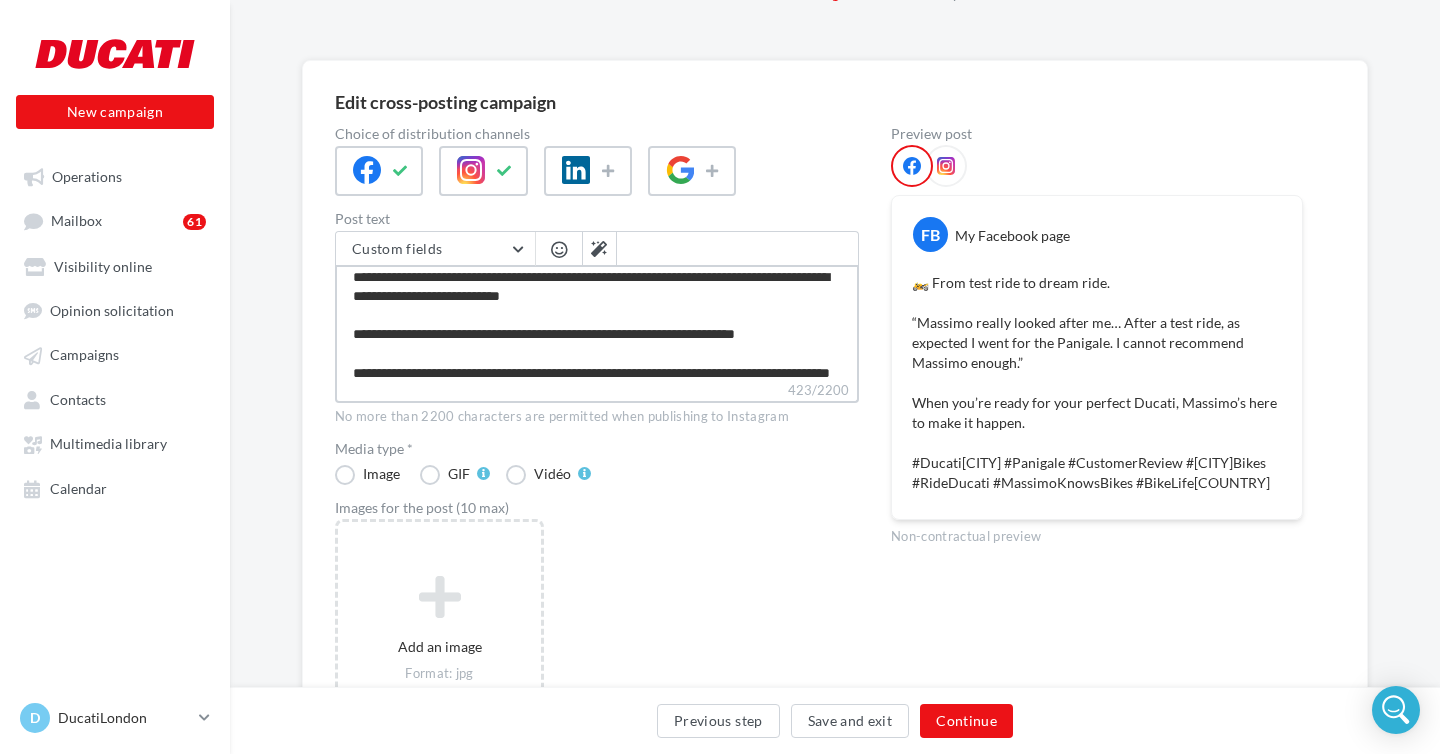 scroll, scrollTop: 76, scrollLeft: 0, axis: vertical 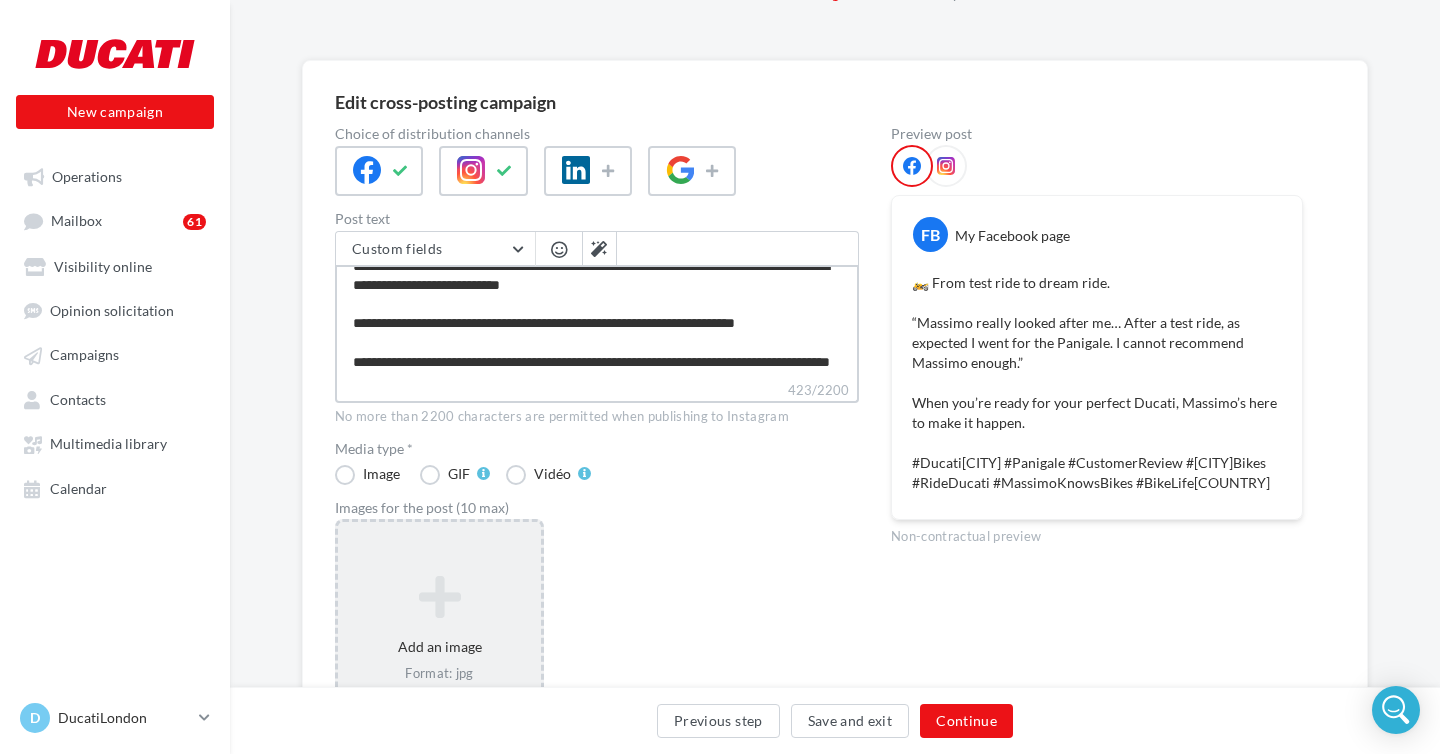 type on "**********" 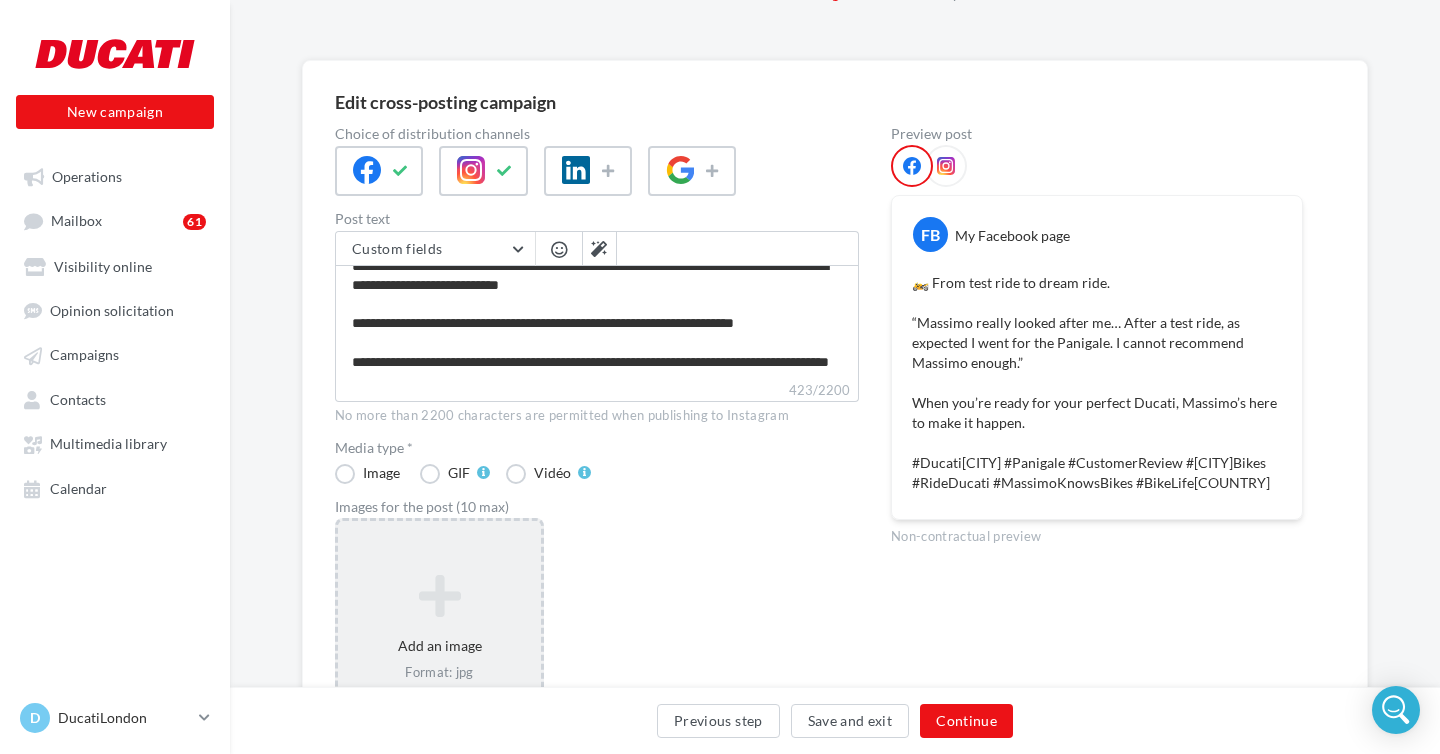 click on "Add an image     Format: jpg   Min size: 150x150 (LxH)   Max size: 1920x1350 (LxH)" at bounding box center (439, 648) 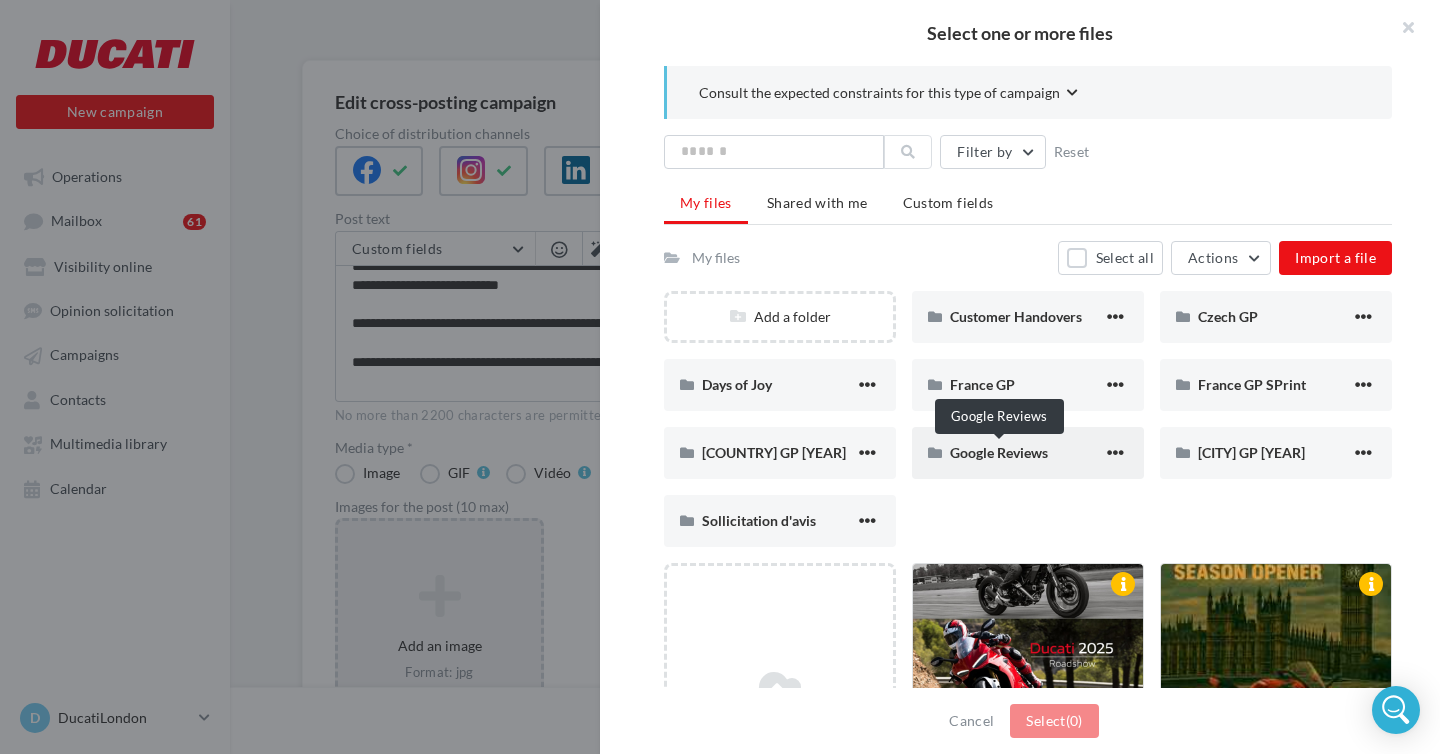 click on "Google Reviews" at bounding box center [999, 452] 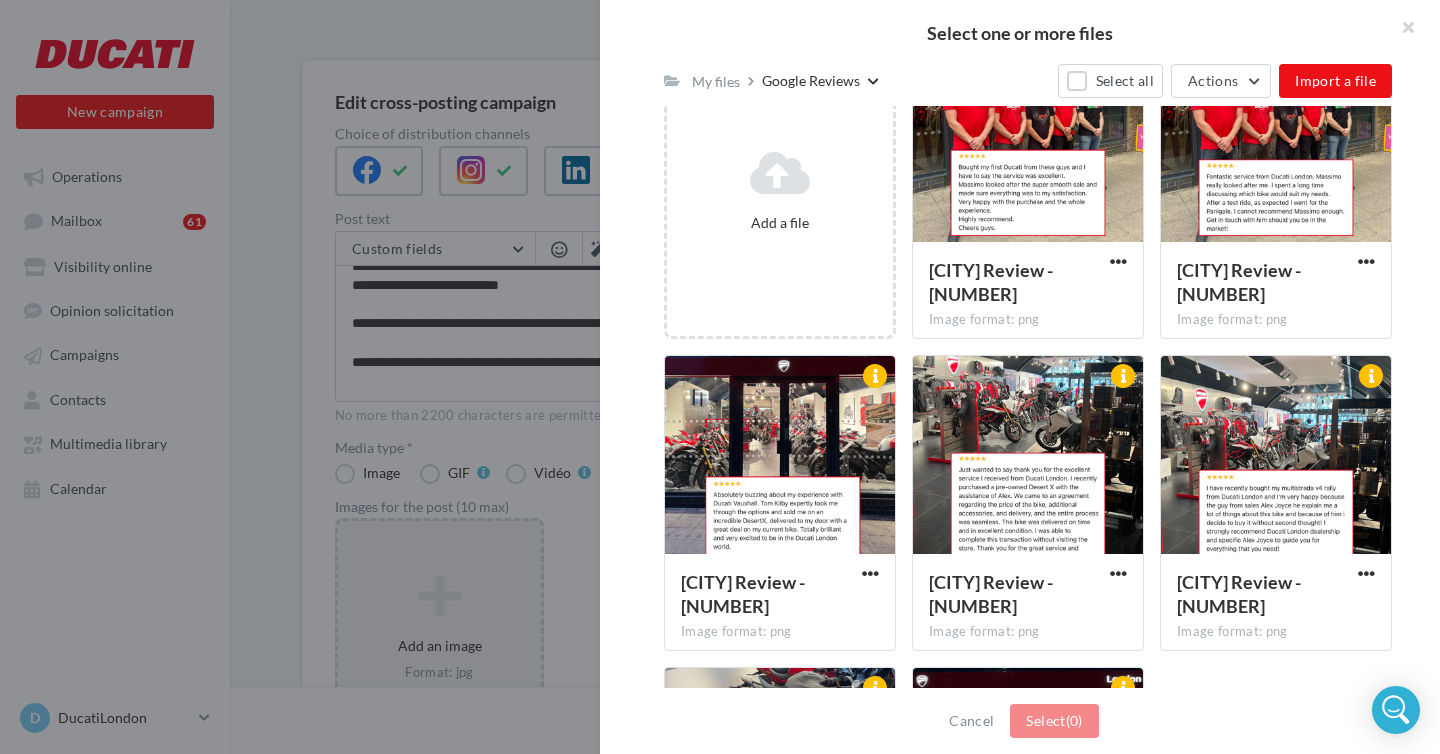 scroll, scrollTop: 315, scrollLeft: 0, axis: vertical 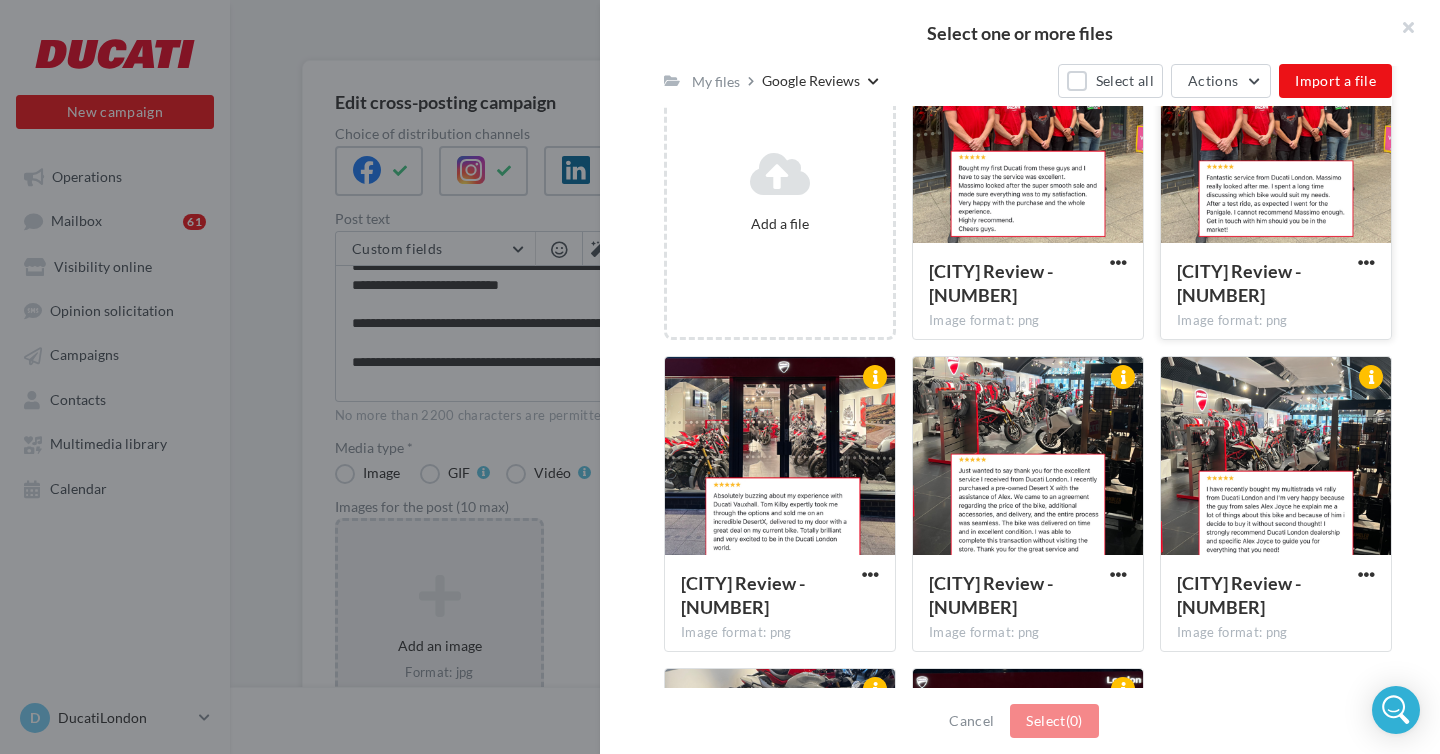 click at bounding box center [1276, 145] 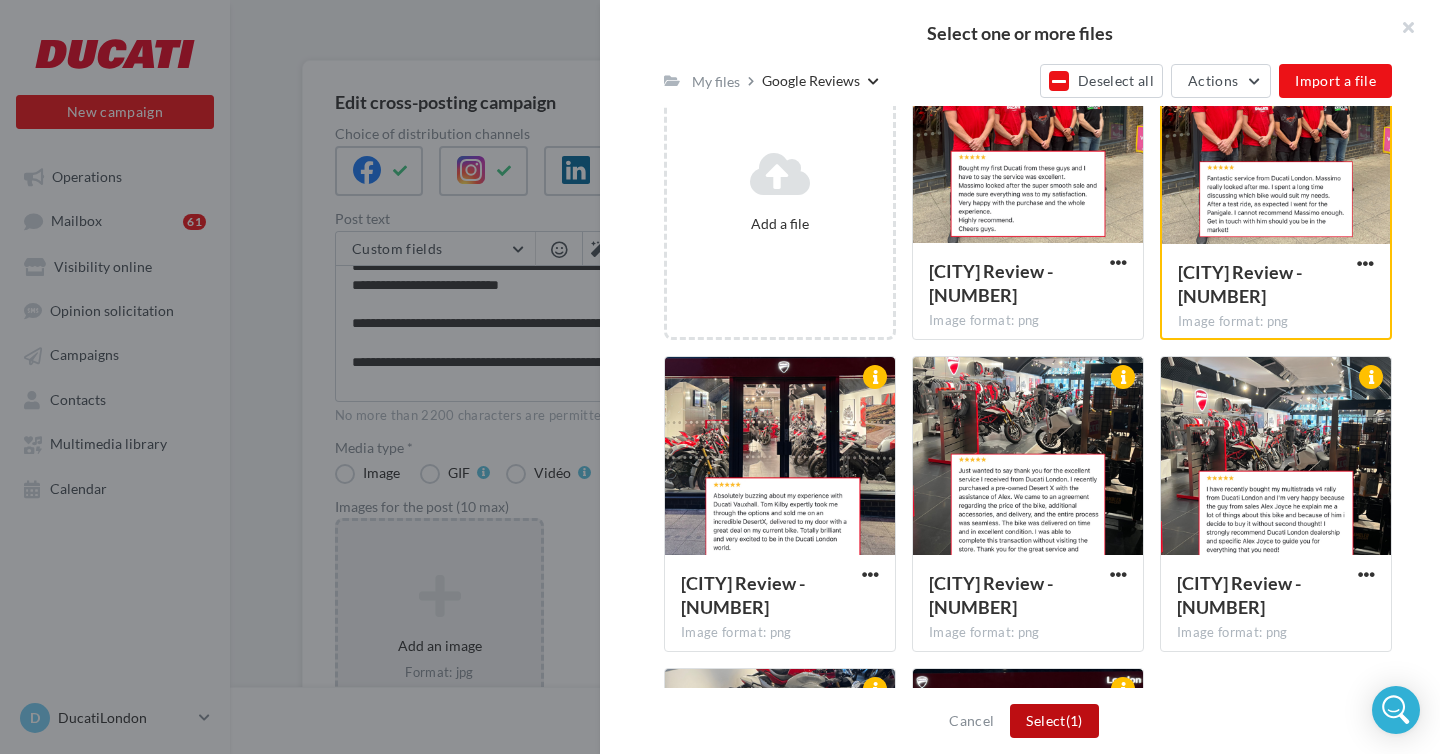 click on "Select   (1)" at bounding box center [1054, 721] 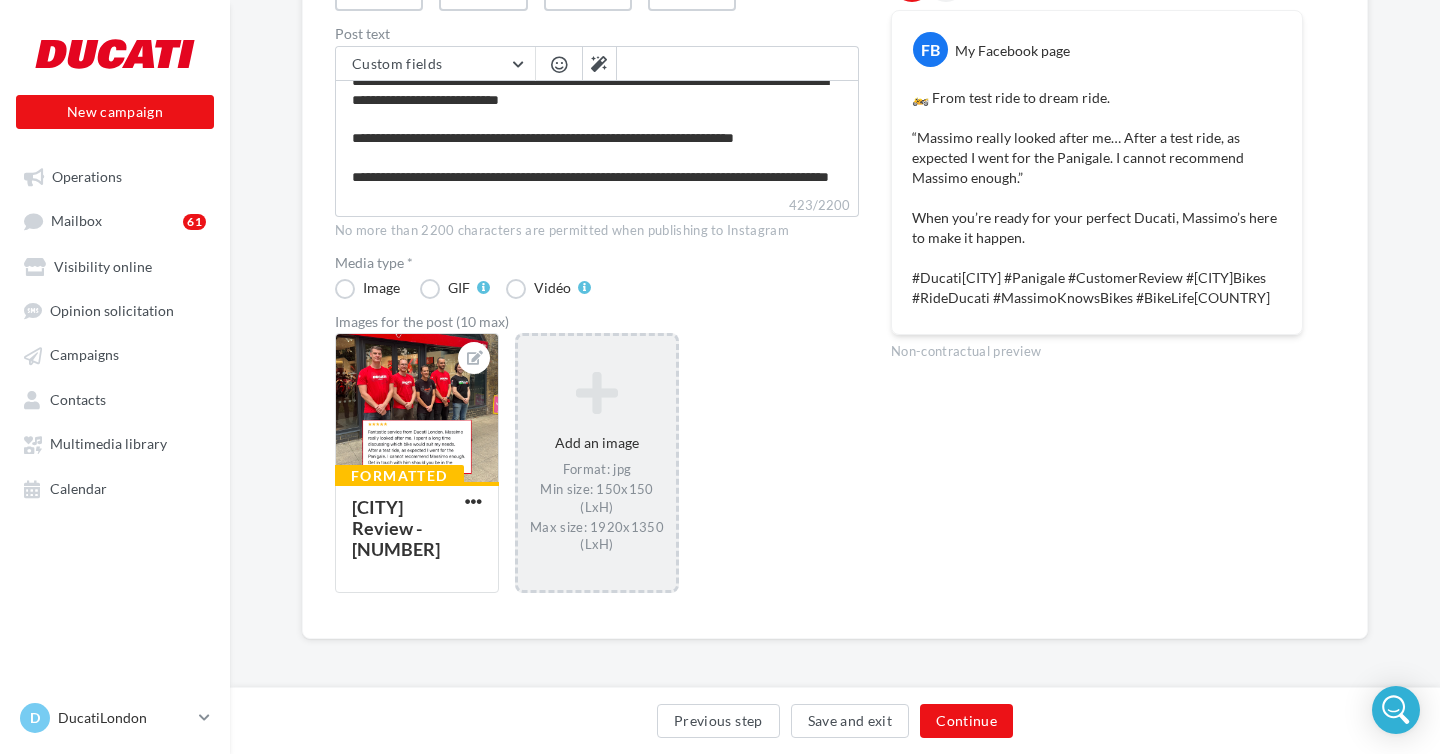 scroll, scrollTop: 295, scrollLeft: 0, axis: vertical 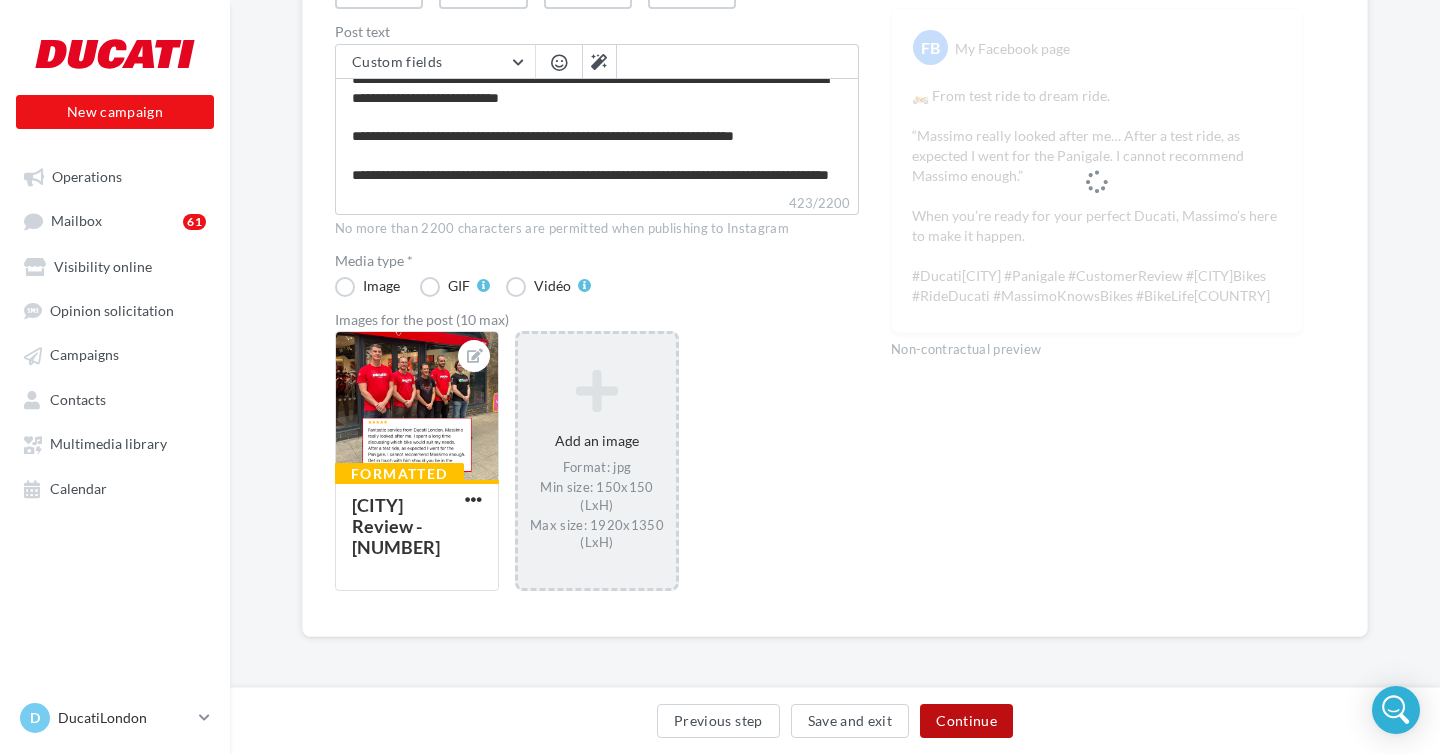 click on "Continue" at bounding box center (966, 721) 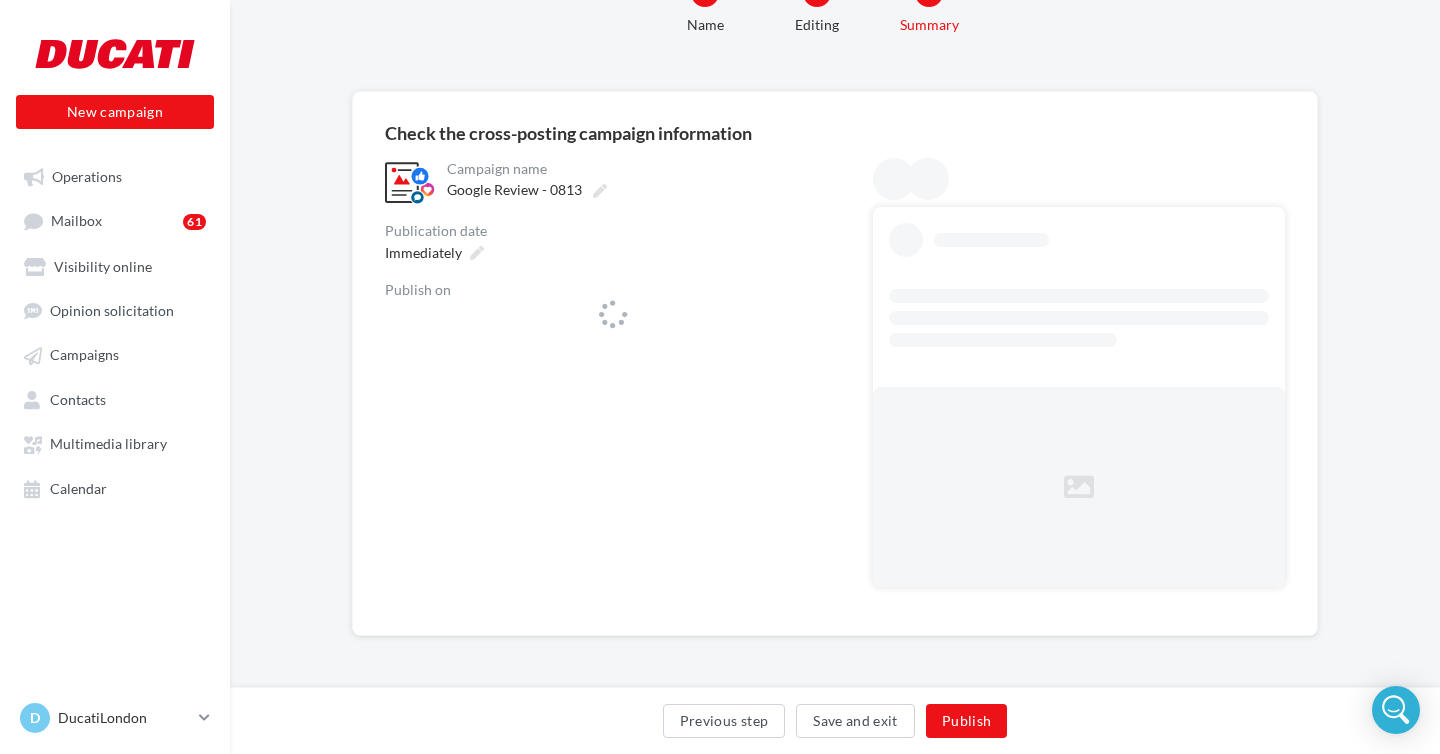 scroll, scrollTop: 0, scrollLeft: 0, axis: both 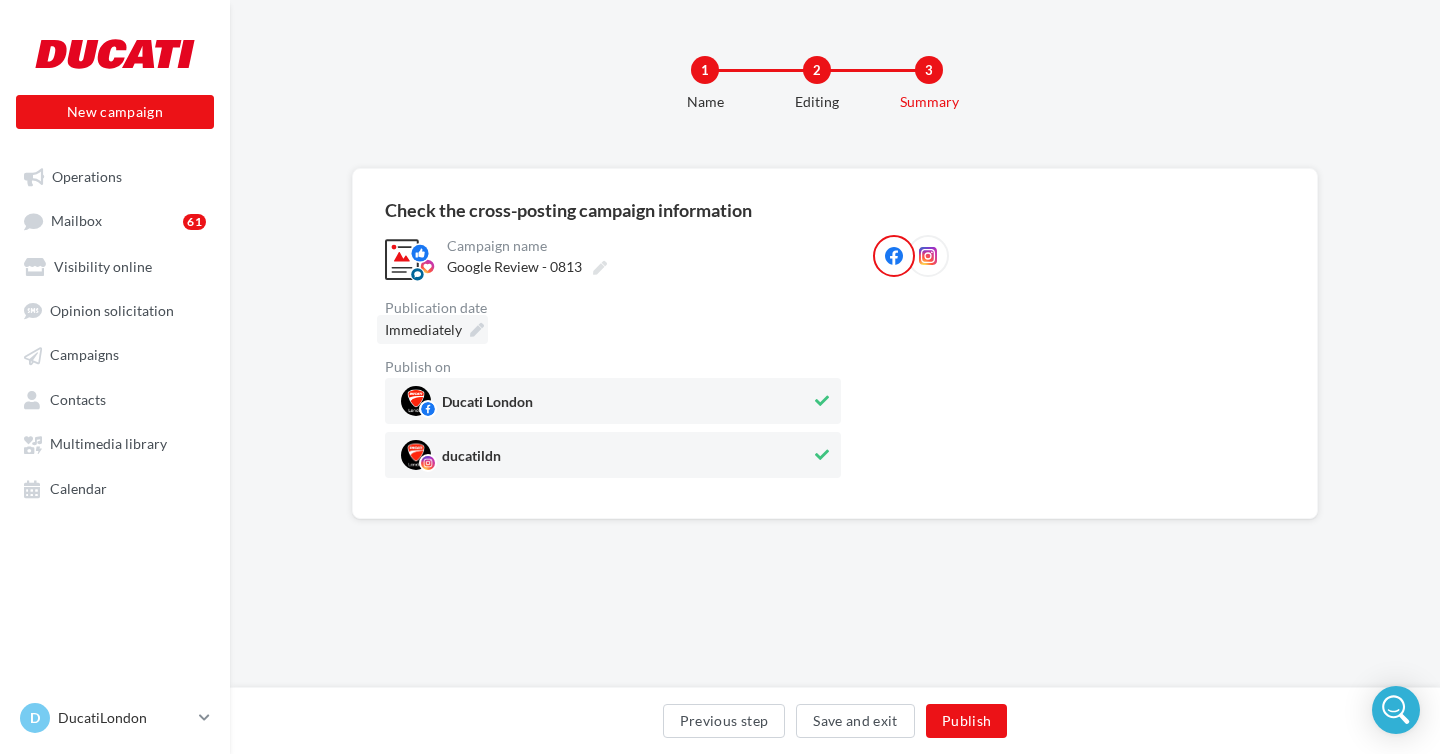 click at bounding box center [477, 330] 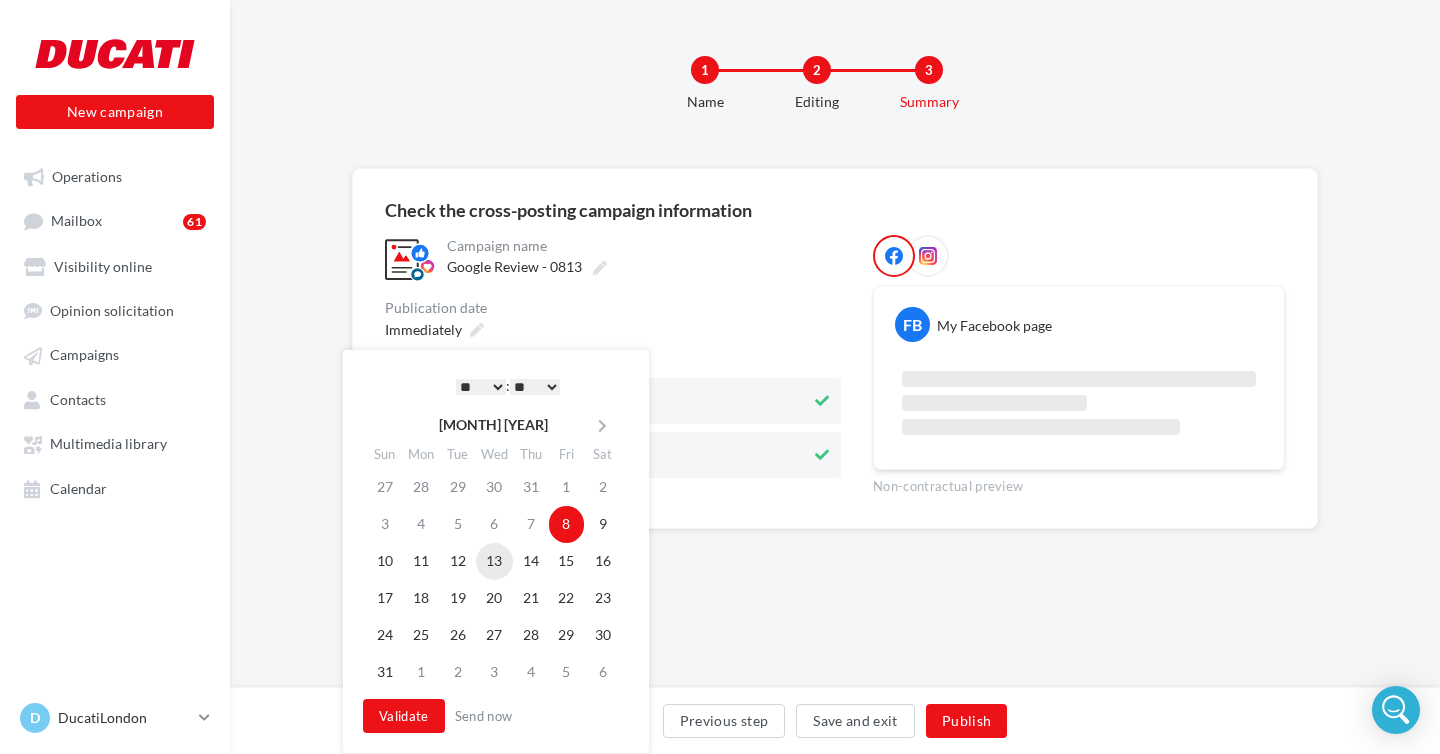 click on "13" at bounding box center (494, 561) 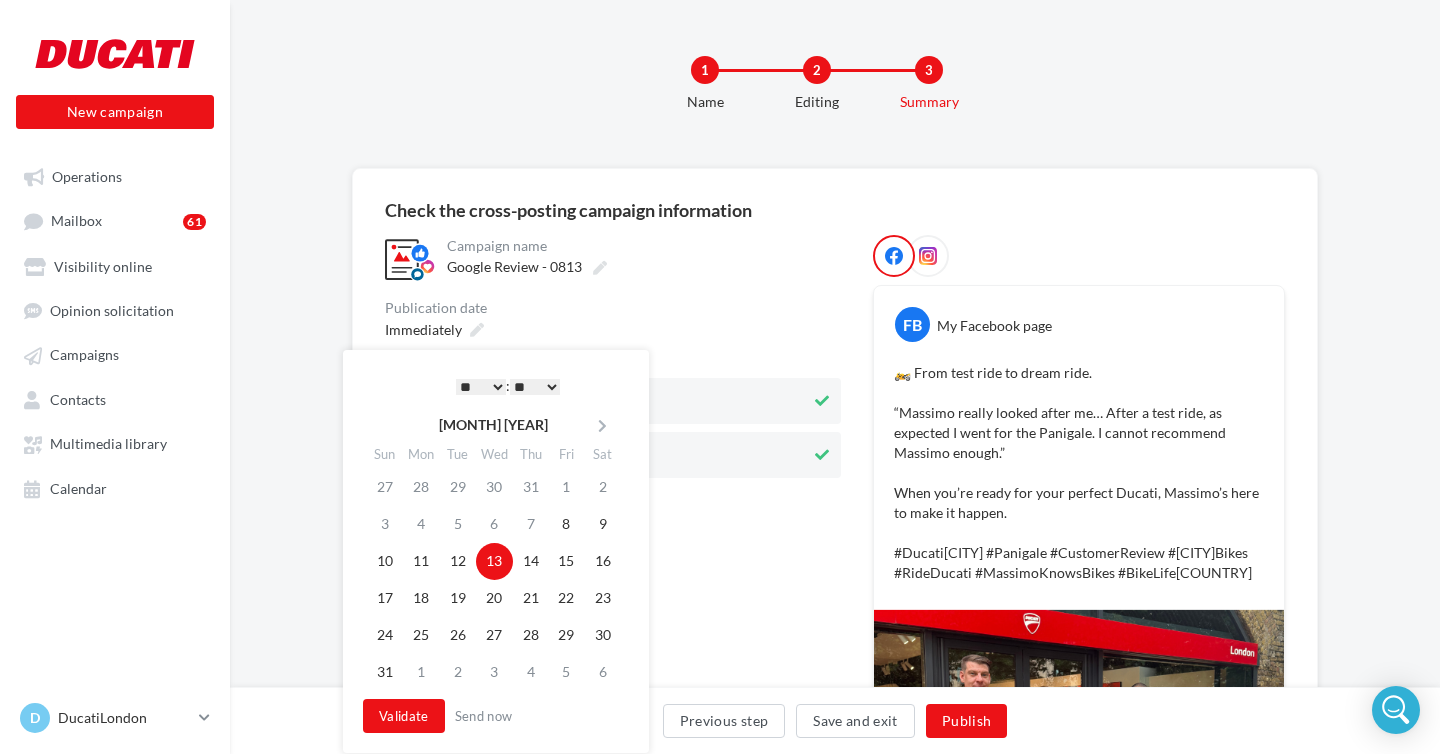 click on "* * * * * * * * * * ** ** ** ** ** ** ** ** ** ** ** ** ** **" at bounding box center (481, 387) 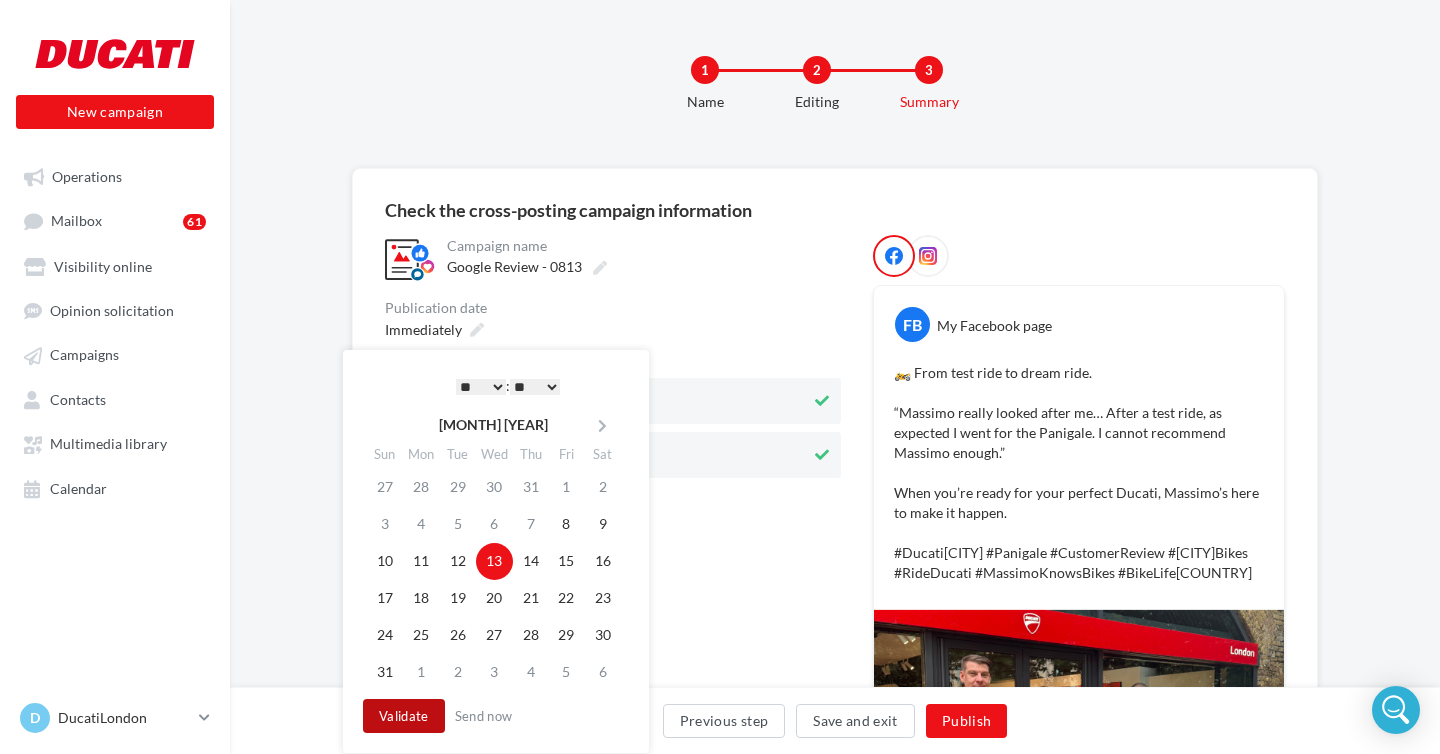 click on "Validate" at bounding box center (404, 716) 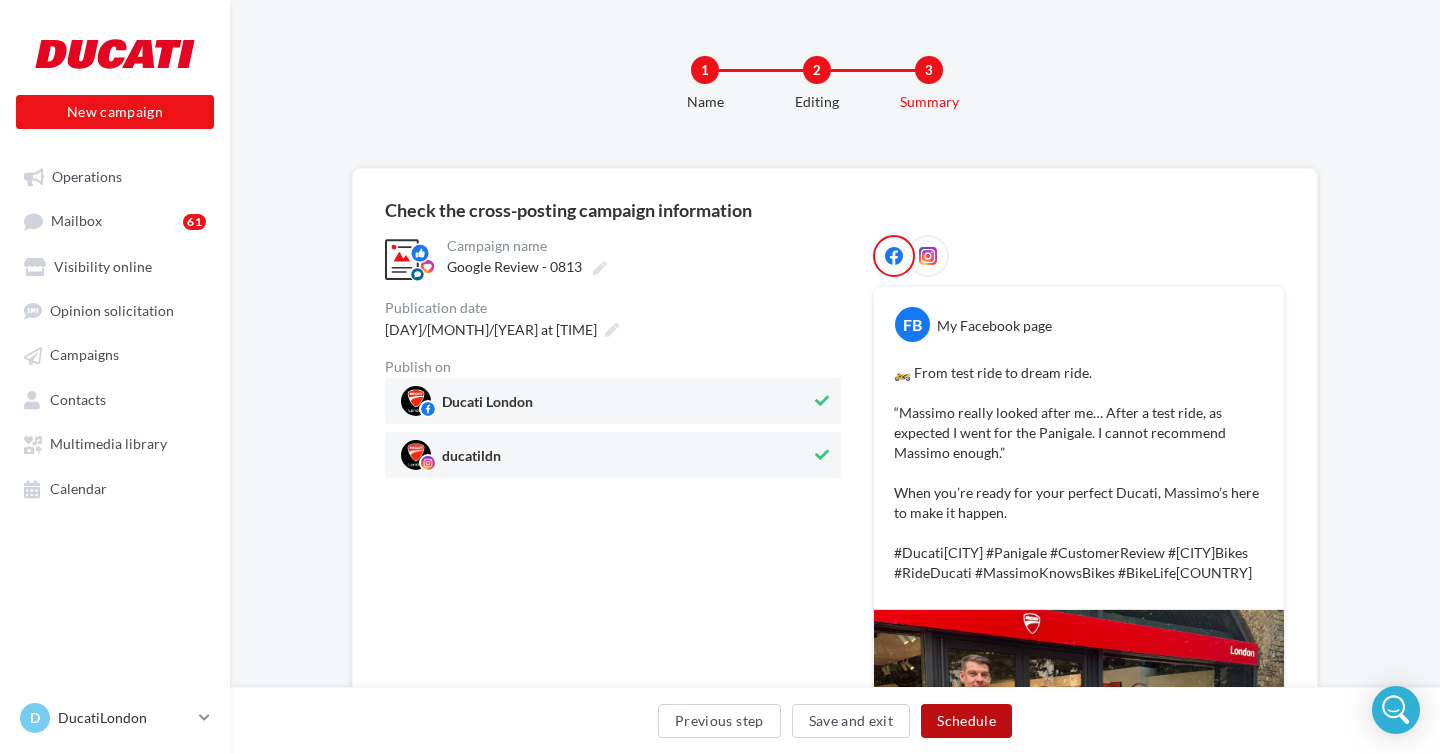 click on "Schedule" at bounding box center [966, 721] 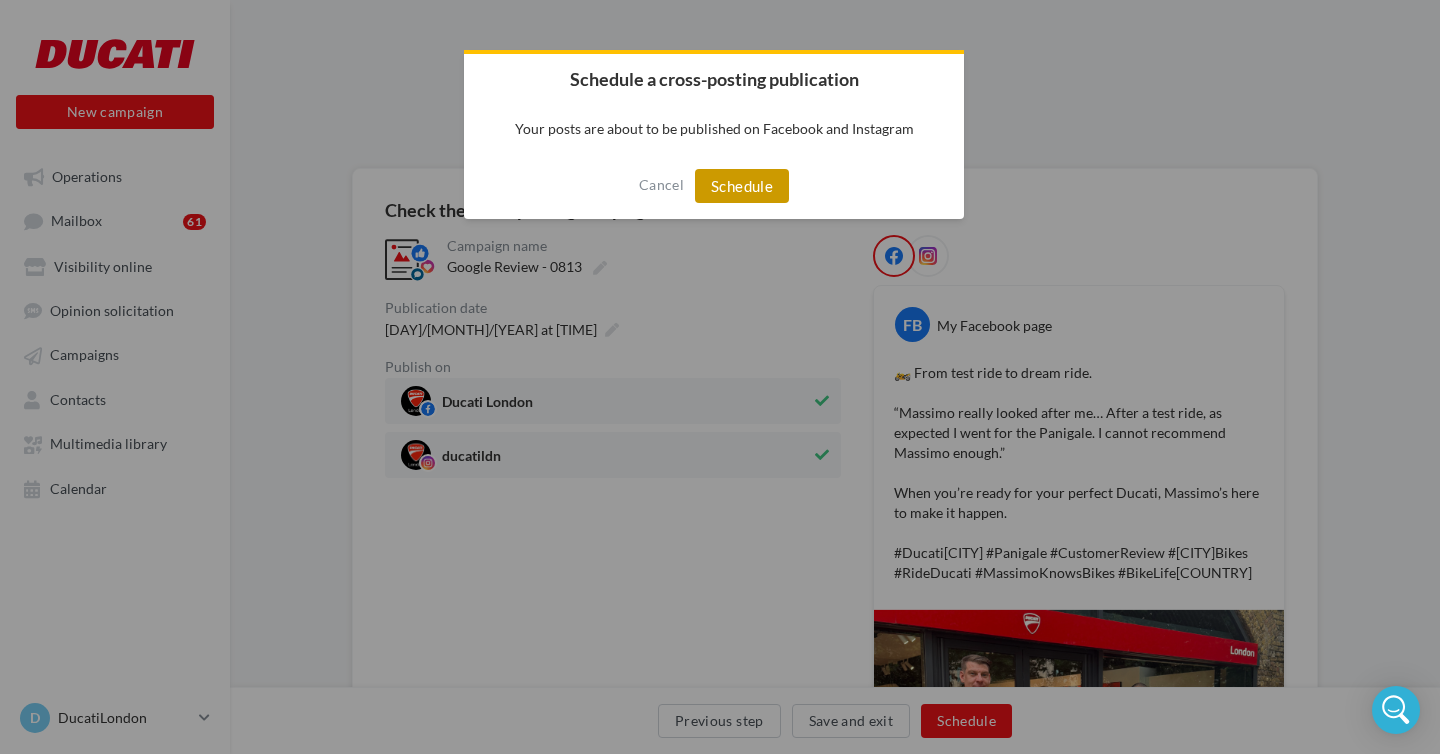 click on "Schedule" at bounding box center (742, 186) 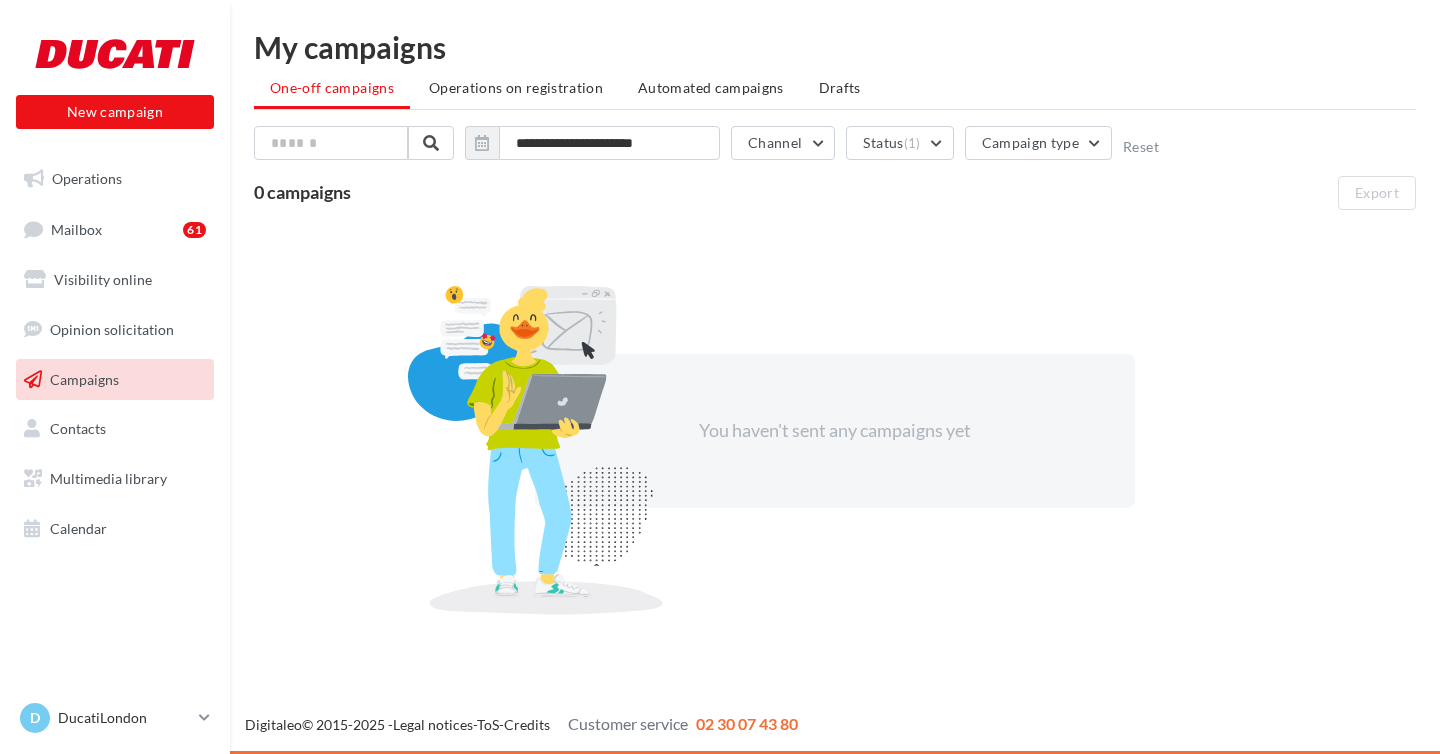 scroll, scrollTop: 0, scrollLeft: 0, axis: both 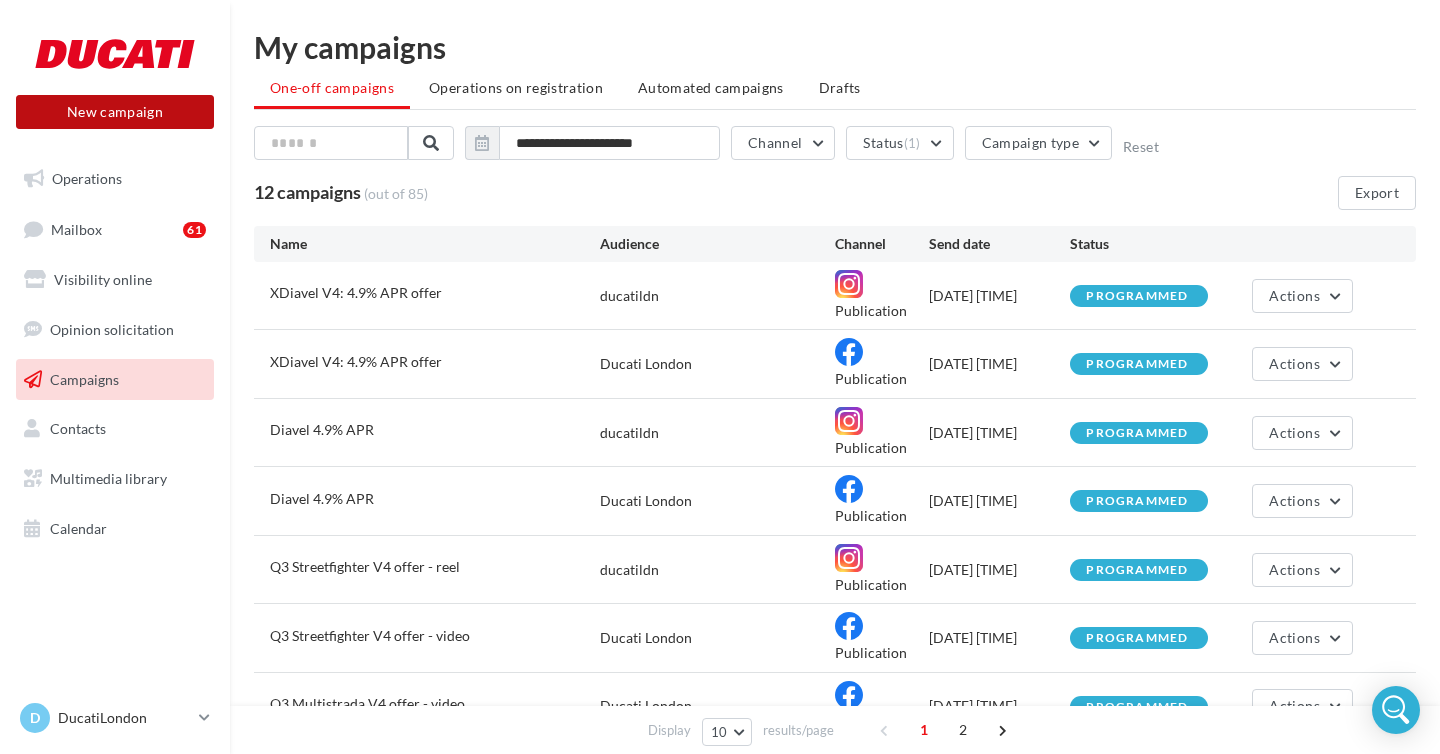 click on "New campaign" at bounding box center [115, 112] 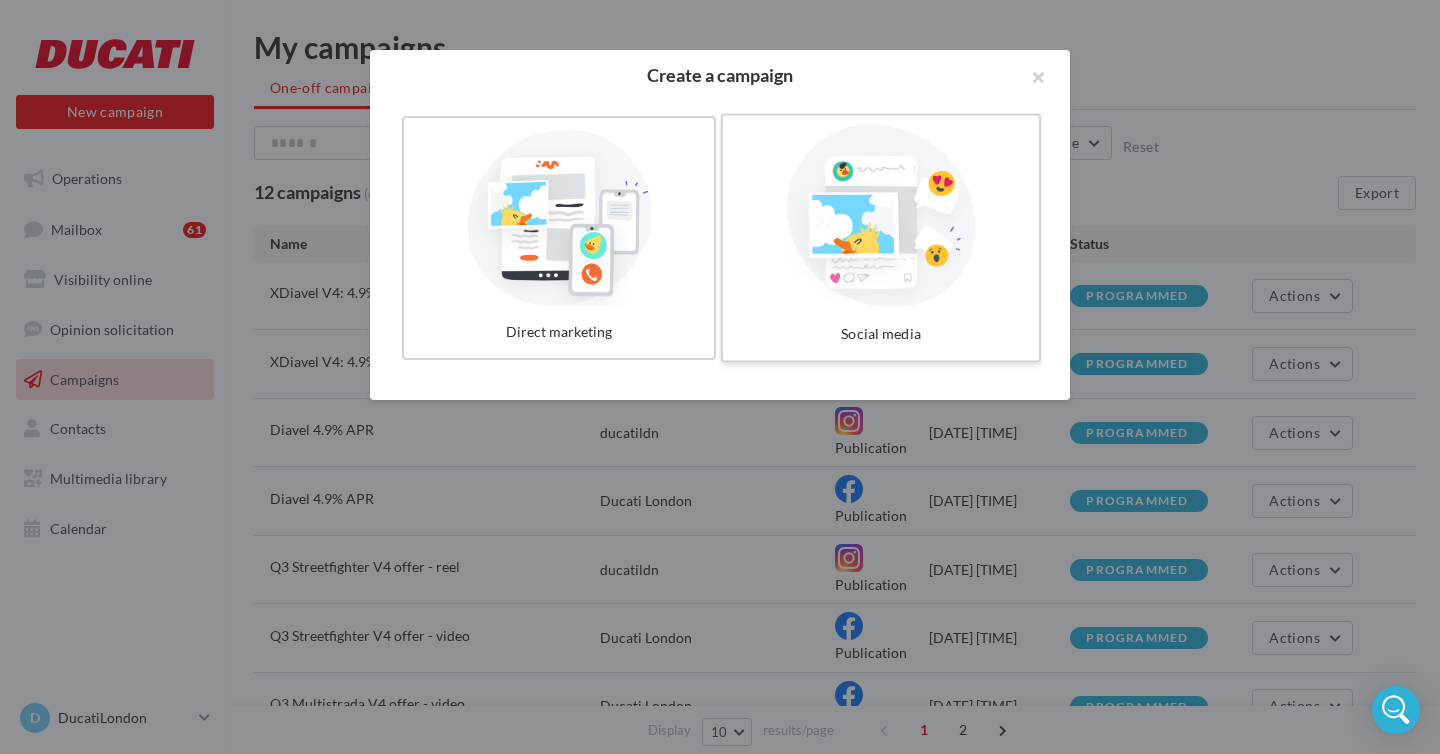 click at bounding box center [881, 216] 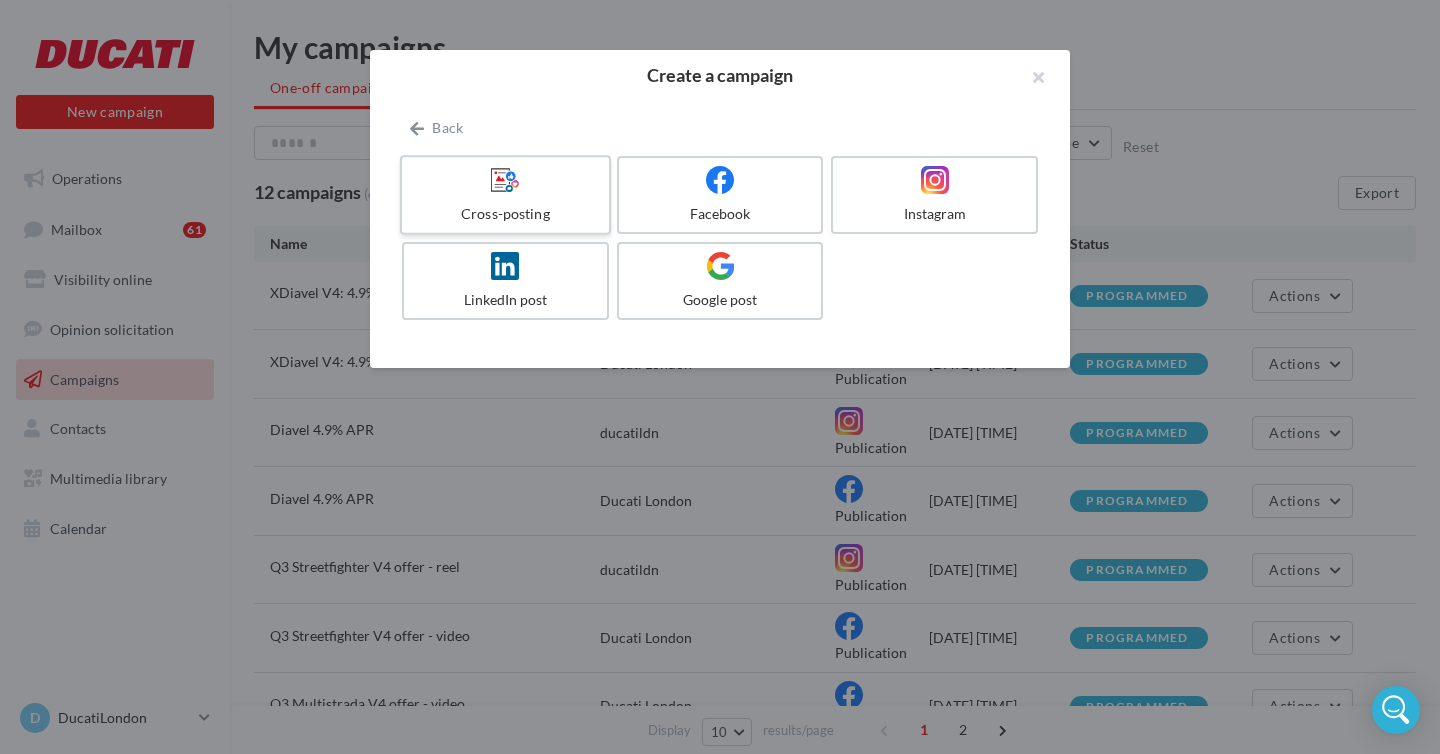 click at bounding box center [505, 180] 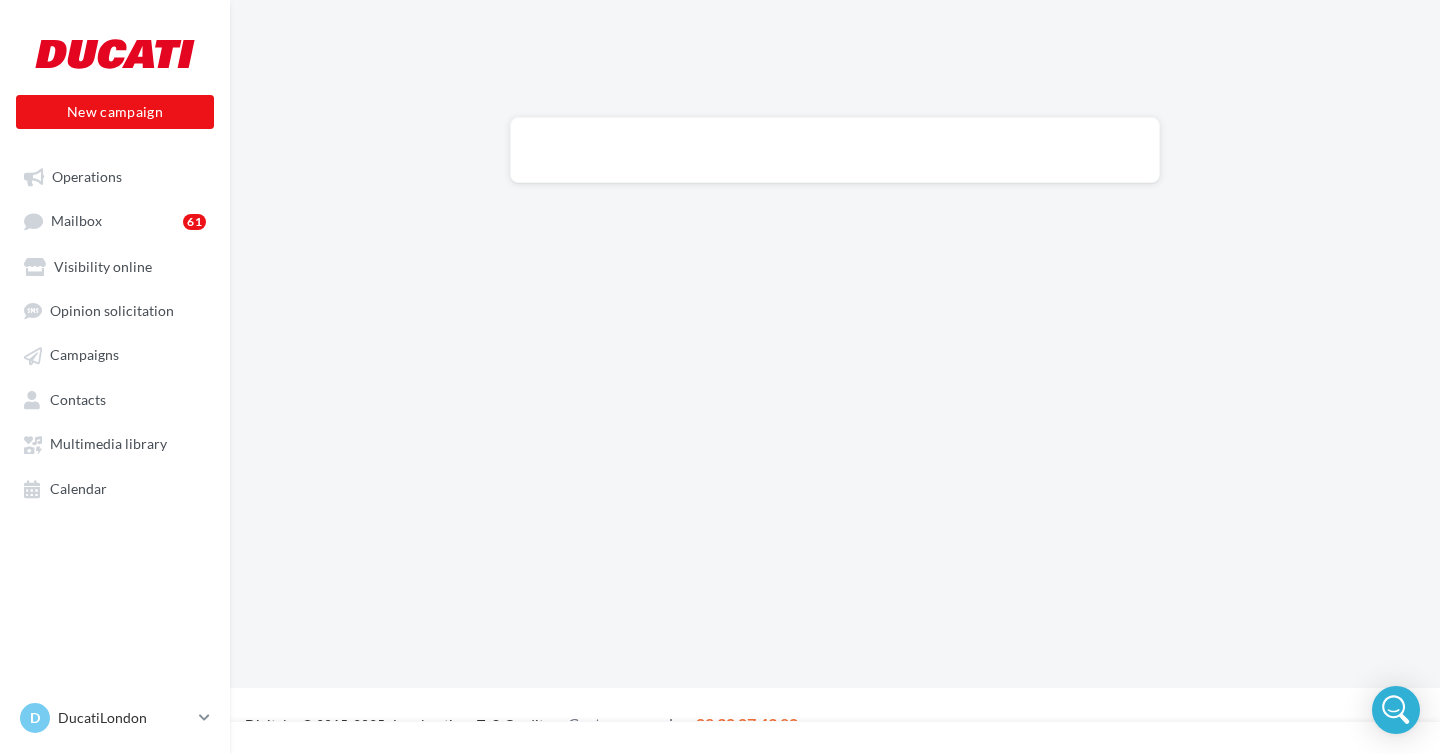 scroll, scrollTop: 0, scrollLeft: 0, axis: both 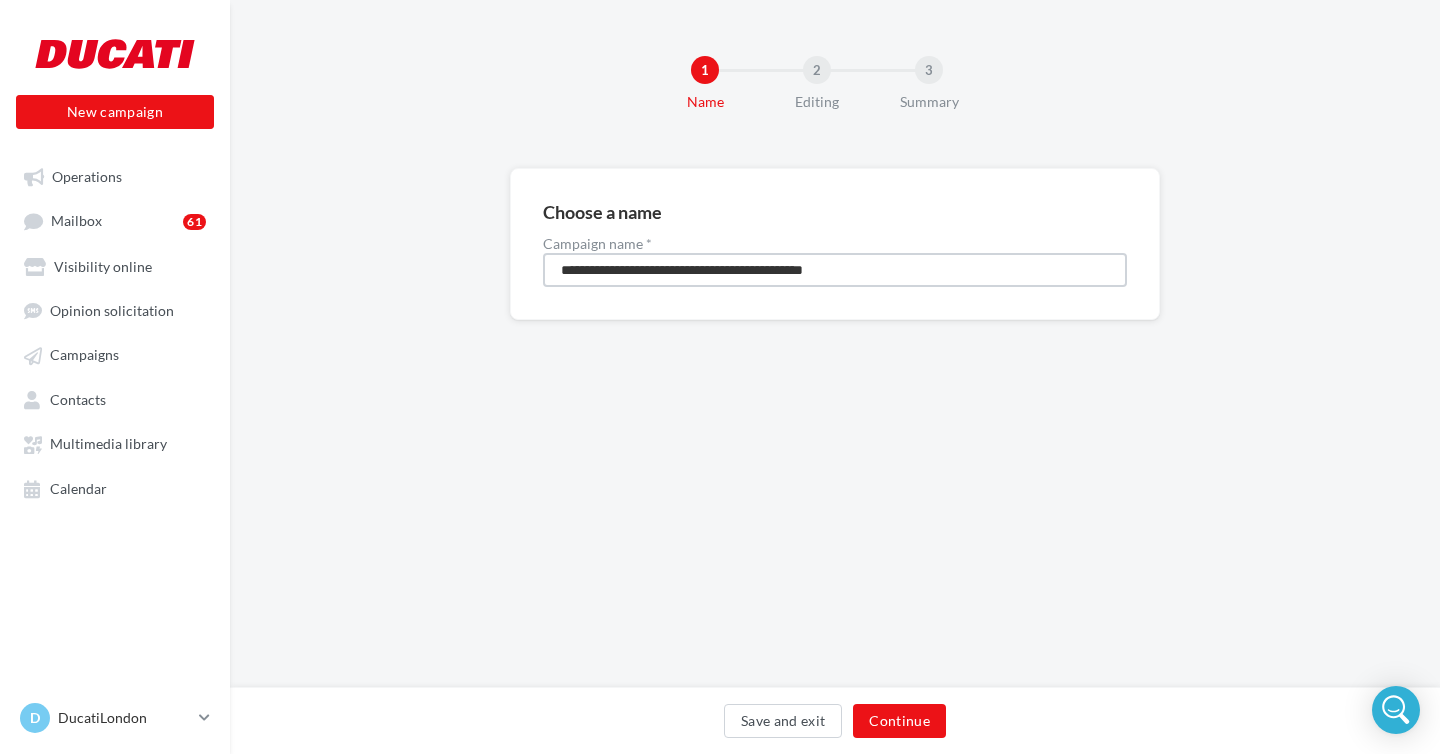 drag, startPoint x: 888, startPoint y: 270, endPoint x: 493, endPoint y: 262, distance: 395.081 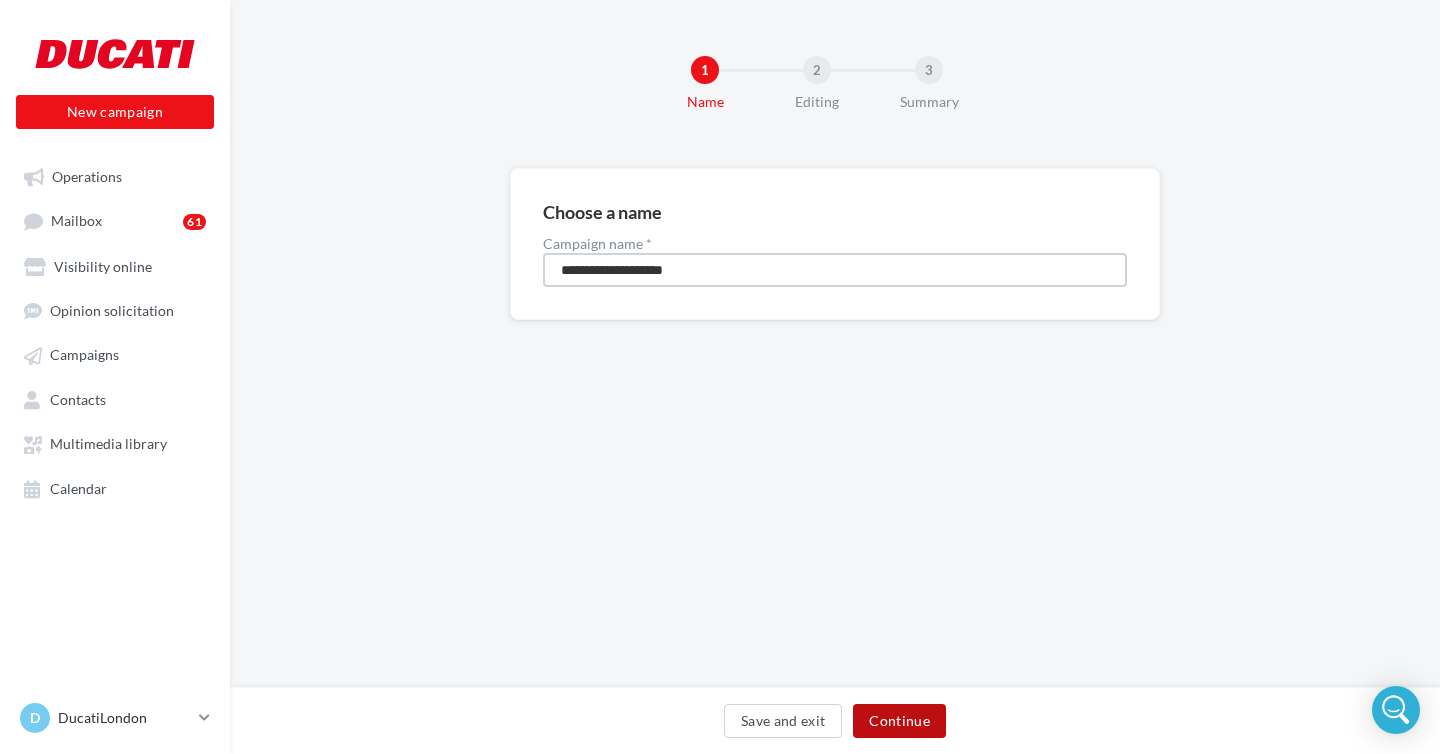 type on "**********" 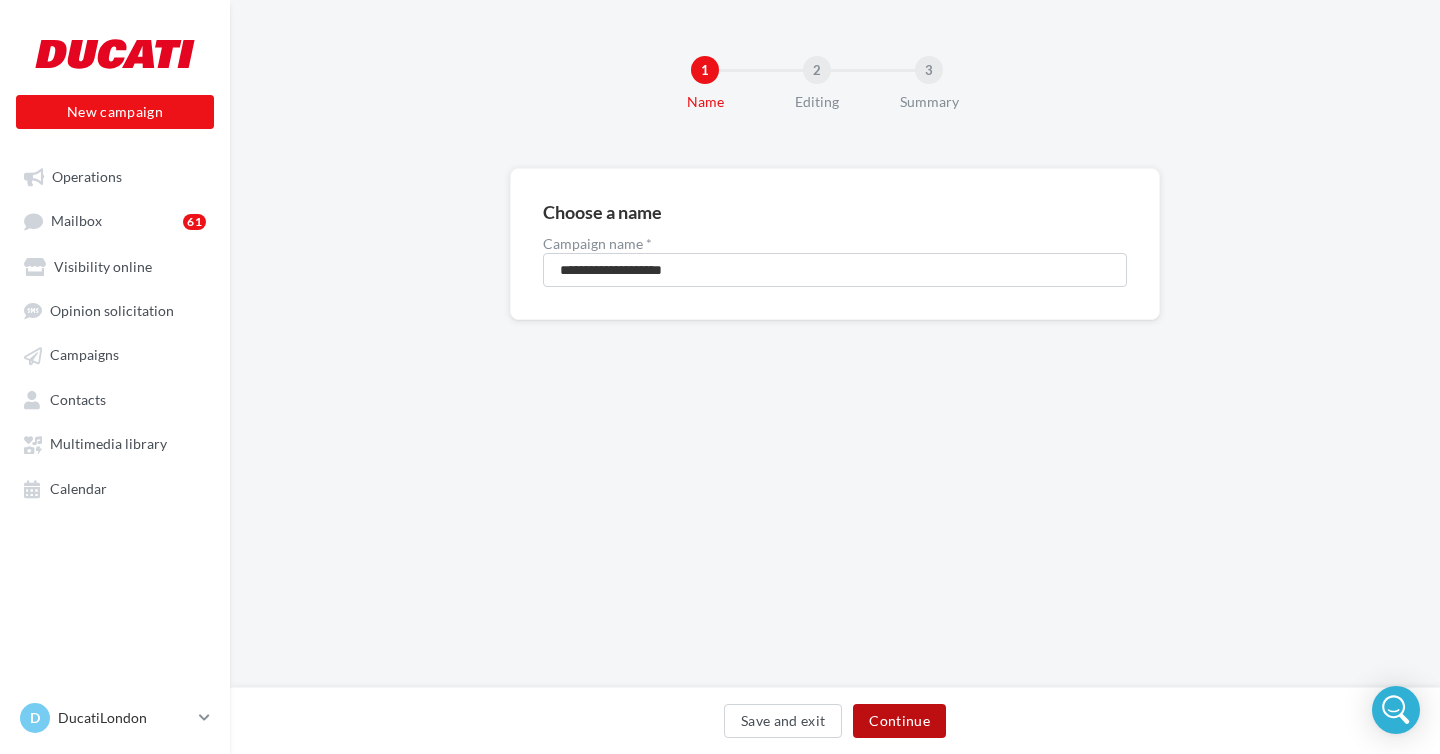 click on "Continue" at bounding box center (899, 721) 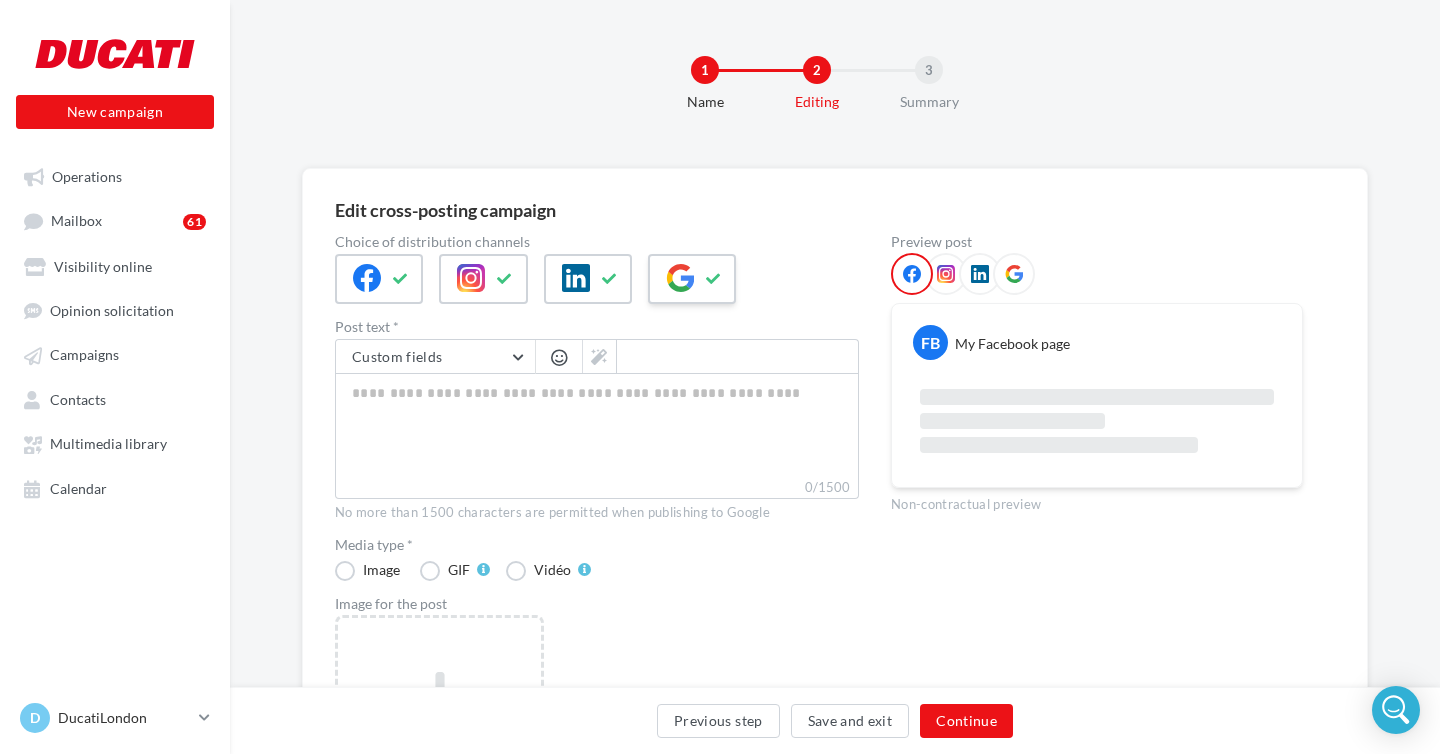 click at bounding box center [692, 279] 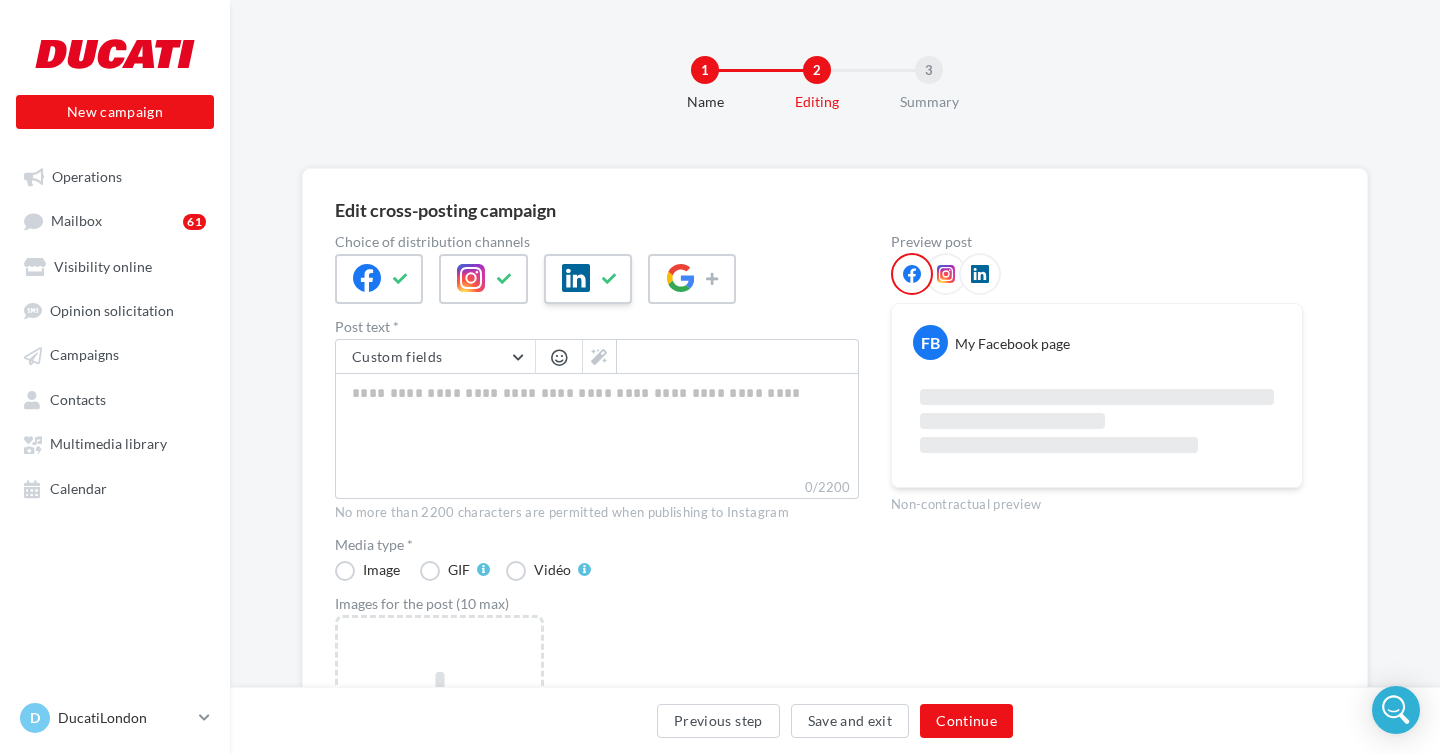 click at bounding box center [588, 279] 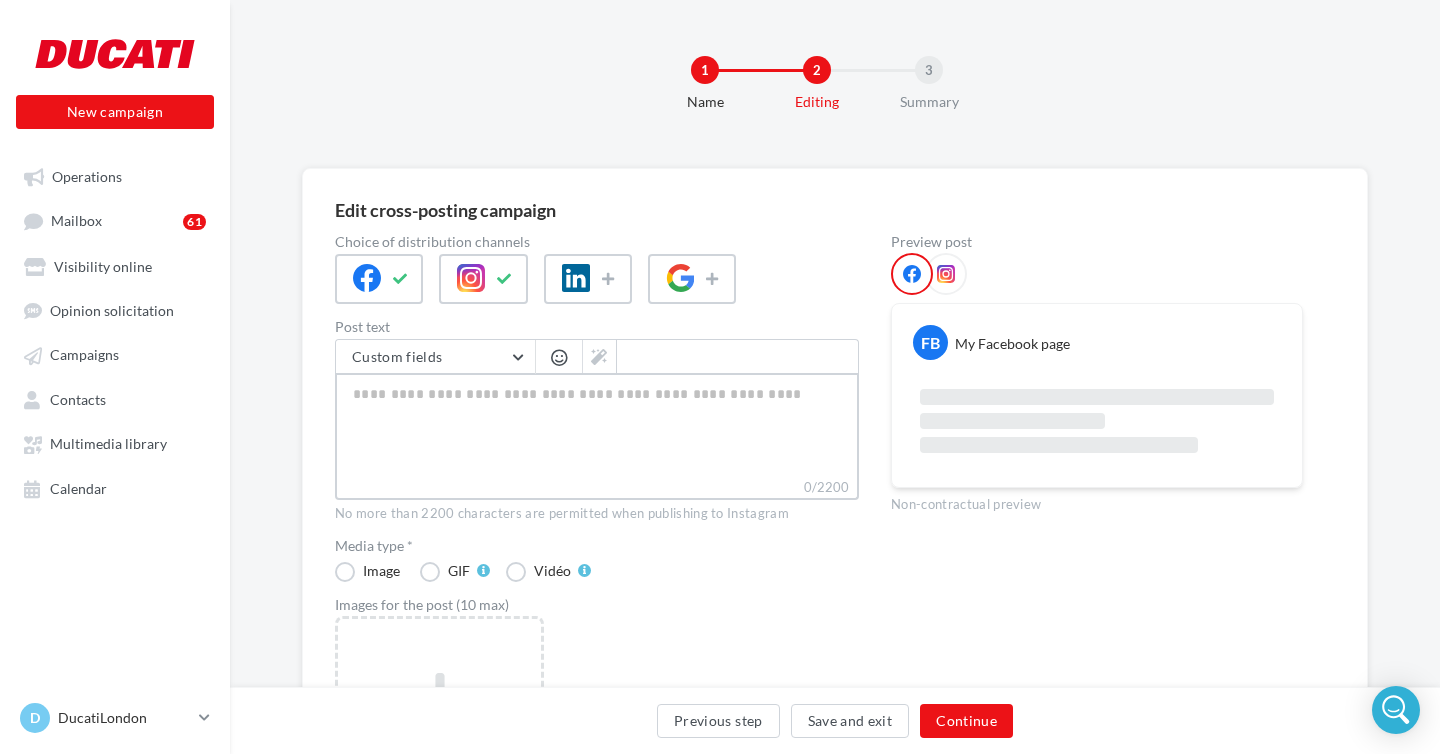 click on "0/2200" at bounding box center [597, 425] 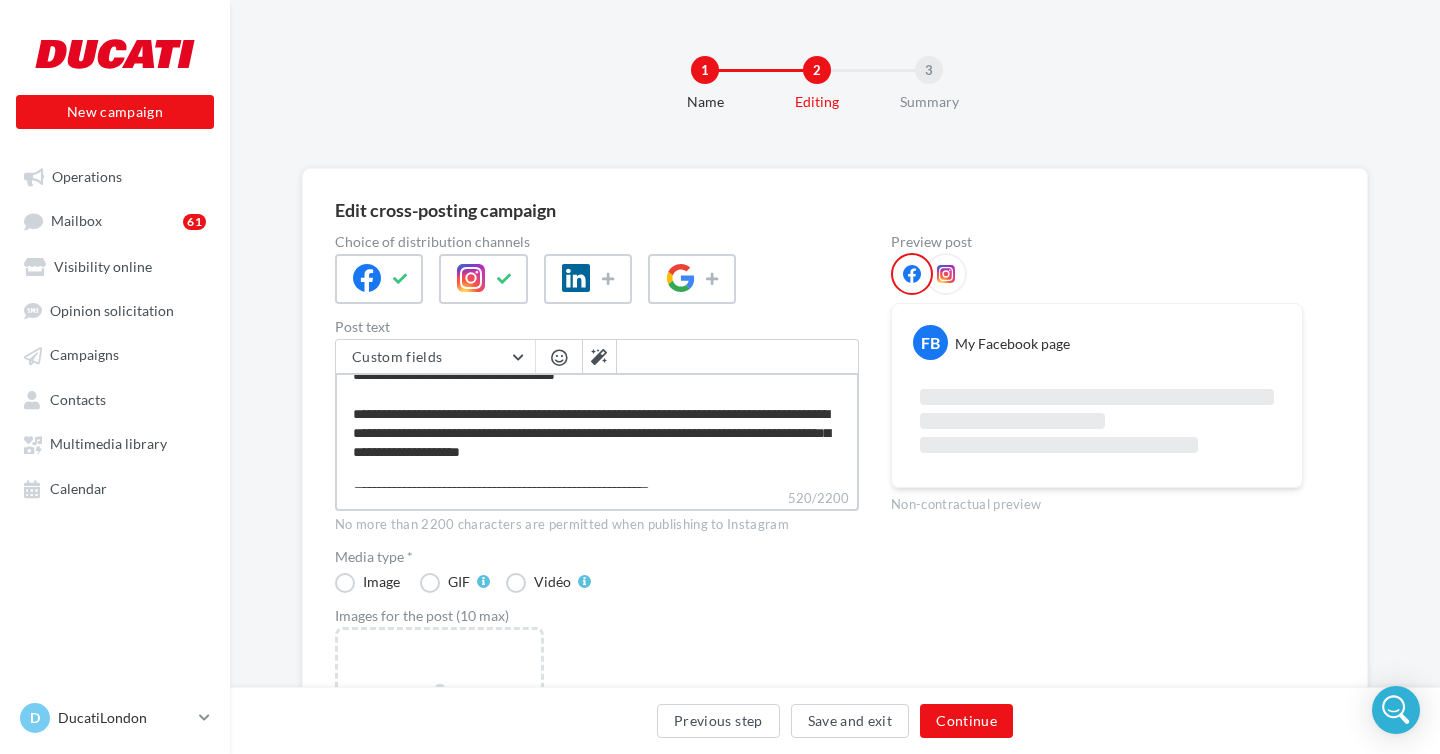 scroll, scrollTop: 0, scrollLeft: 0, axis: both 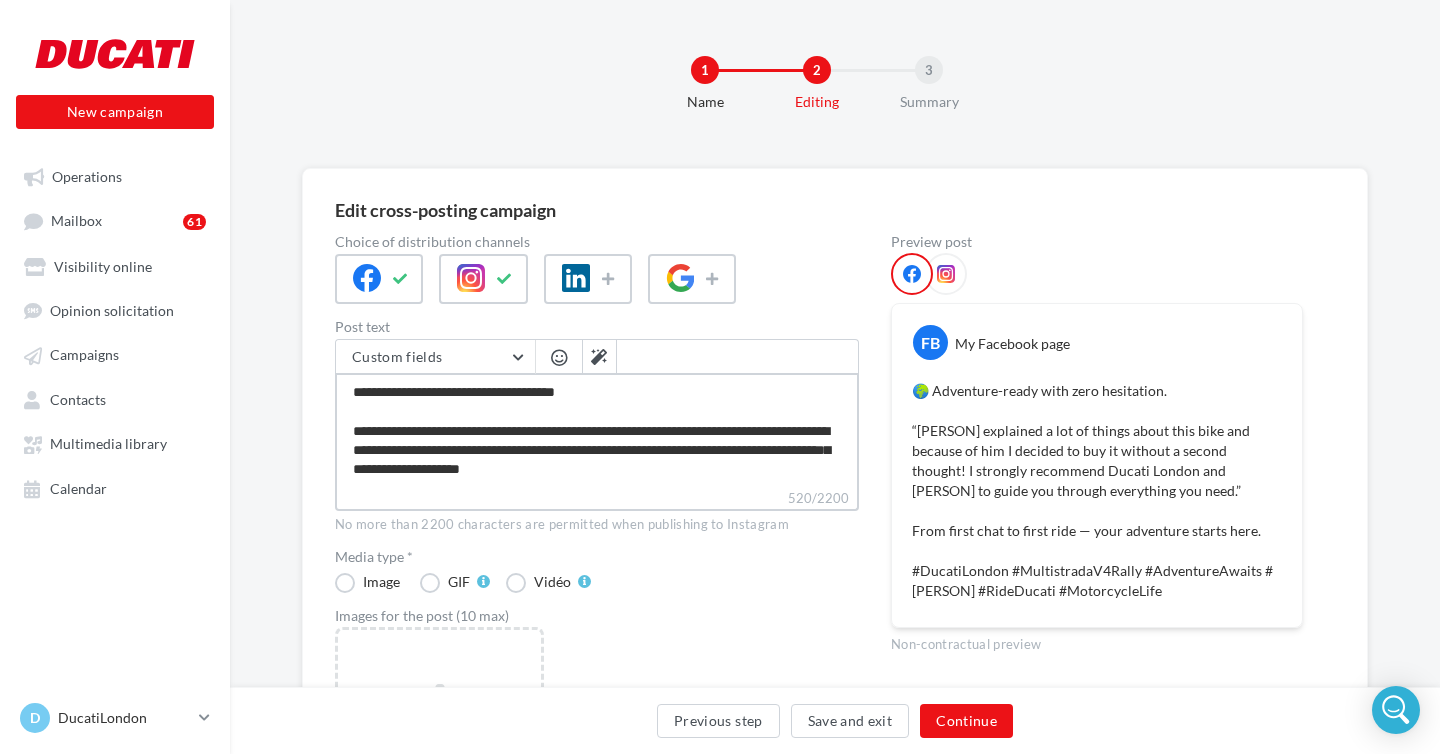 click on "**********" at bounding box center (597, 430) 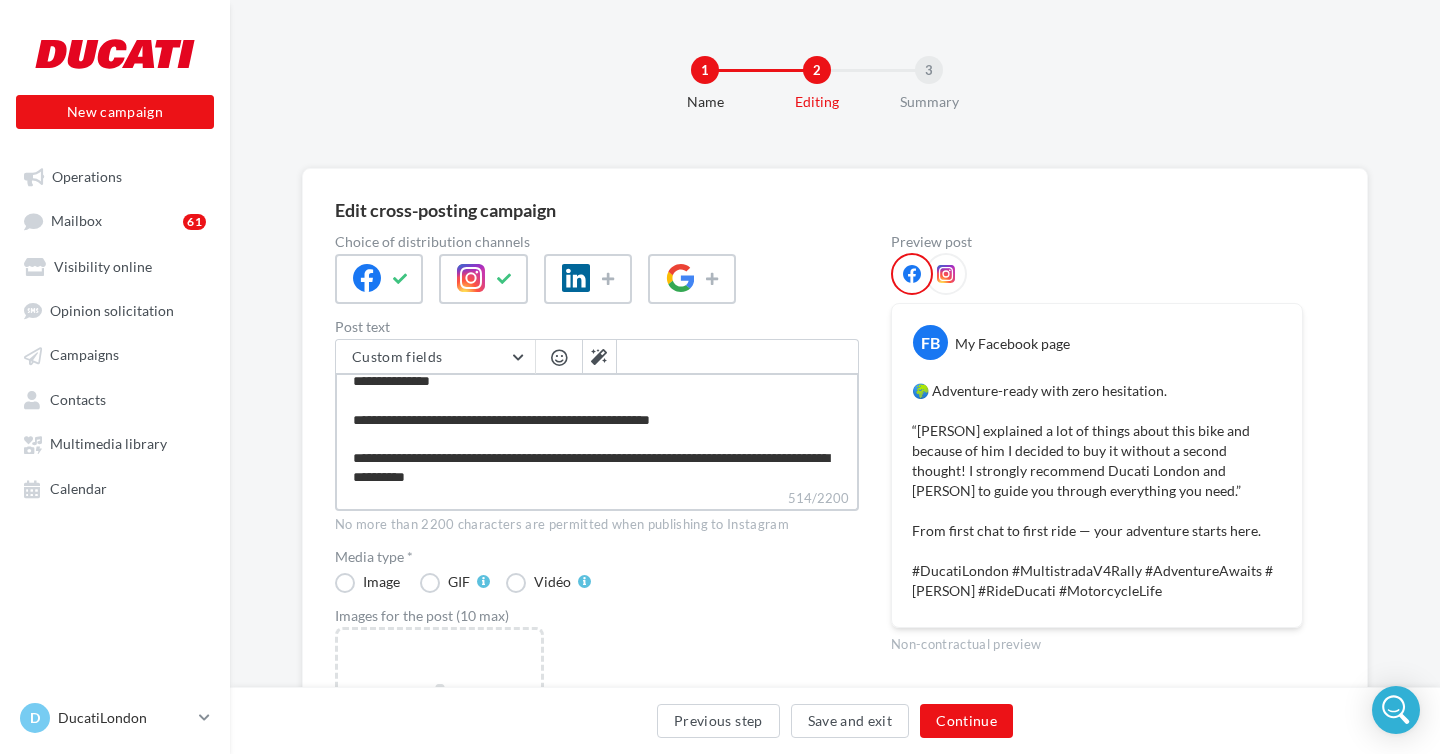 scroll, scrollTop: 95, scrollLeft: 0, axis: vertical 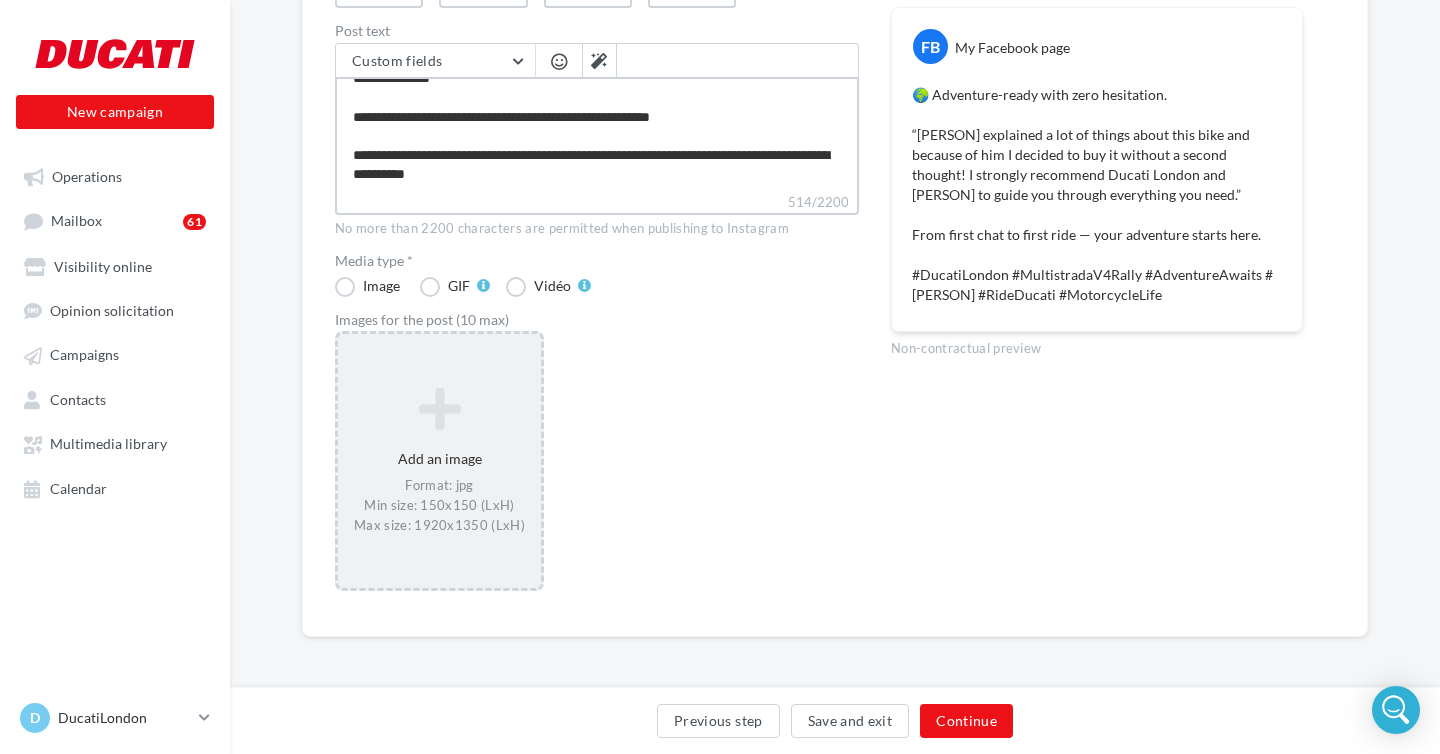 type on "**********" 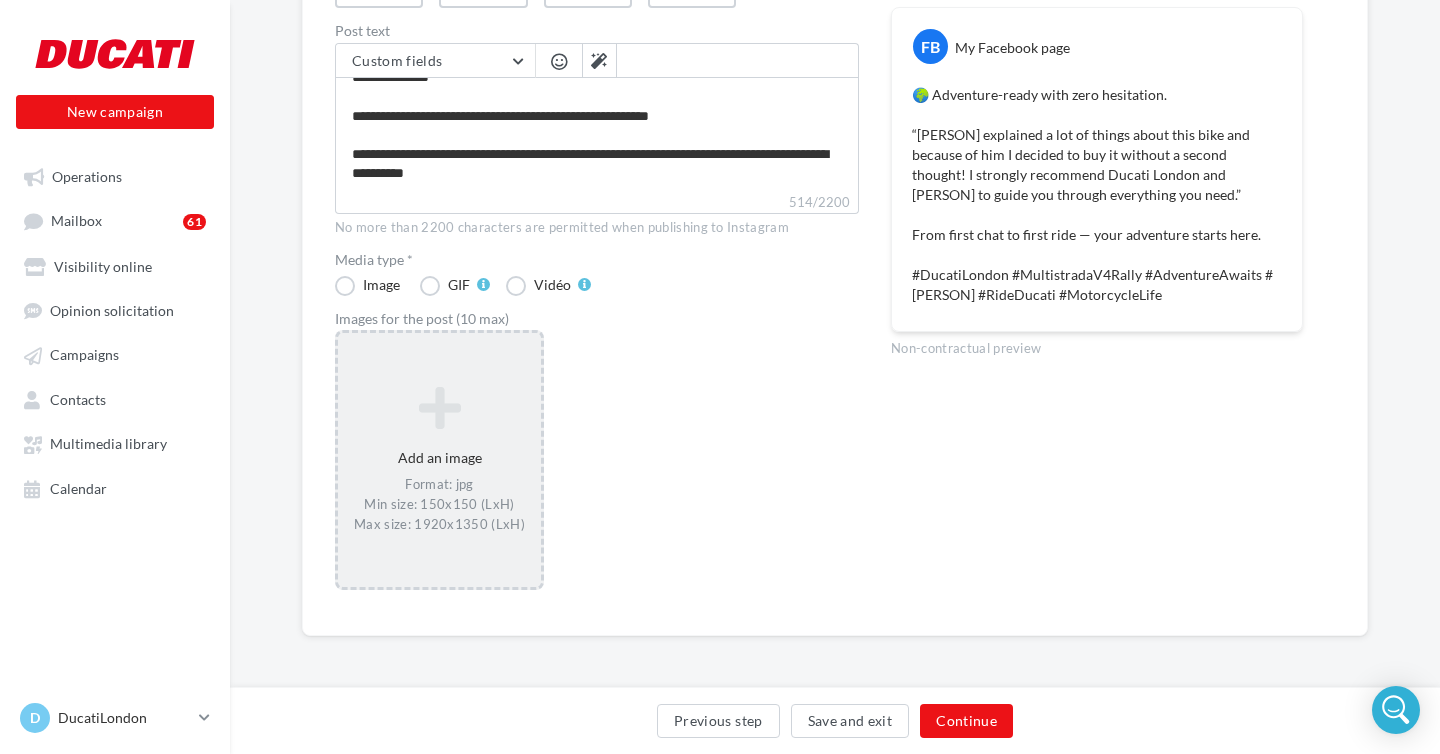 scroll, scrollTop: 94, scrollLeft: 0, axis: vertical 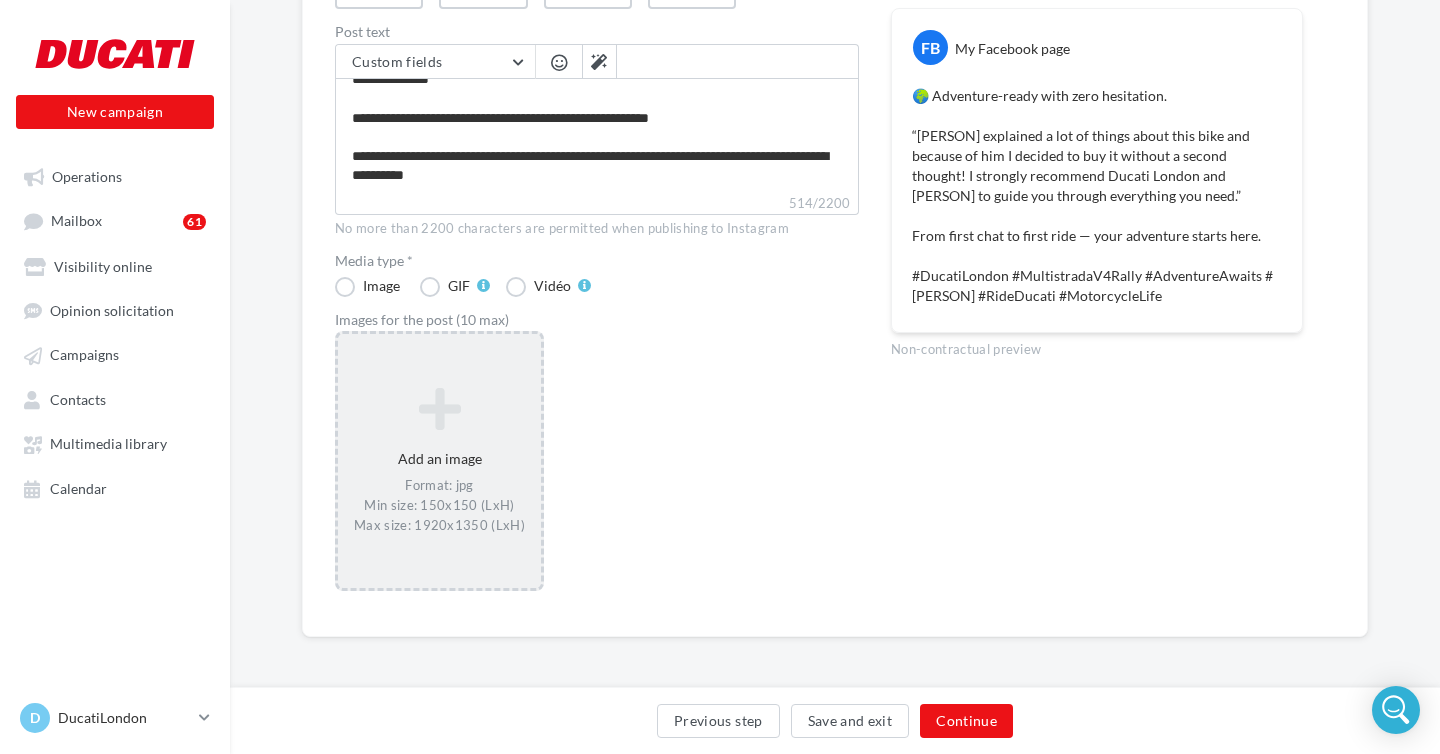 click at bounding box center (439, 409) 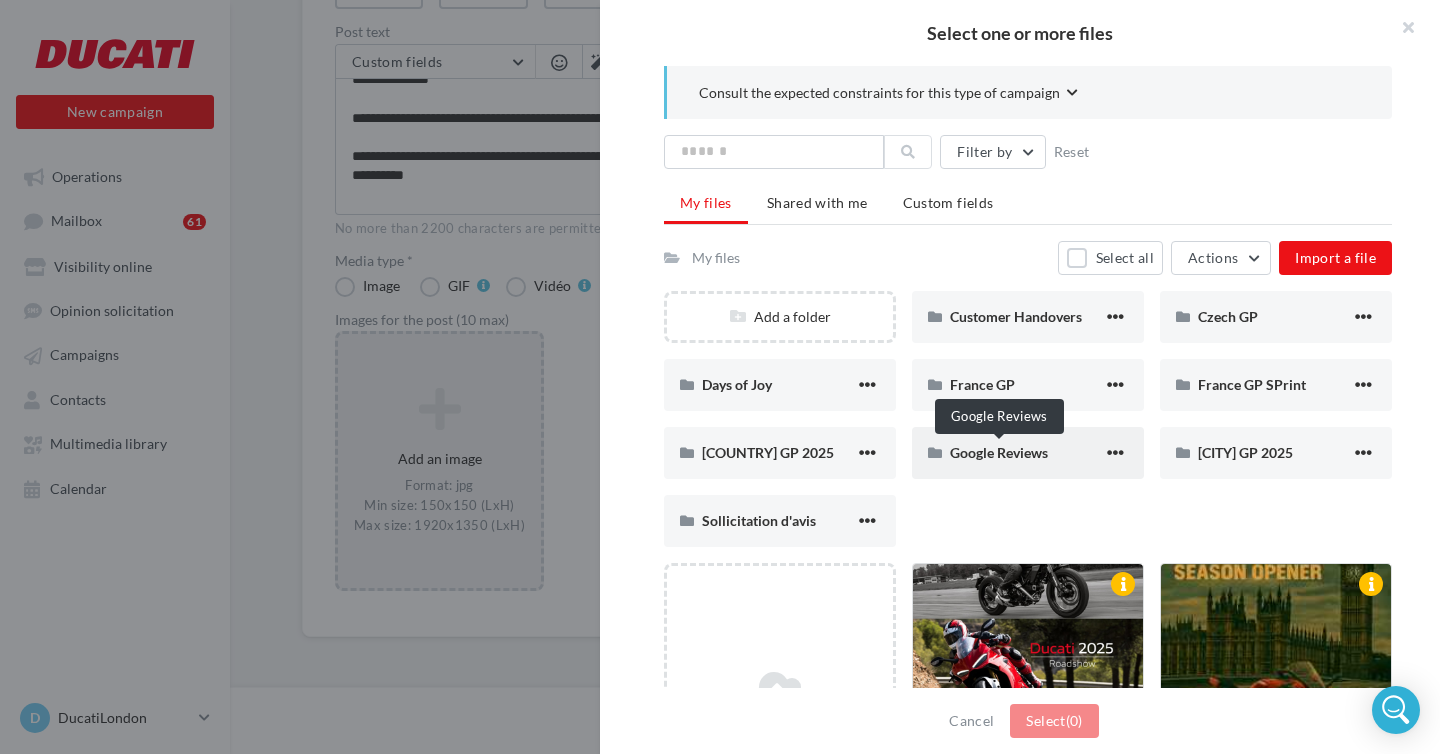 click on "Google Reviews" at bounding box center (999, 452) 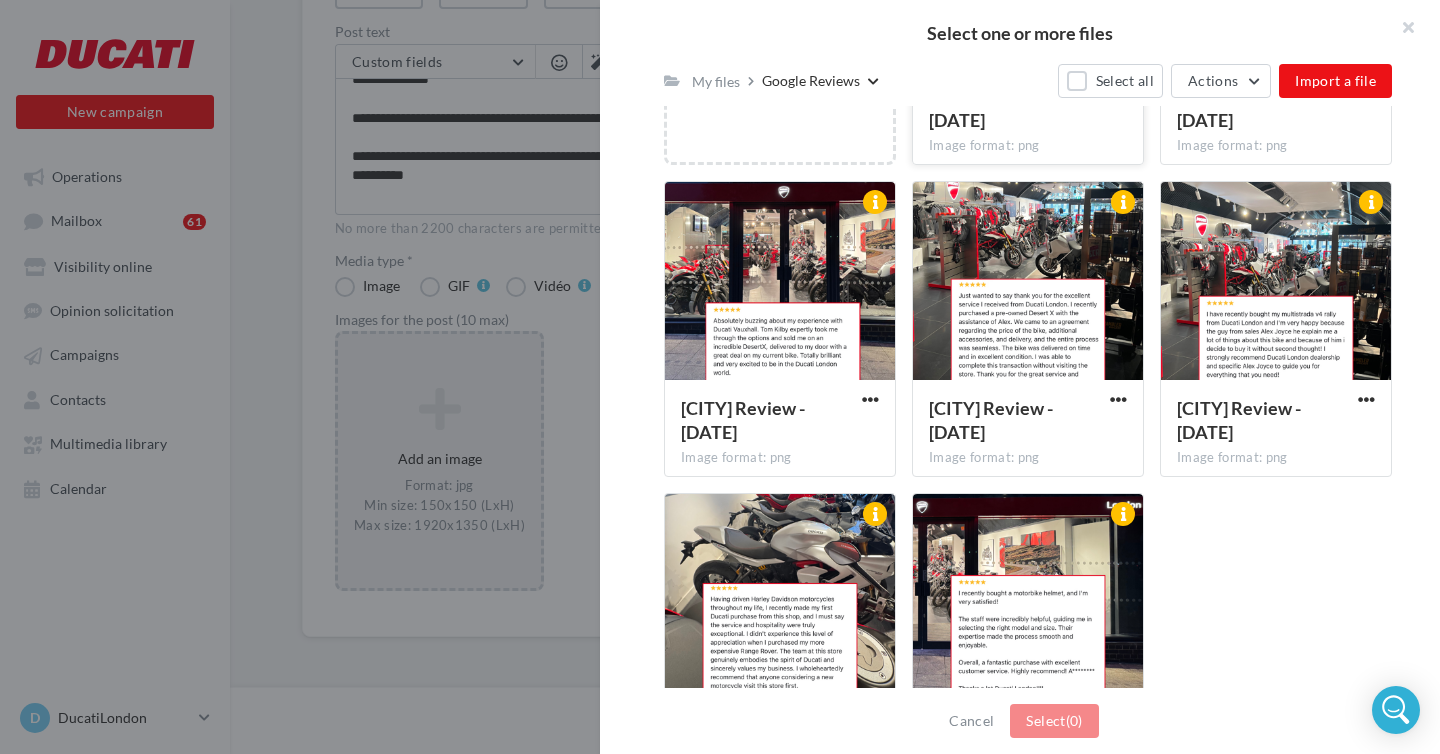 scroll, scrollTop: 501, scrollLeft: 0, axis: vertical 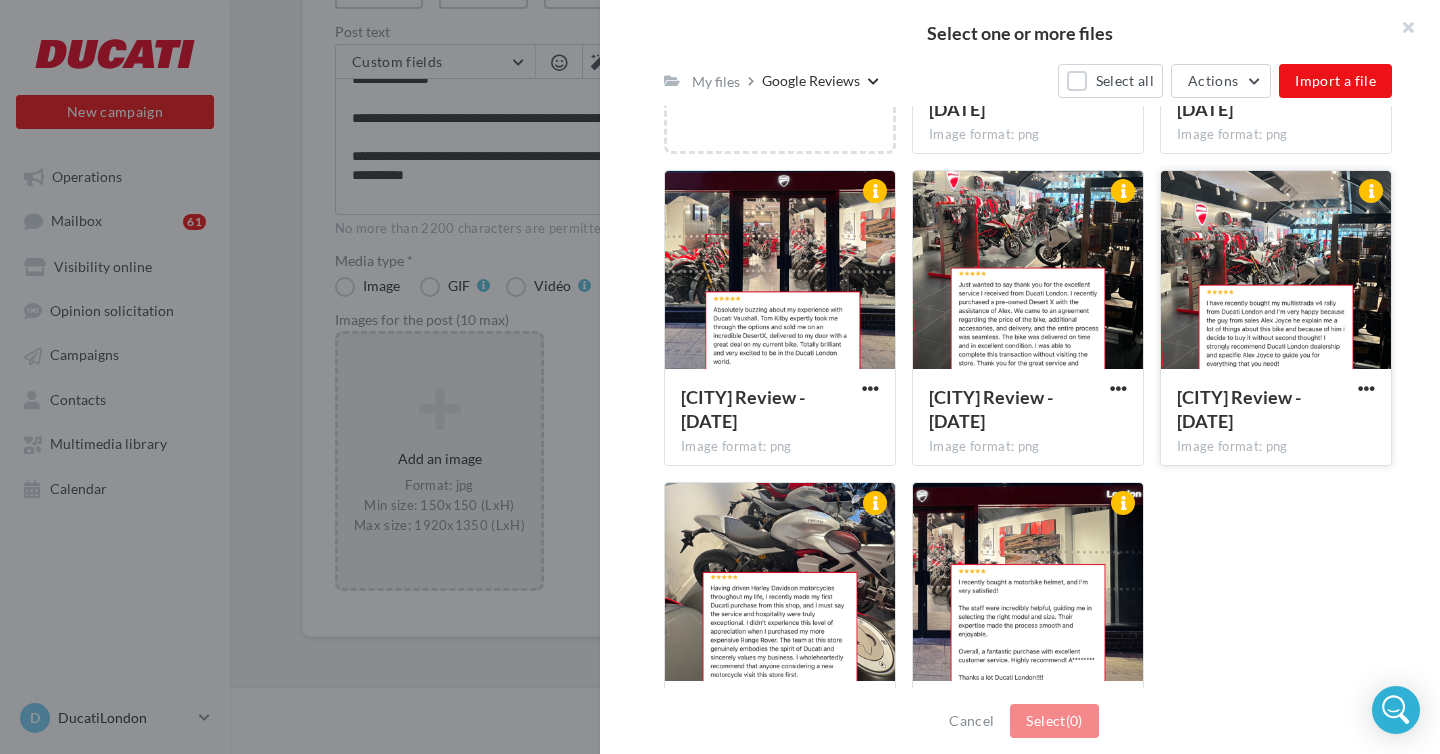 click on "London Review - 0820  Image format: png" at bounding box center (1276, 416) 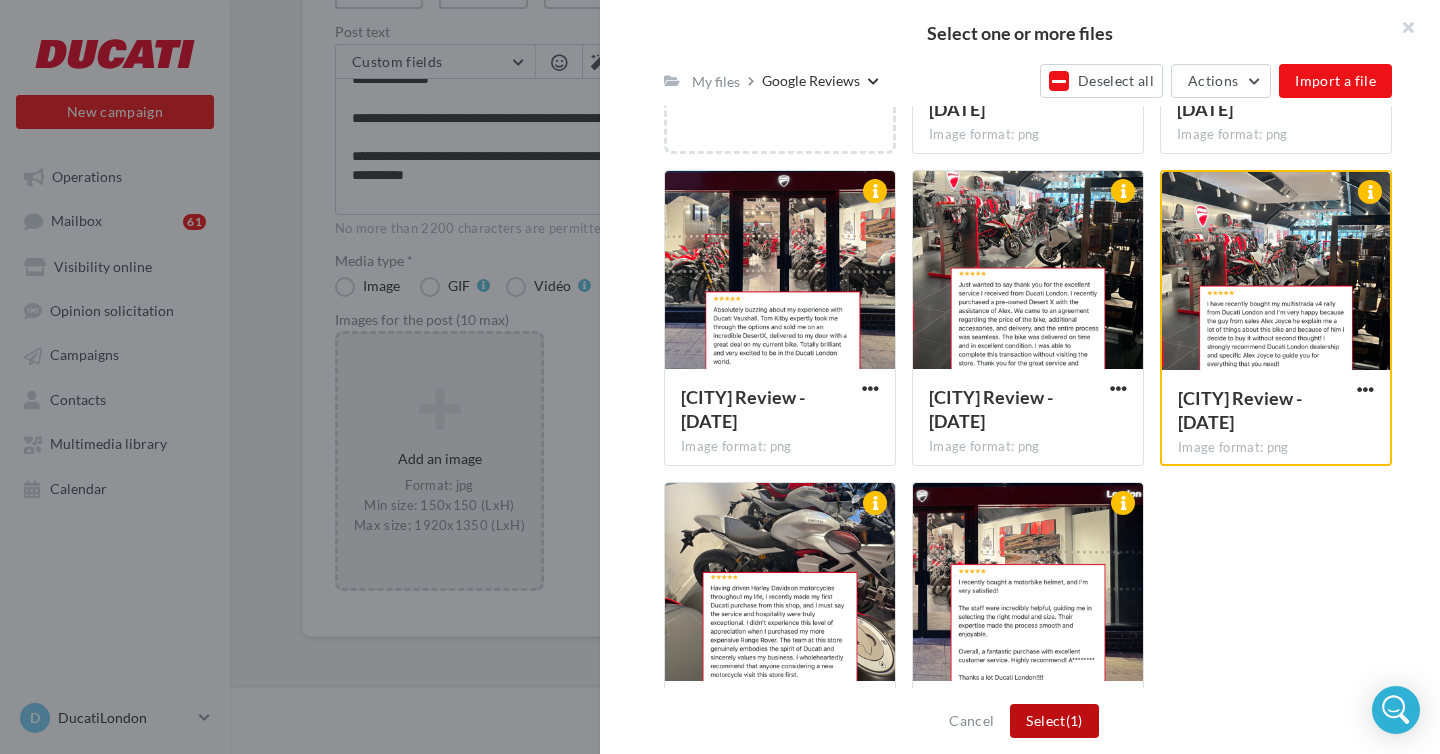 click on "Select   (1)" at bounding box center [1054, 721] 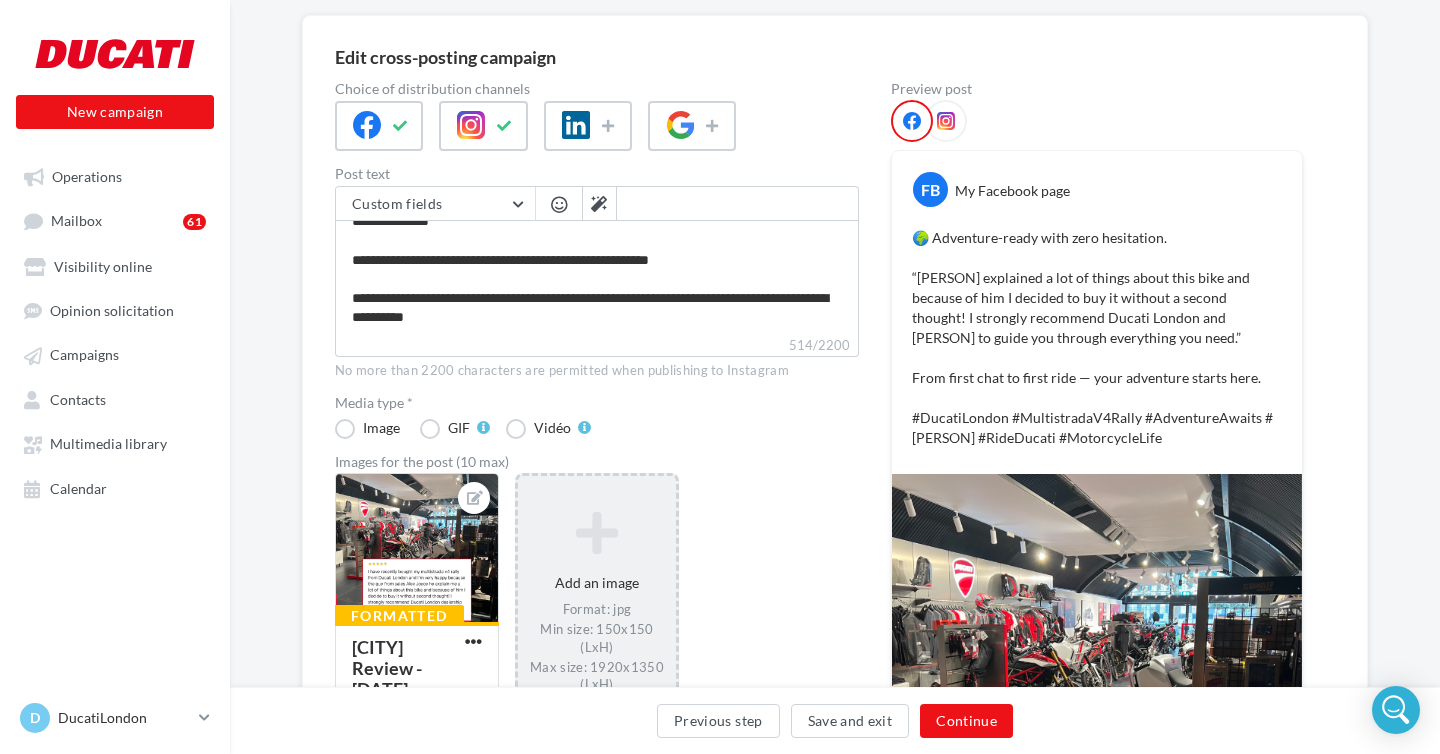 scroll, scrollTop: 171, scrollLeft: 0, axis: vertical 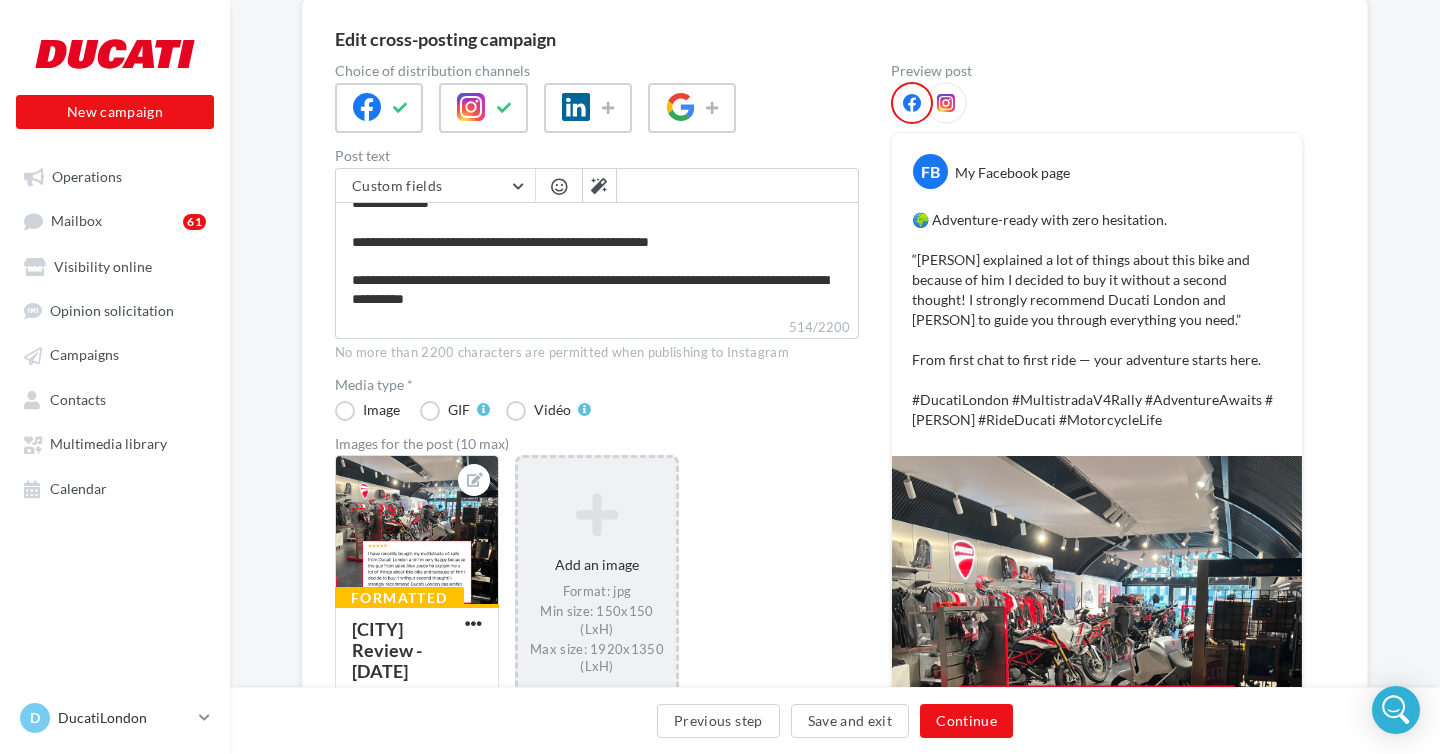 click at bounding box center [946, 103] 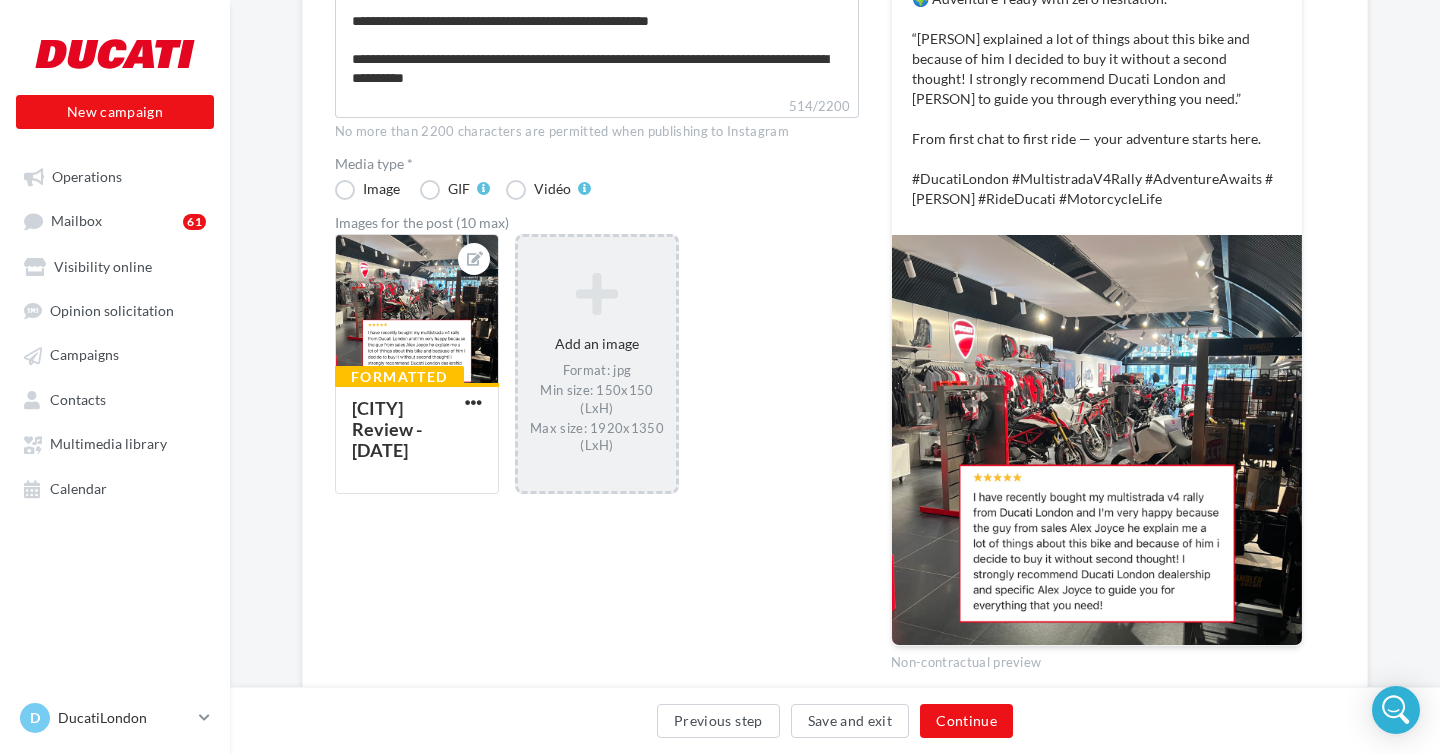 scroll, scrollTop: 396, scrollLeft: 0, axis: vertical 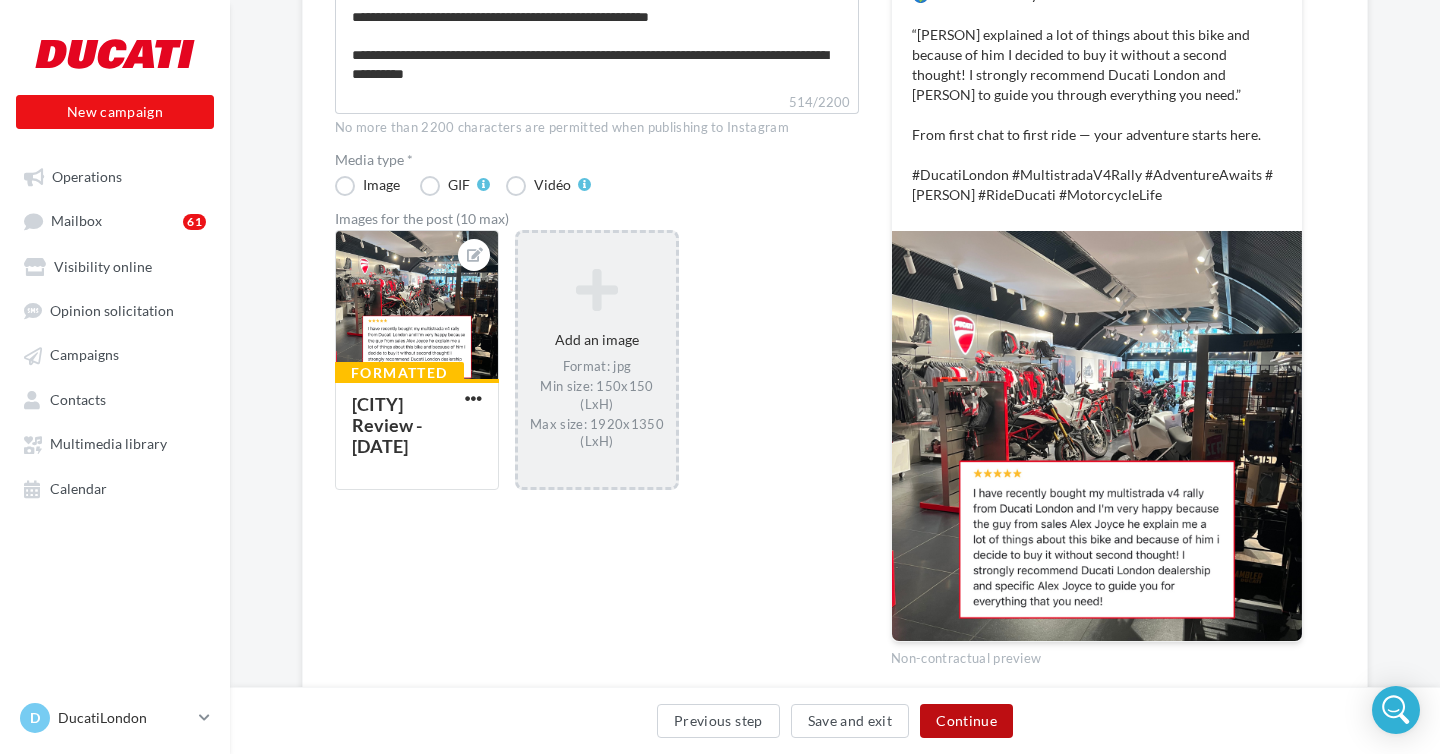 click on "Continue" at bounding box center [966, 721] 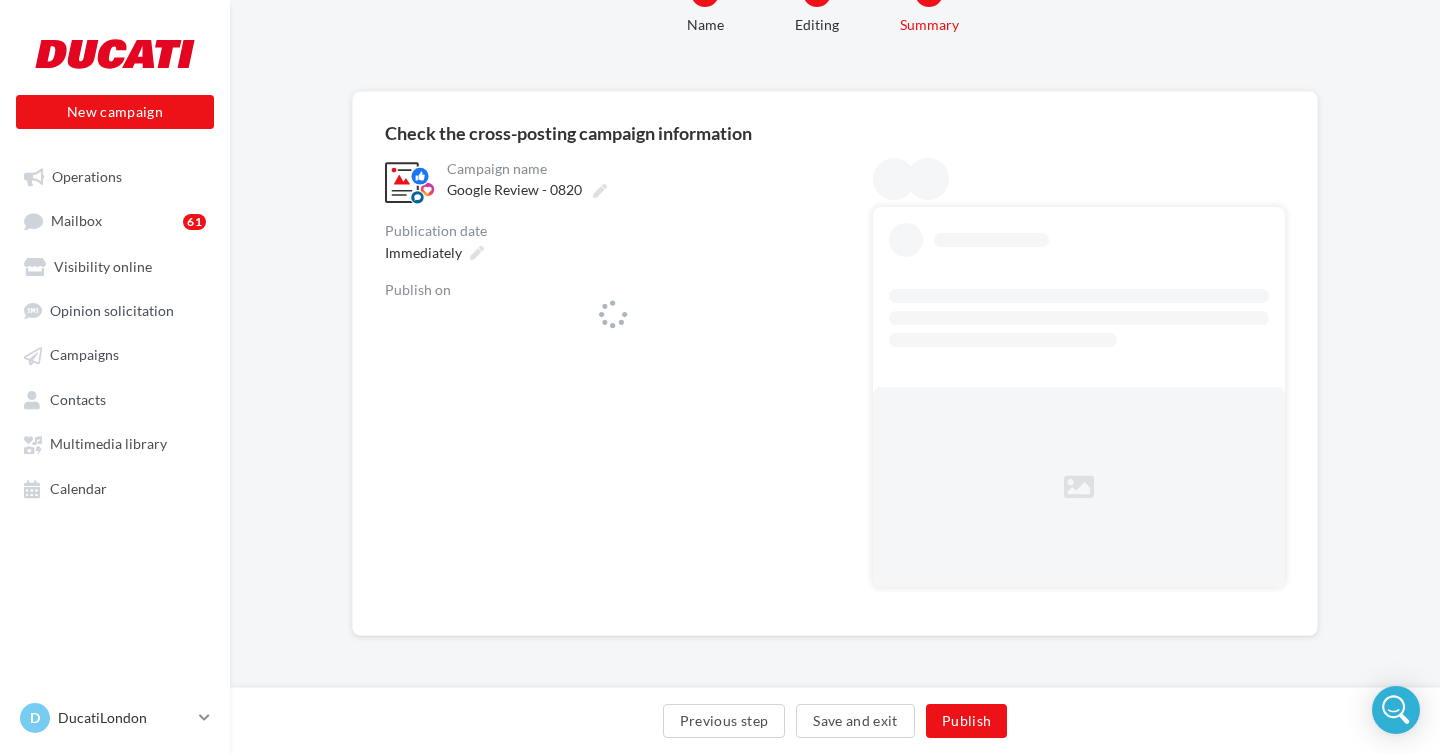 scroll, scrollTop: 0, scrollLeft: 0, axis: both 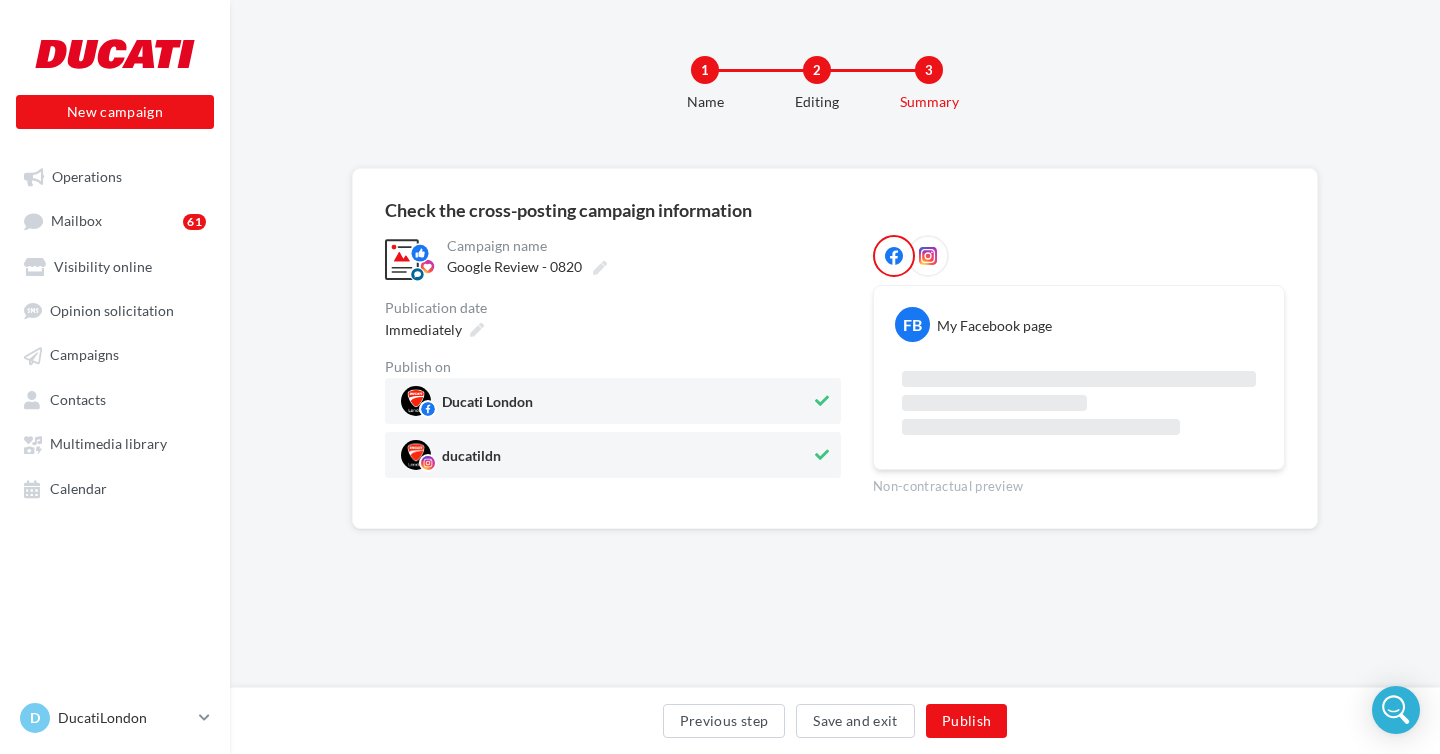 click at bounding box center [928, 256] 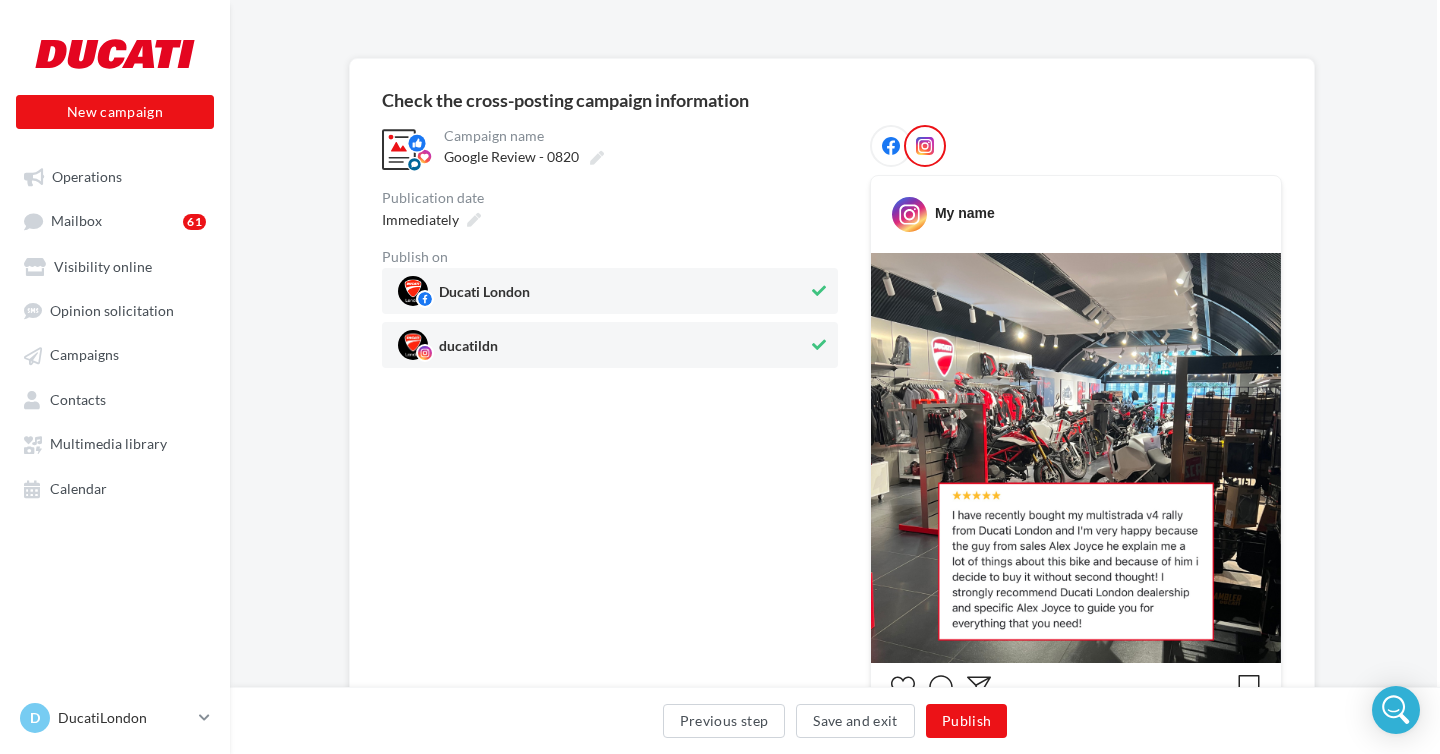 scroll, scrollTop: 18, scrollLeft: 3, axis: both 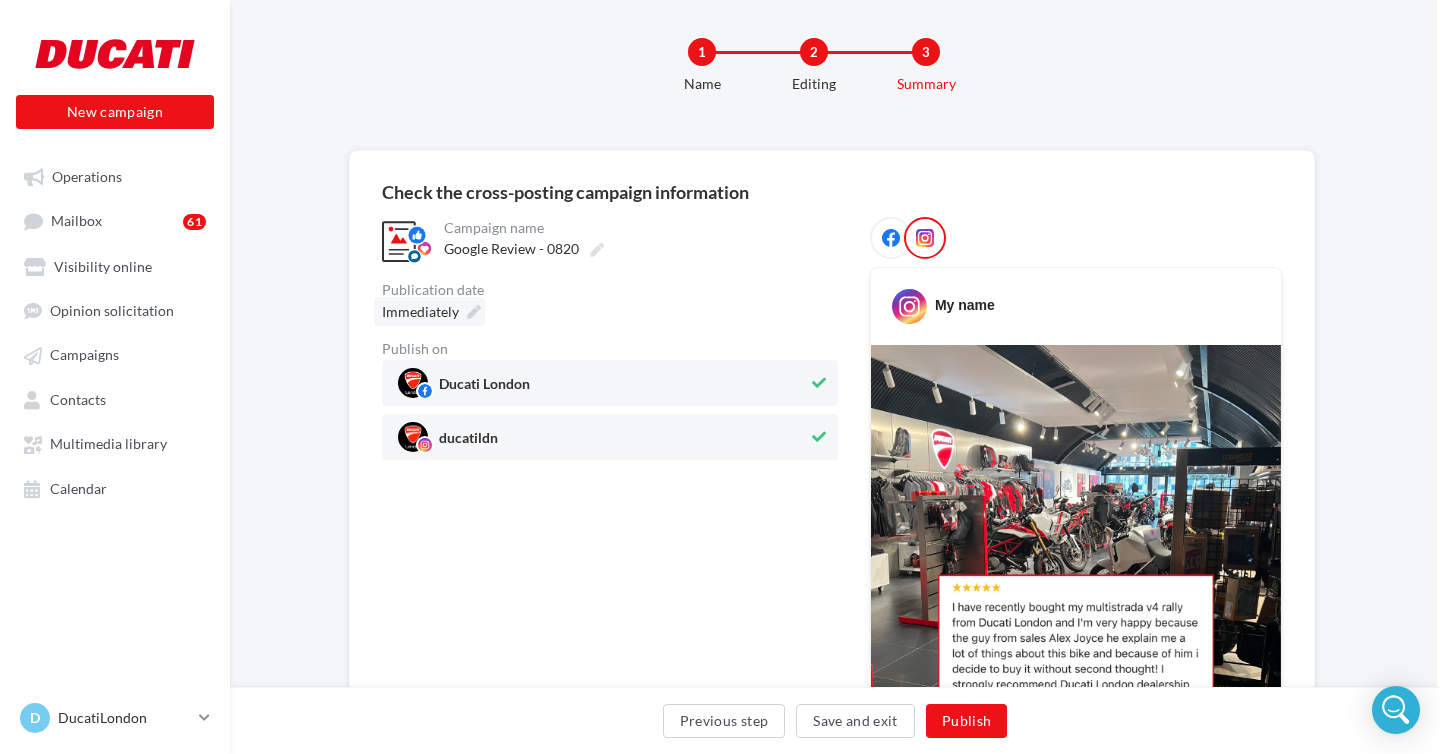 click at bounding box center [474, 312] 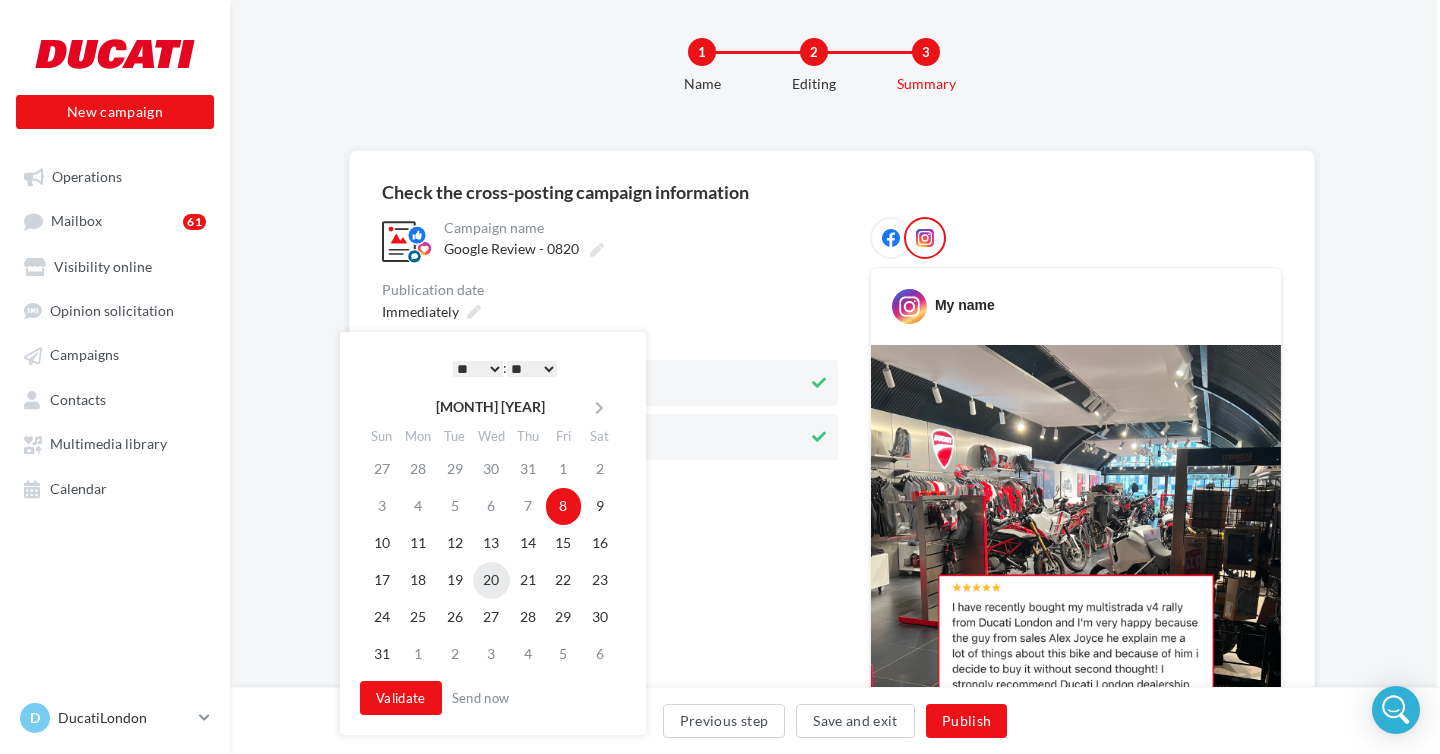 click on "20" at bounding box center (491, 580) 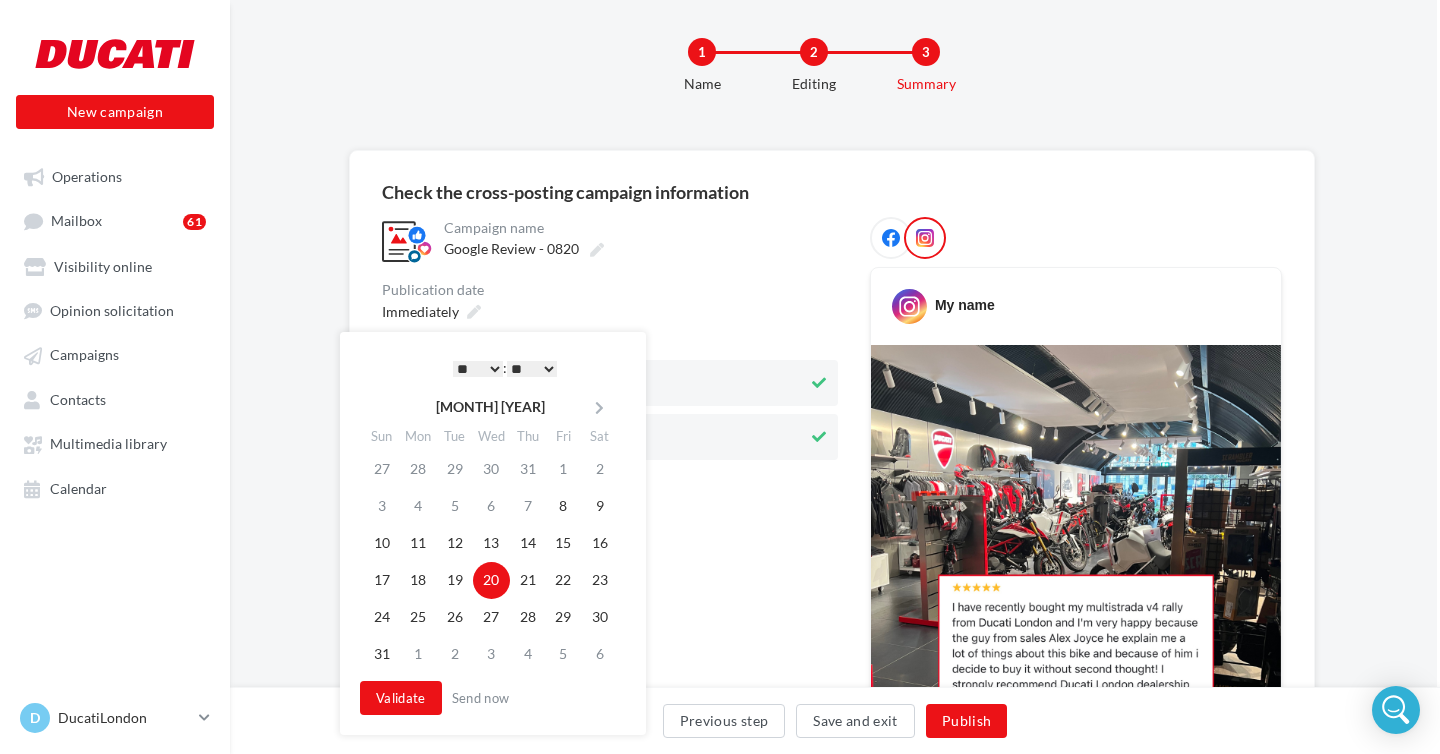 click on "* * * * * * * * * * ** ** ** ** ** ** ** ** ** ** ** ** ** **" at bounding box center (478, 369) 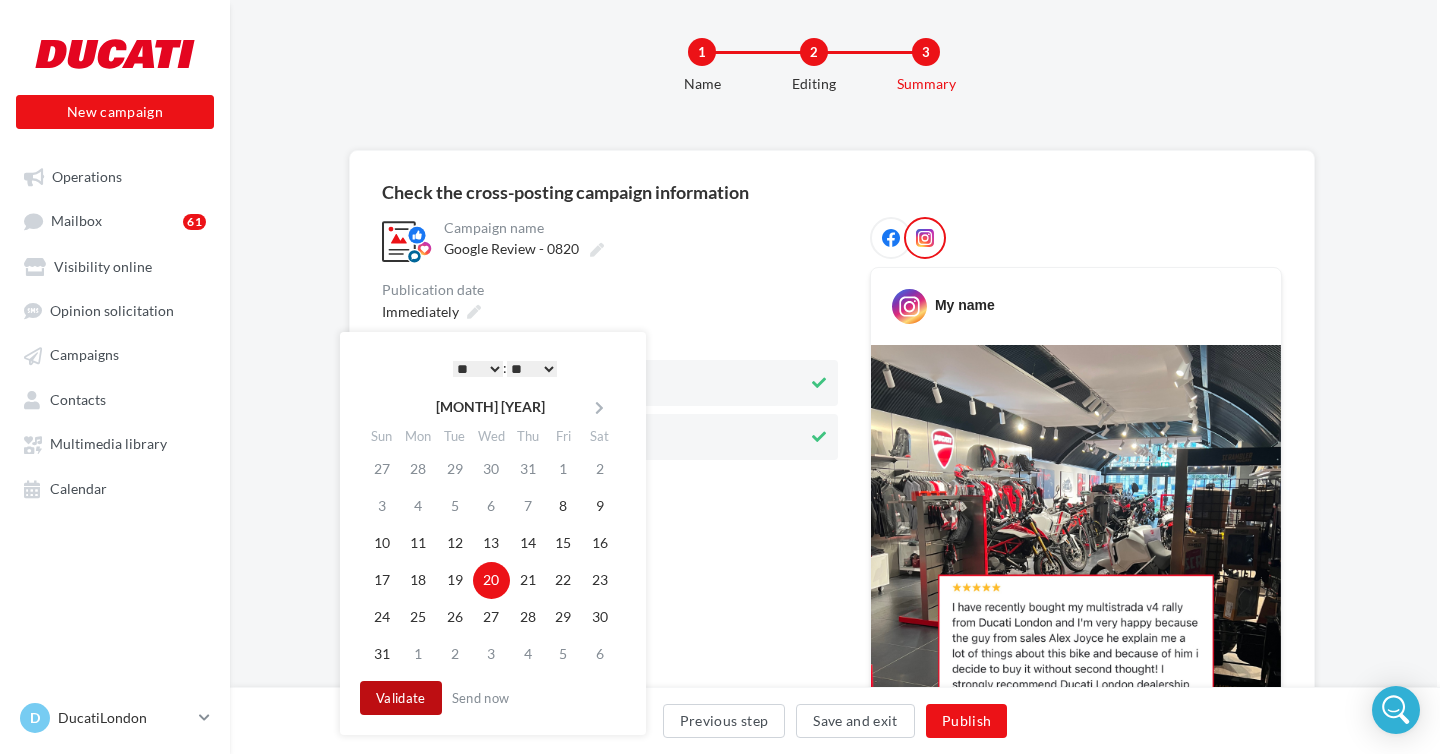 click on "Validate" at bounding box center (401, 698) 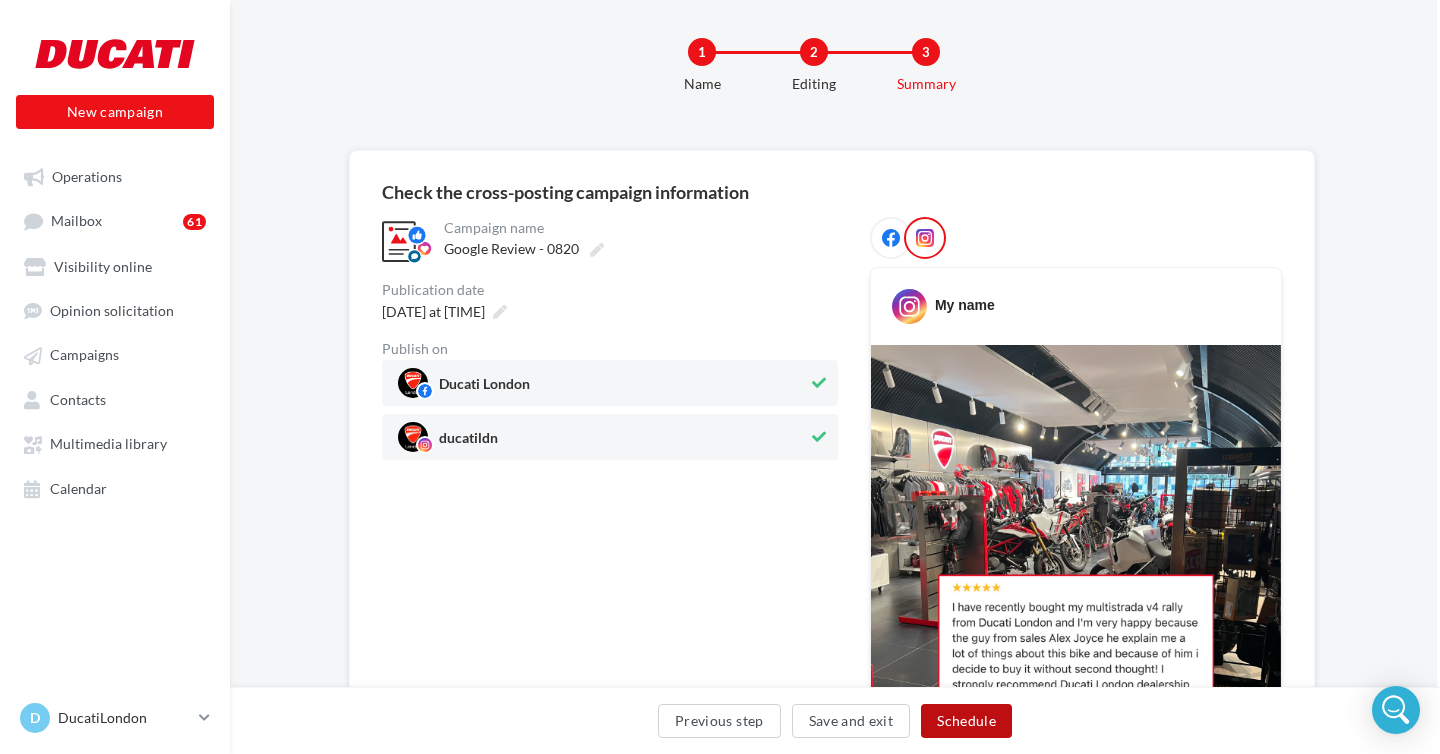 click on "Schedule" at bounding box center [966, 721] 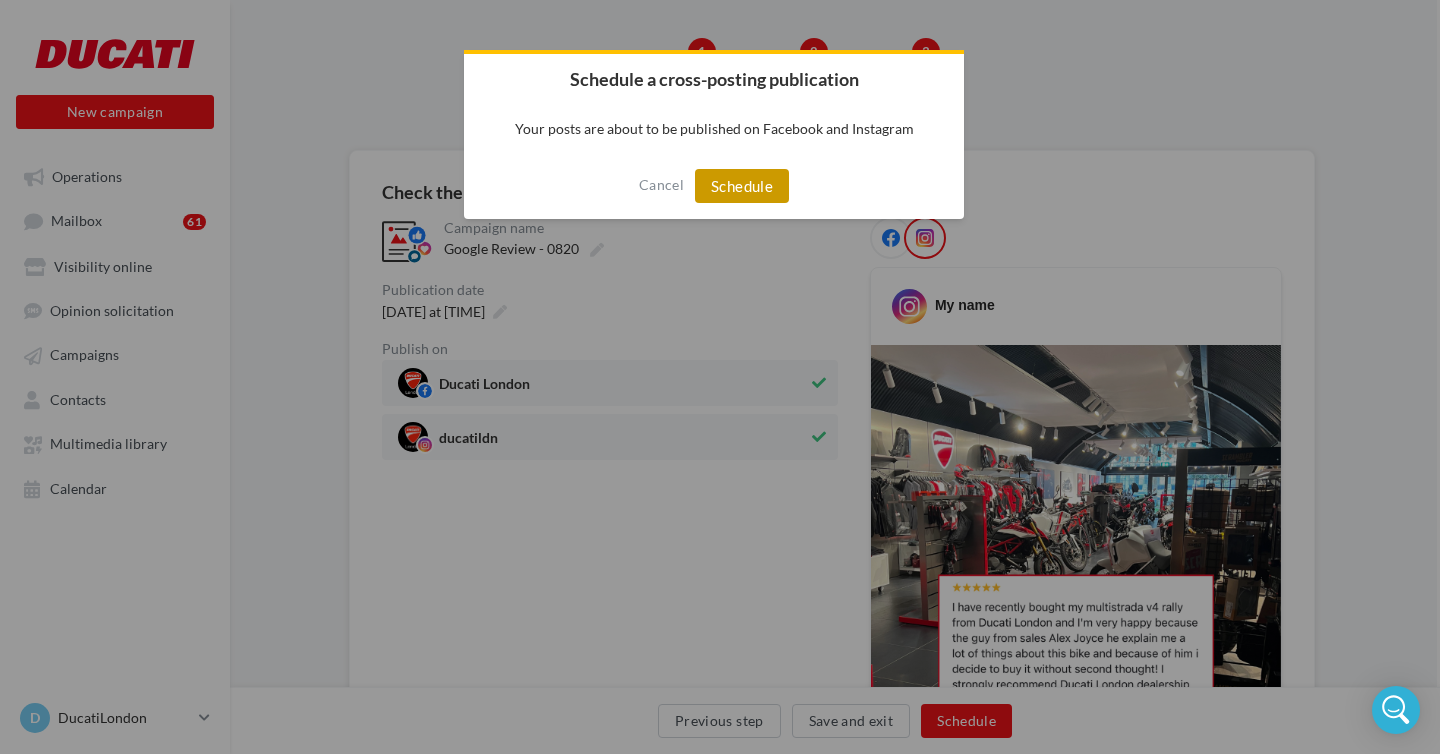 click on "Schedule" at bounding box center [742, 186] 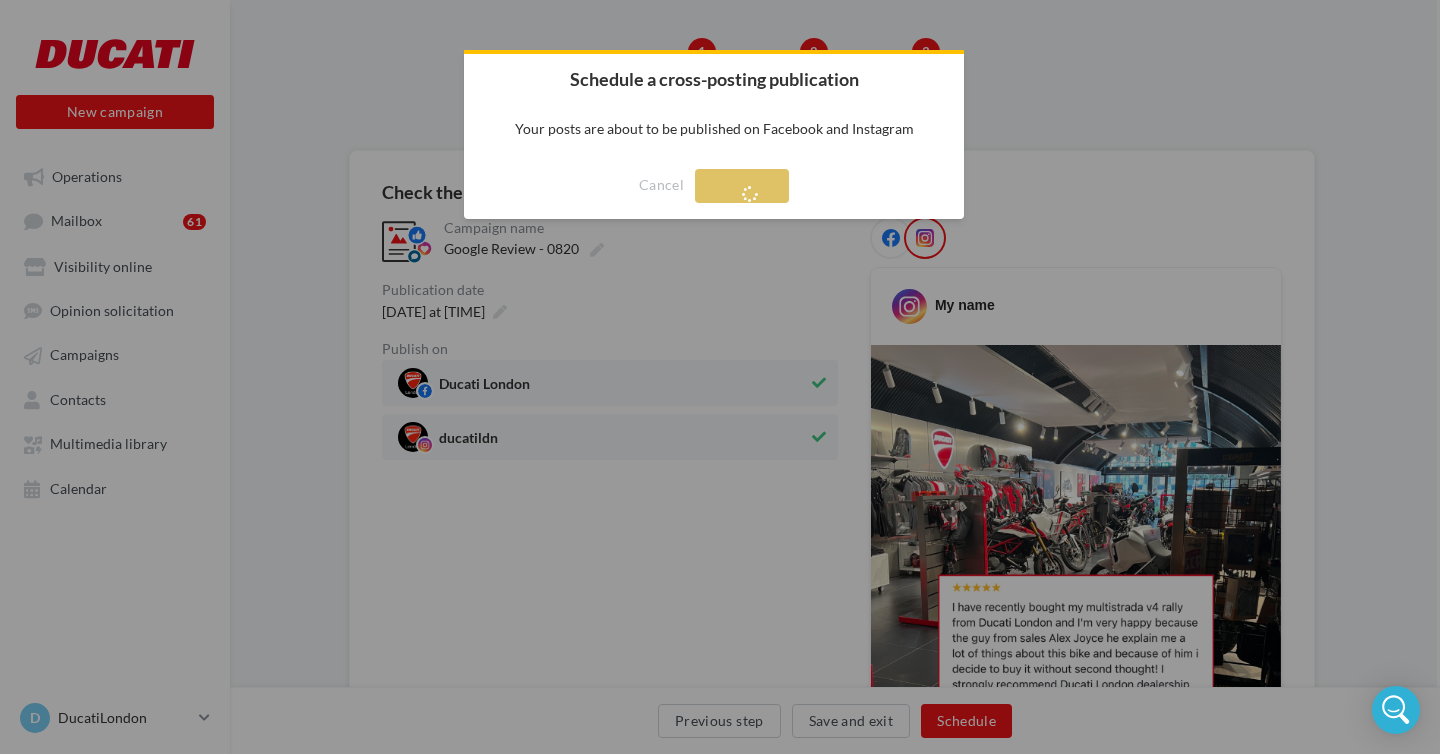 scroll, scrollTop: 32, scrollLeft: 0, axis: vertical 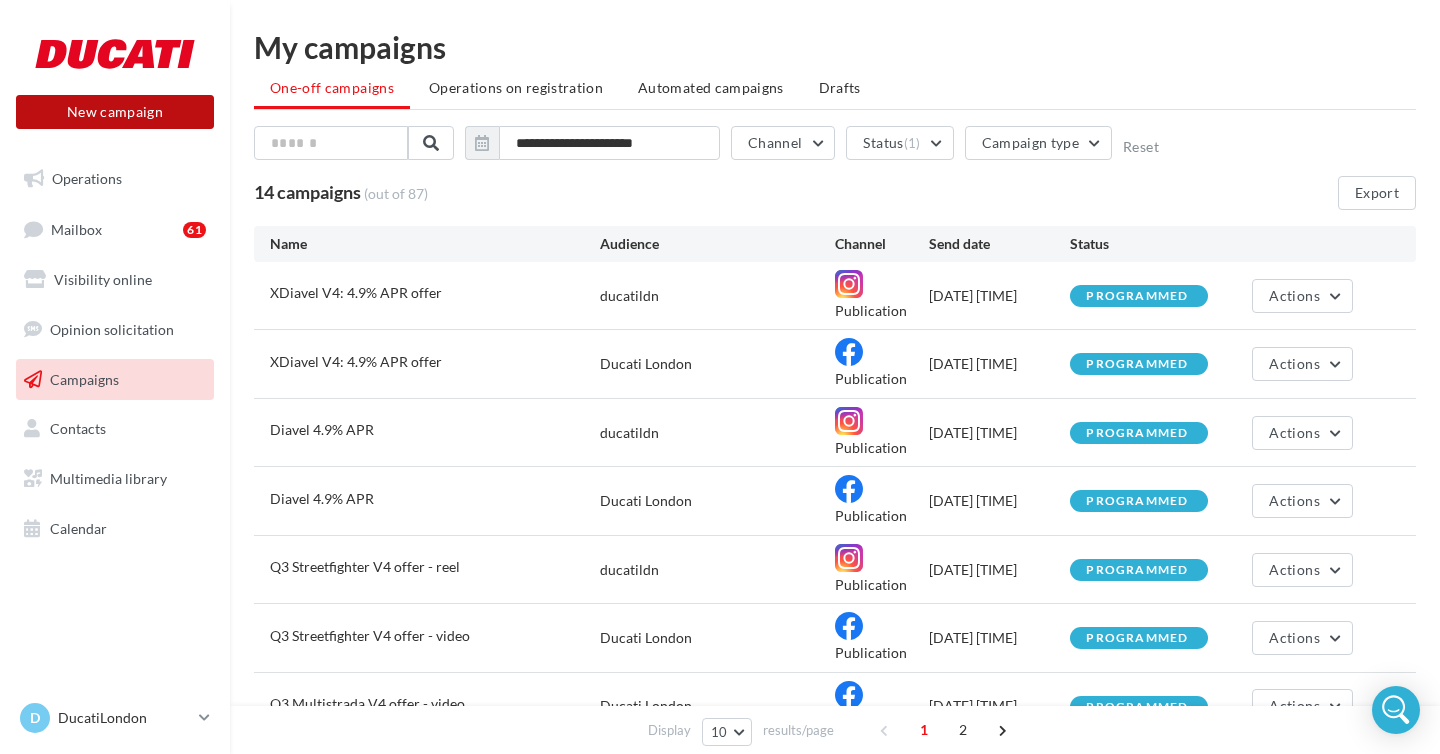 click on "New campaign" at bounding box center [115, 112] 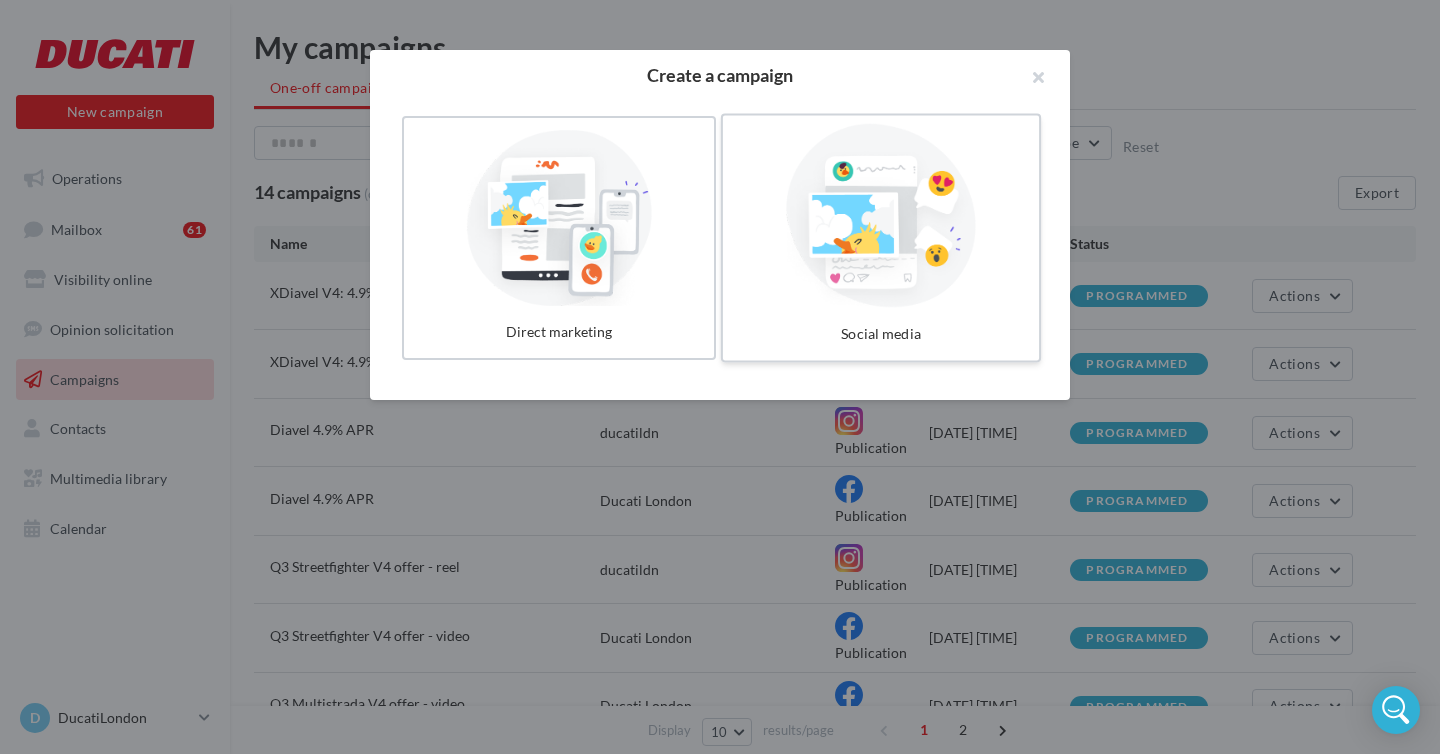 click at bounding box center (881, 216) 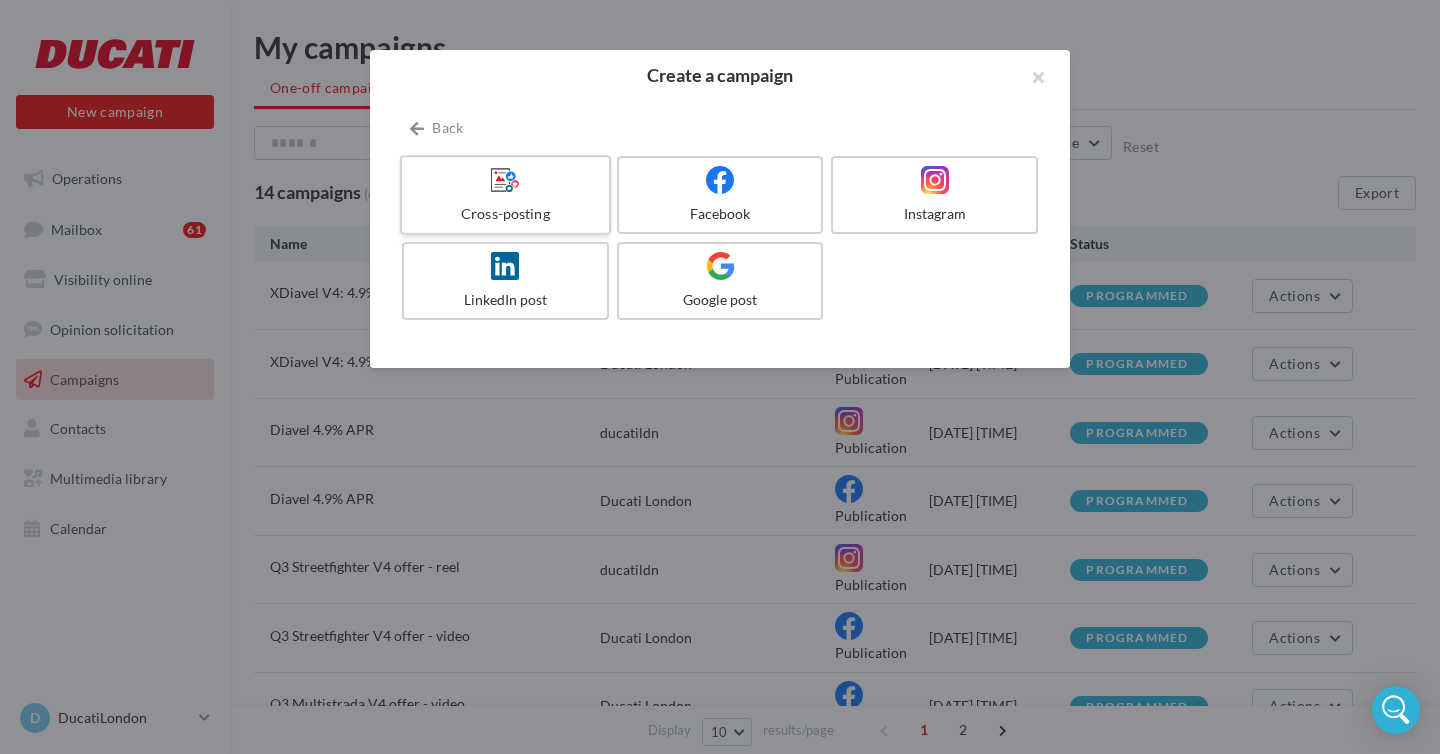 click at bounding box center (505, 180) 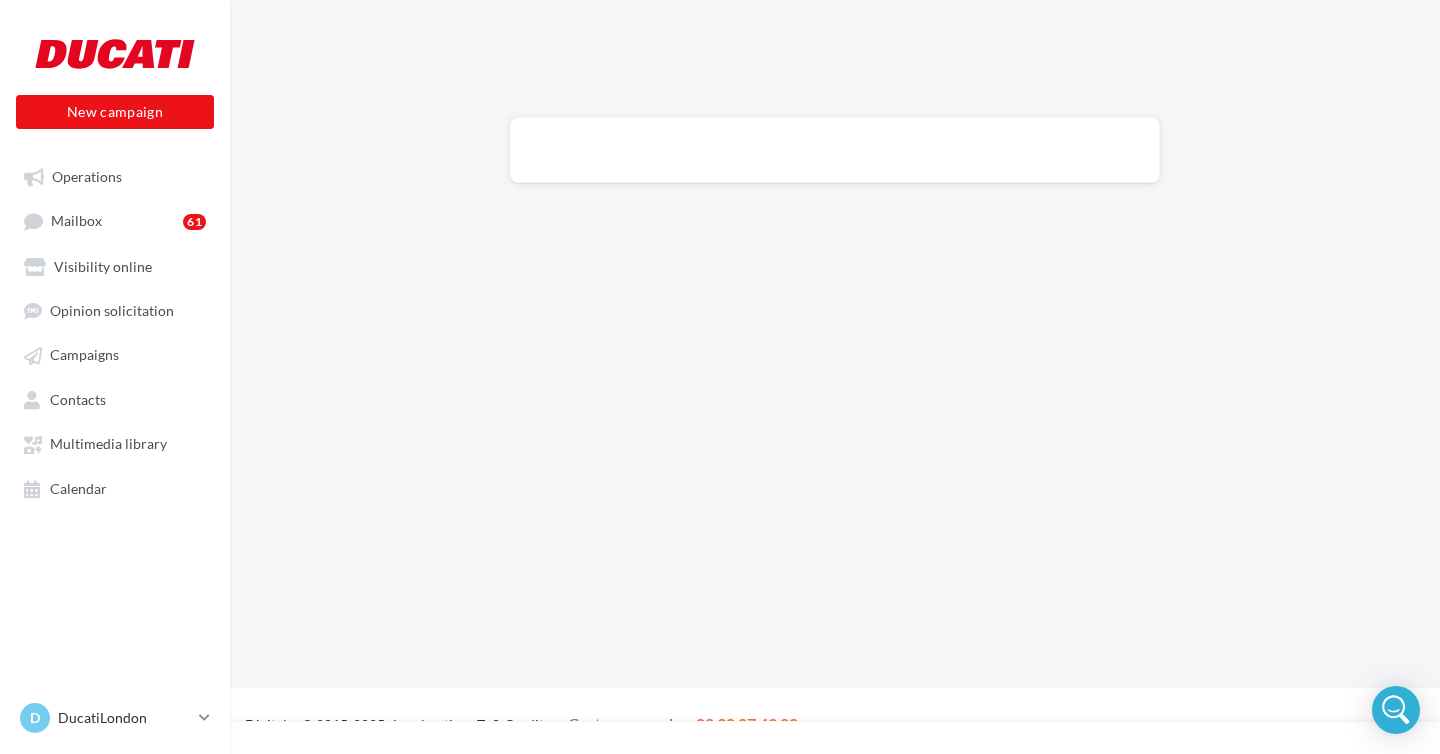 scroll, scrollTop: 0, scrollLeft: 0, axis: both 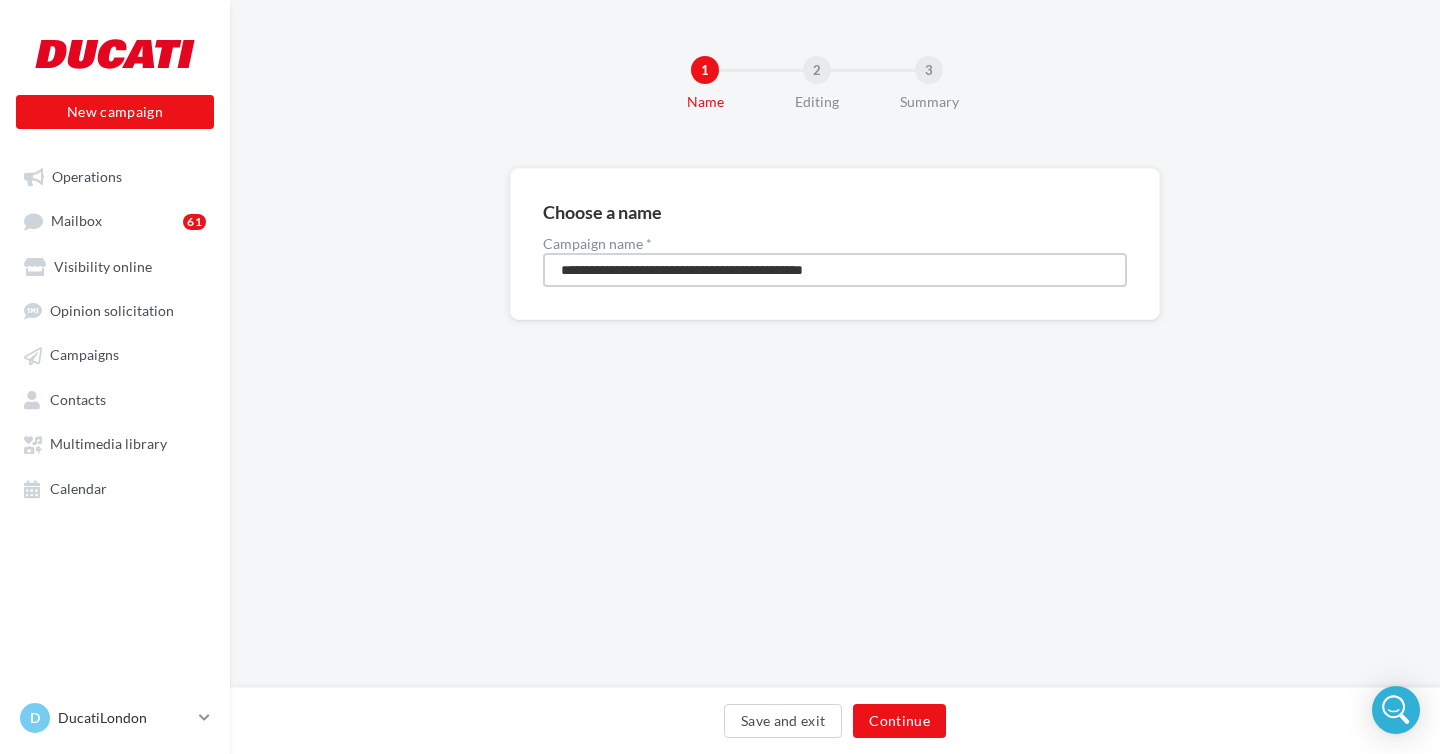 drag, startPoint x: 902, startPoint y: 272, endPoint x: 507, endPoint y: 263, distance: 395.1025 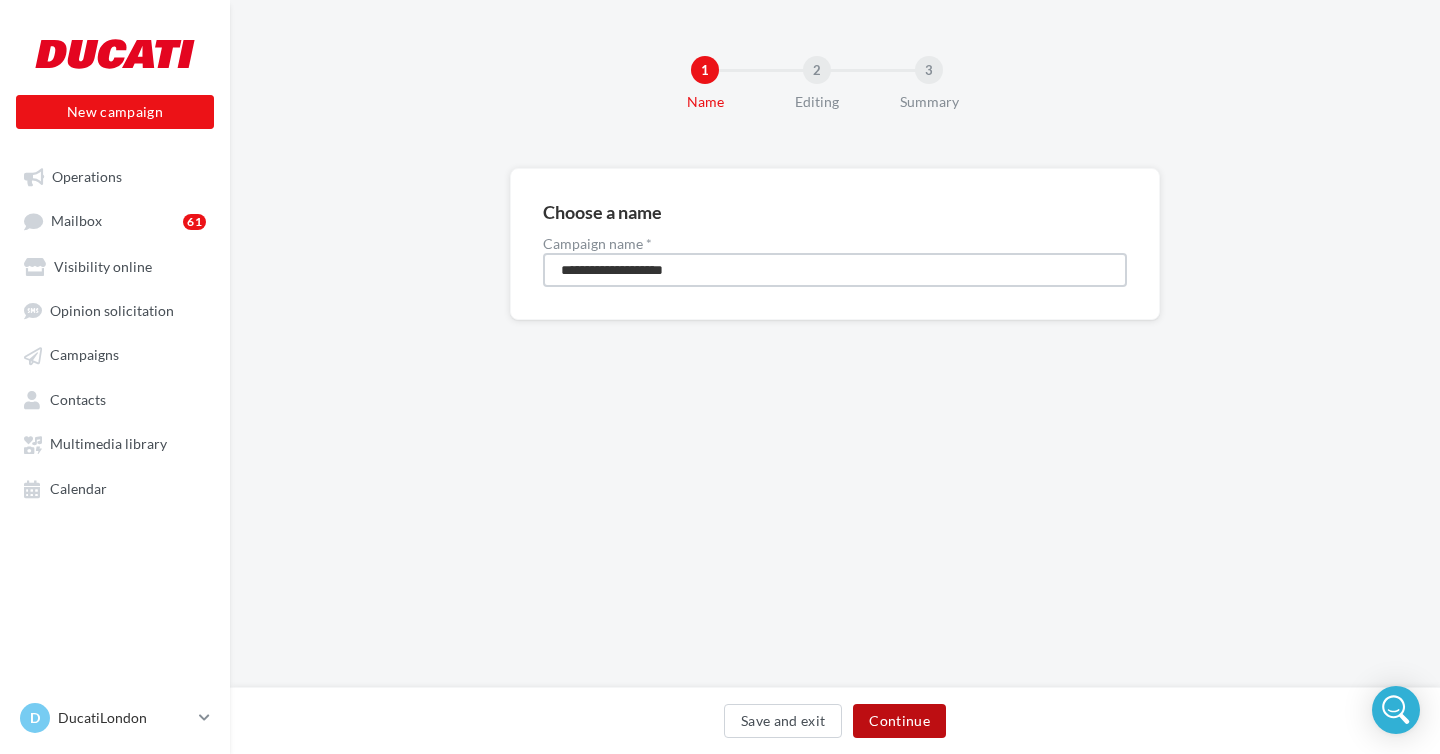 type on "**********" 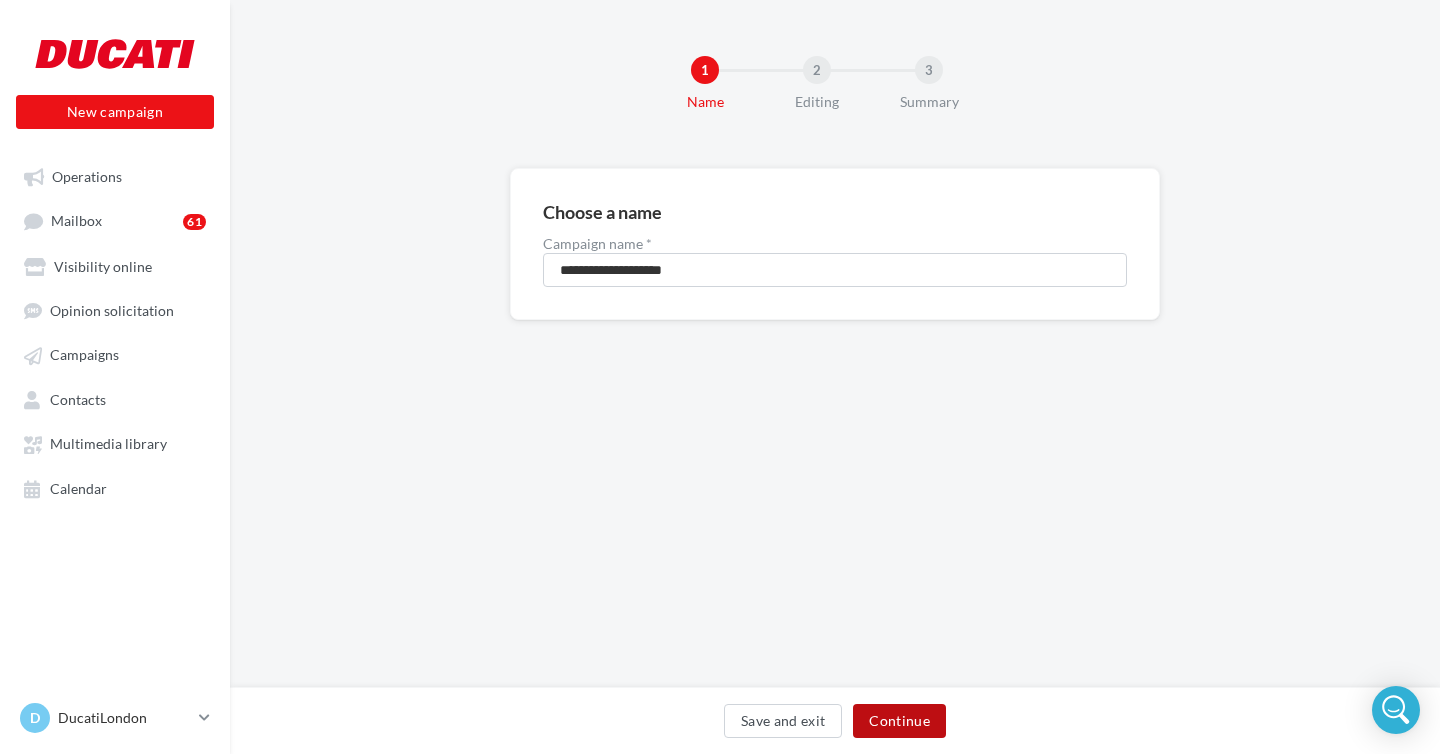 click on "Continue" at bounding box center [899, 721] 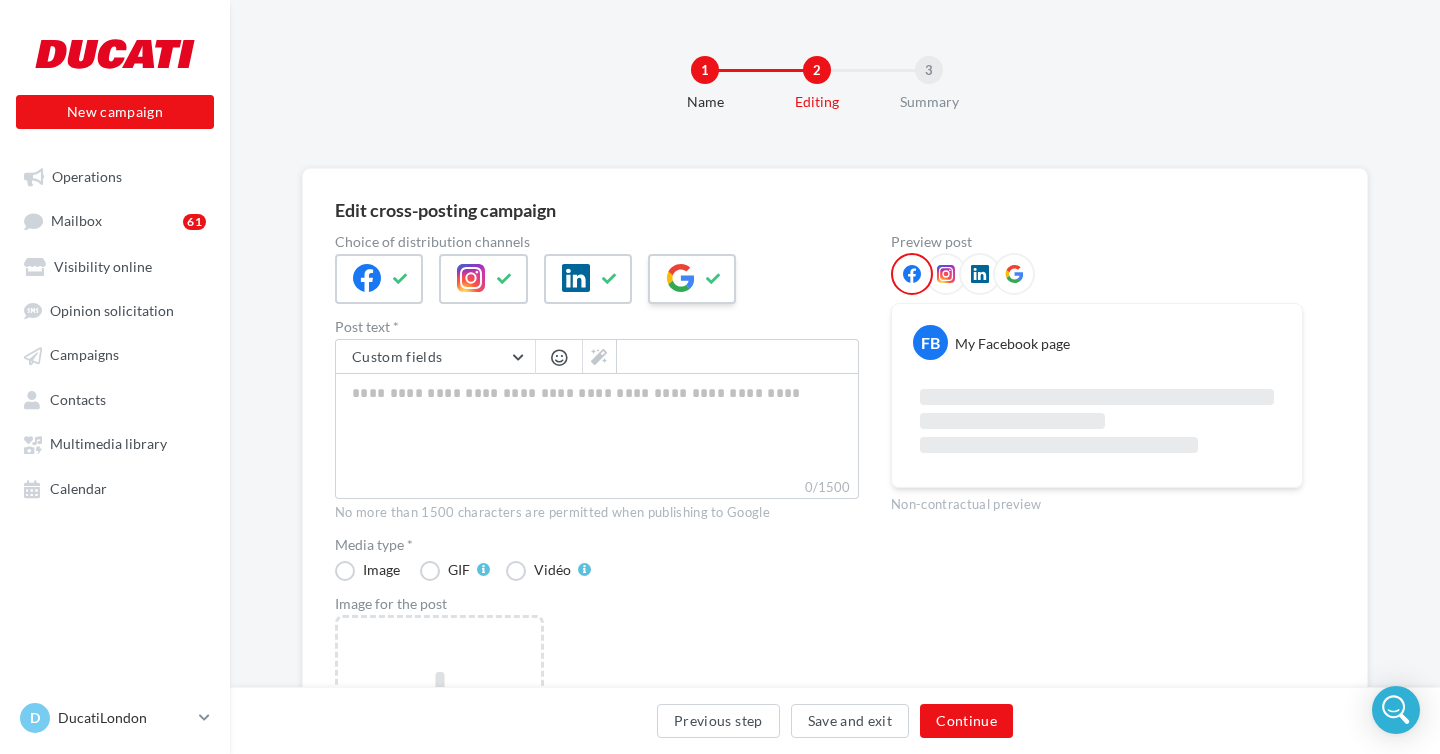 click at bounding box center [692, 279] 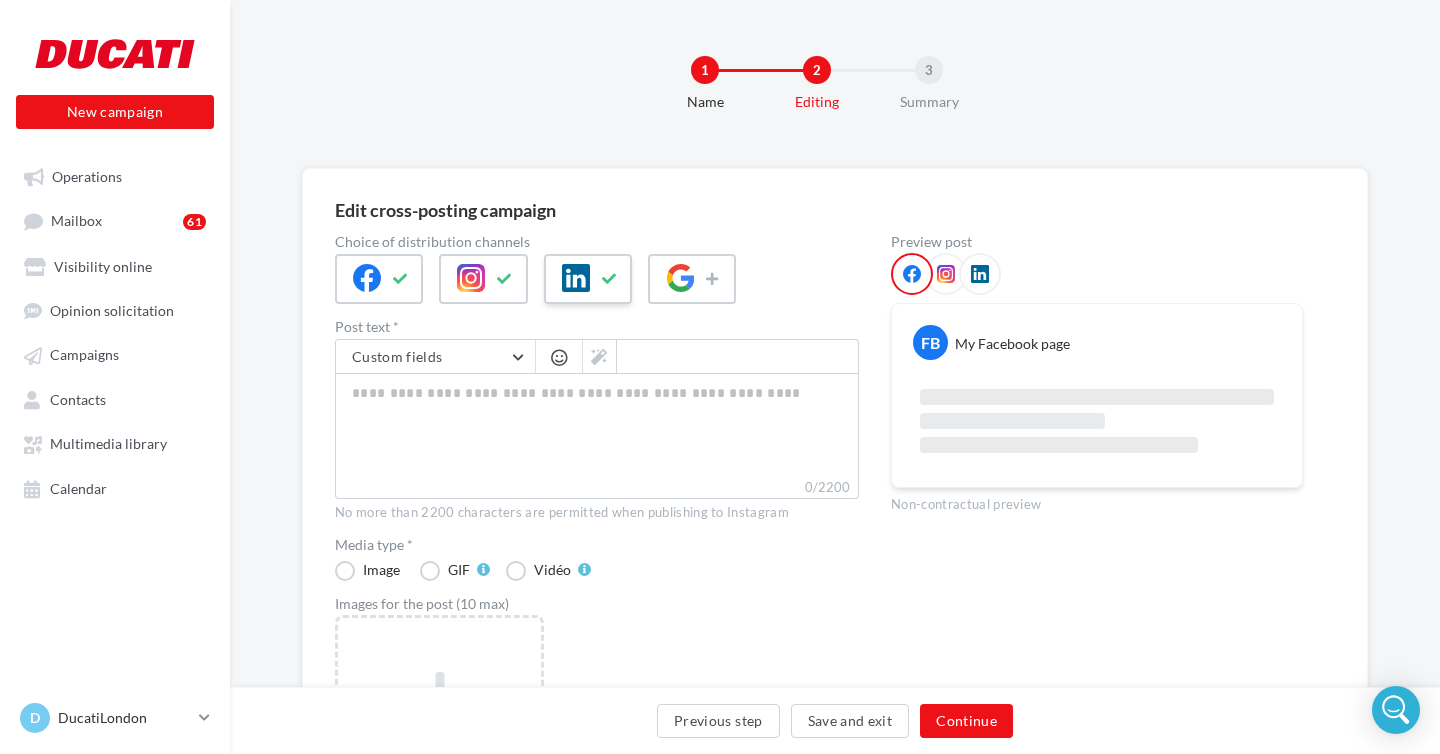 click at bounding box center [576, 278] 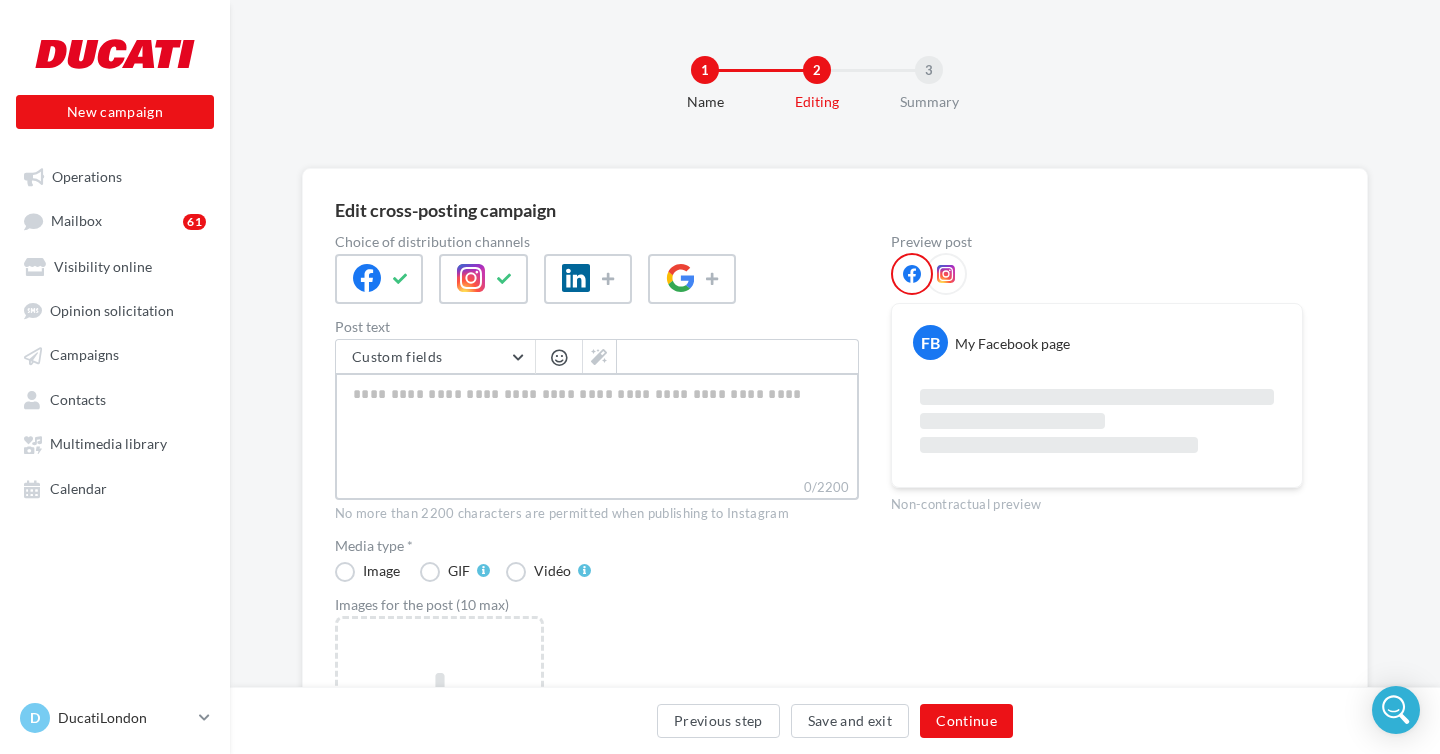 click on "0/2200" at bounding box center [597, 425] 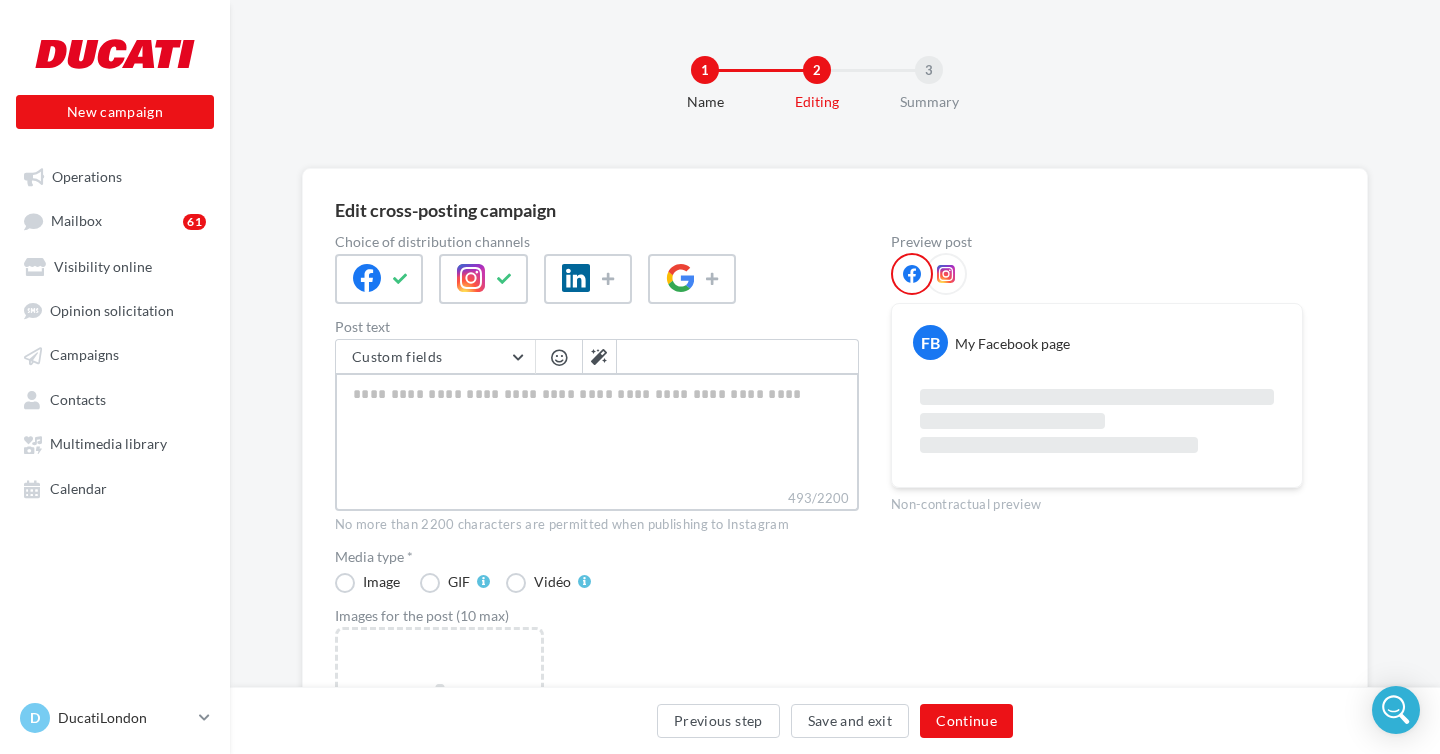 type on "**********" 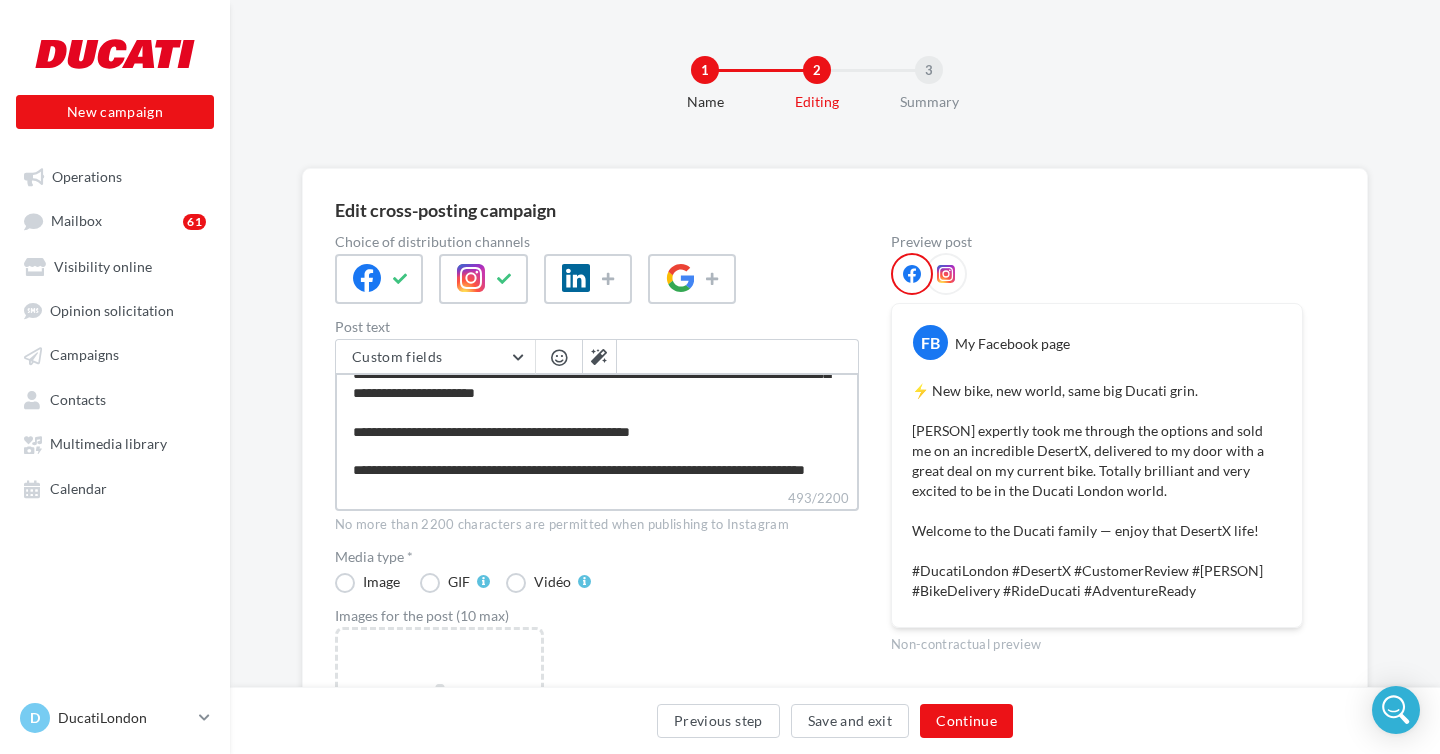 scroll, scrollTop: 95, scrollLeft: 0, axis: vertical 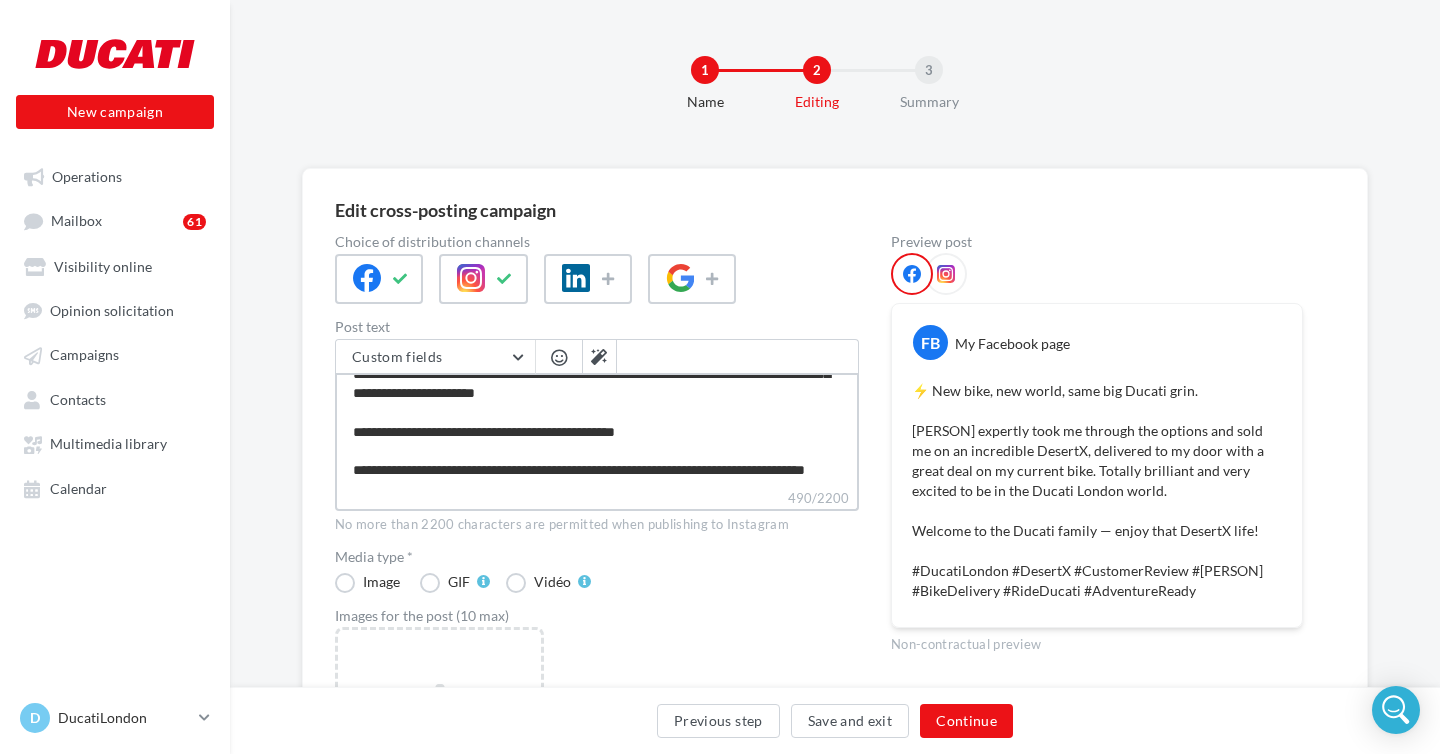 type on "**********" 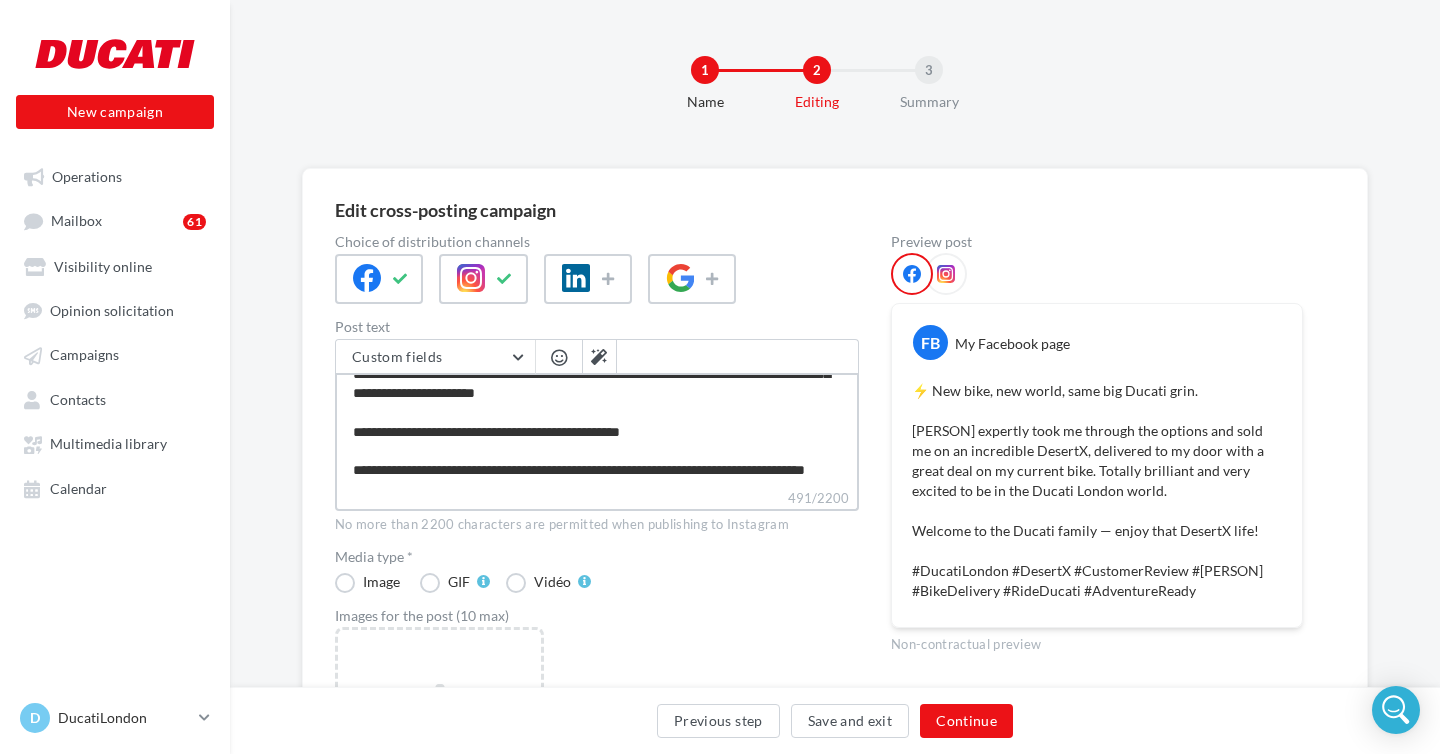 type on "**********" 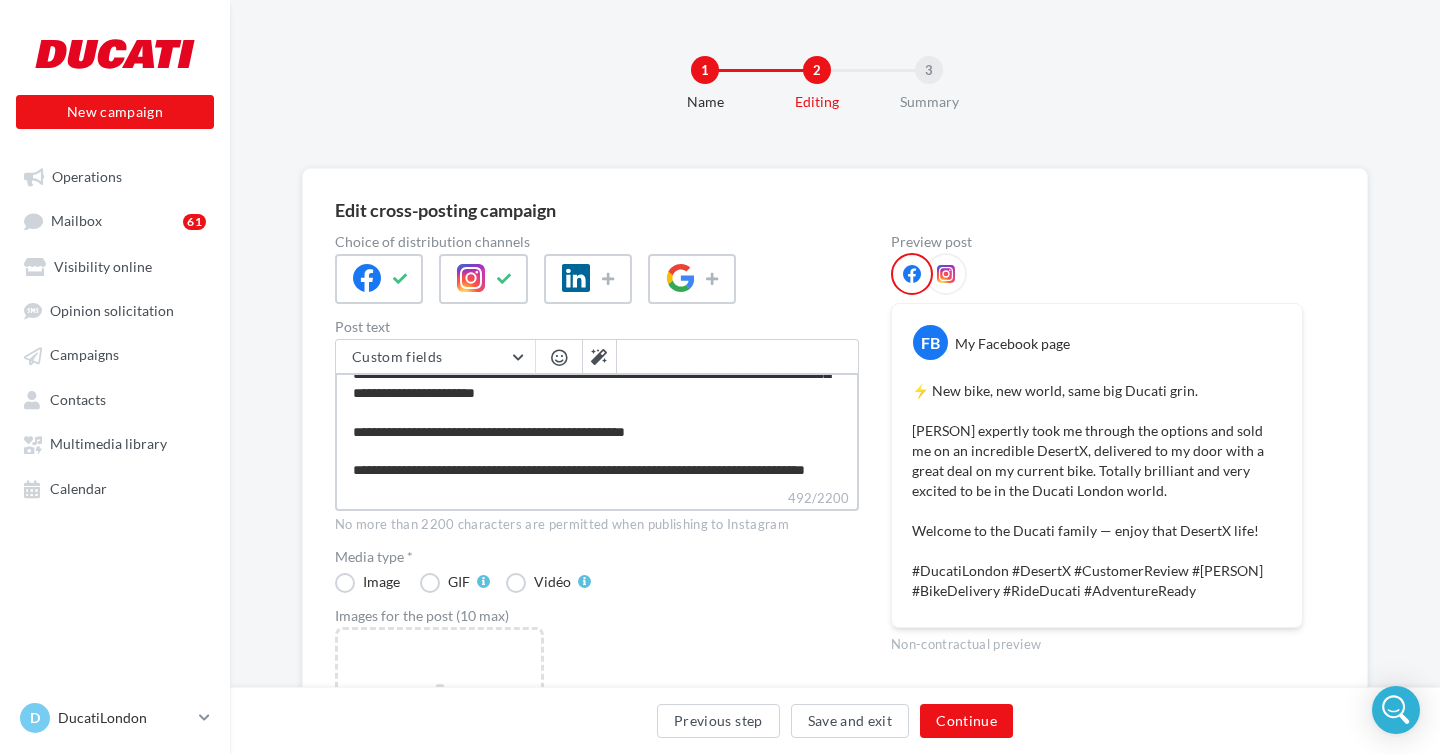 type on "**********" 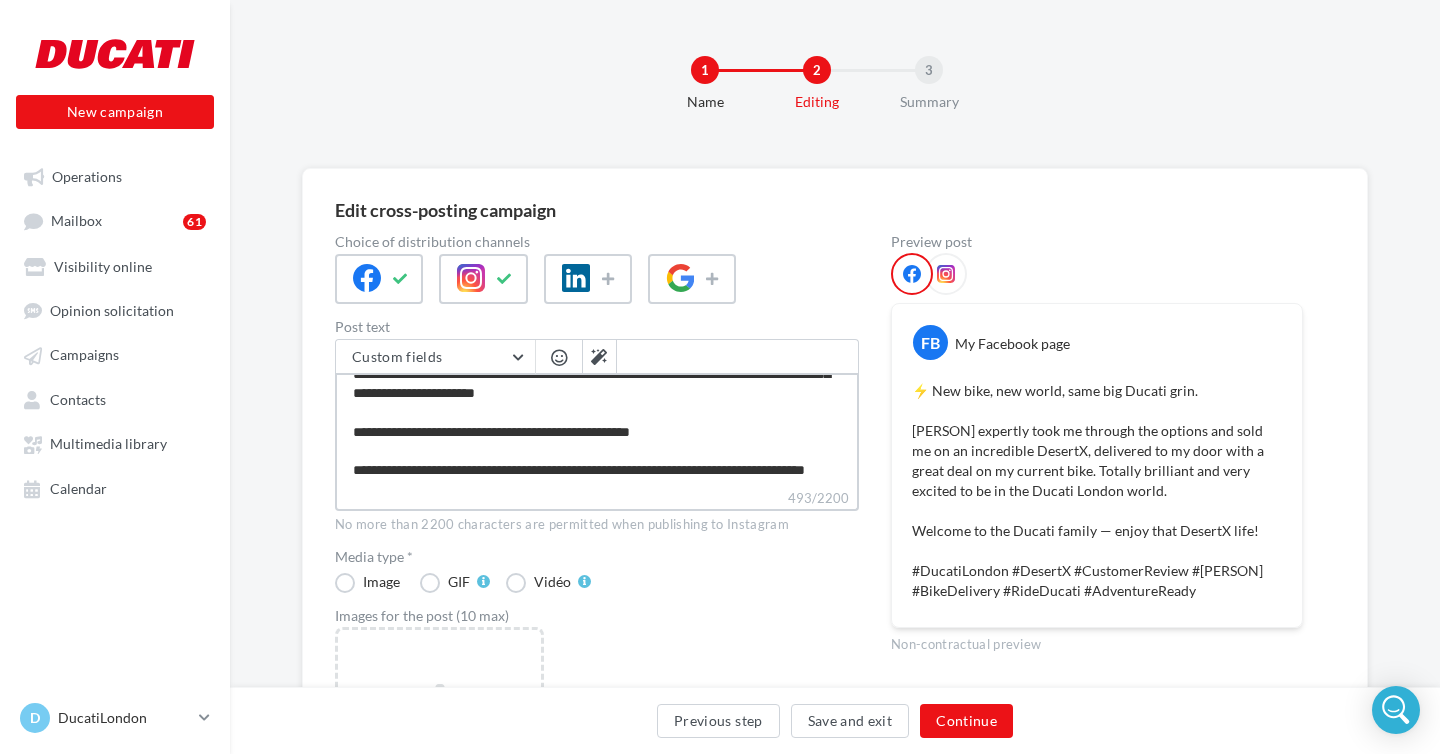 type on "**********" 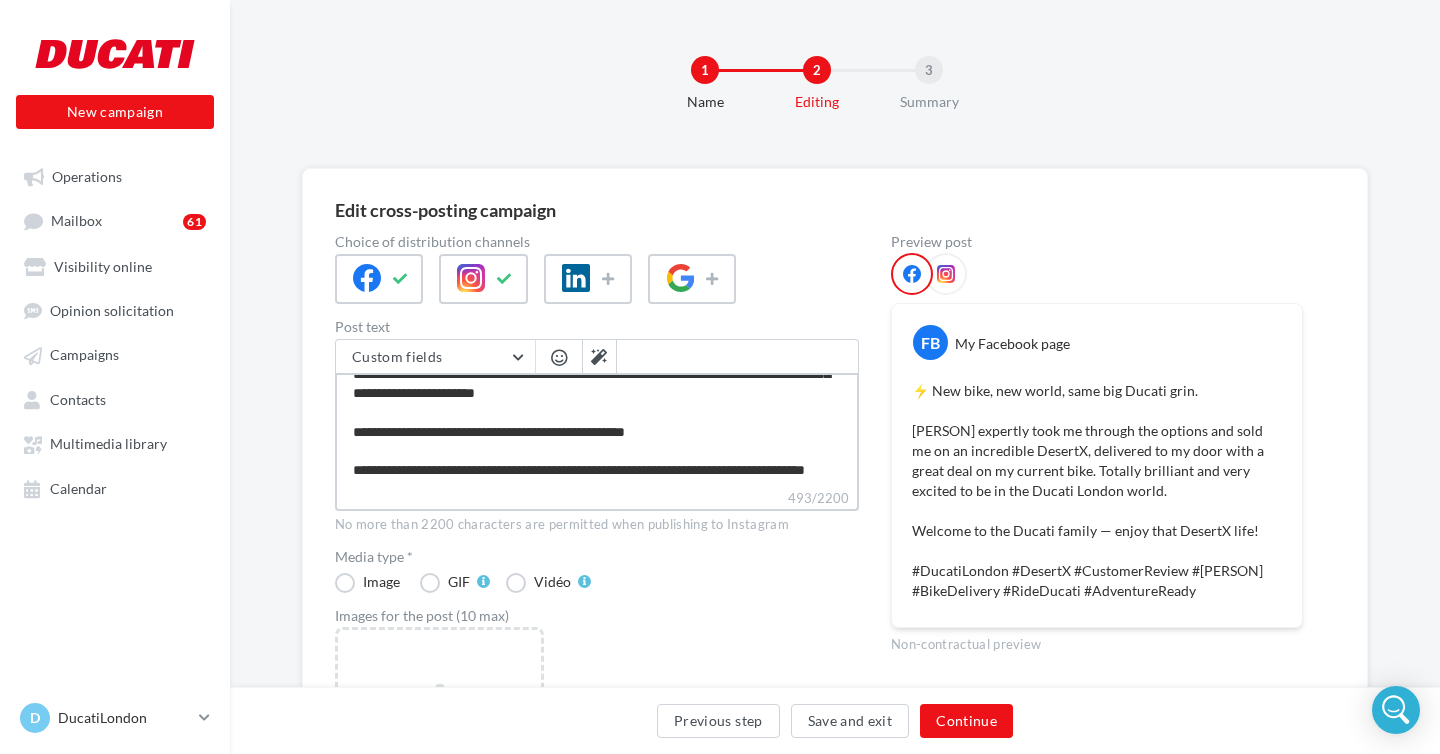 type on "**********" 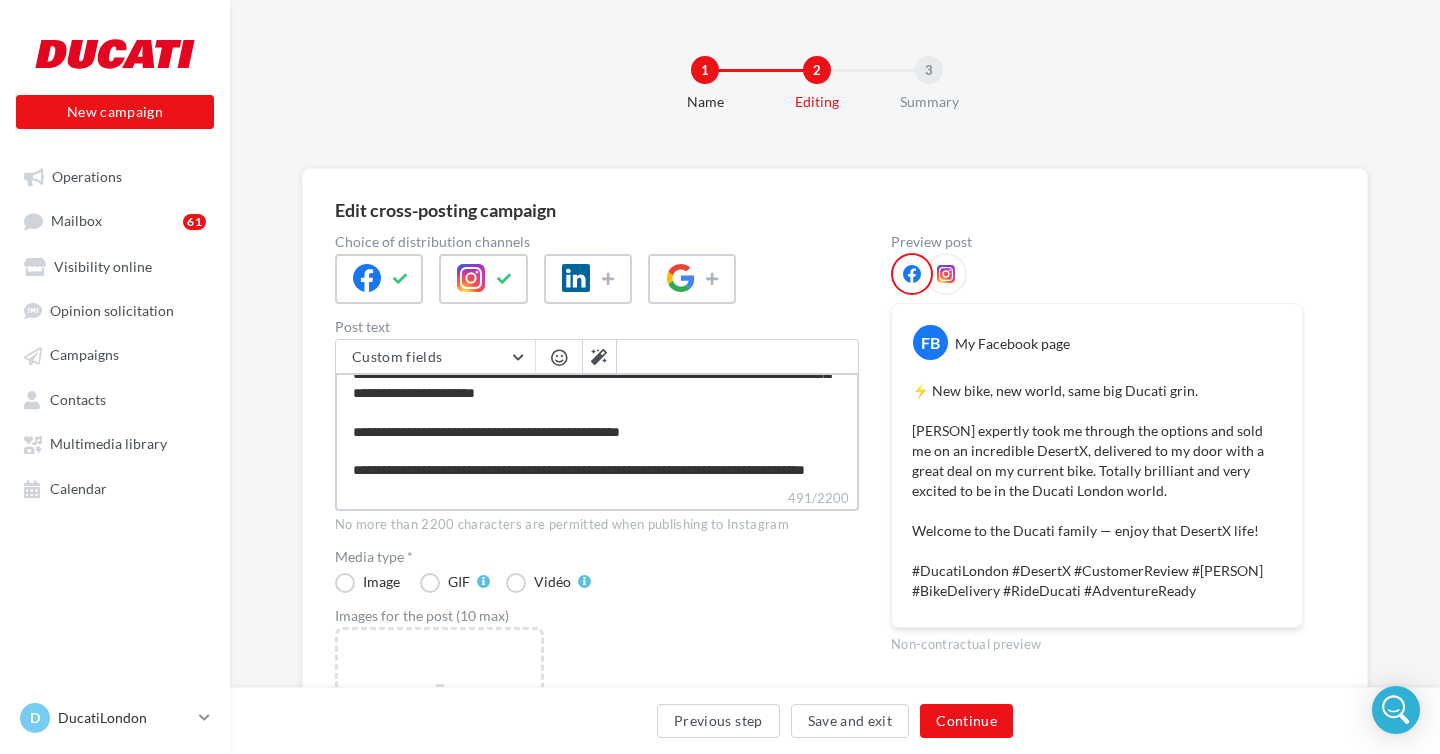 type on "**********" 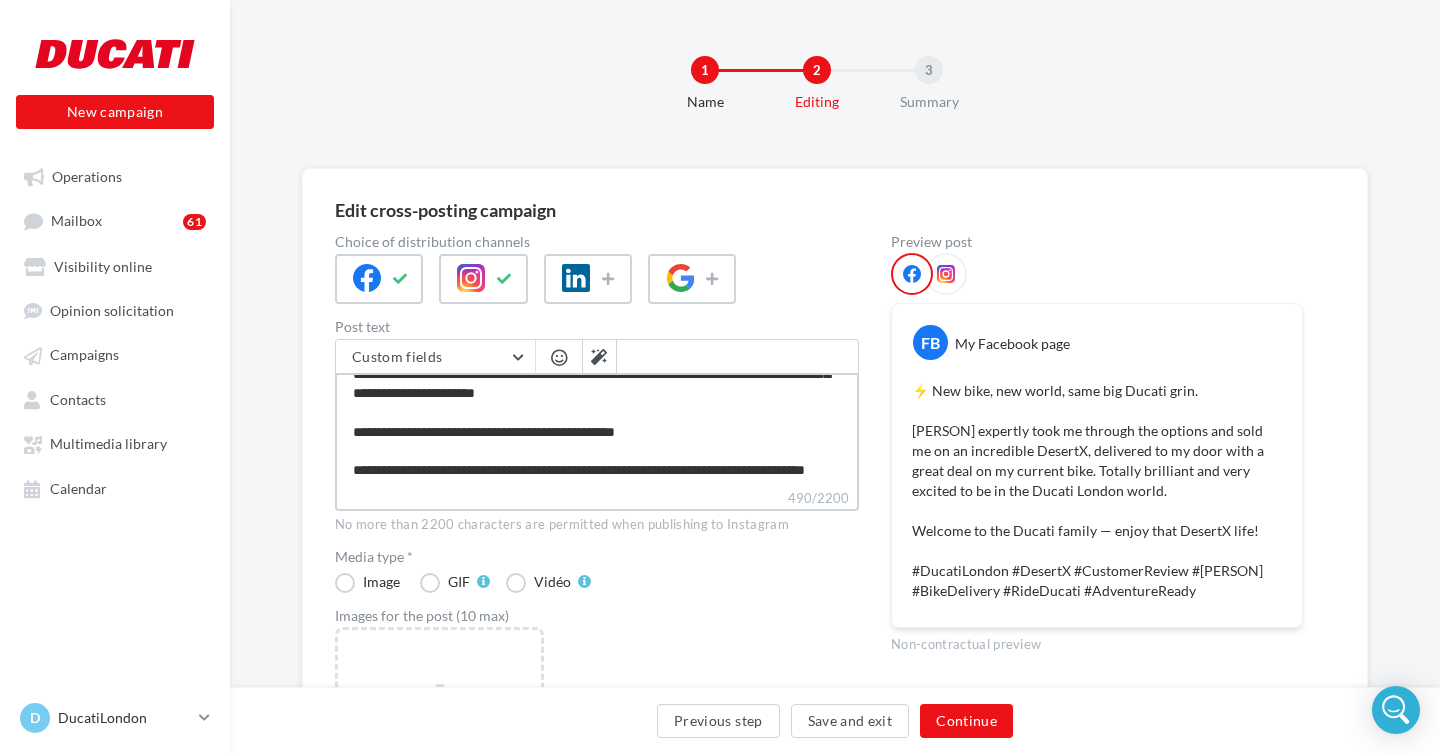 type on "**********" 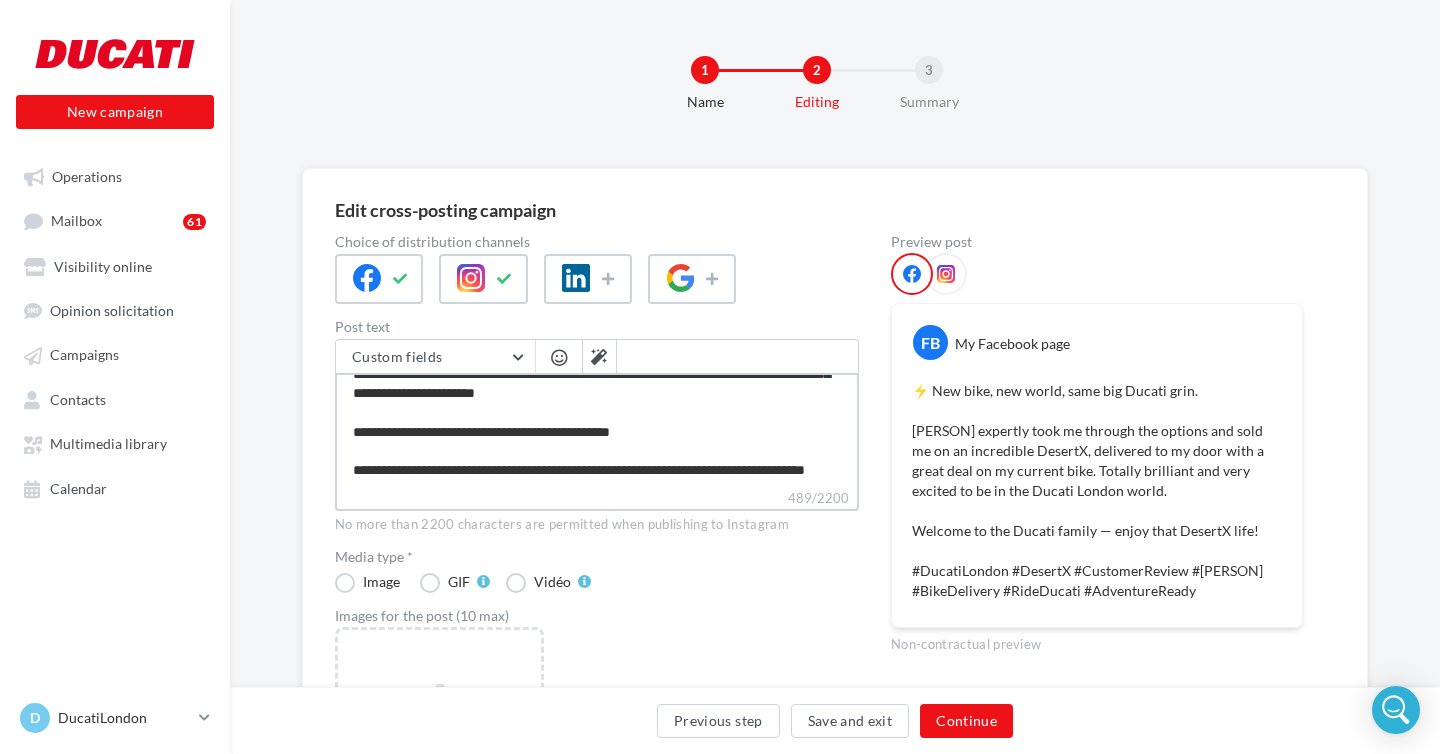 type on "**********" 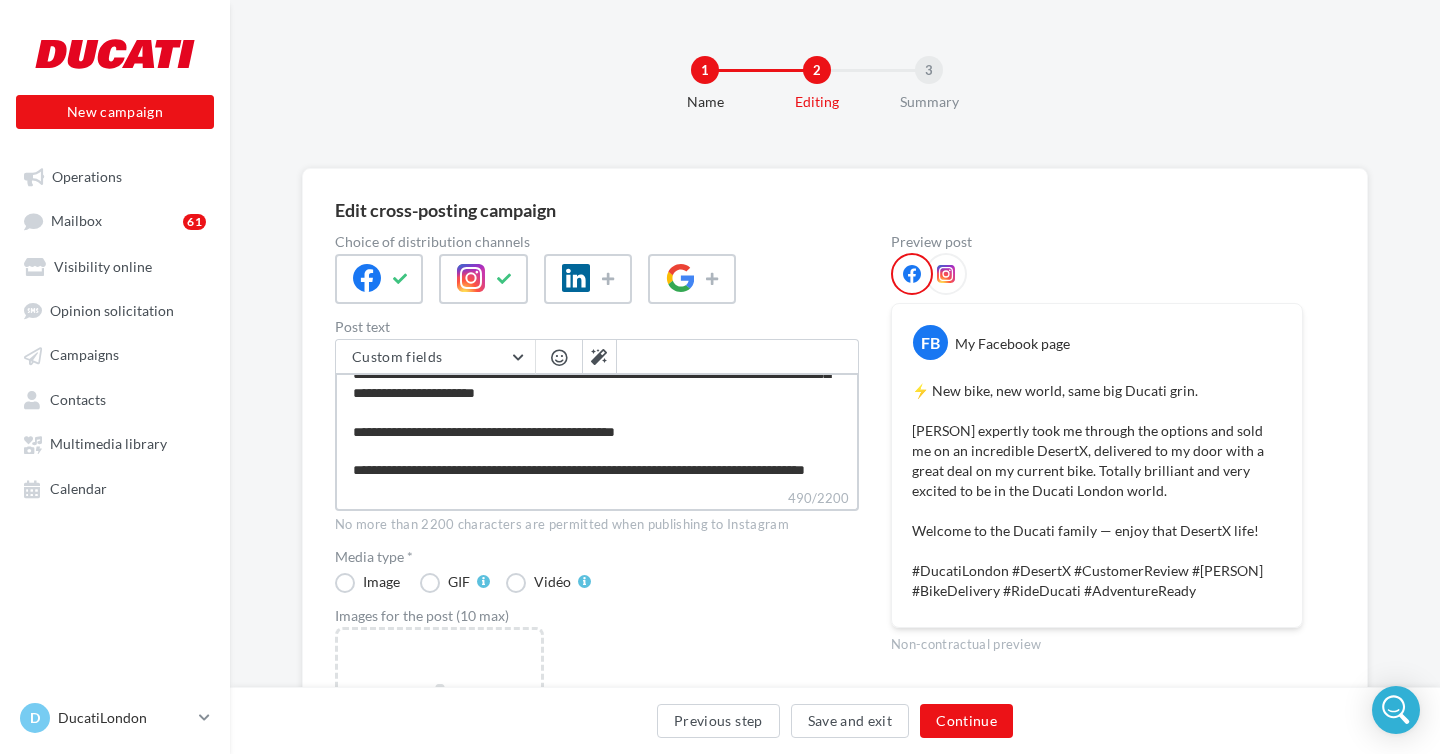 type on "**********" 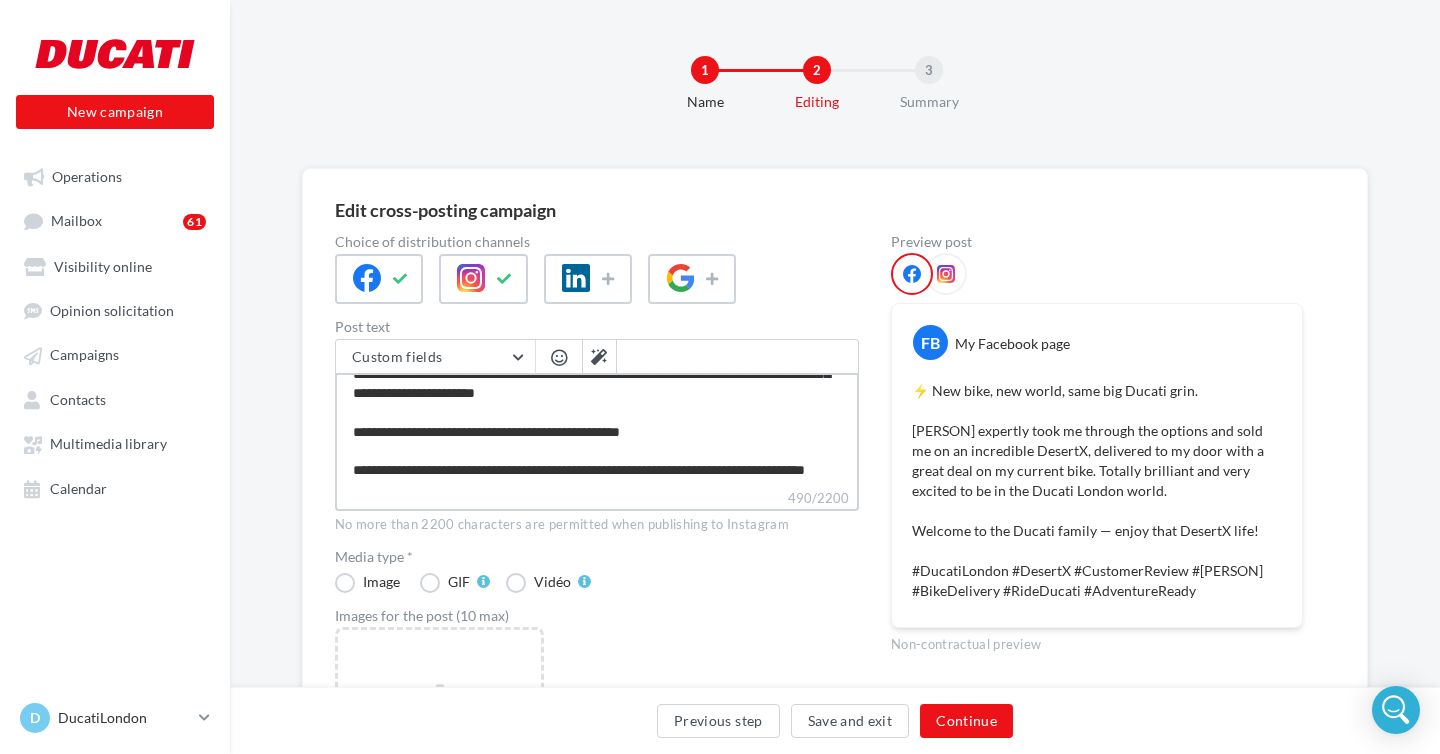 type on "**********" 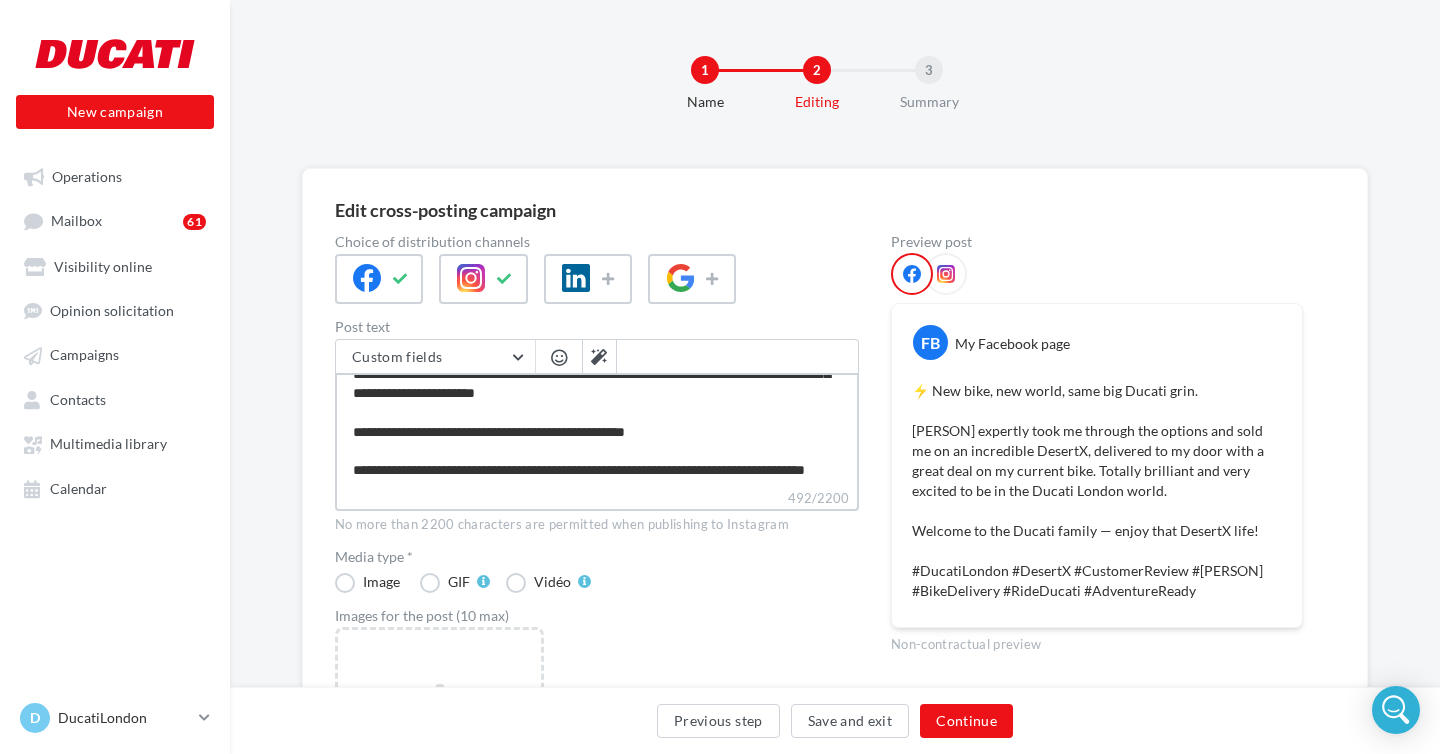 type on "**********" 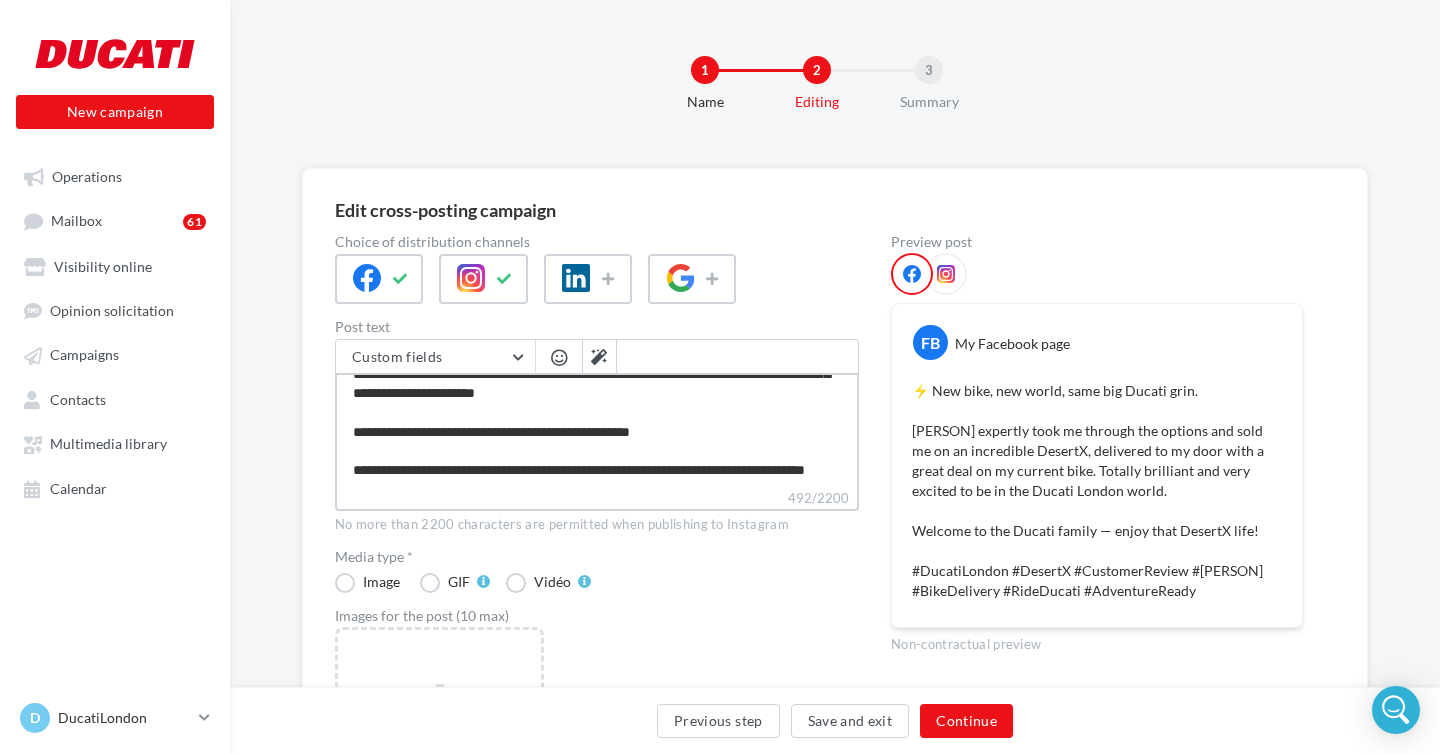 type on "**********" 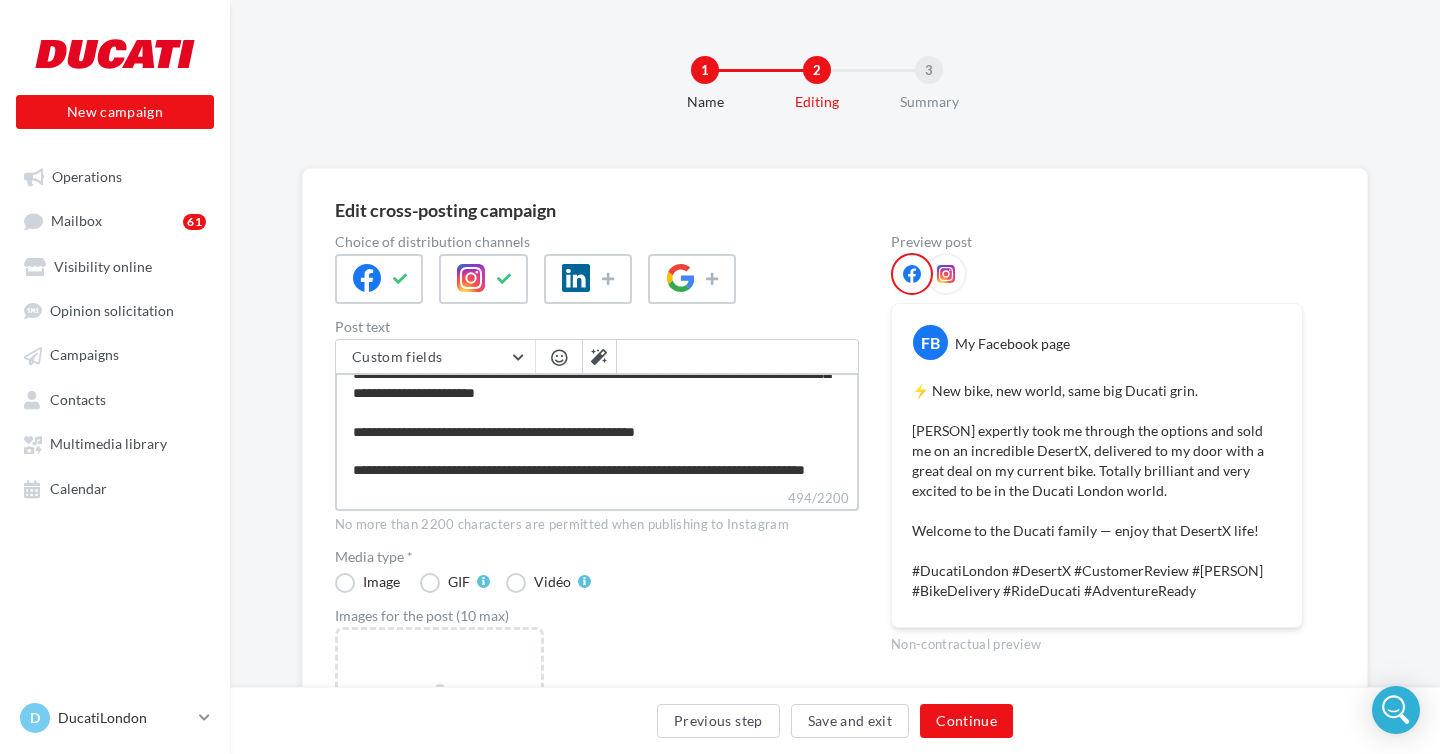 type on "**********" 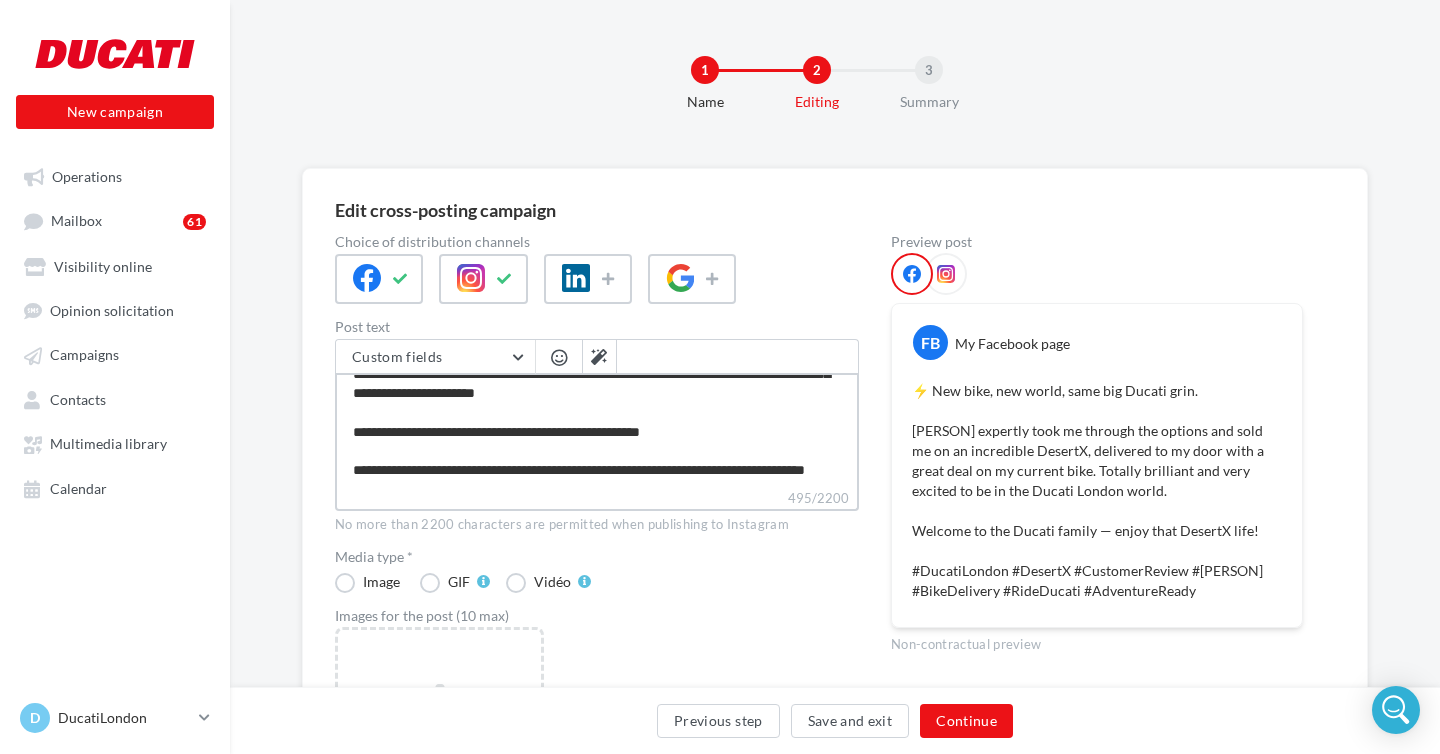 click on "**********" at bounding box center [597, 430] 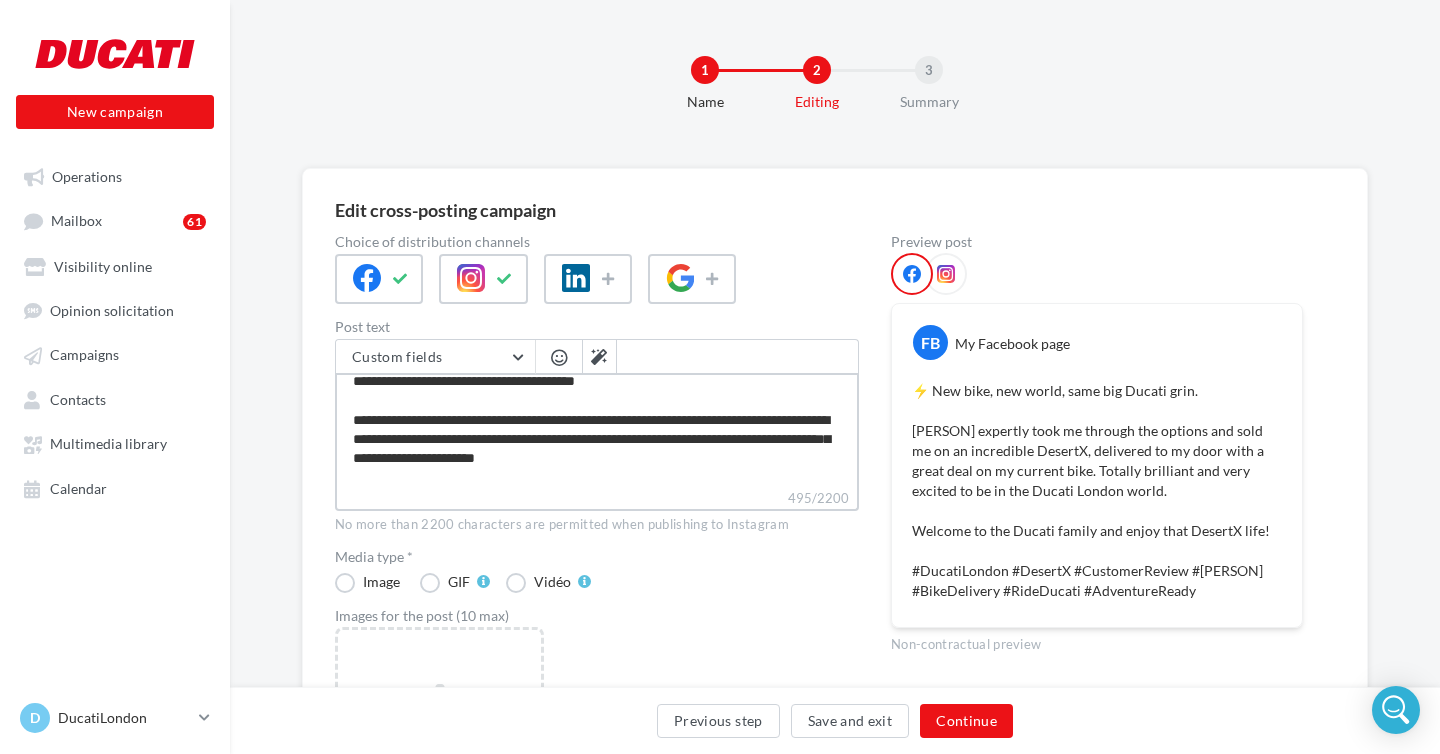 scroll, scrollTop: 0, scrollLeft: 0, axis: both 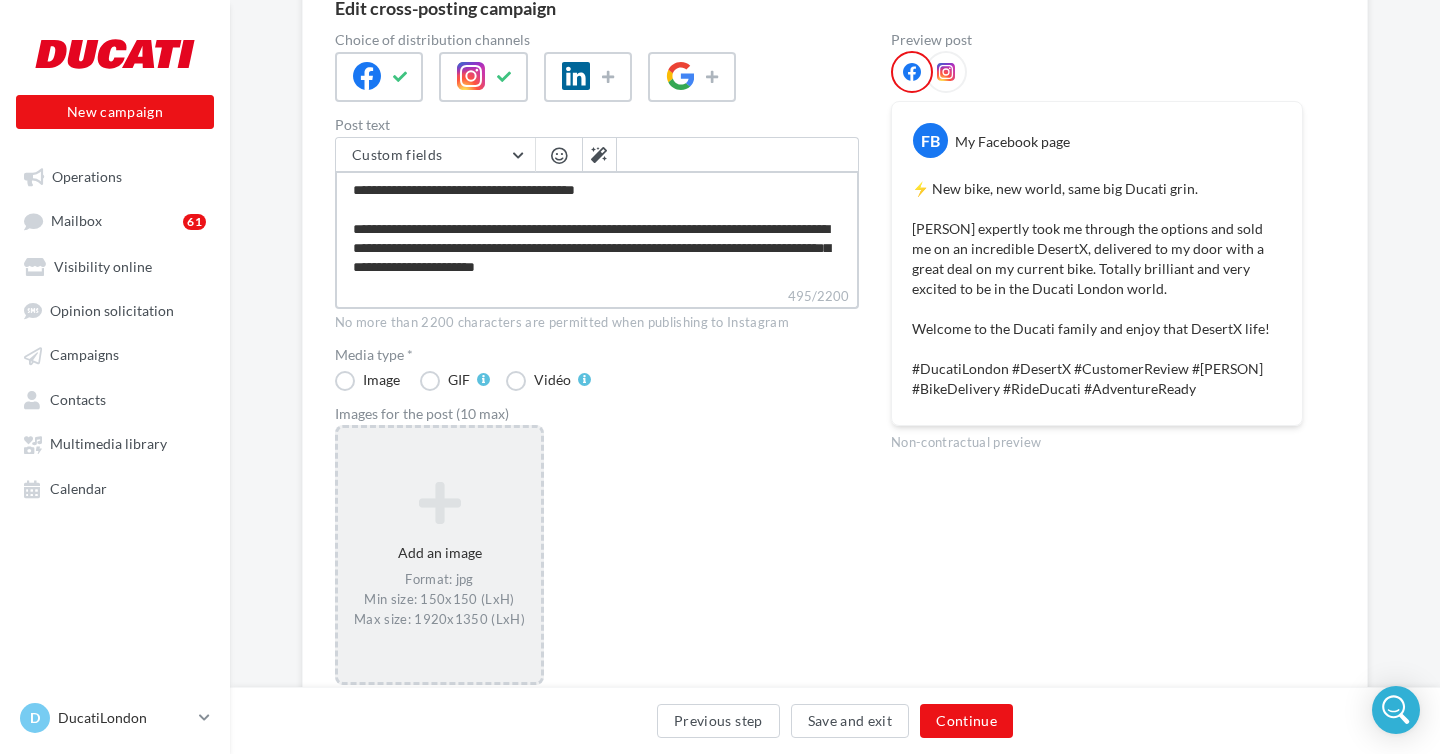 type on "**********" 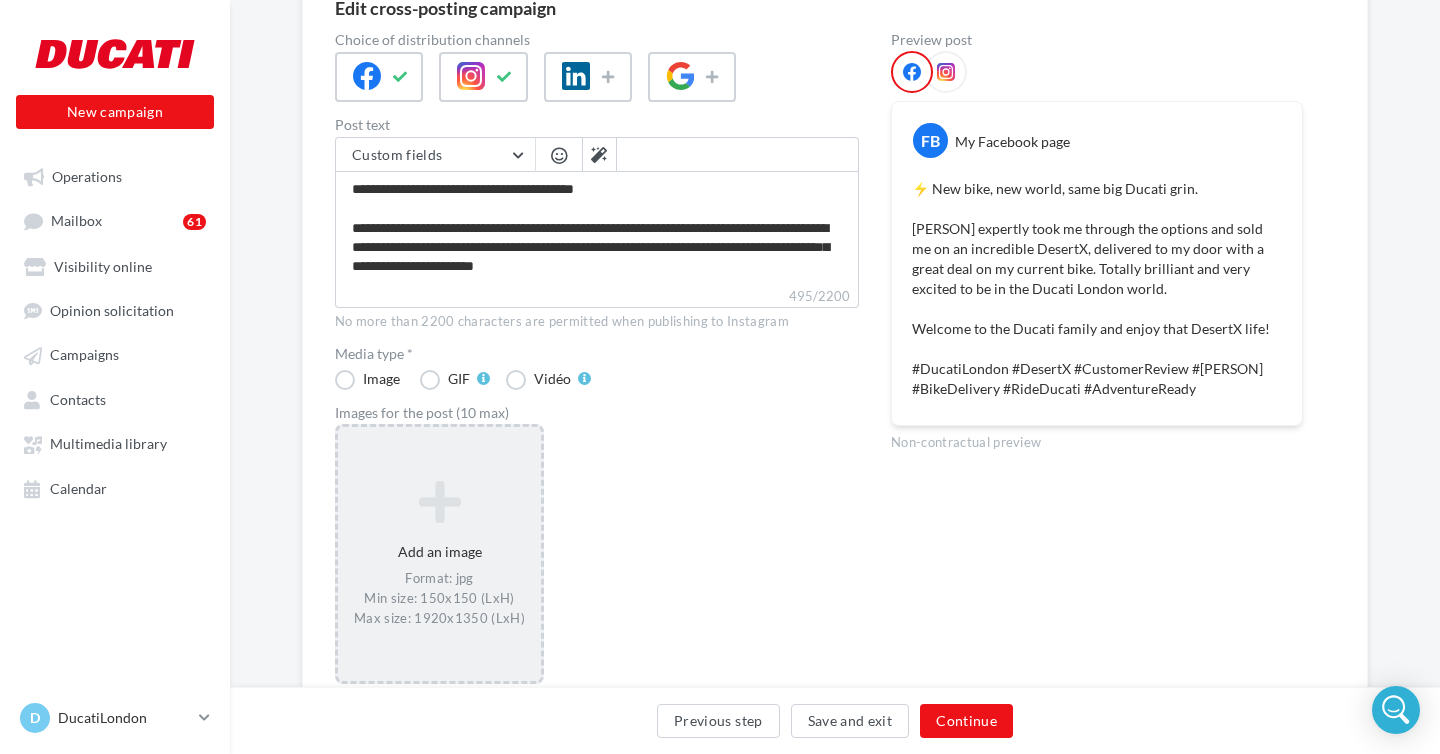 click at bounding box center (439, 502) 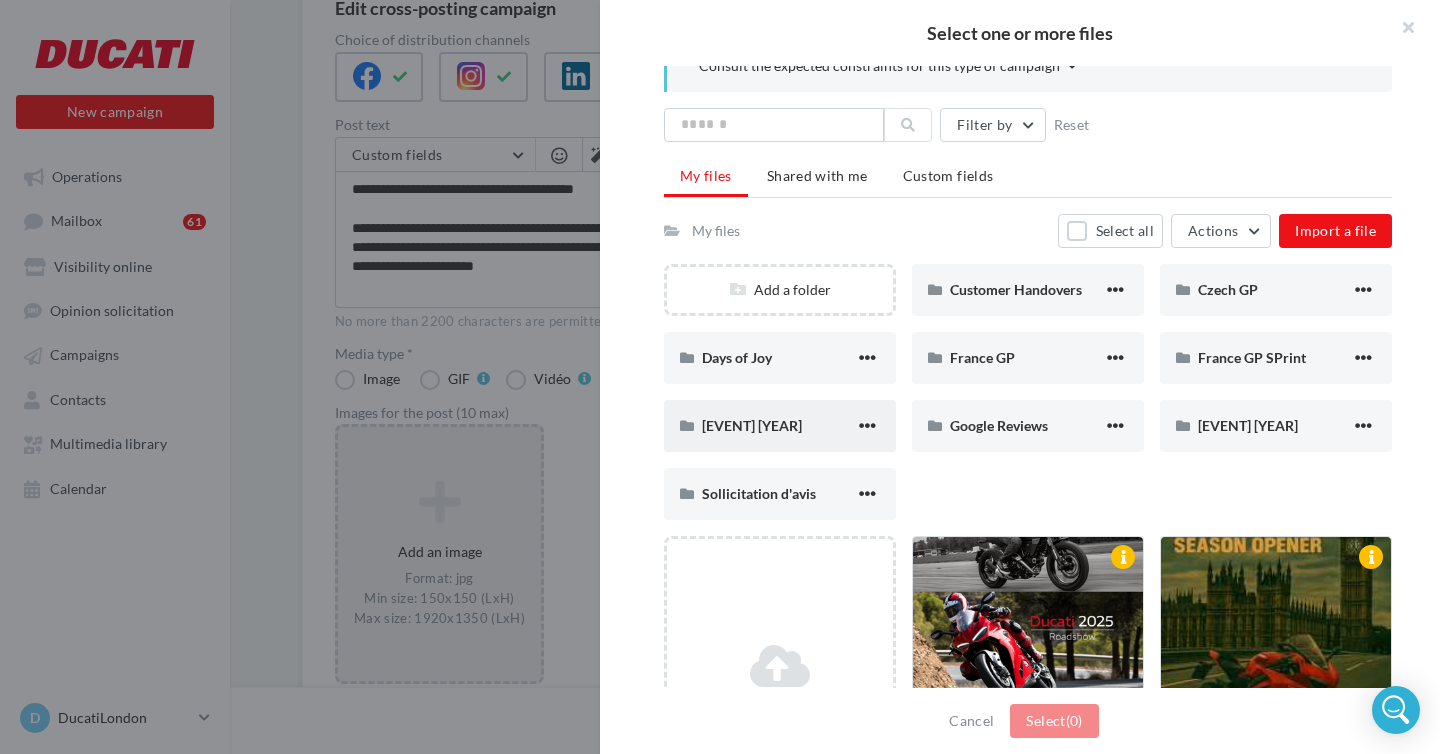 scroll, scrollTop: 31, scrollLeft: 0, axis: vertical 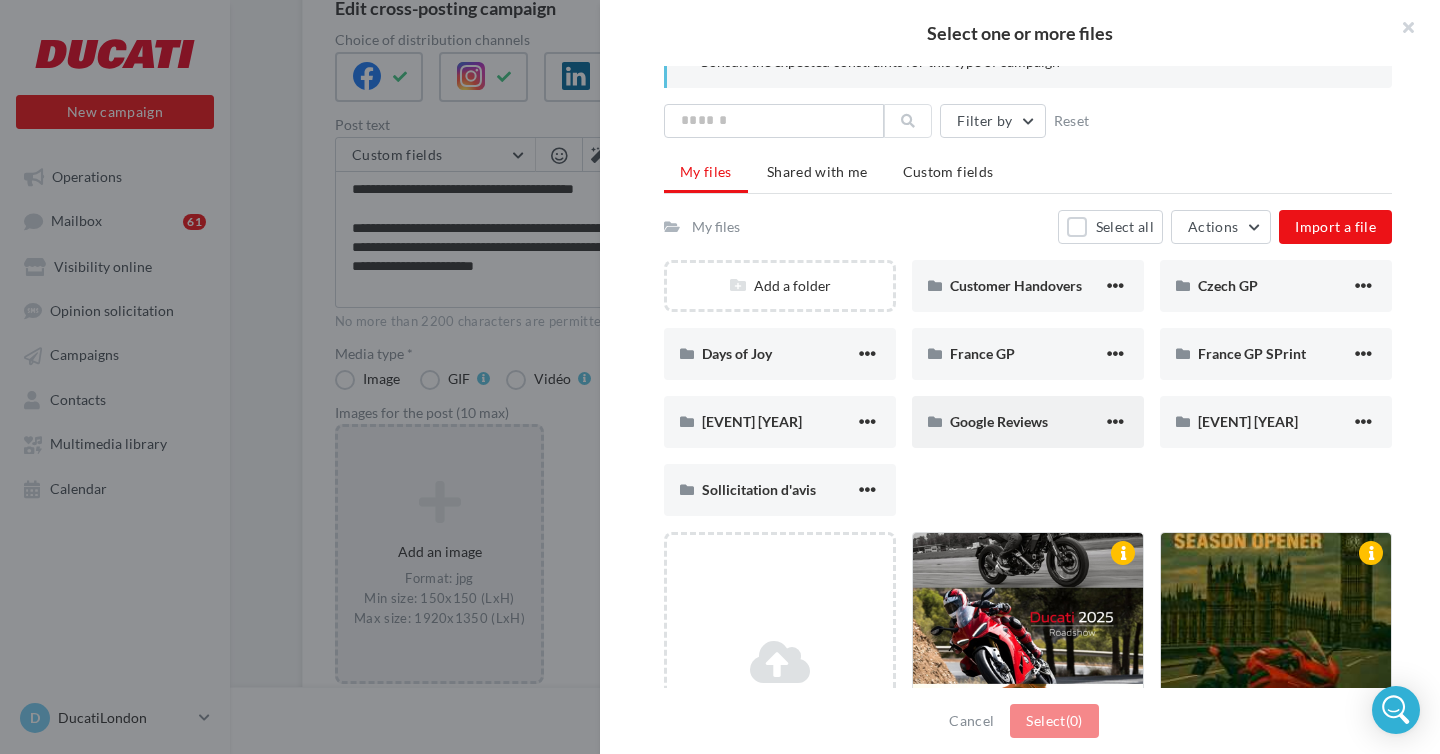 click on "Google Reviews" at bounding box center [1026, 422] 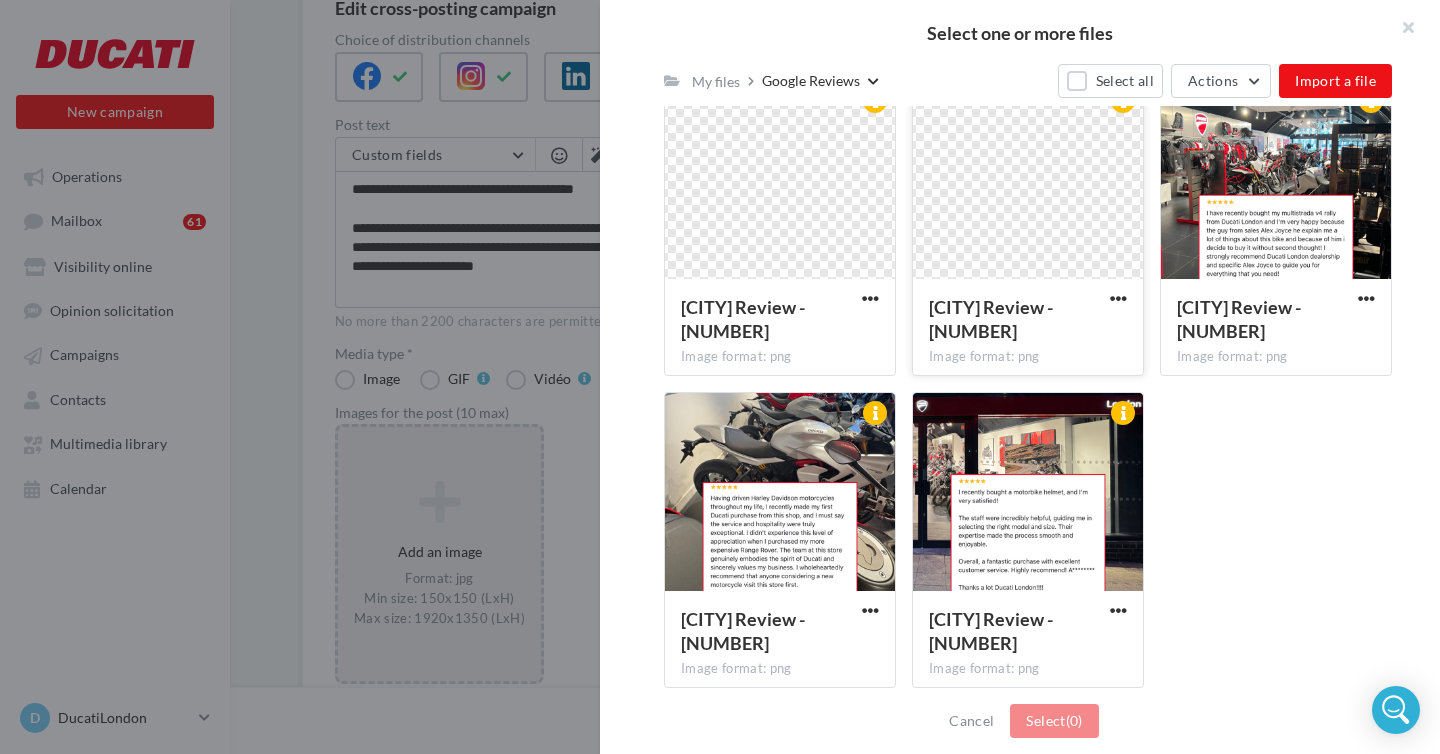 scroll, scrollTop: 578, scrollLeft: 0, axis: vertical 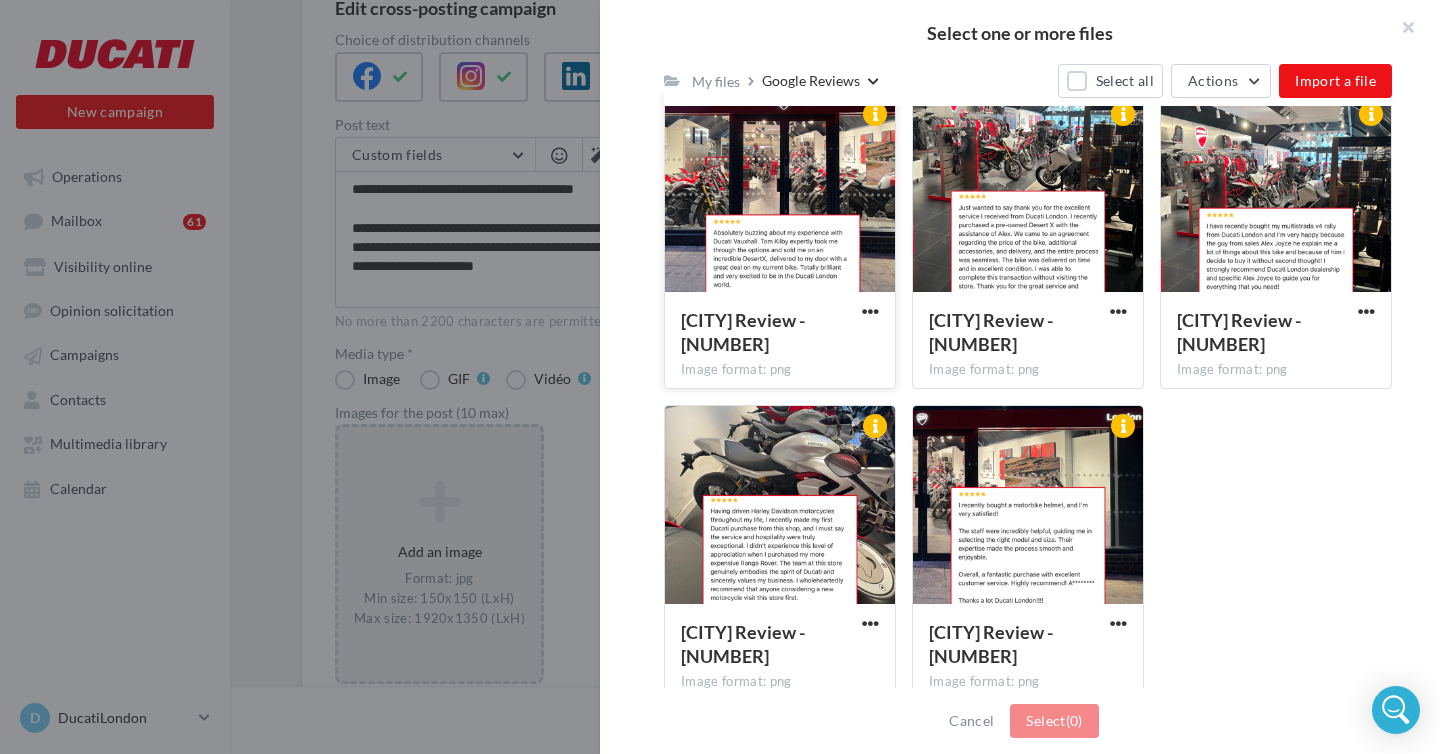 click at bounding box center (780, 194) 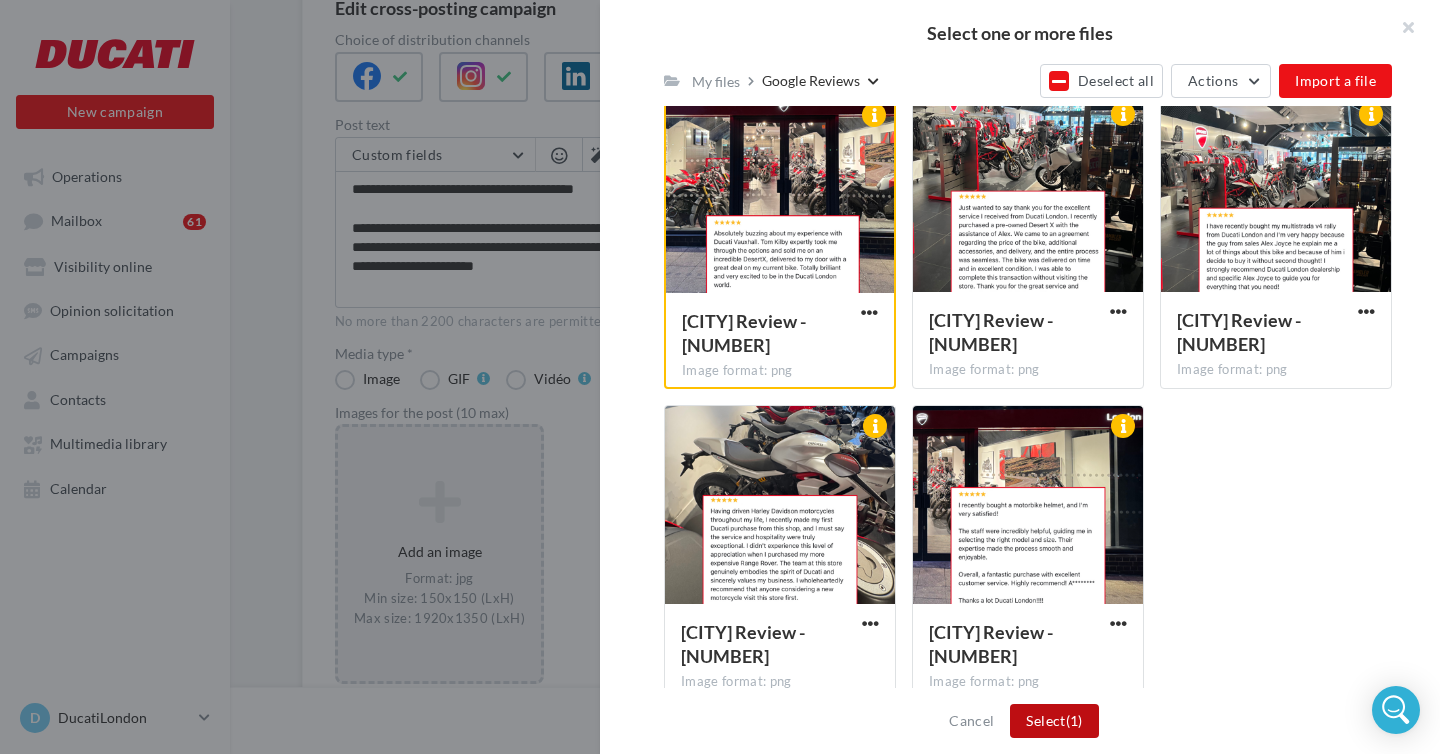 click on "Select   (1)" at bounding box center (1054, 721) 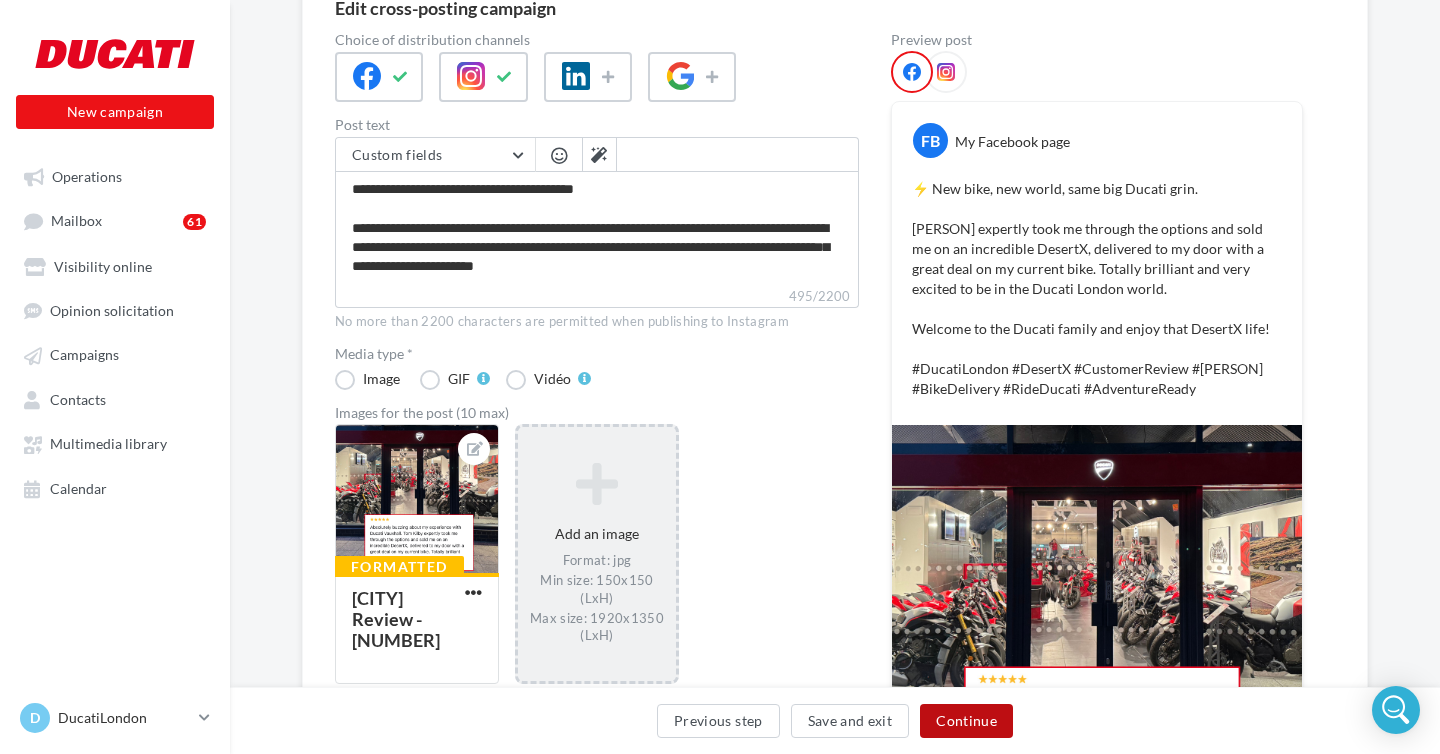 click on "Continue" at bounding box center (966, 721) 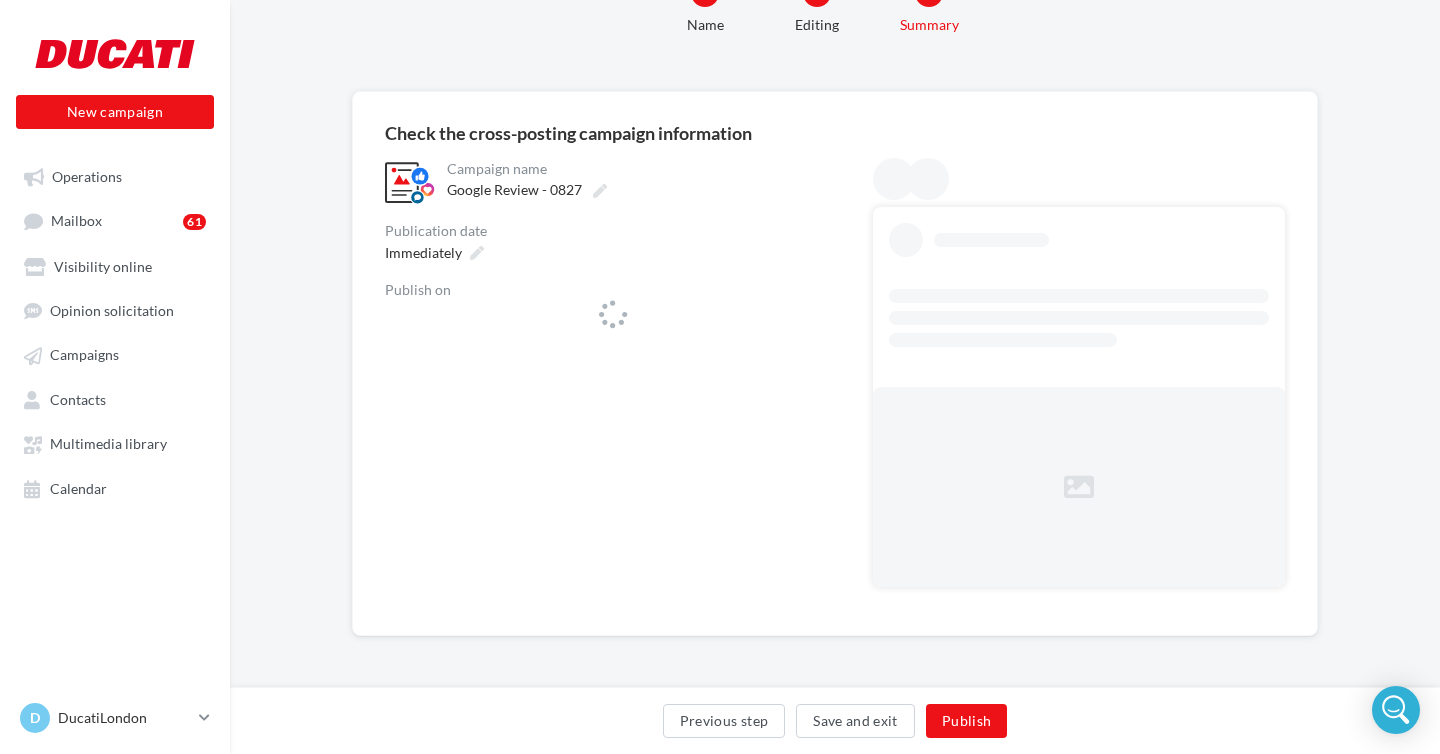 scroll, scrollTop: 0, scrollLeft: 0, axis: both 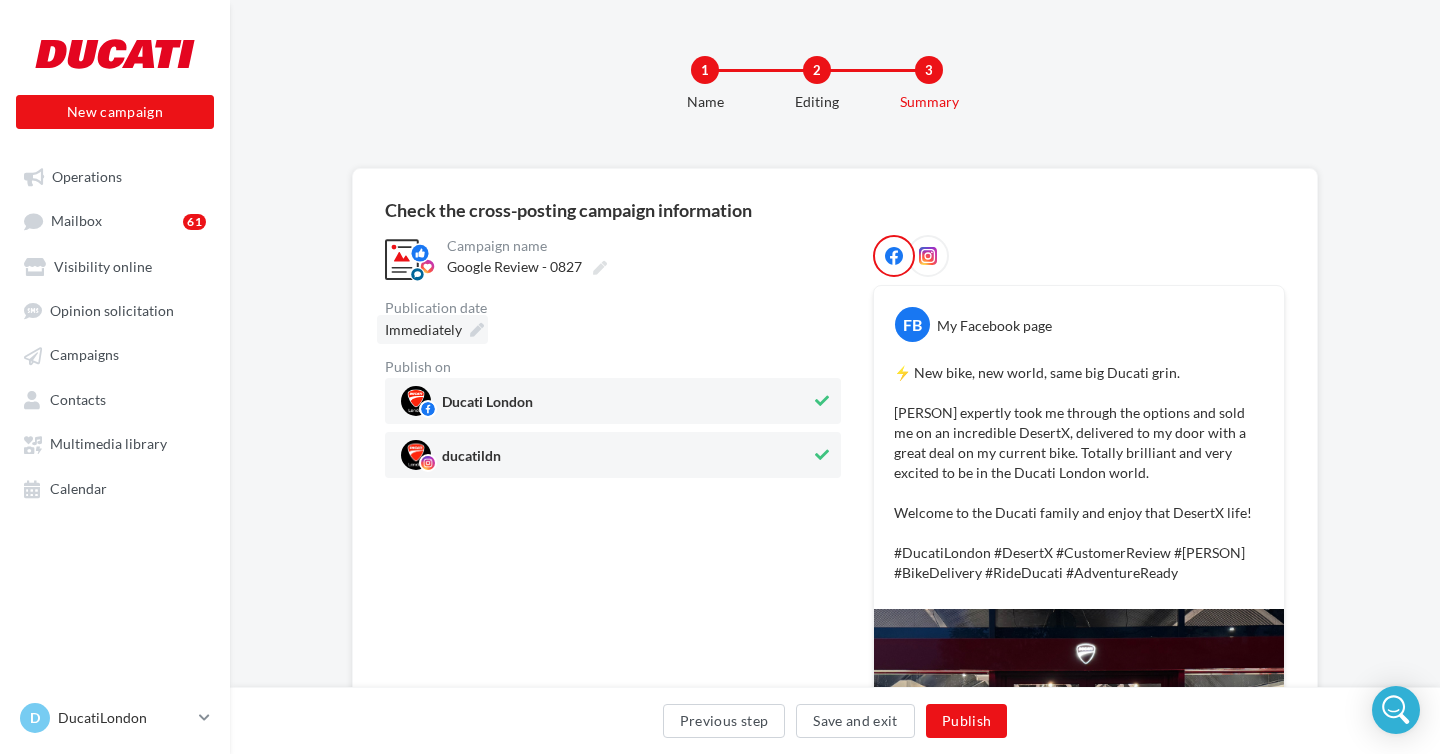 click at bounding box center [477, 330] 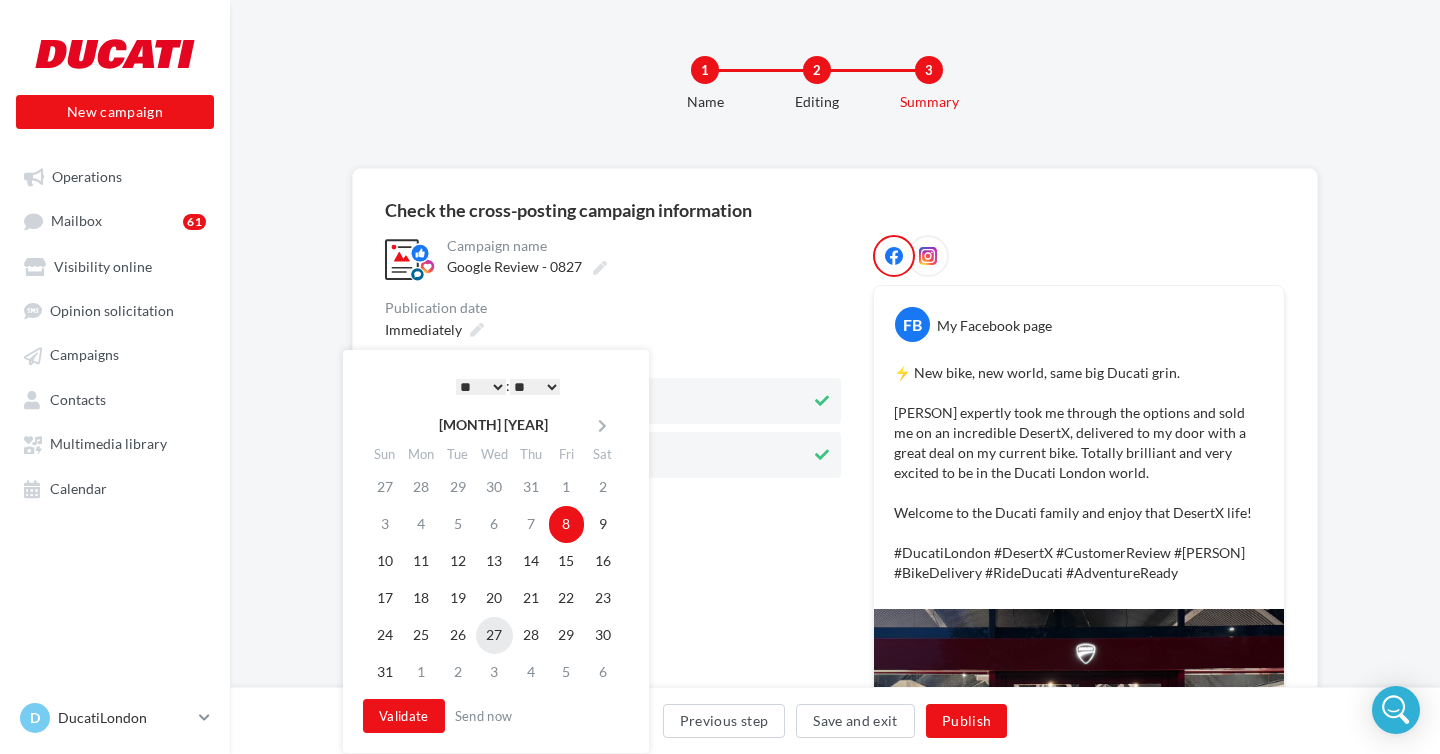 click on "27" at bounding box center [494, 635] 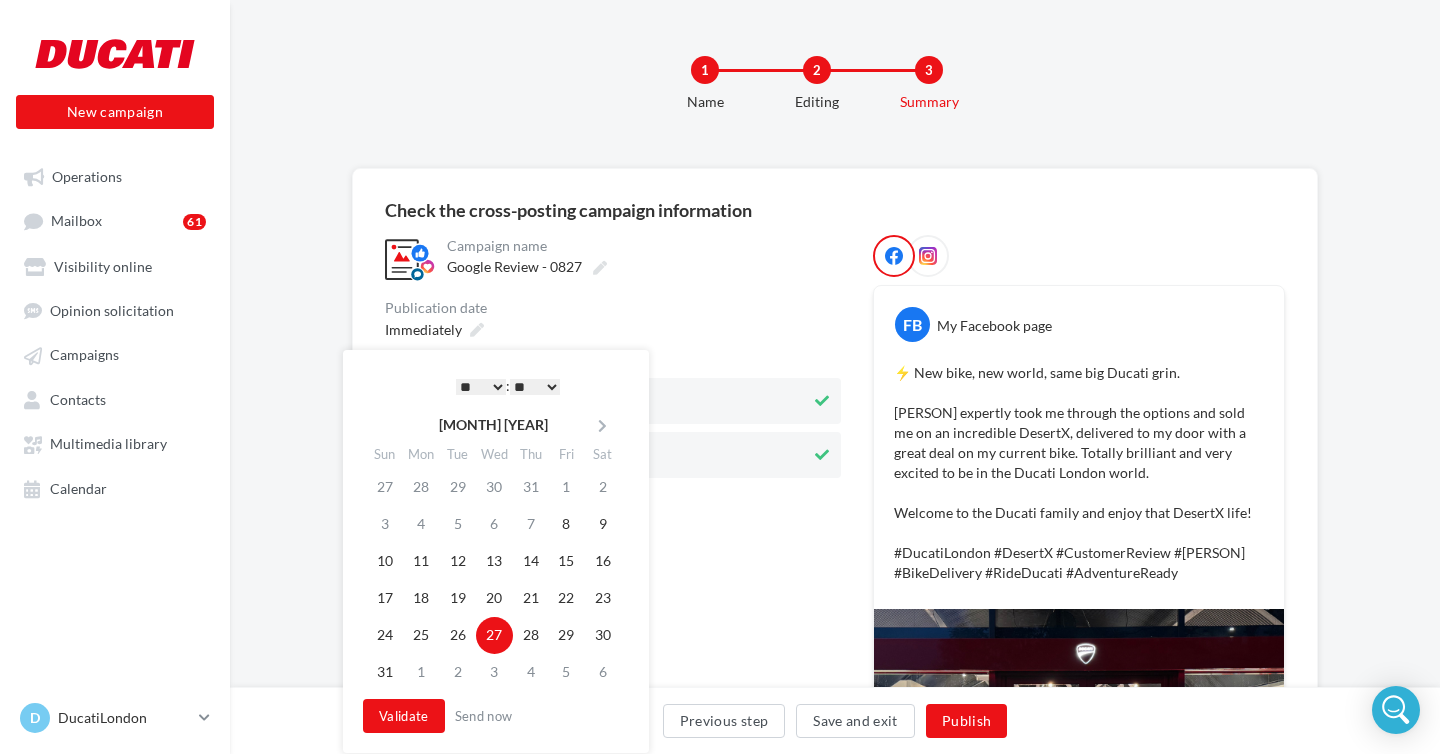 click on "* * * * * * * * * * ** ** ** ** ** ** ** ** ** ** ** ** ** **" at bounding box center (481, 387) 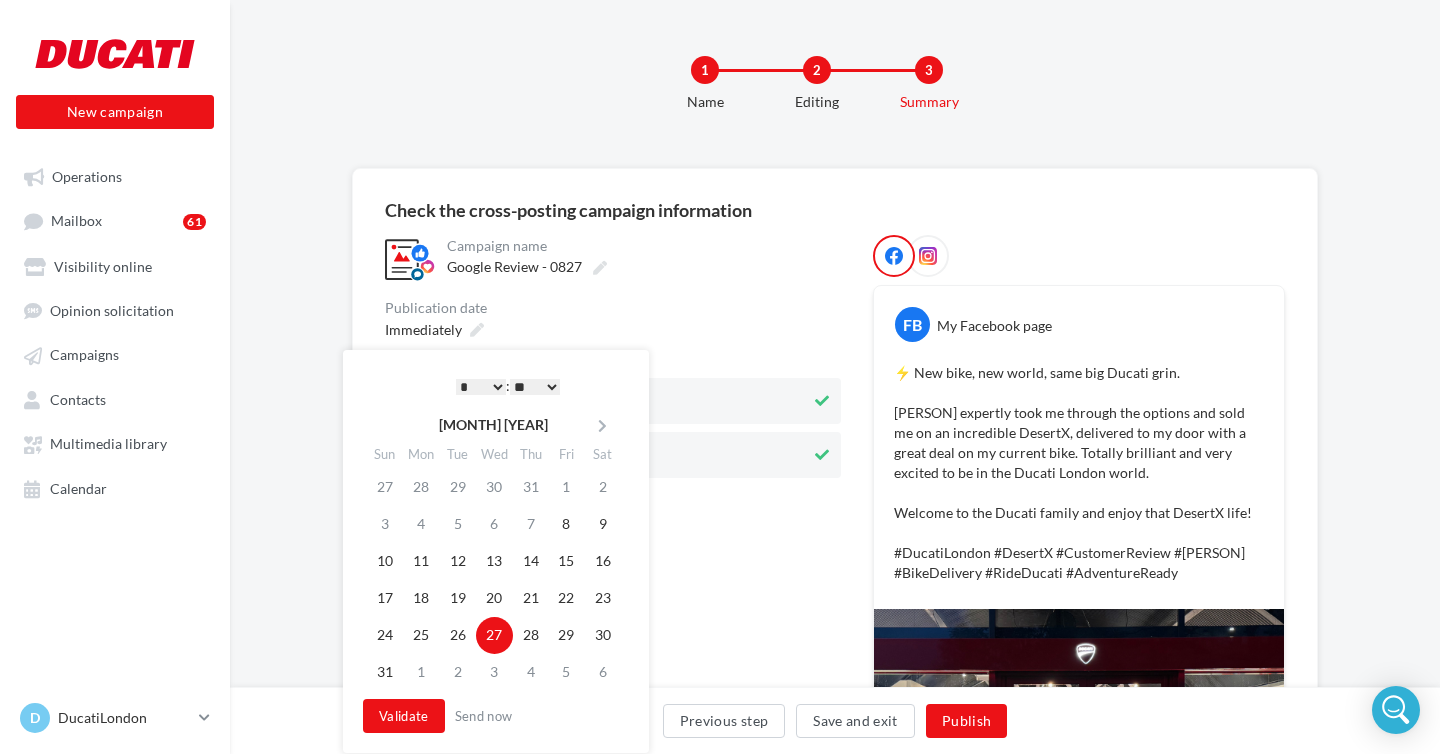 click on "** ** ** ** ** **" at bounding box center (535, 387) 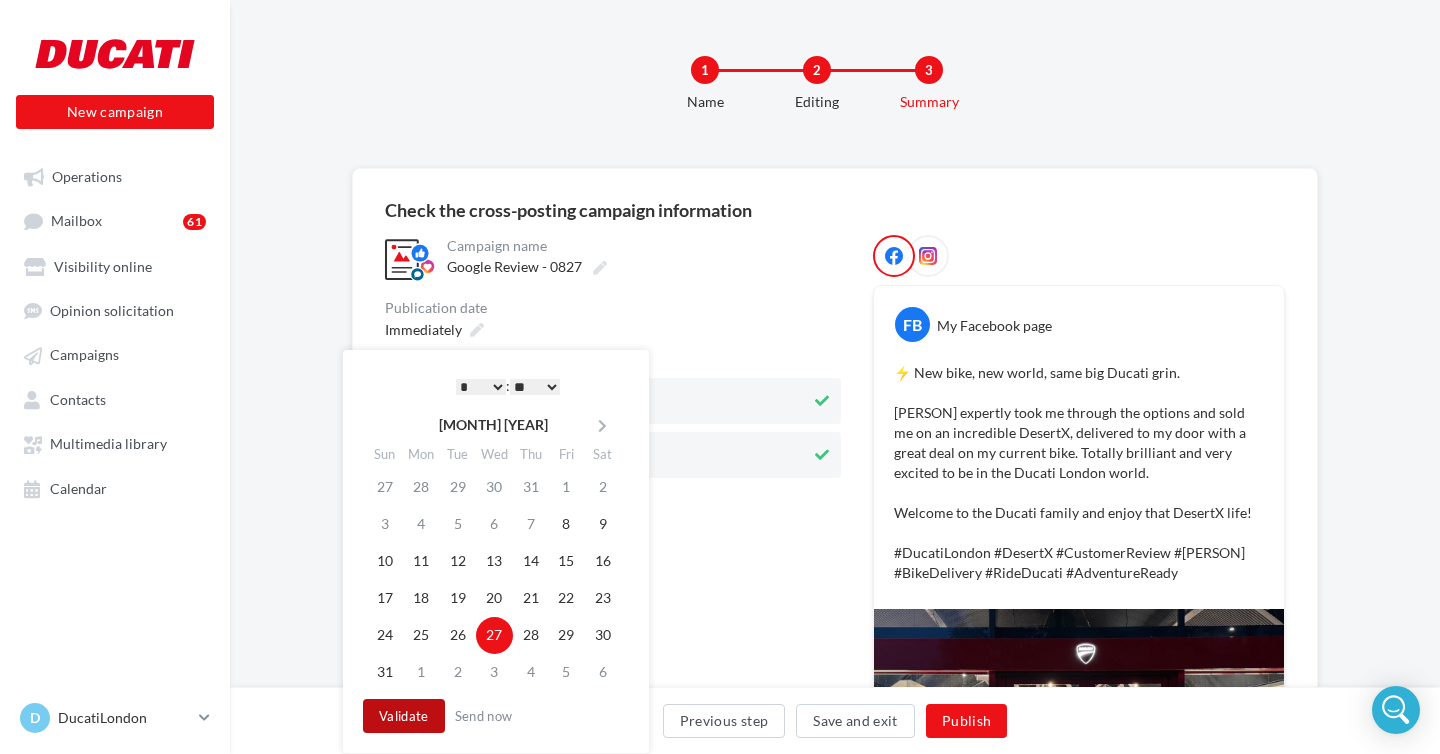click on "Validate" at bounding box center (404, 716) 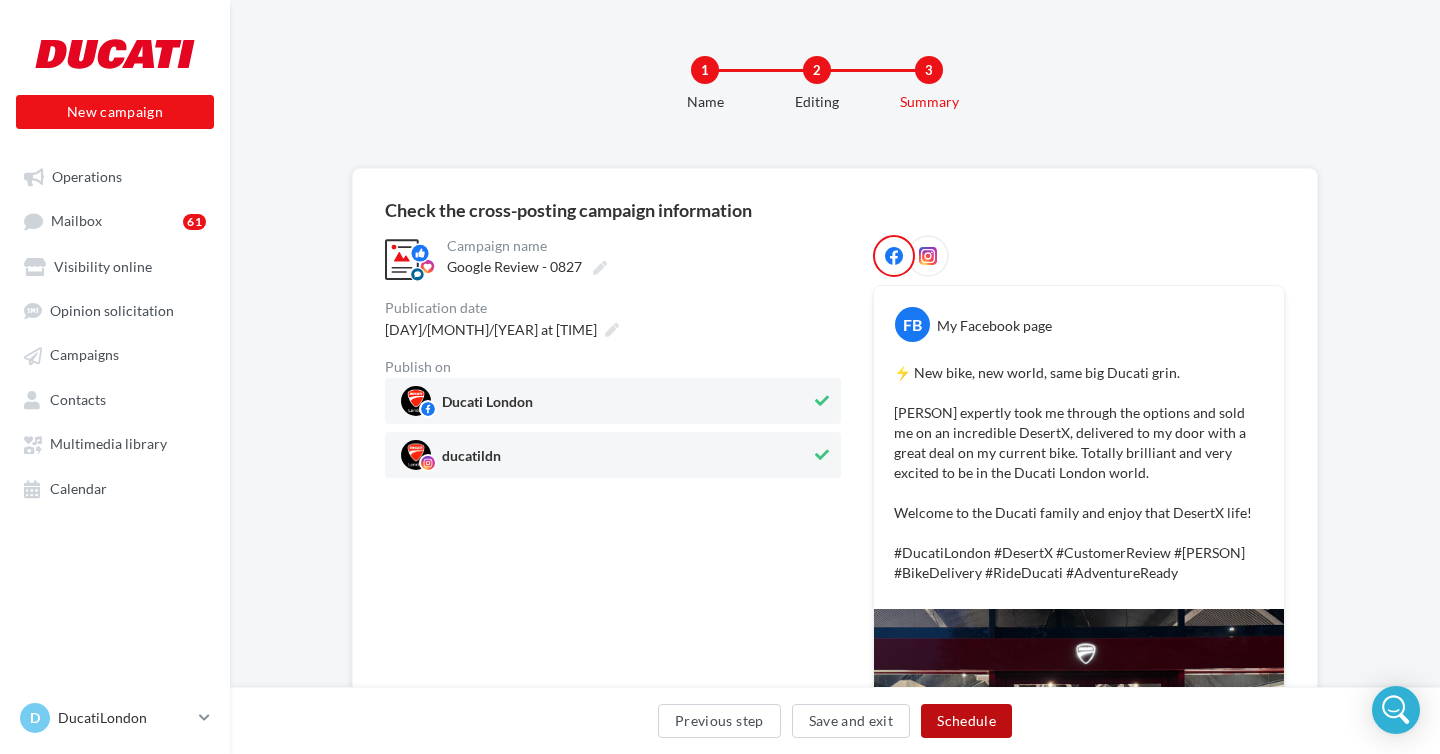 click on "Schedule" at bounding box center (966, 721) 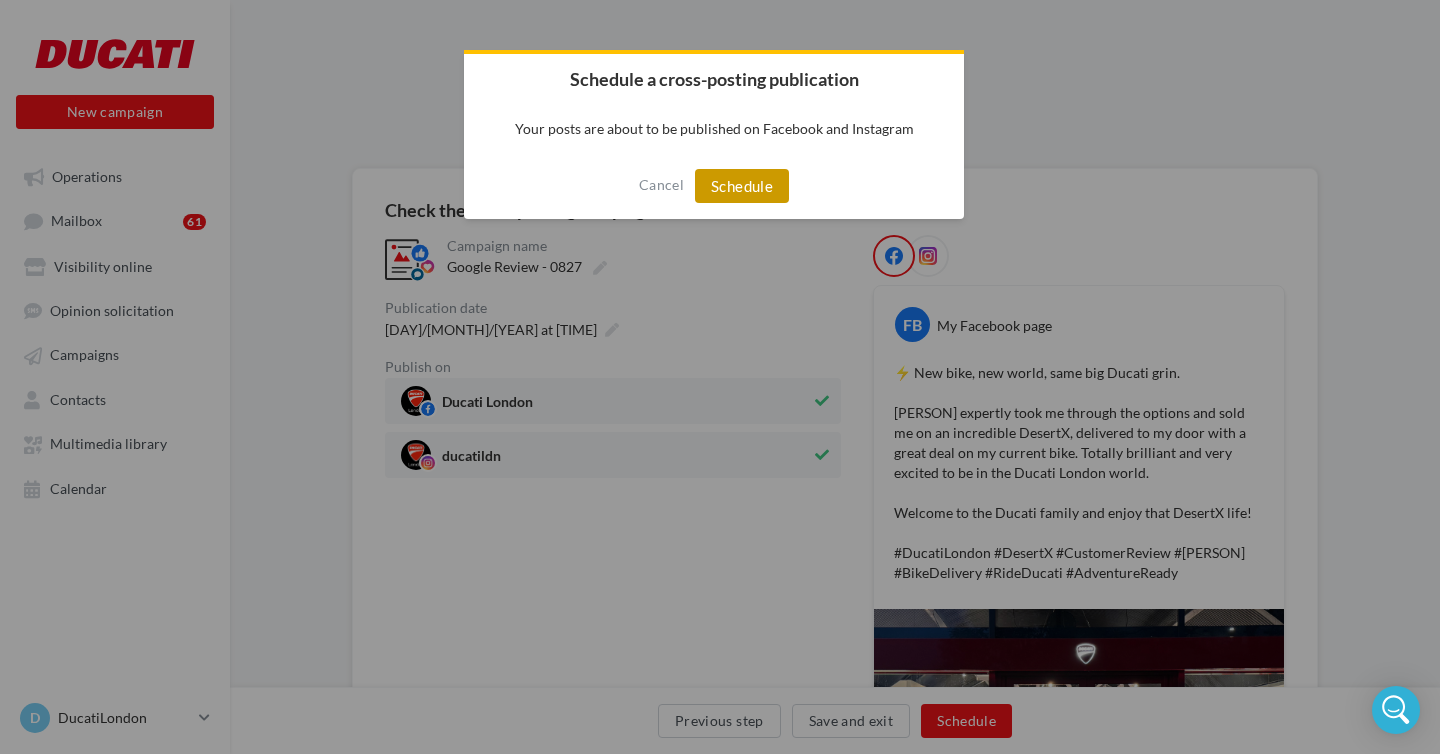click on "Schedule" at bounding box center (742, 186) 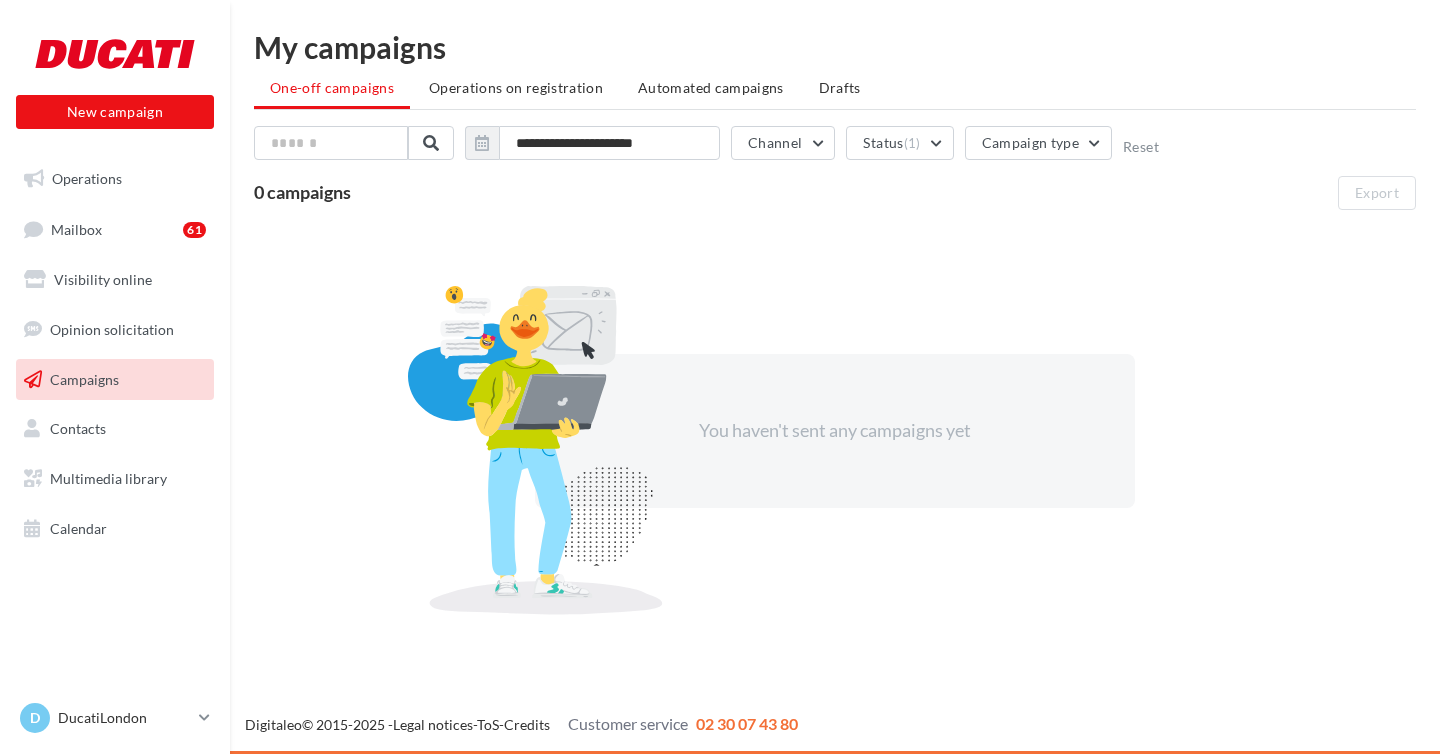 scroll, scrollTop: 0, scrollLeft: 0, axis: both 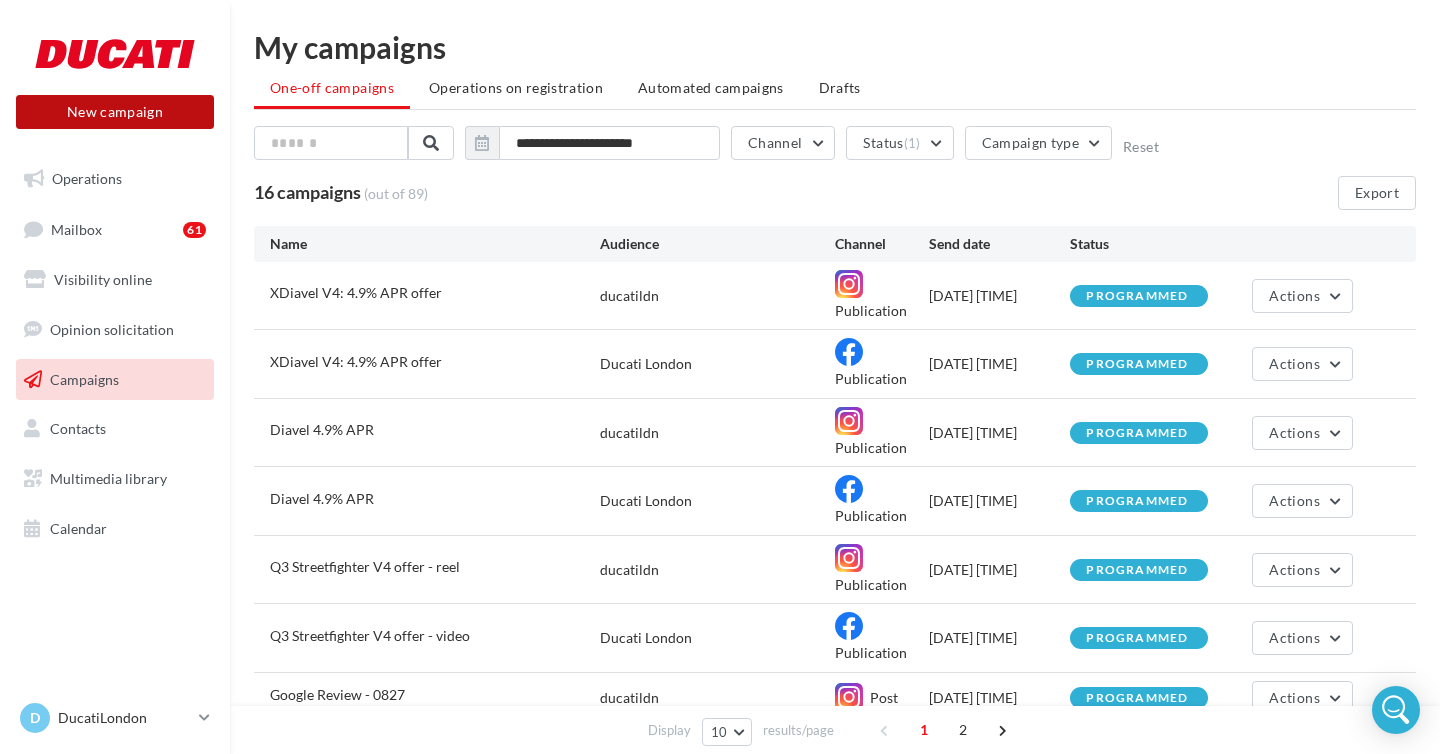 click on "New campaign" at bounding box center (115, 112) 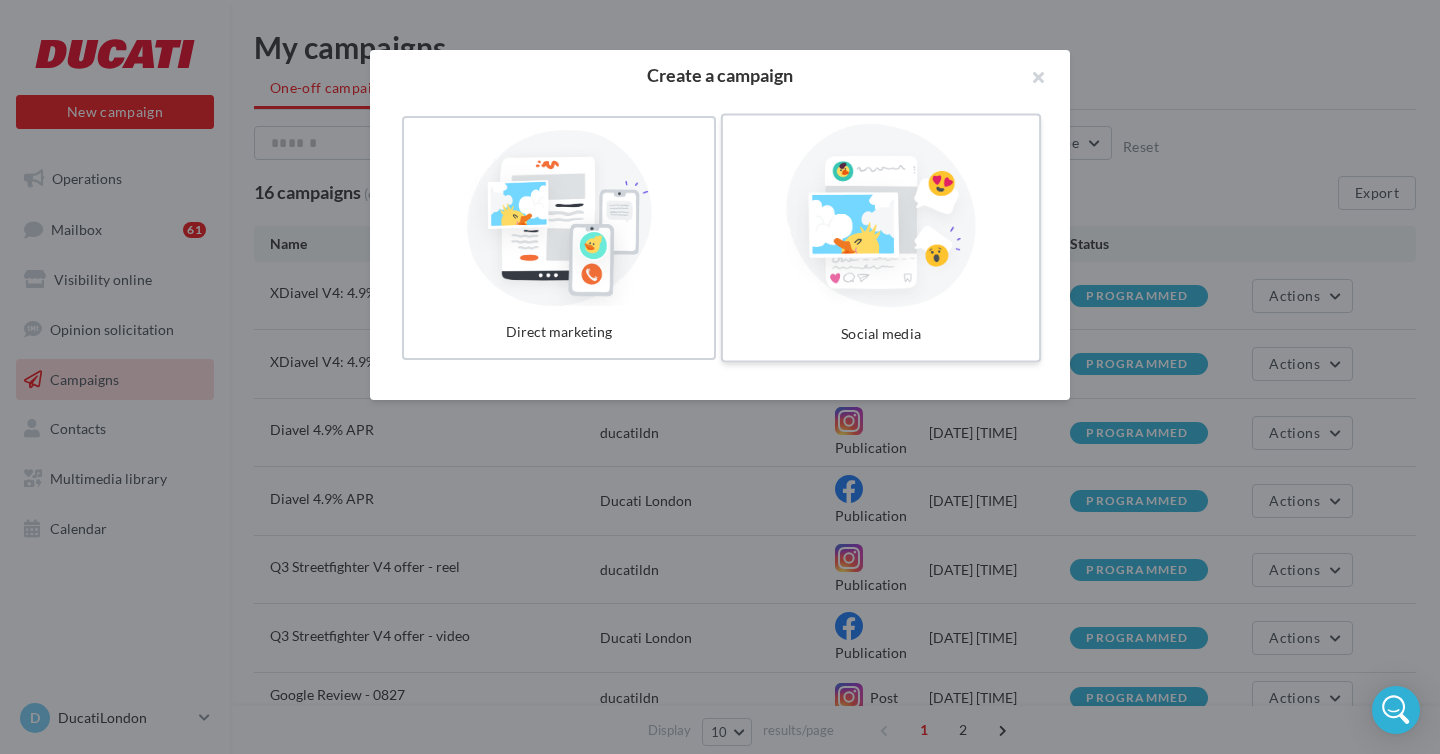 click on "Social media" at bounding box center (881, 238) 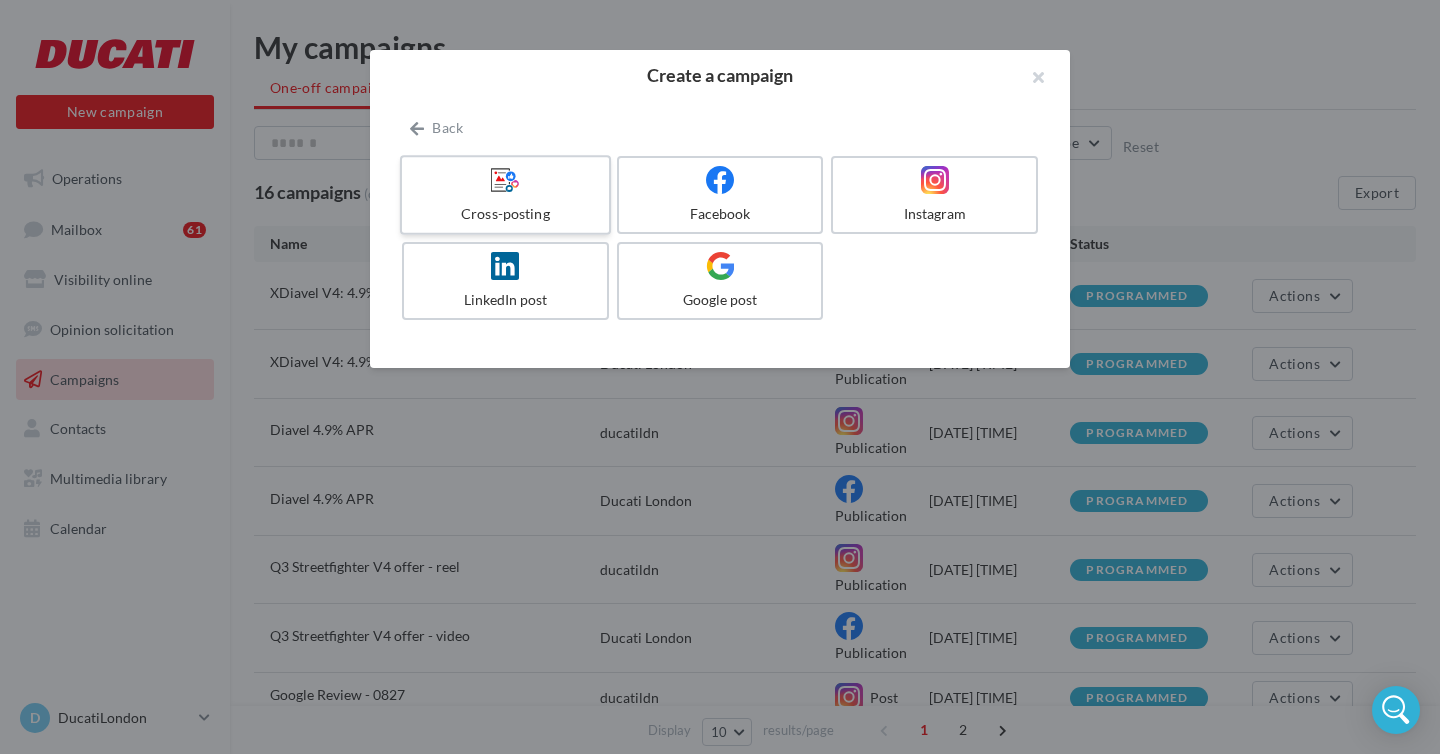 click at bounding box center [505, 180] 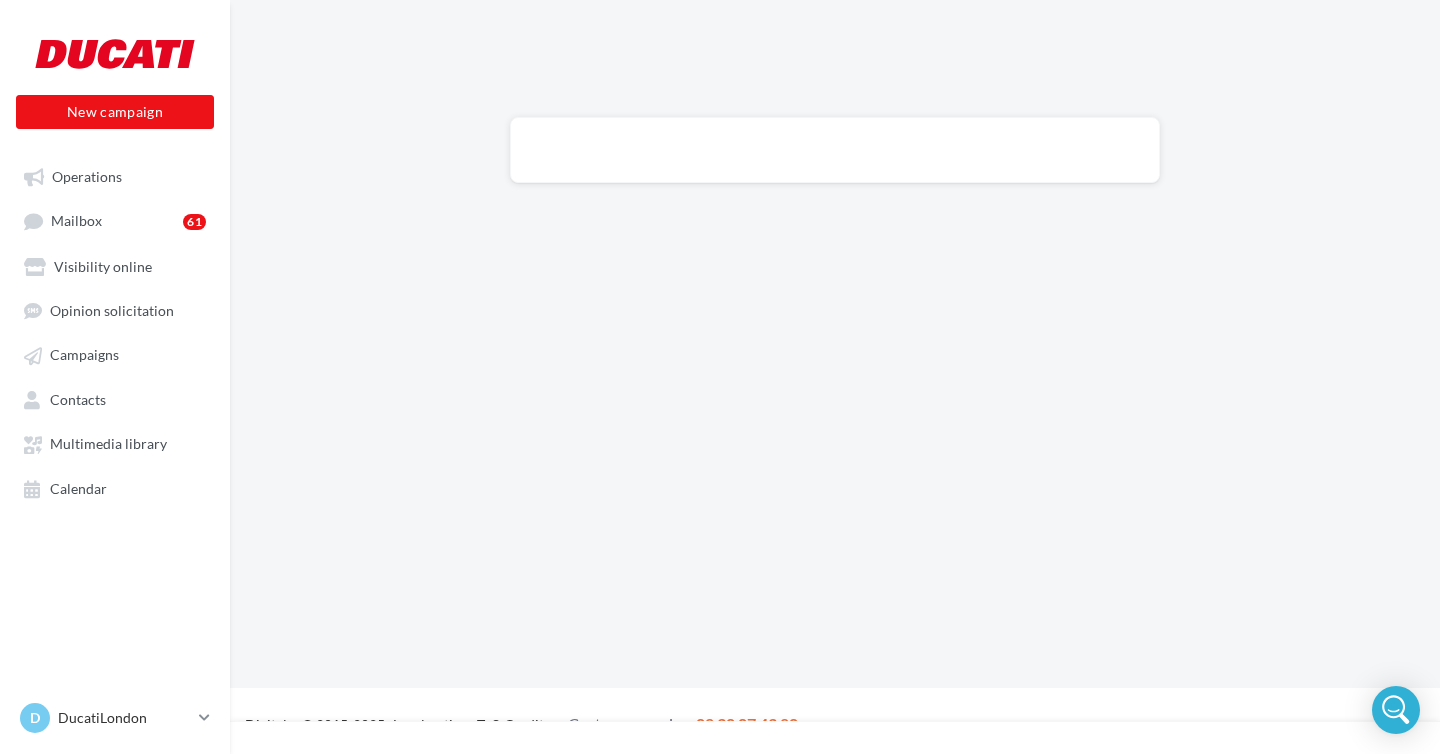 scroll, scrollTop: 0, scrollLeft: 0, axis: both 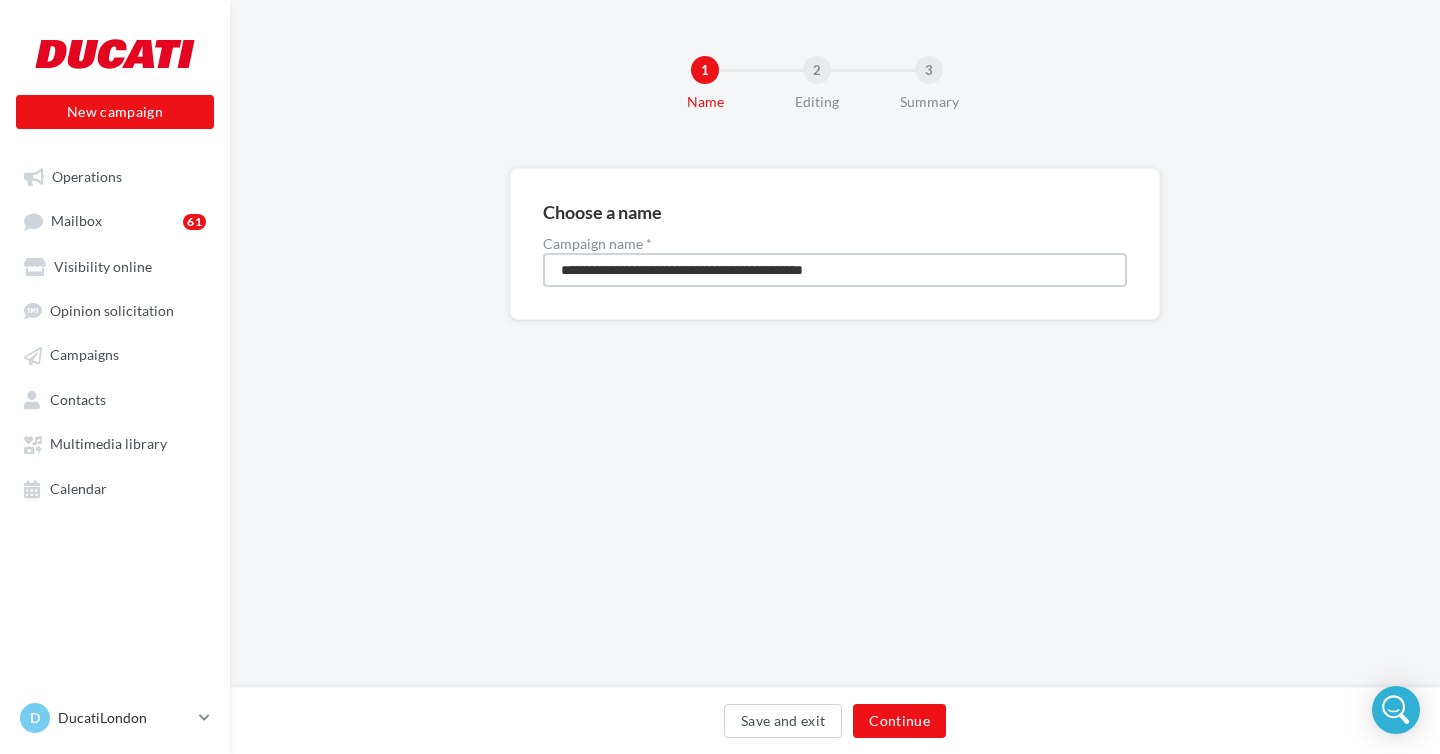 drag, startPoint x: 916, startPoint y: 264, endPoint x: 453, endPoint y: 234, distance: 463.97092 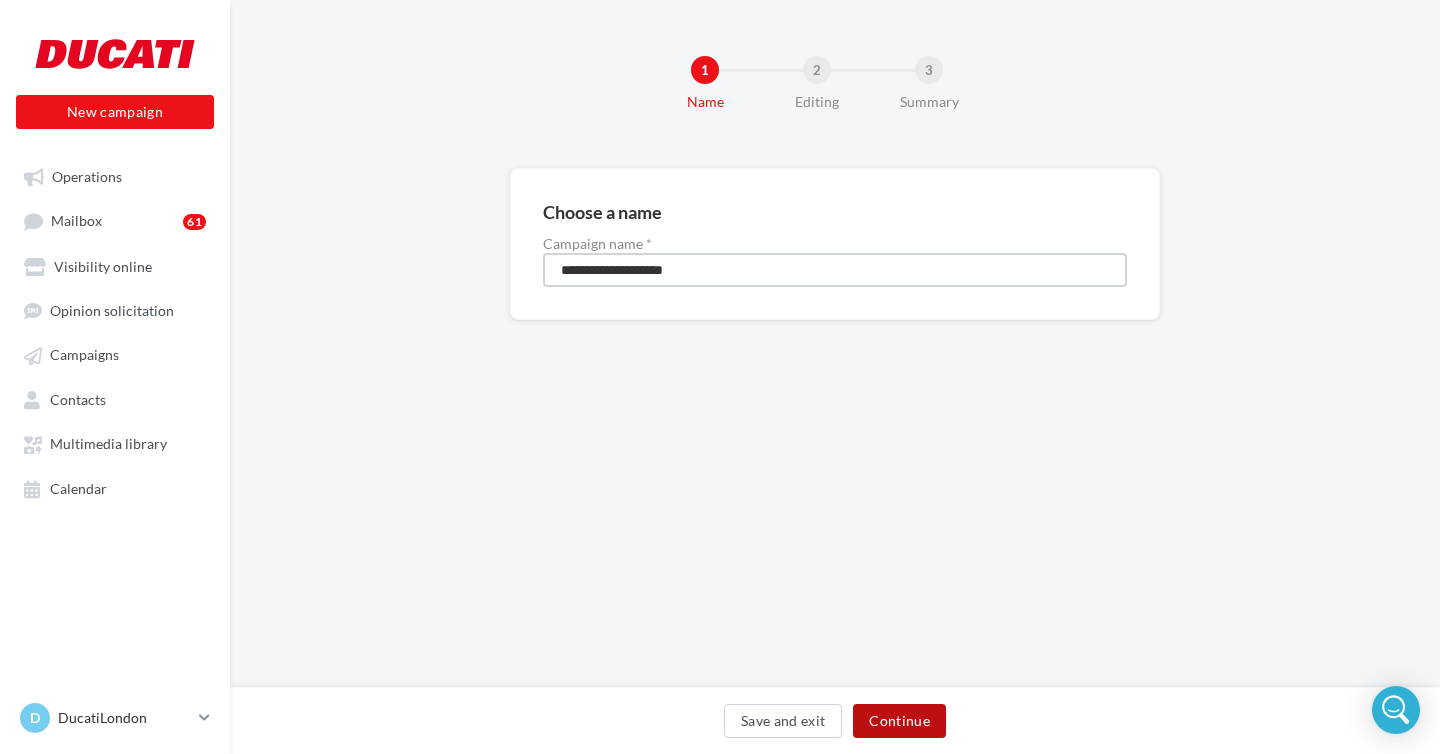 type on "**********" 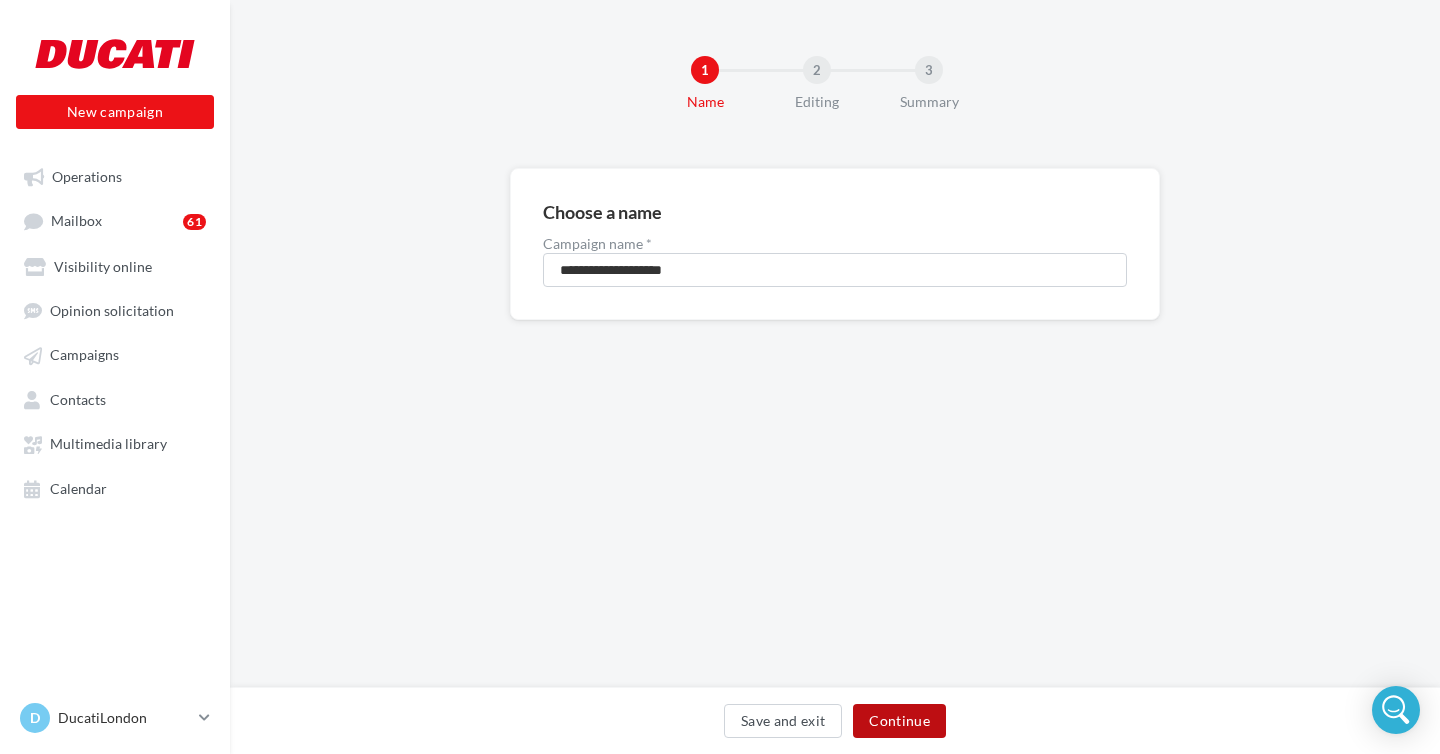 click on "Continue" at bounding box center (899, 721) 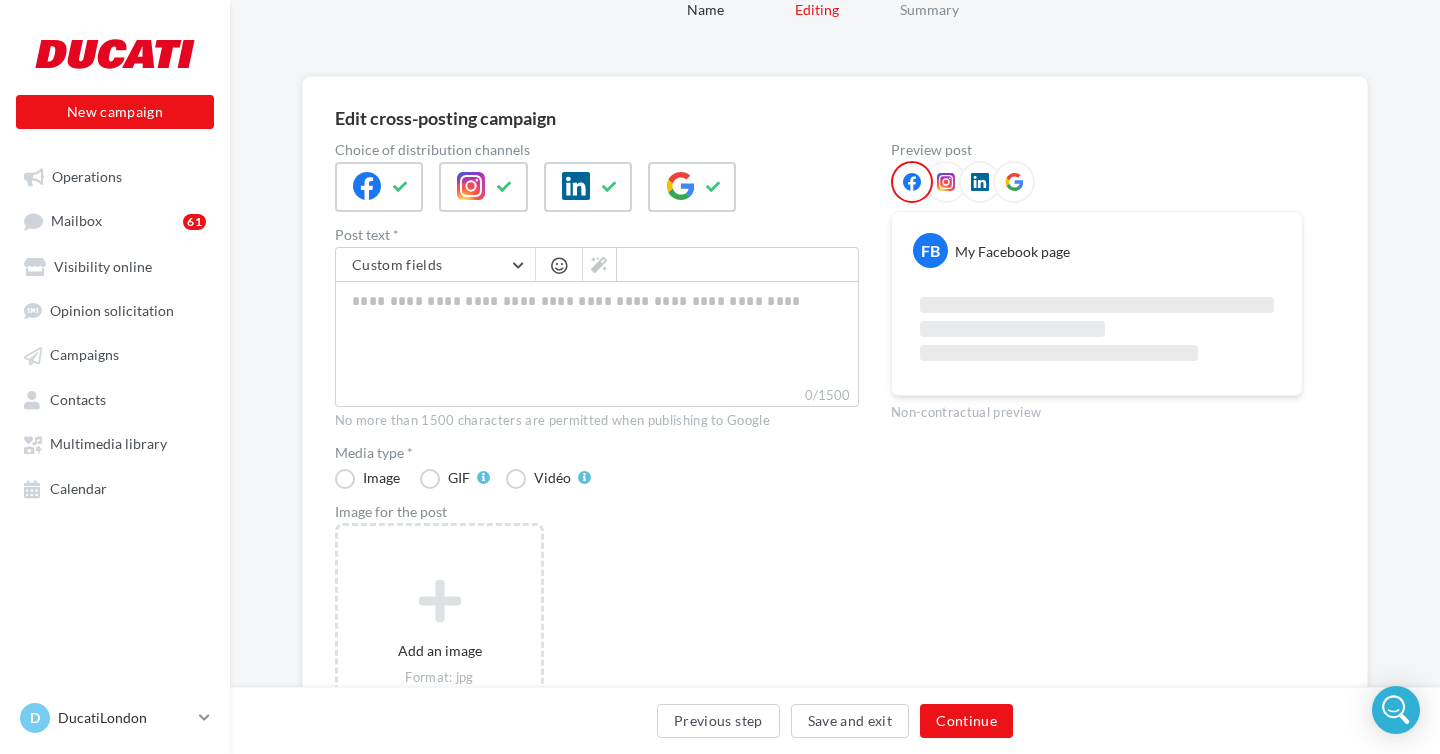 scroll, scrollTop: 93, scrollLeft: 0, axis: vertical 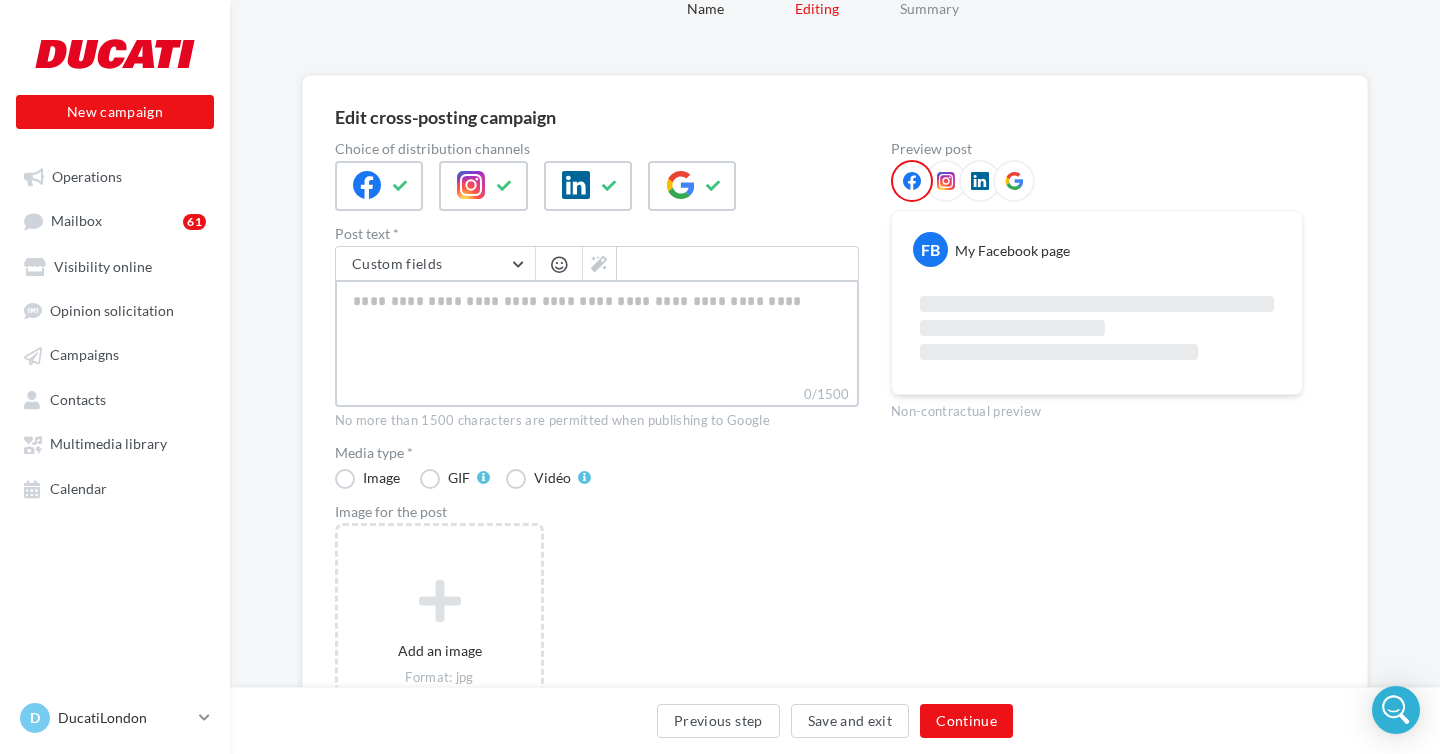 click on "0/1500" at bounding box center (597, 332) 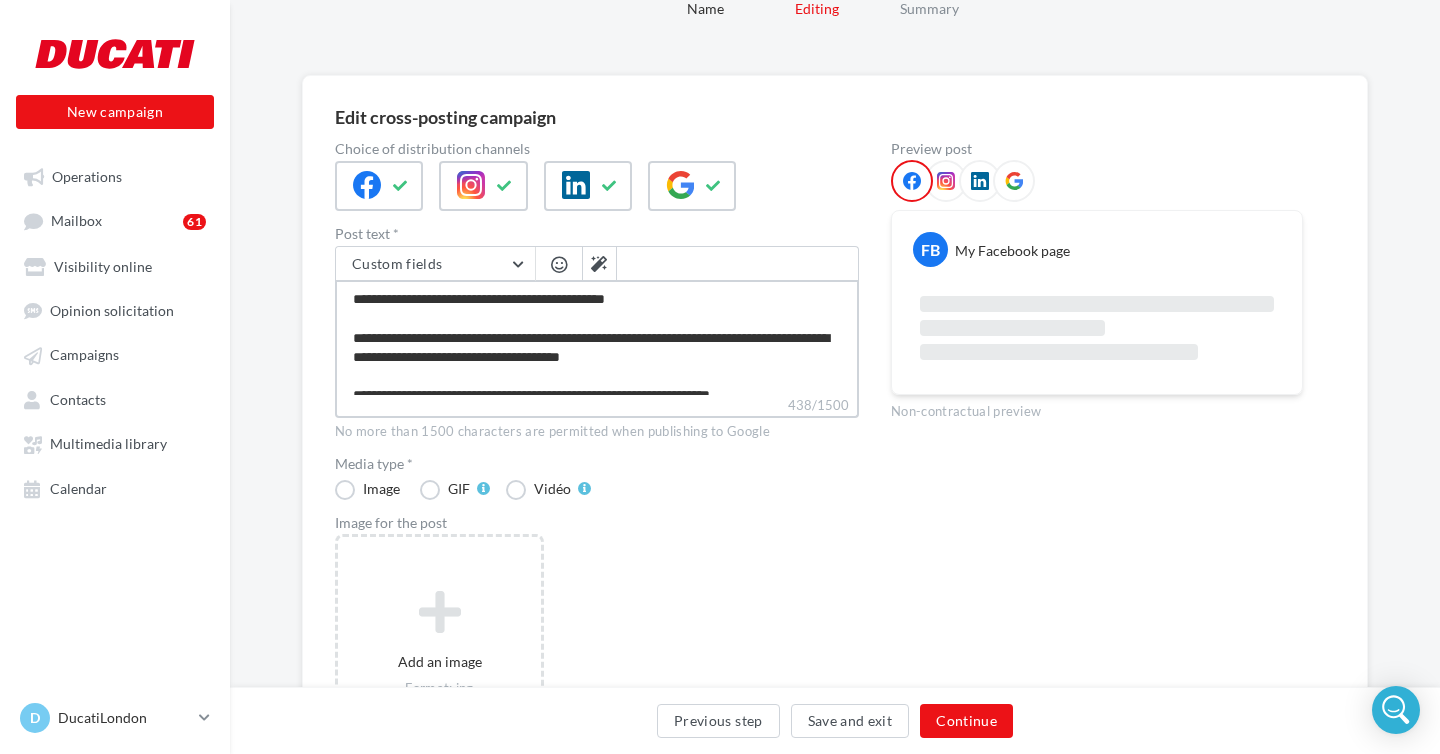scroll, scrollTop: 67, scrollLeft: 0, axis: vertical 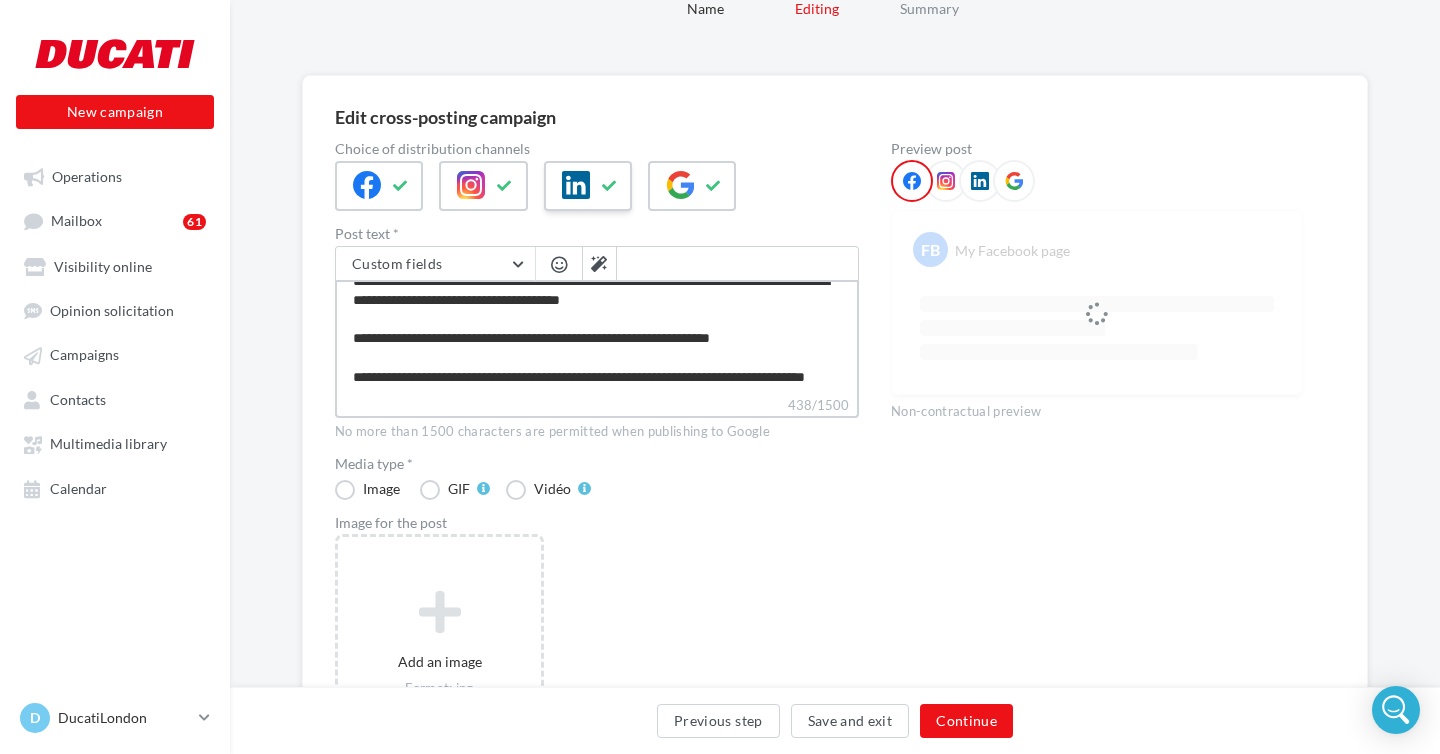 type on "**********" 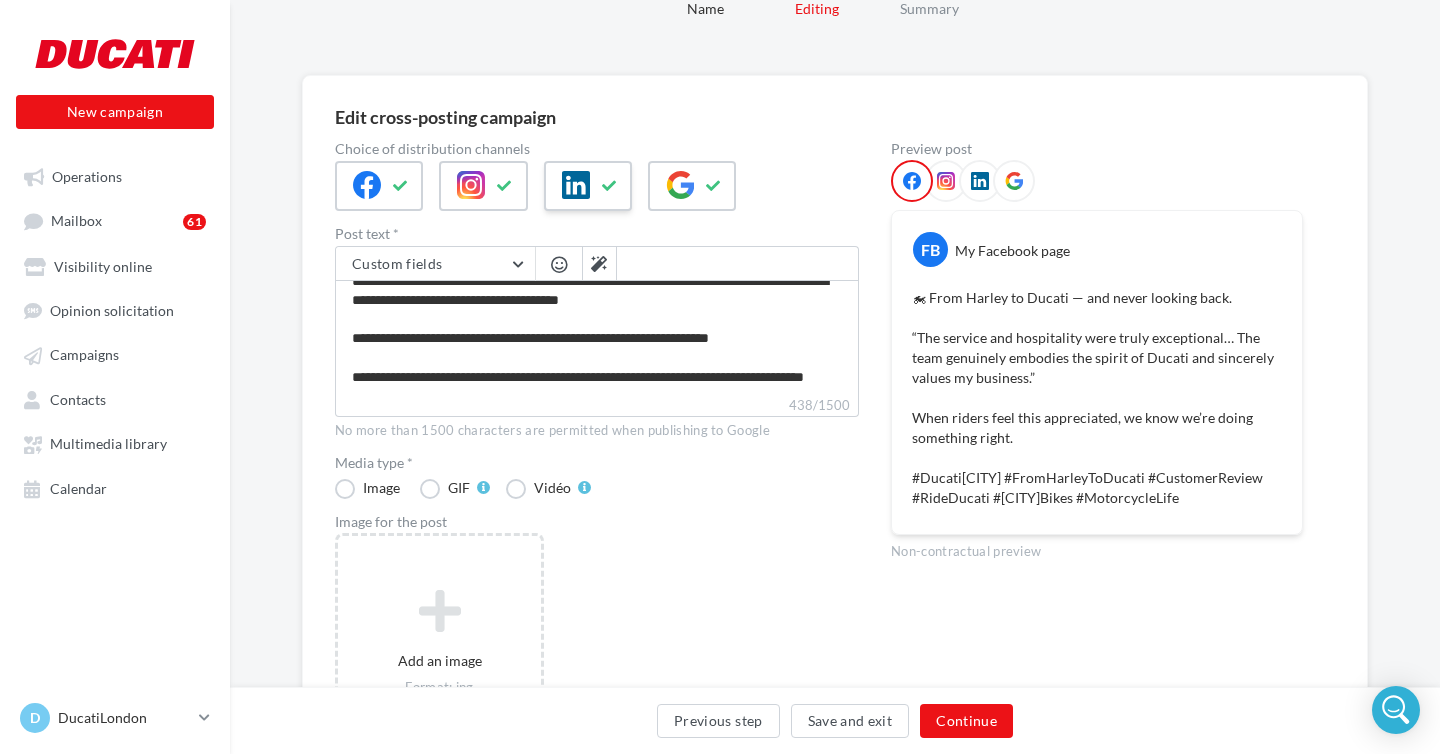 scroll, scrollTop: 66, scrollLeft: 0, axis: vertical 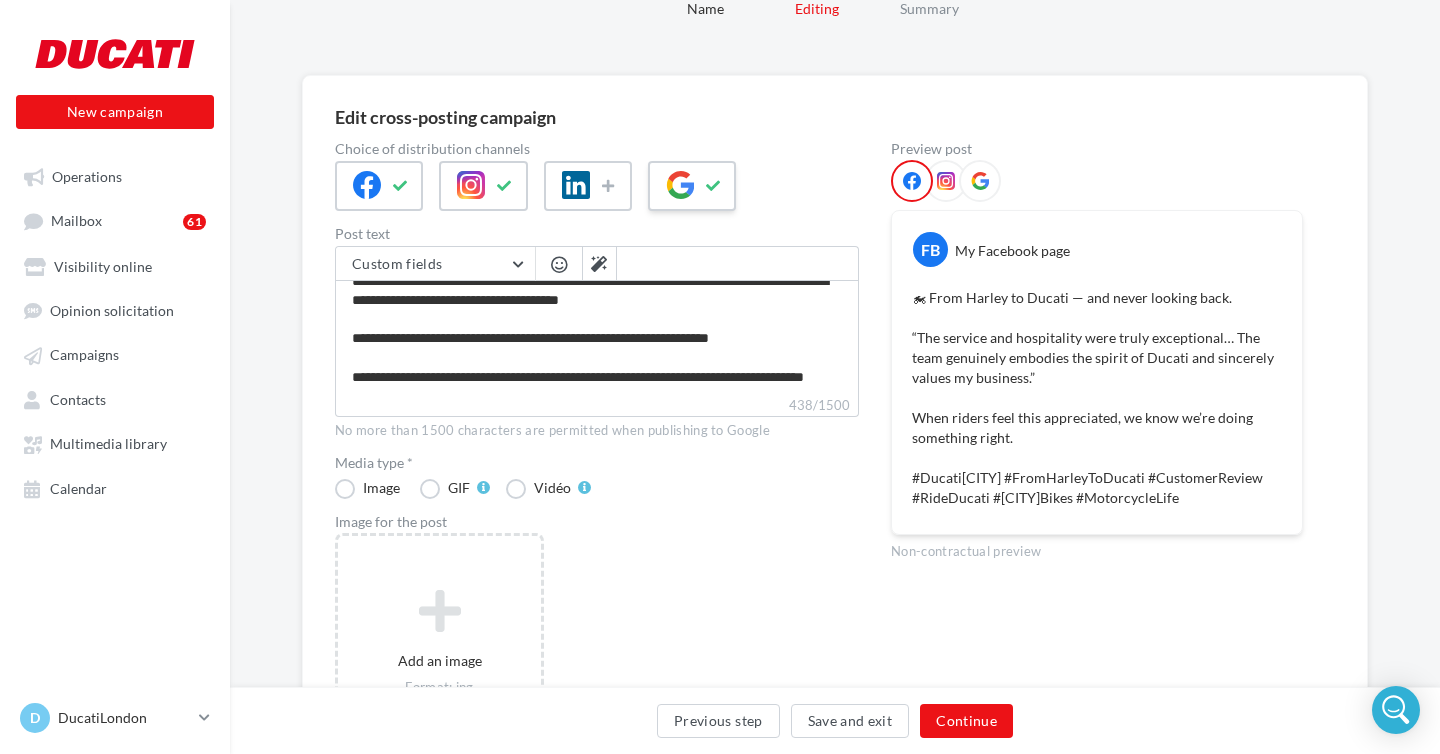 click at bounding box center (692, 186) 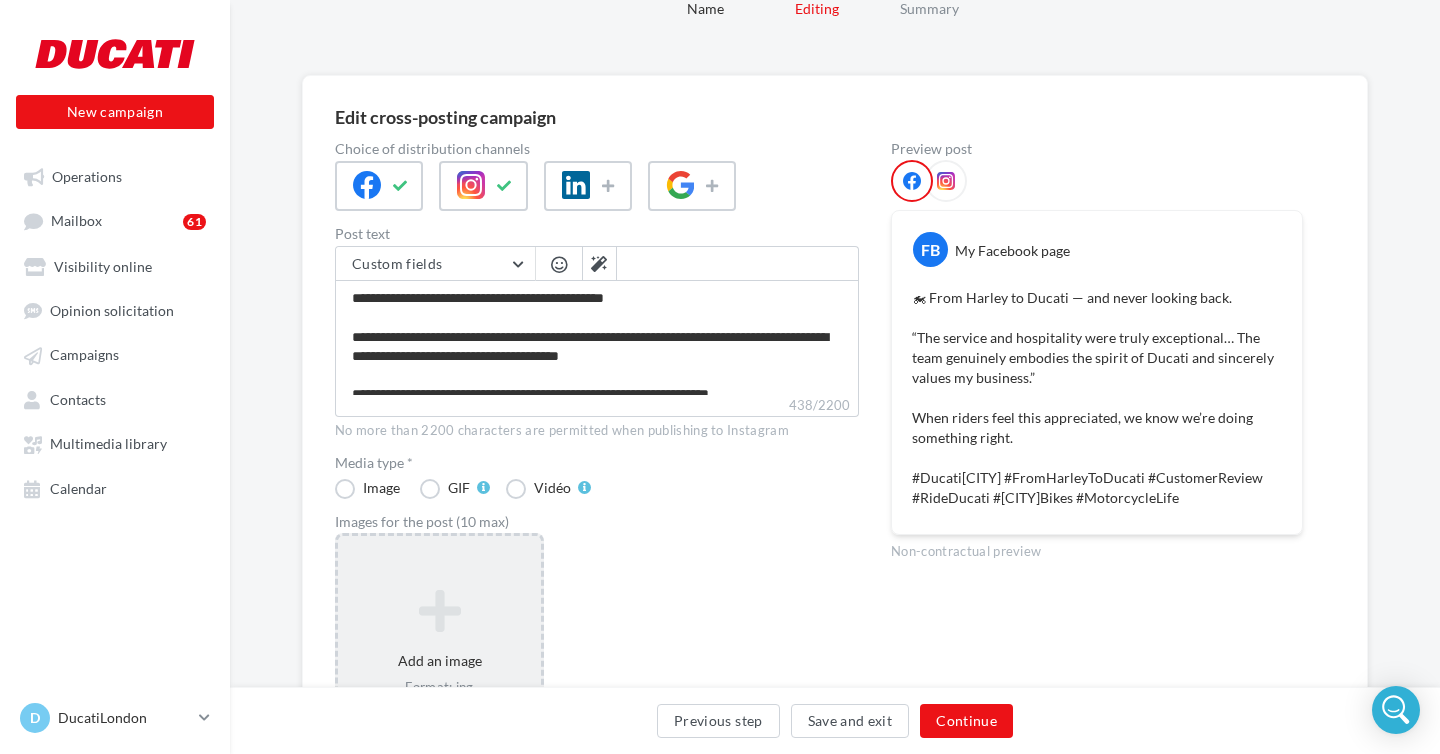 click at bounding box center [439, 611] 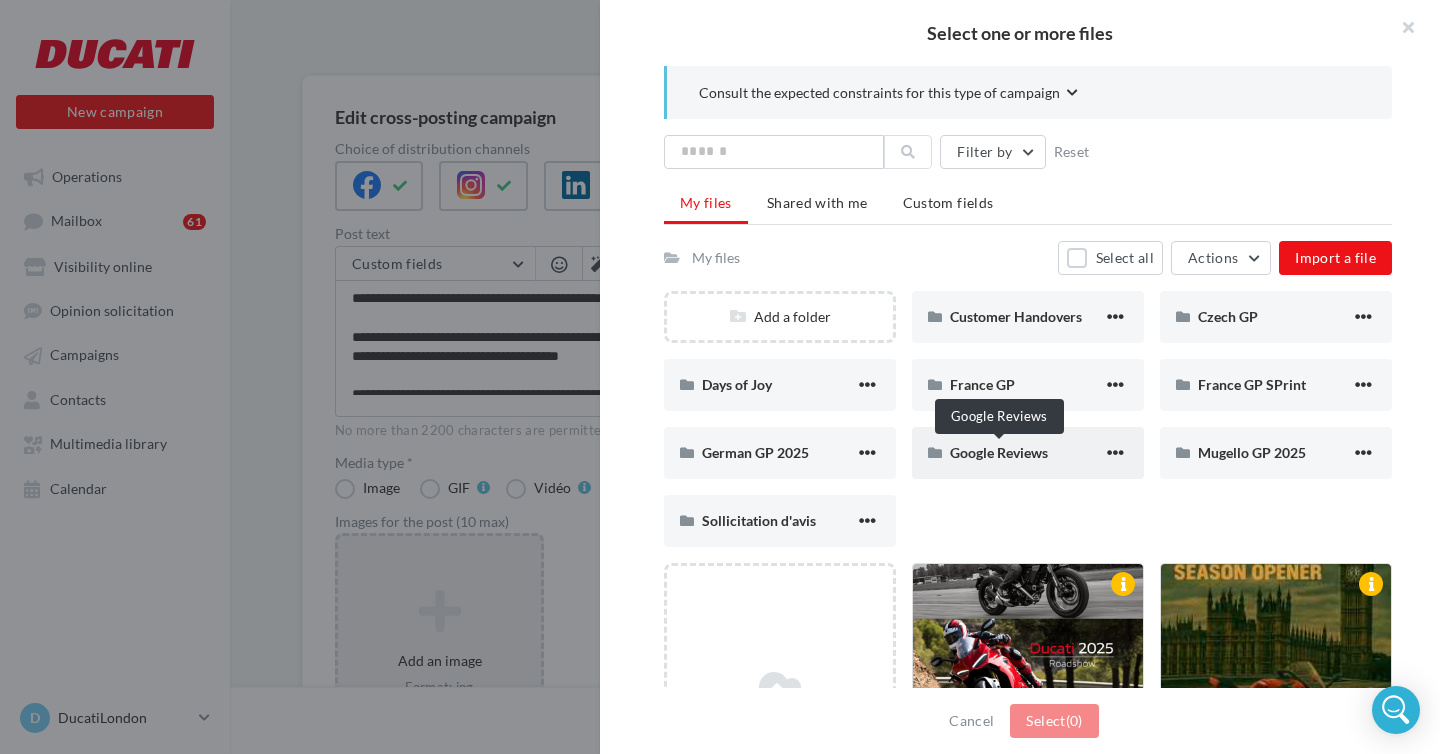 click on "Google Reviews" at bounding box center [999, 452] 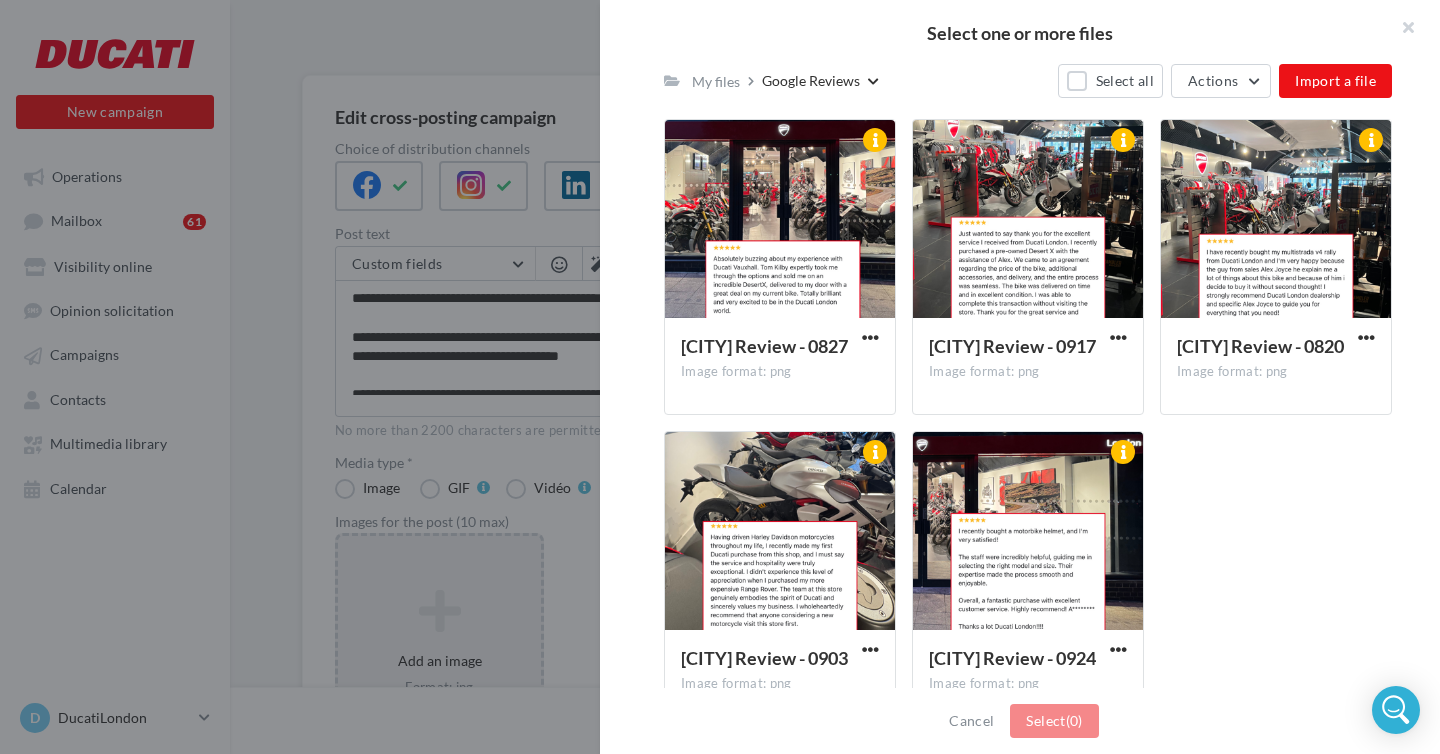 scroll, scrollTop: 604, scrollLeft: 0, axis: vertical 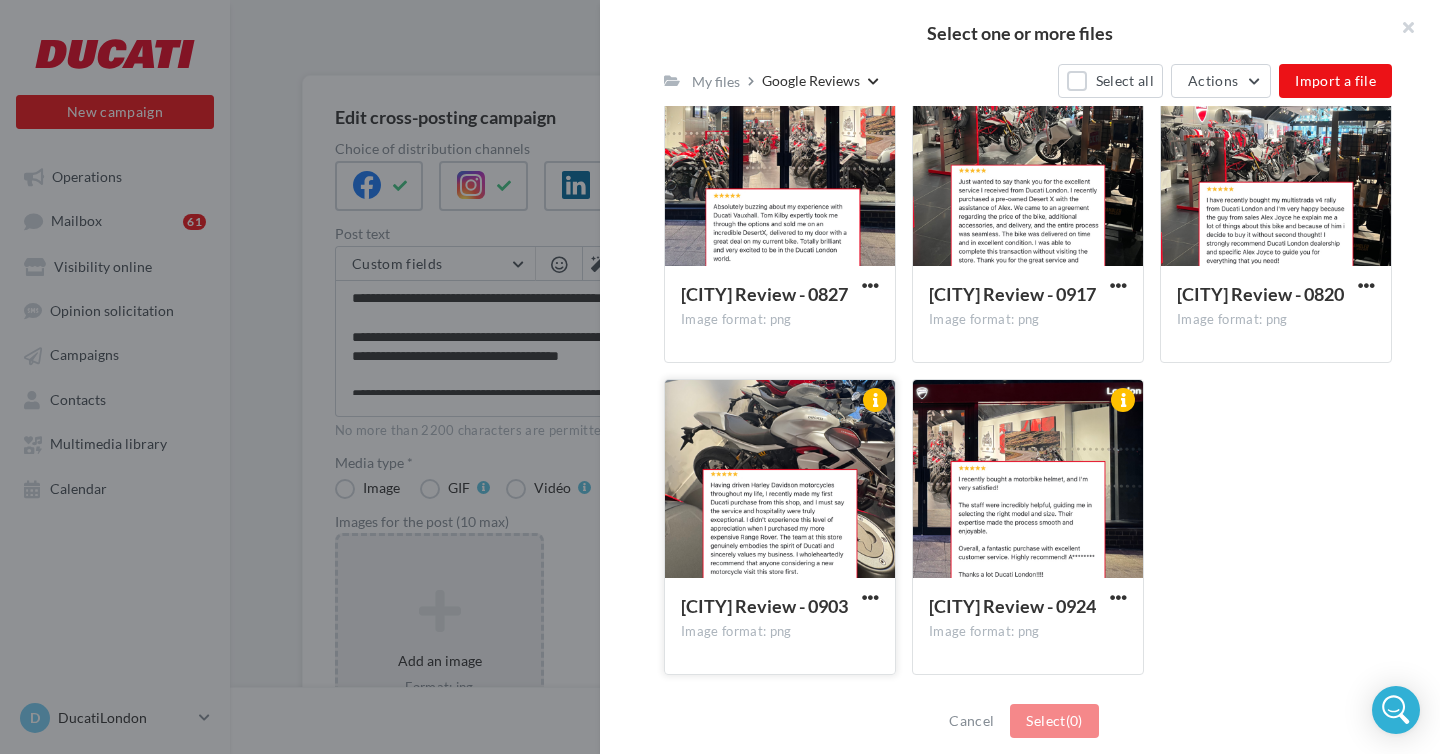 click at bounding box center (780, 480) 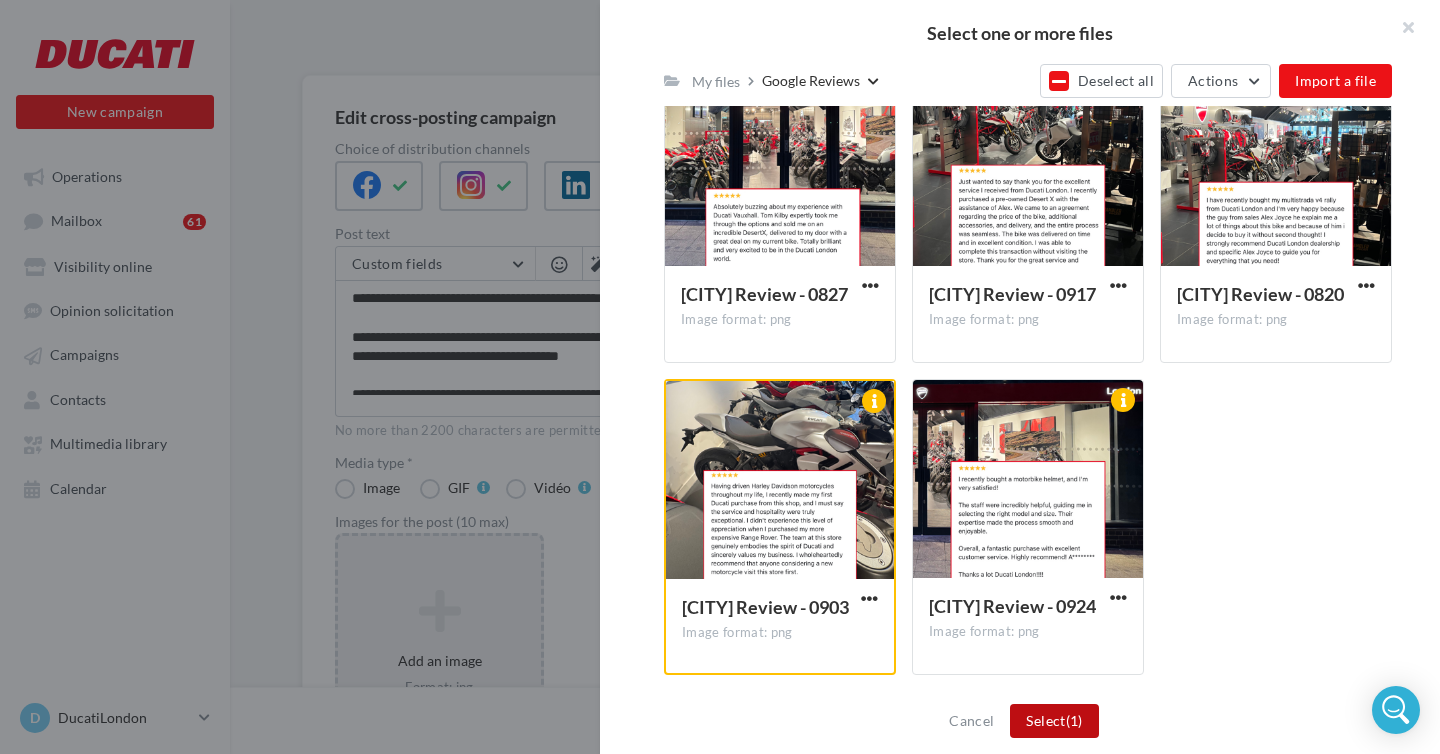 click on "Select   (1)" at bounding box center [1054, 721] 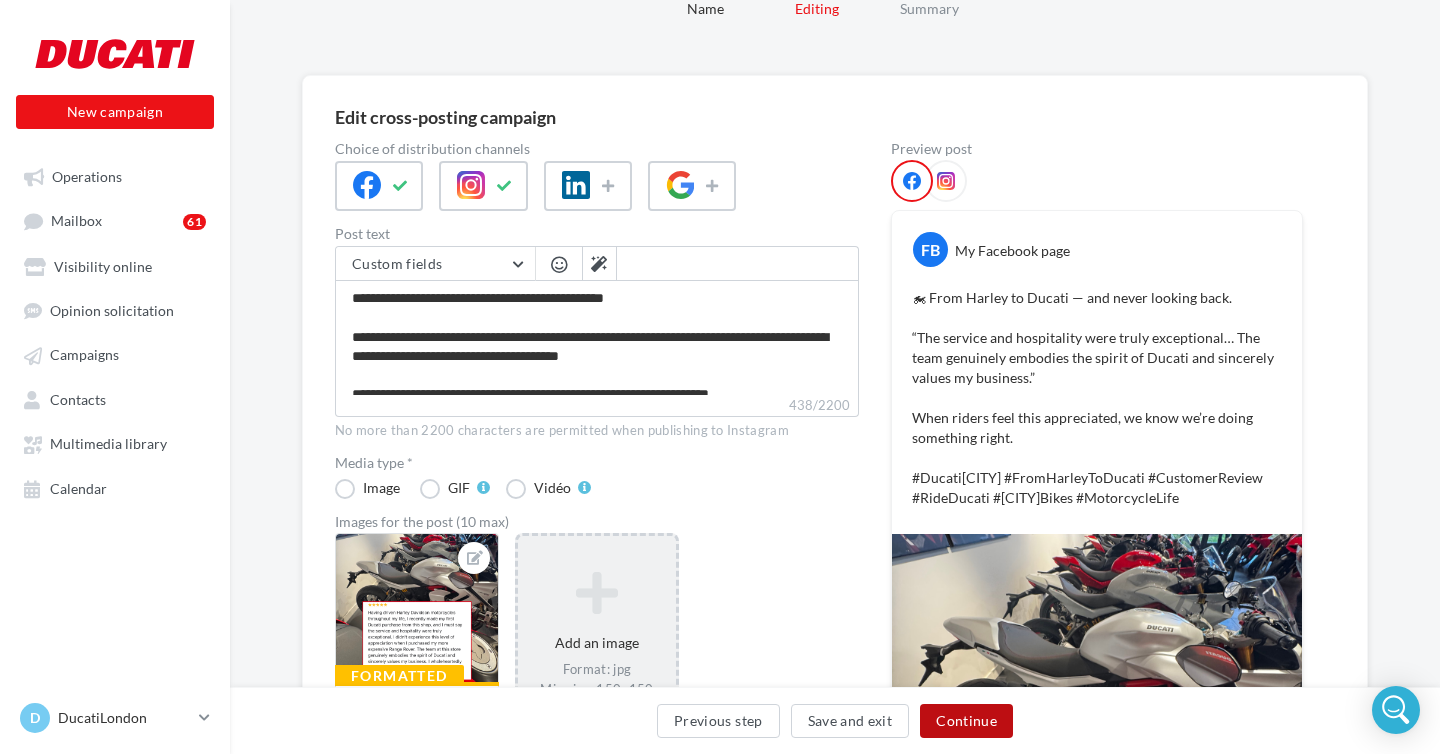 click on "Continue" at bounding box center (966, 721) 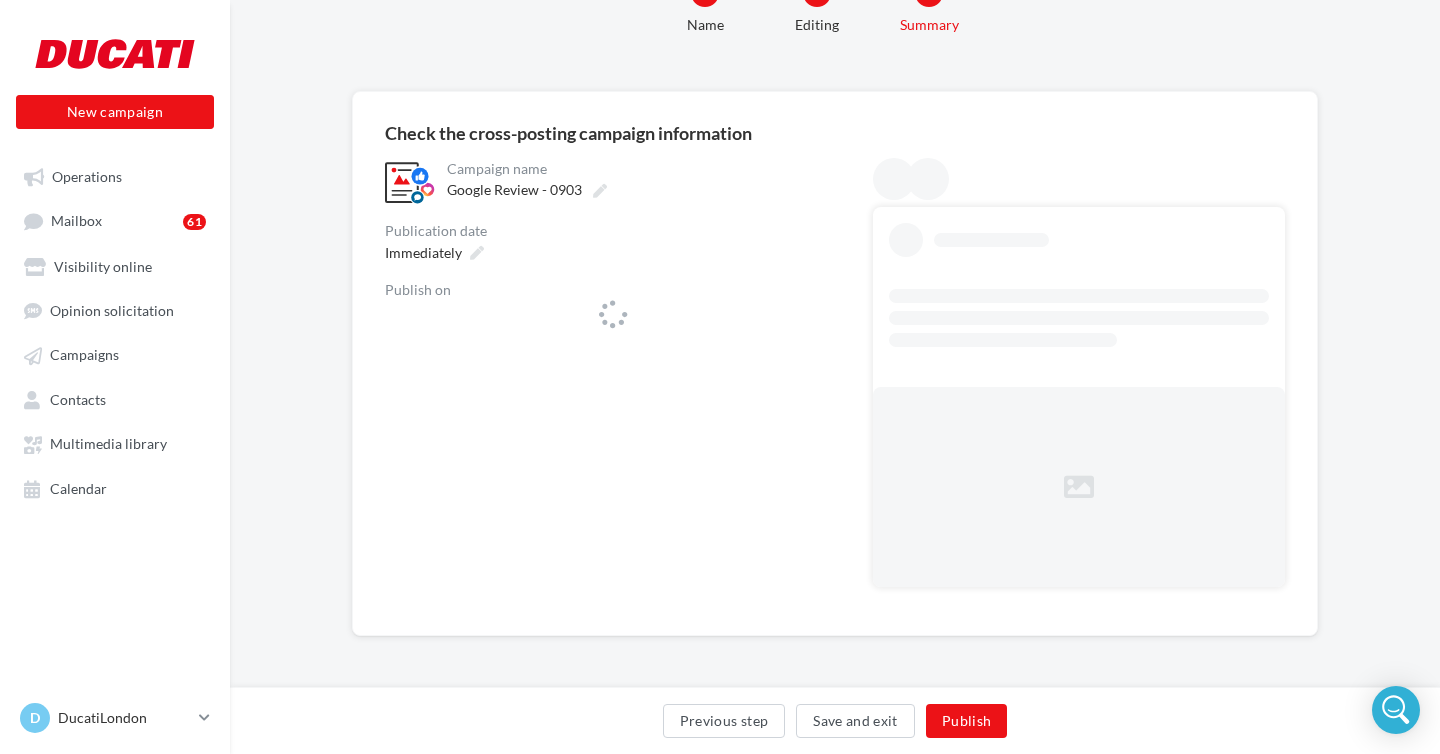 scroll, scrollTop: 76, scrollLeft: 0, axis: vertical 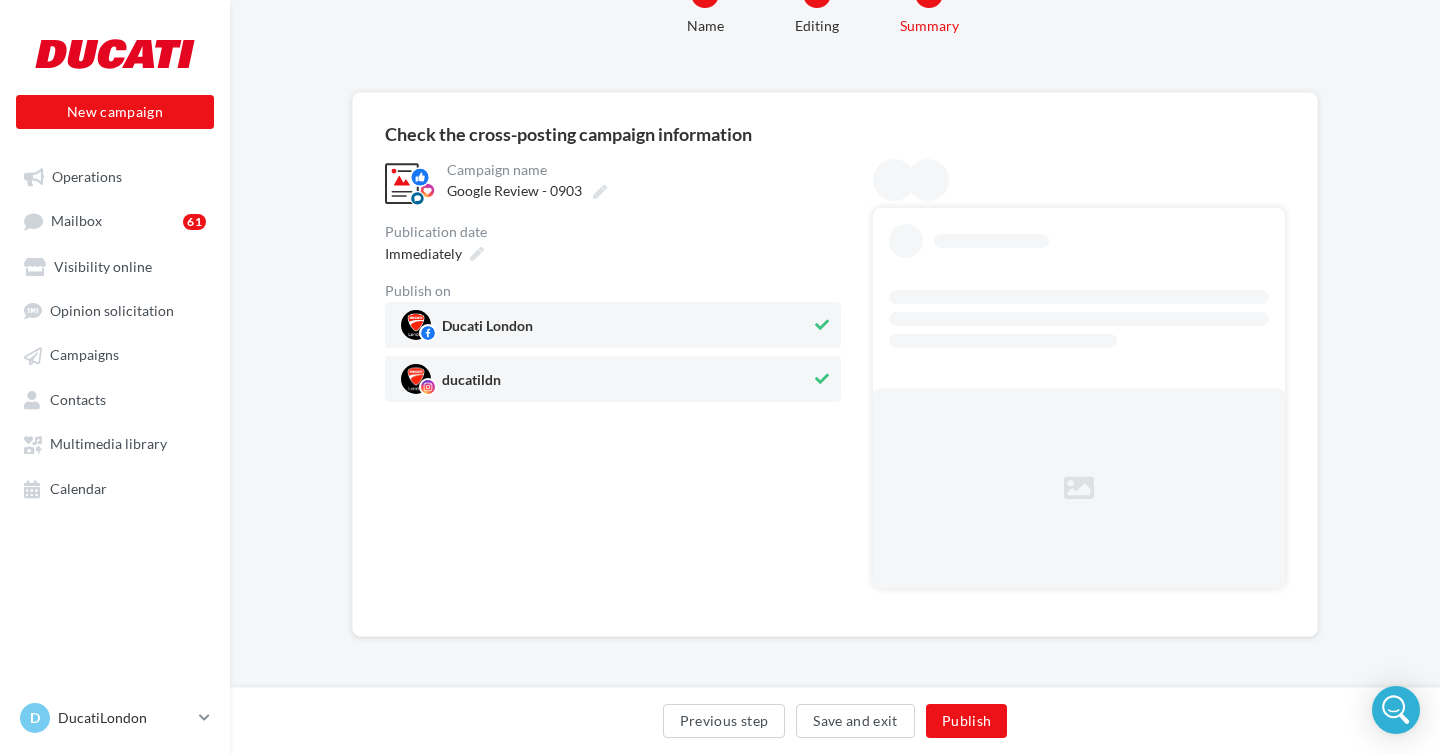 click on "Ducati London" at bounding box center [487, 330] 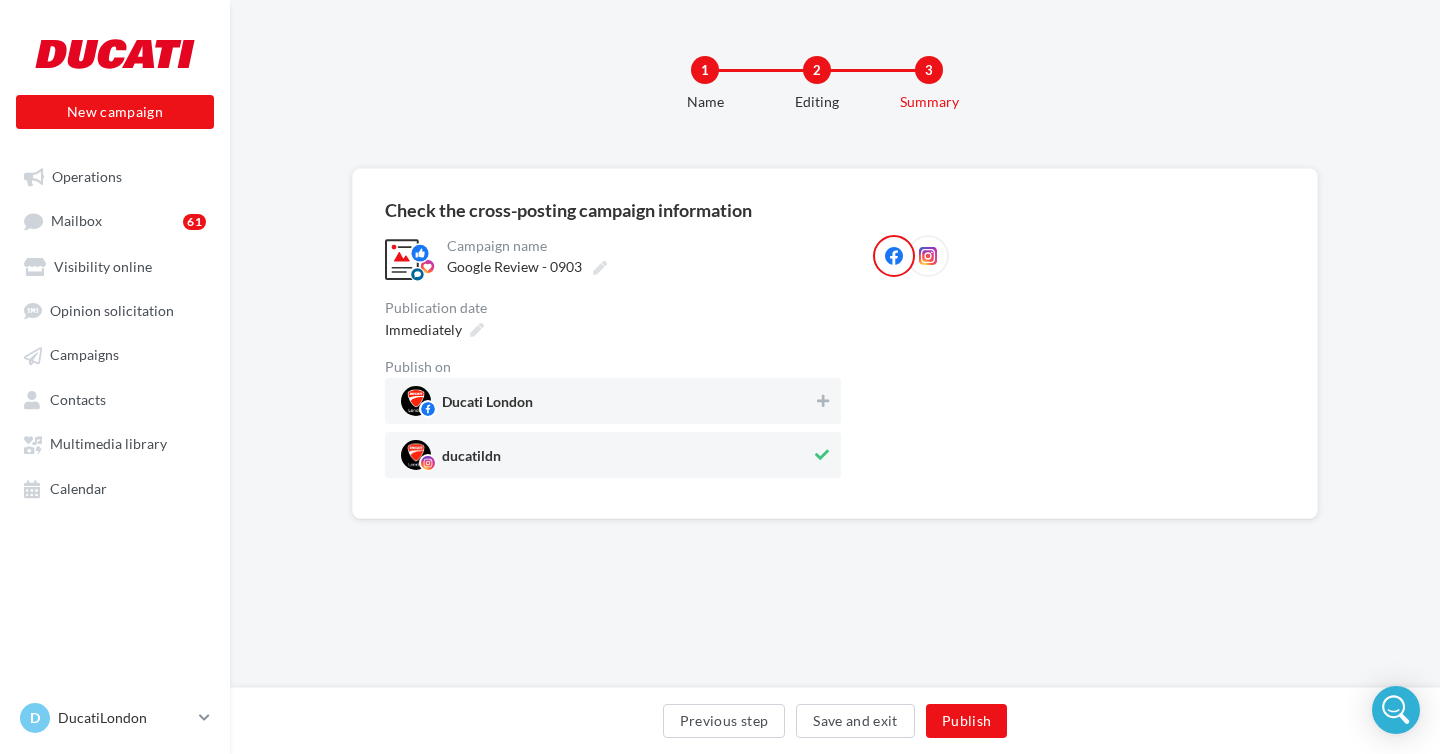 scroll, scrollTop: 0, scrollLeft: 0, axis: both 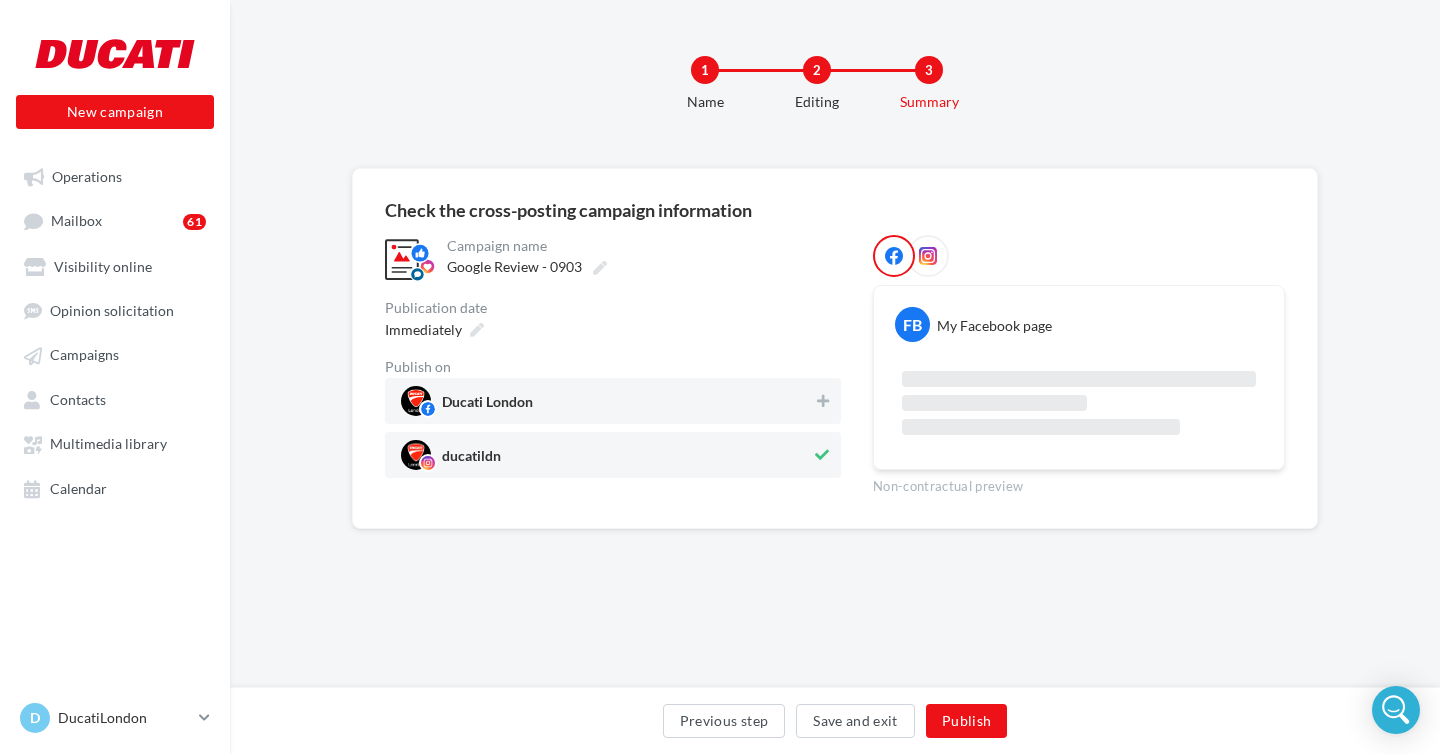 click on "Ducati London" at bounding box center (607, 401) 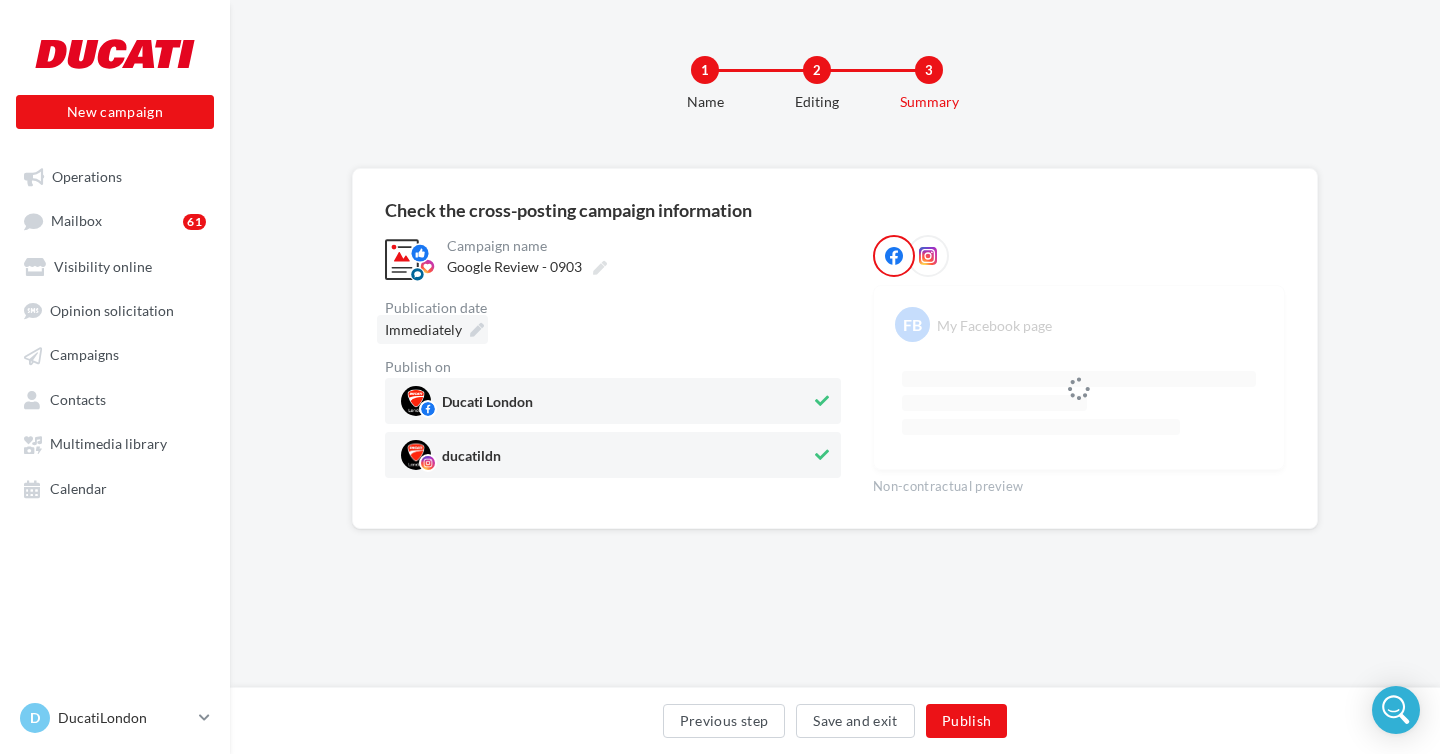 click on "Immediately" at bounding box center [423, 330] 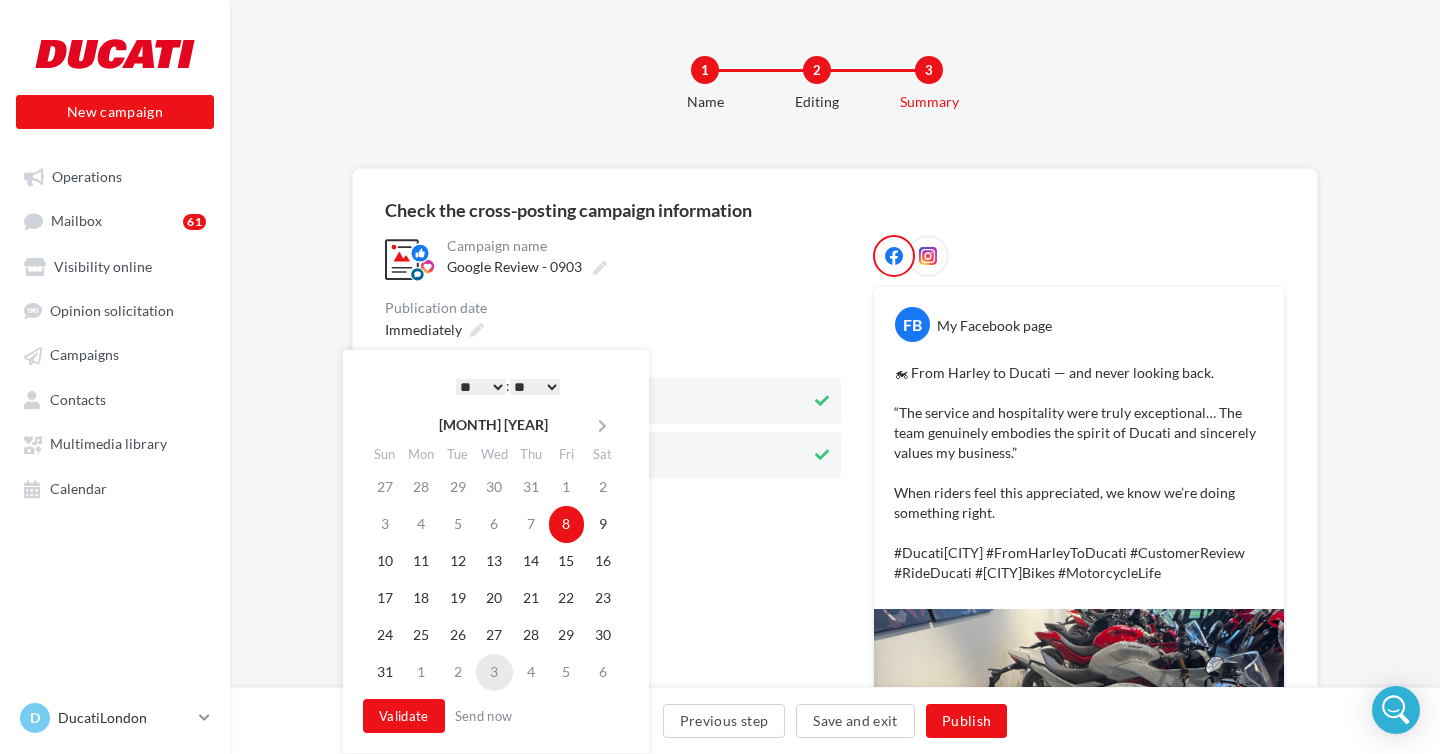 click on "3" at bounding box center [494, 672] 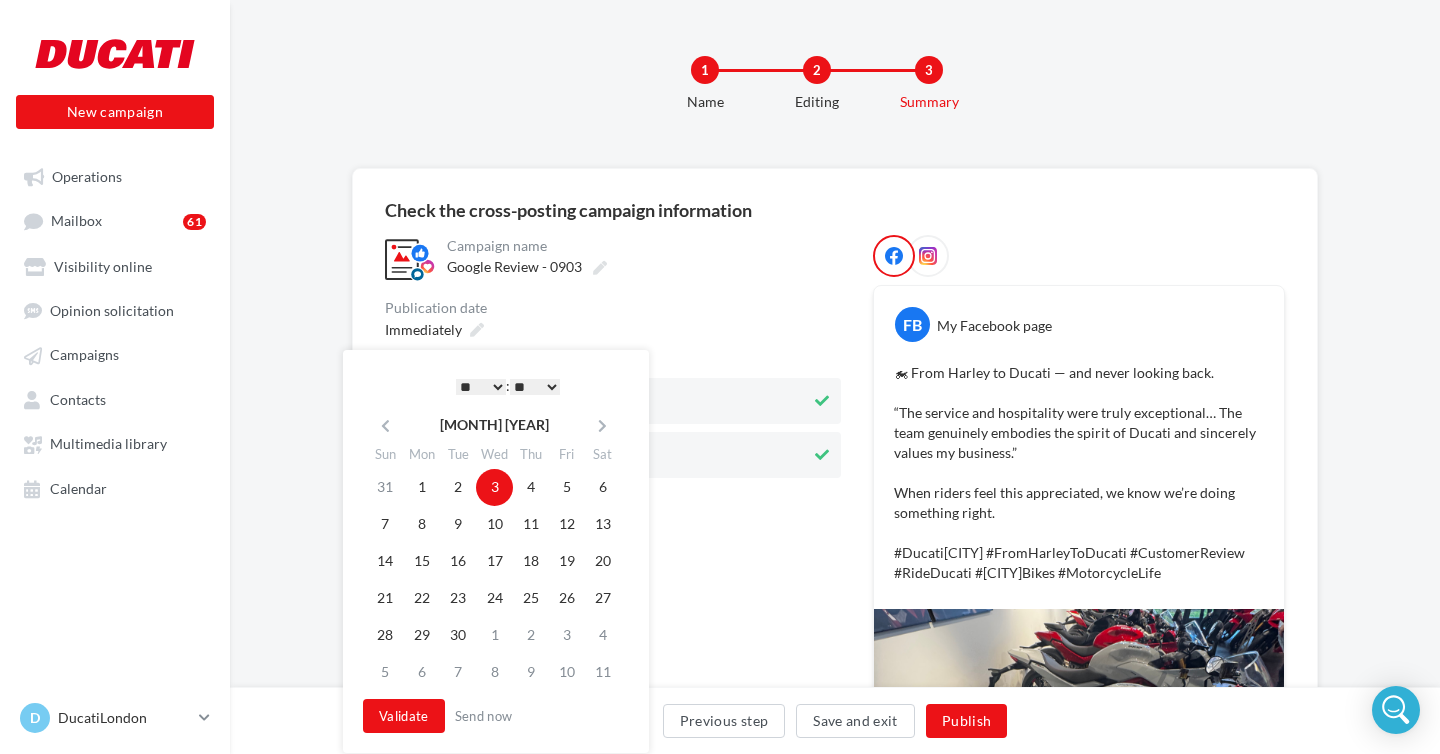 click on "* * * * * * * * * * ** ** ** ** ** ** ** ** ** ** ** ** ** **" at bounding box center [481, 387] 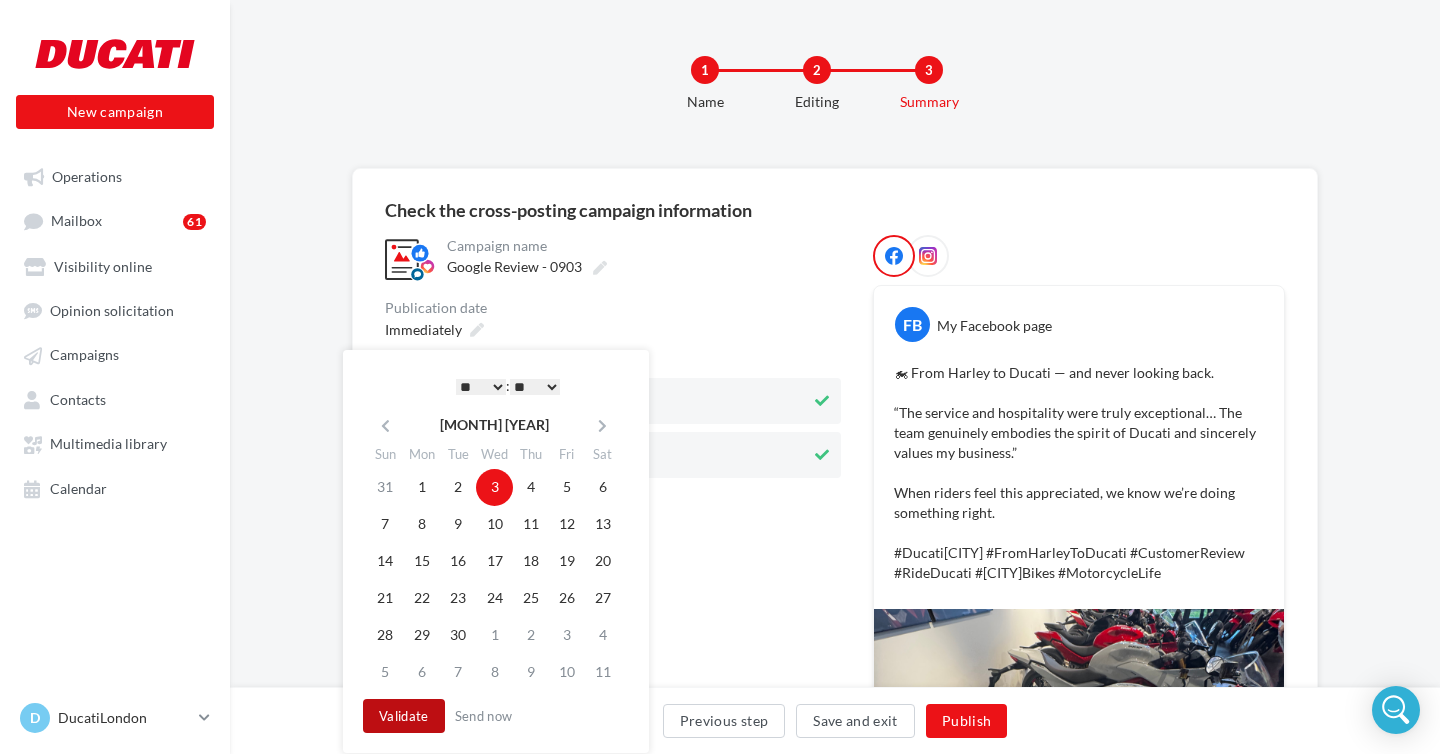 click on "Validate" at bounding box center [404, 716] 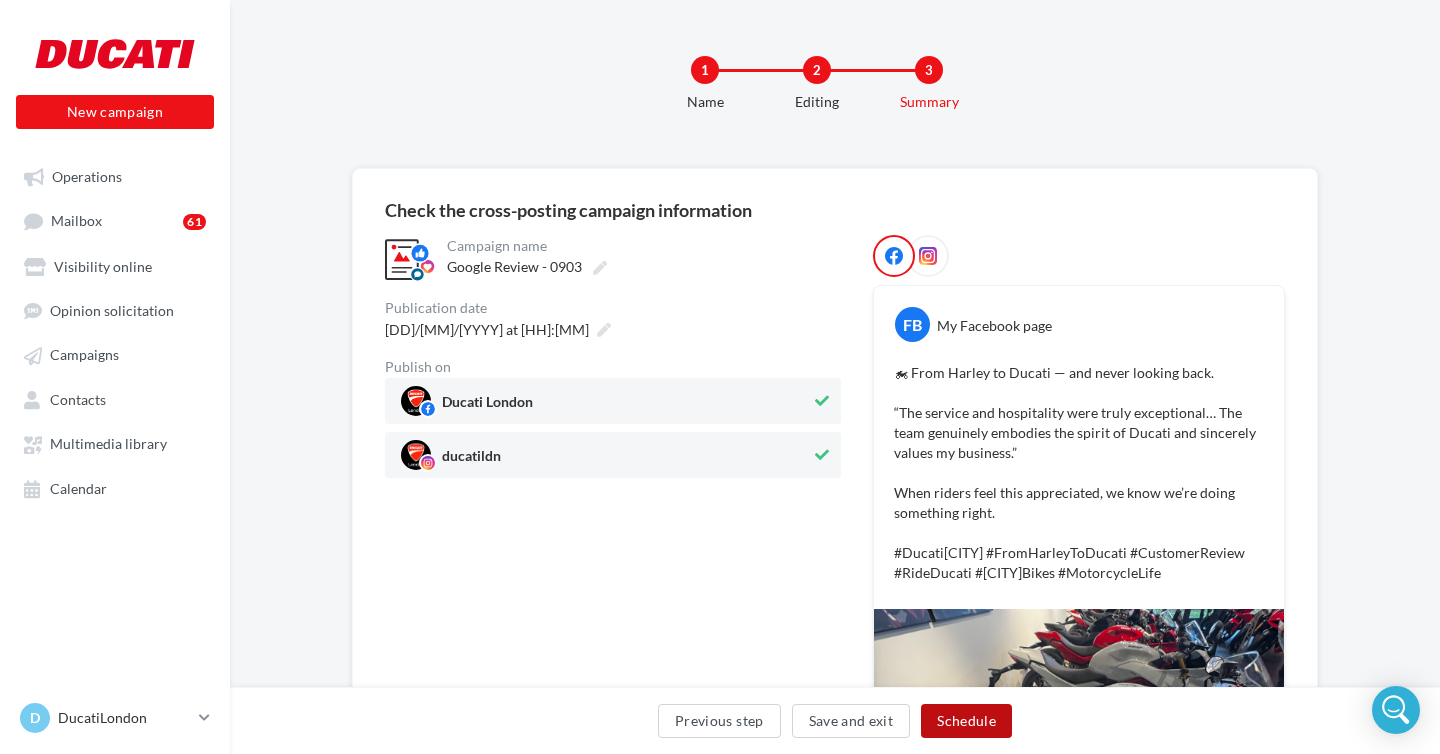 click on "Schedule" at bounding box center (966, 721) 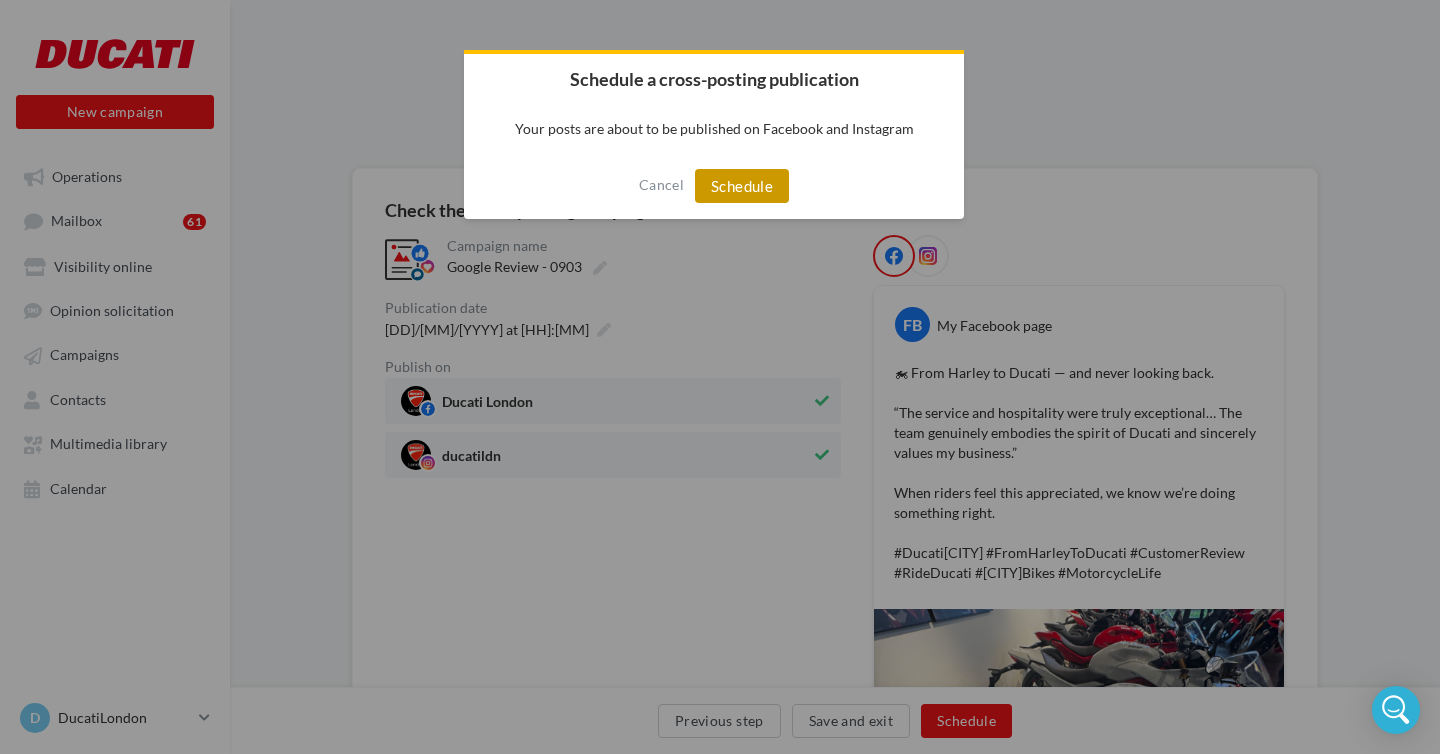 click on "Schedule" at bounding box center [742, 186] 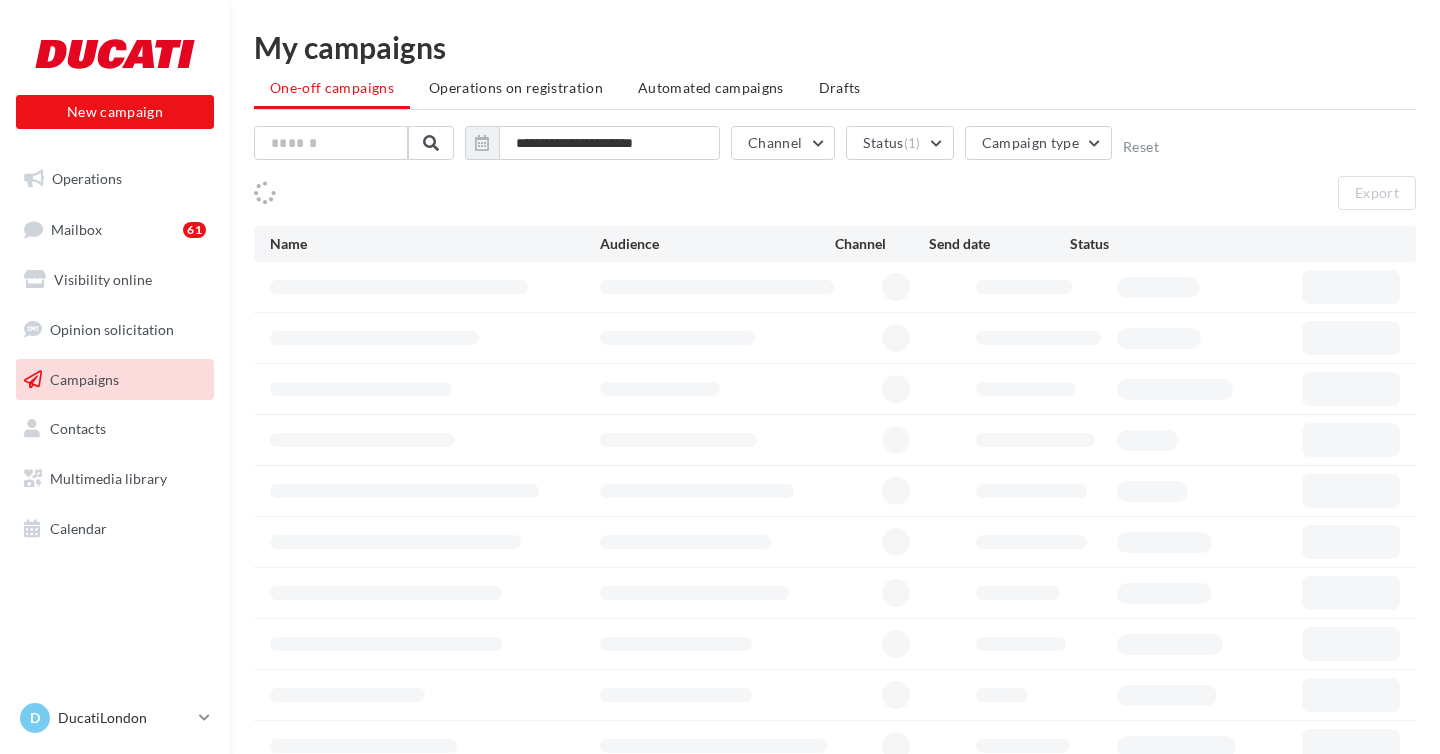 scroll, scrollTop: 0, scrollLeft: 0, axis: both 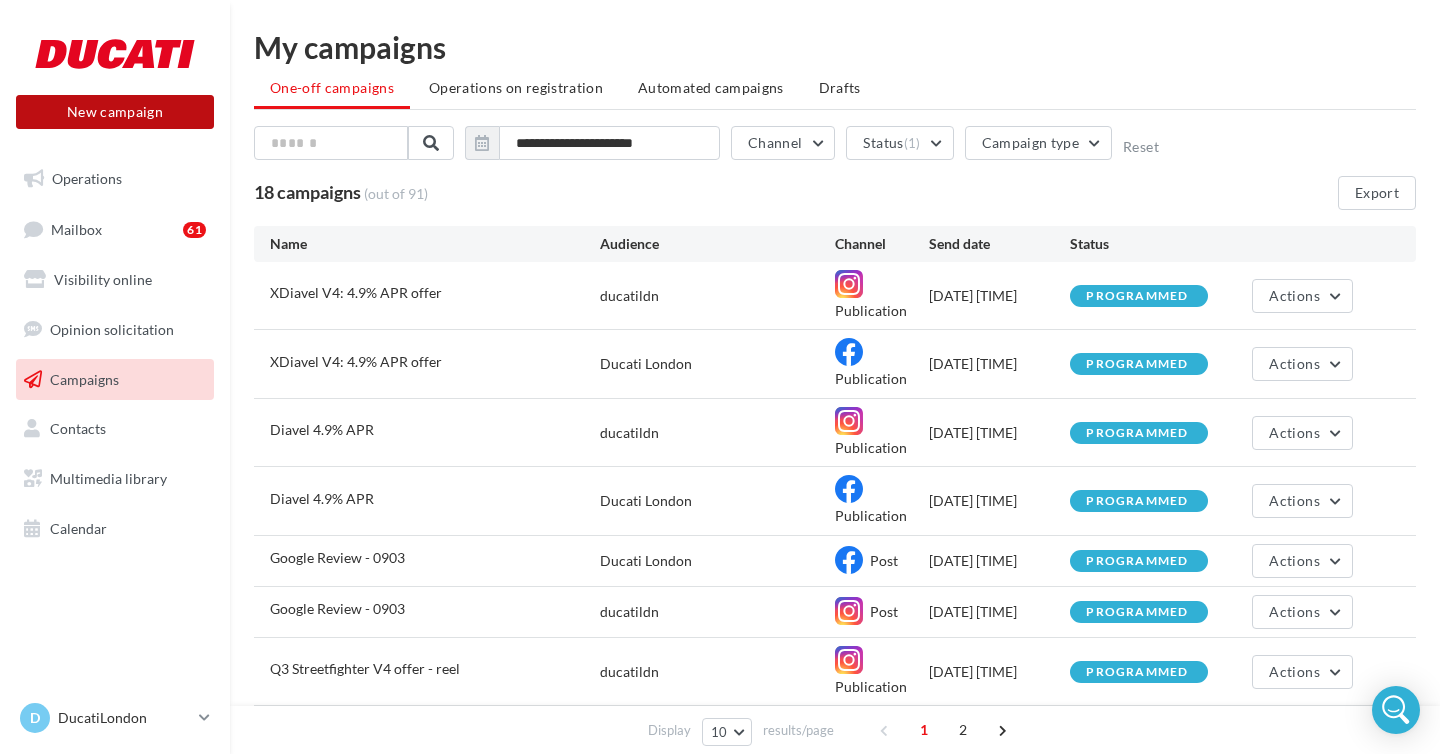 click on "New campaign" at bounding box center [115, 112] 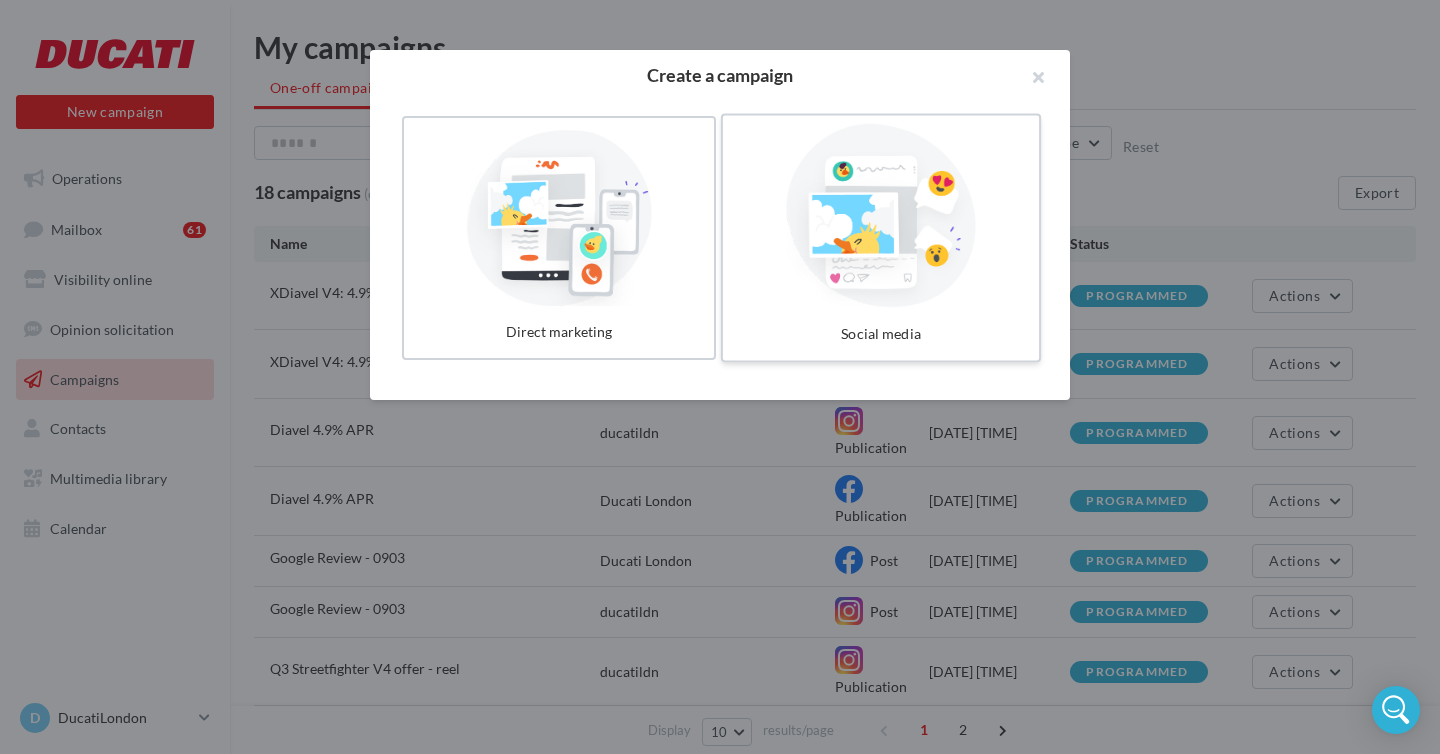 click at bounding box center [881, 216] 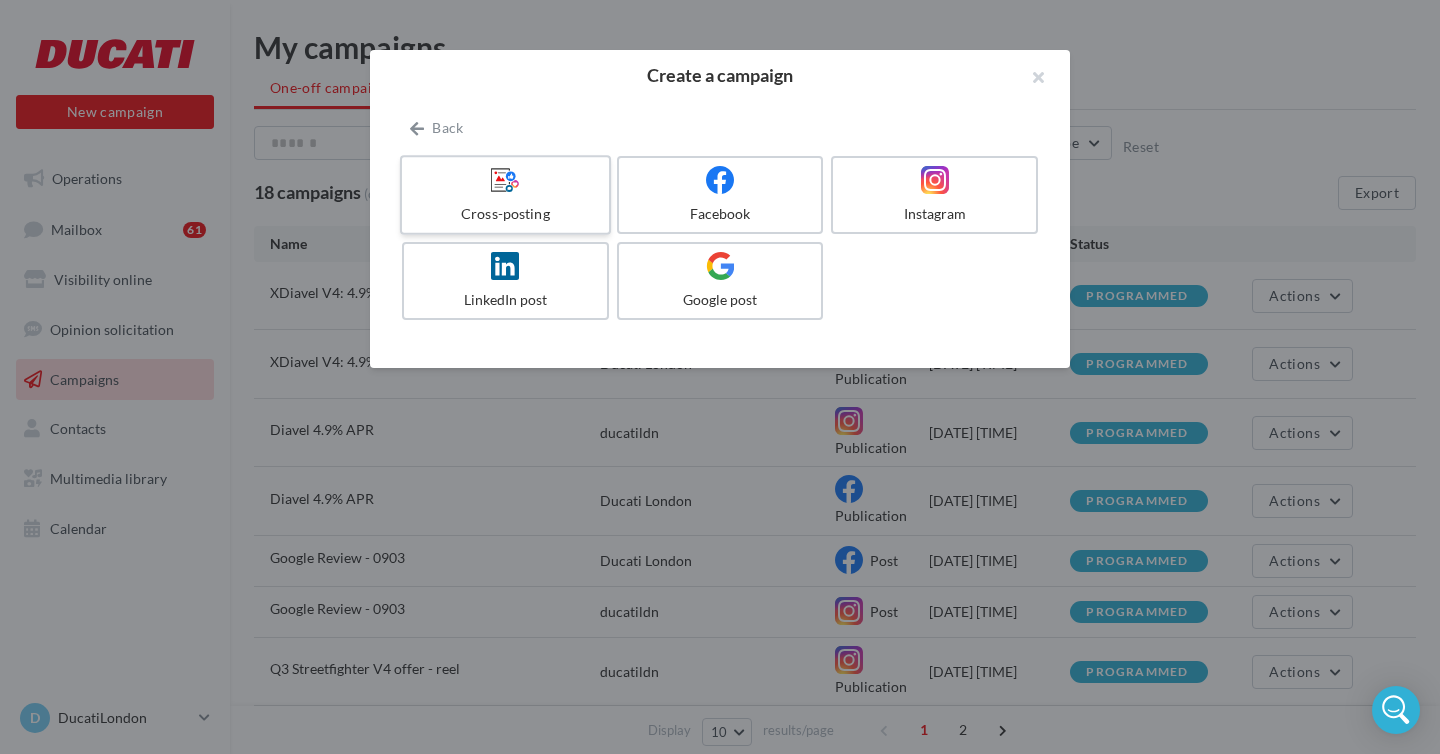 click on "Cross-posting" at bounding box center (505, 195) 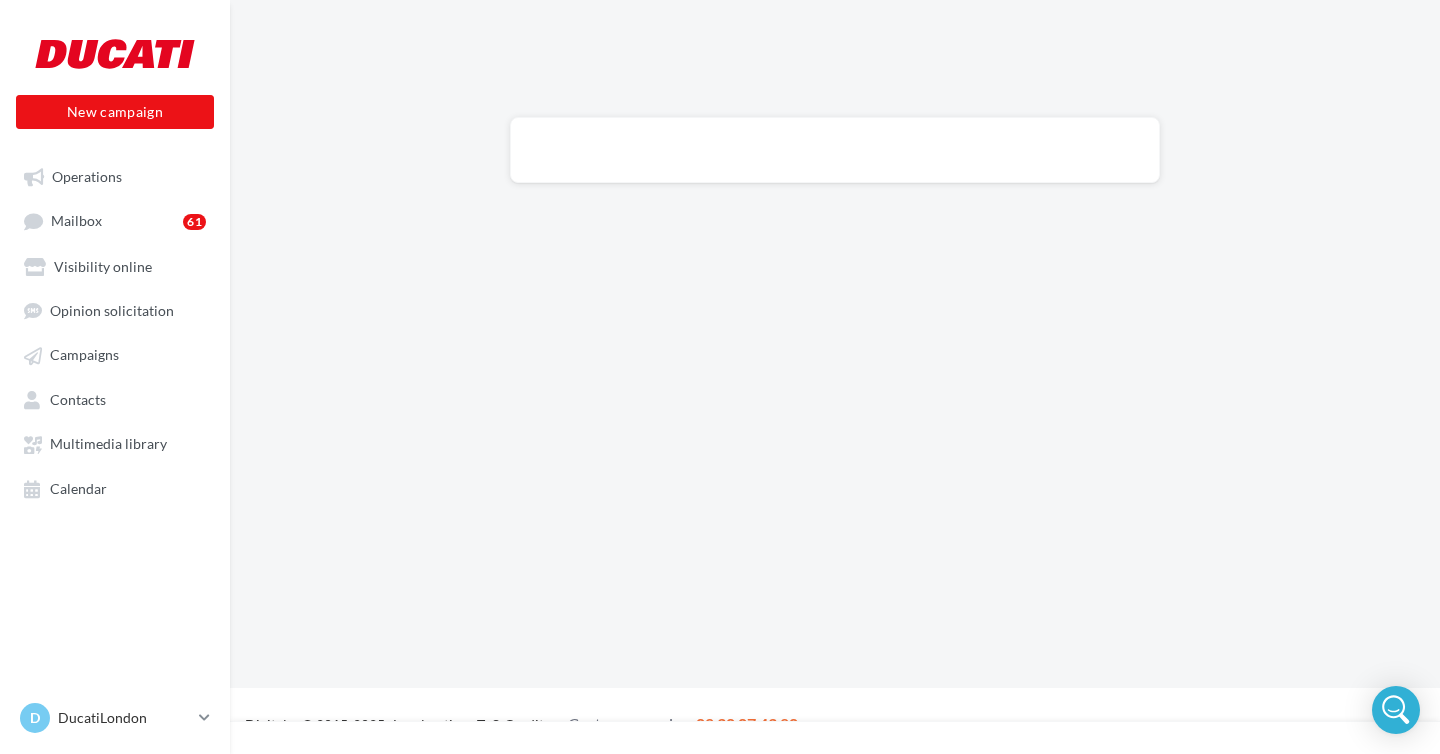 scroll, scrollTop: 0, scrollLeft: 0, axis: both 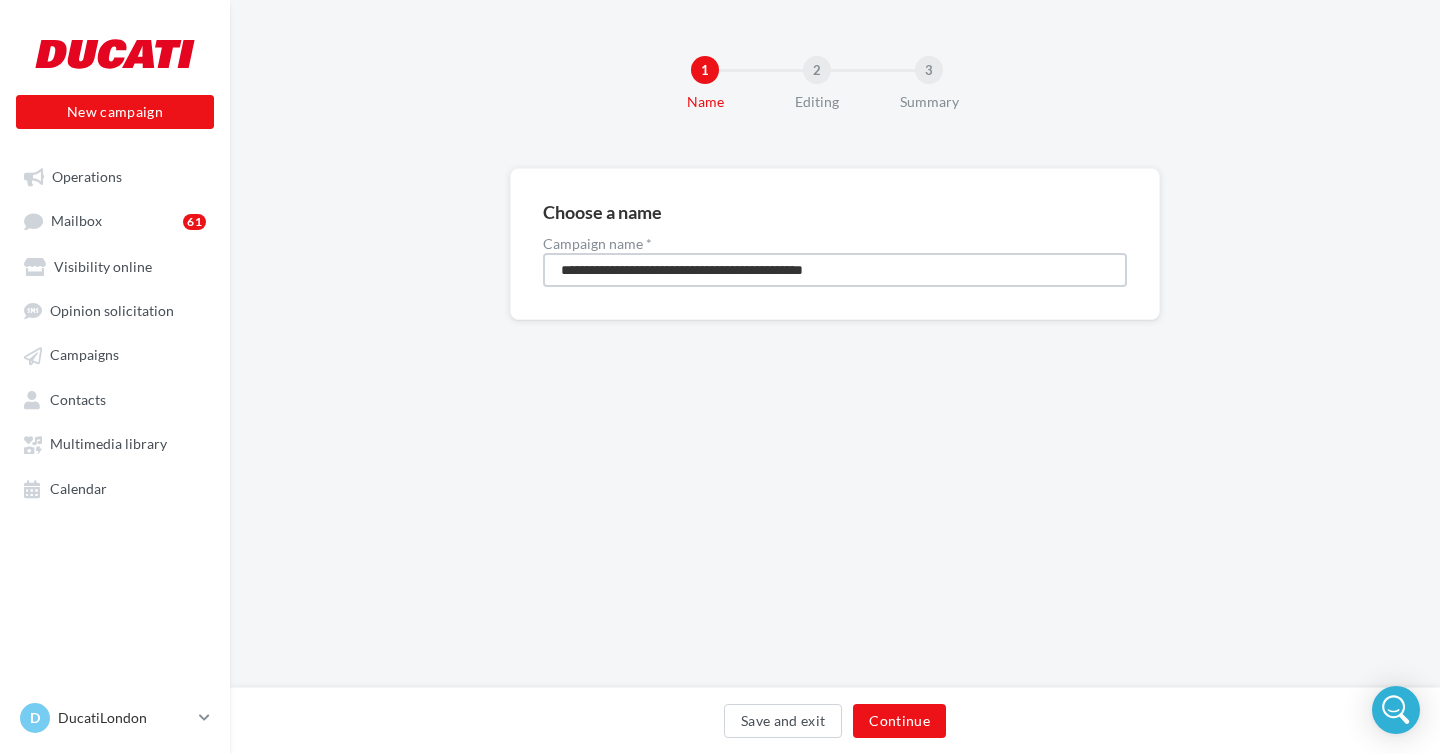 drag, startPoint x: 897, startPoint y: 280, endPoint x: 505, endPoint y: 272, distance: 392.08163 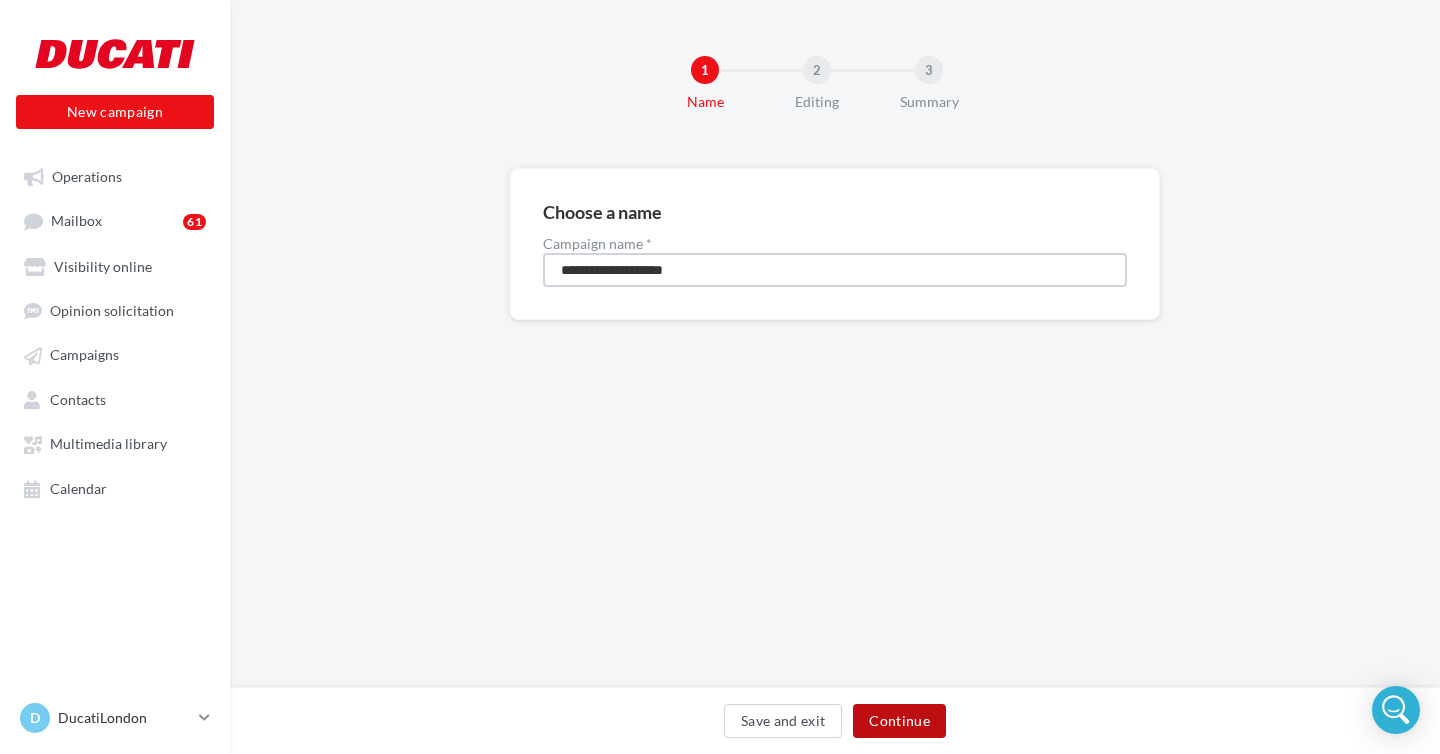 type on "**********" 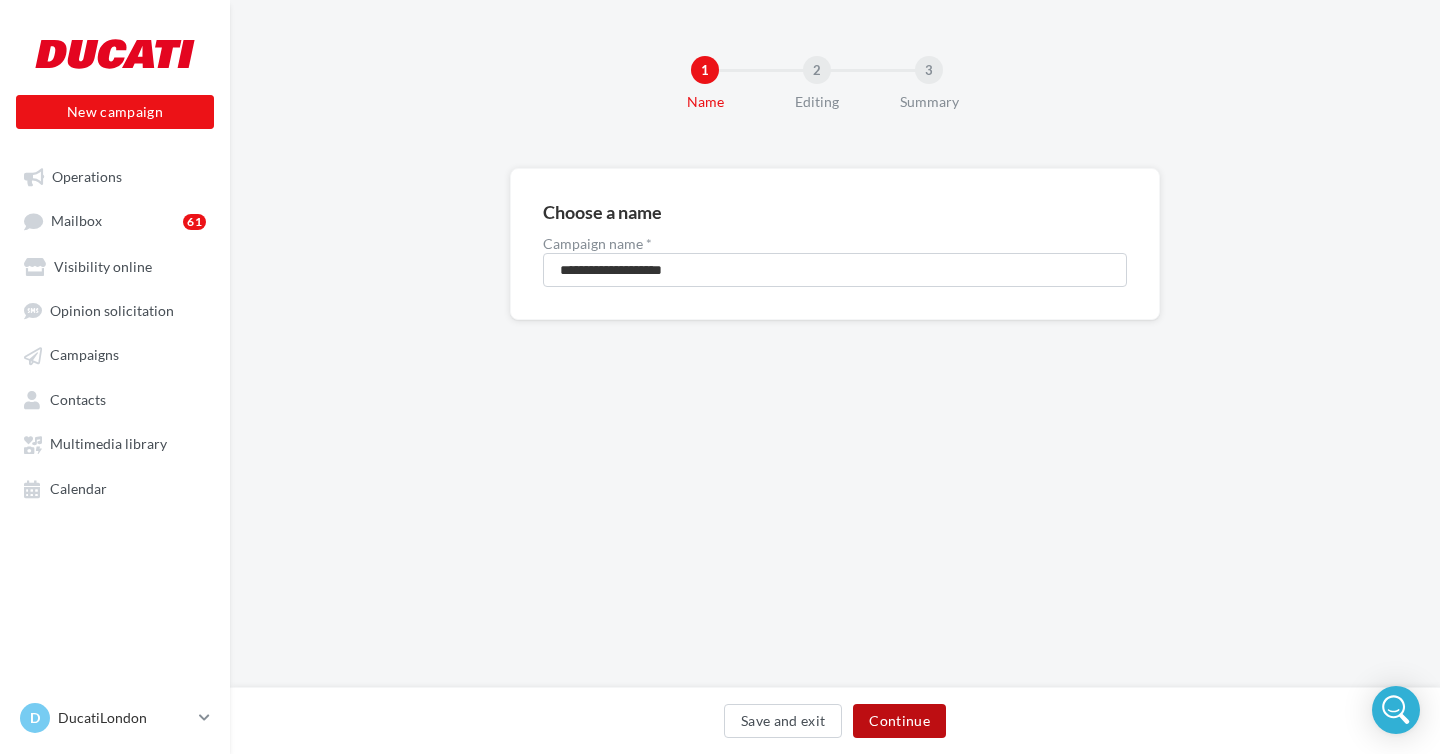 click on "Continue" at bounding box center [899, 721] 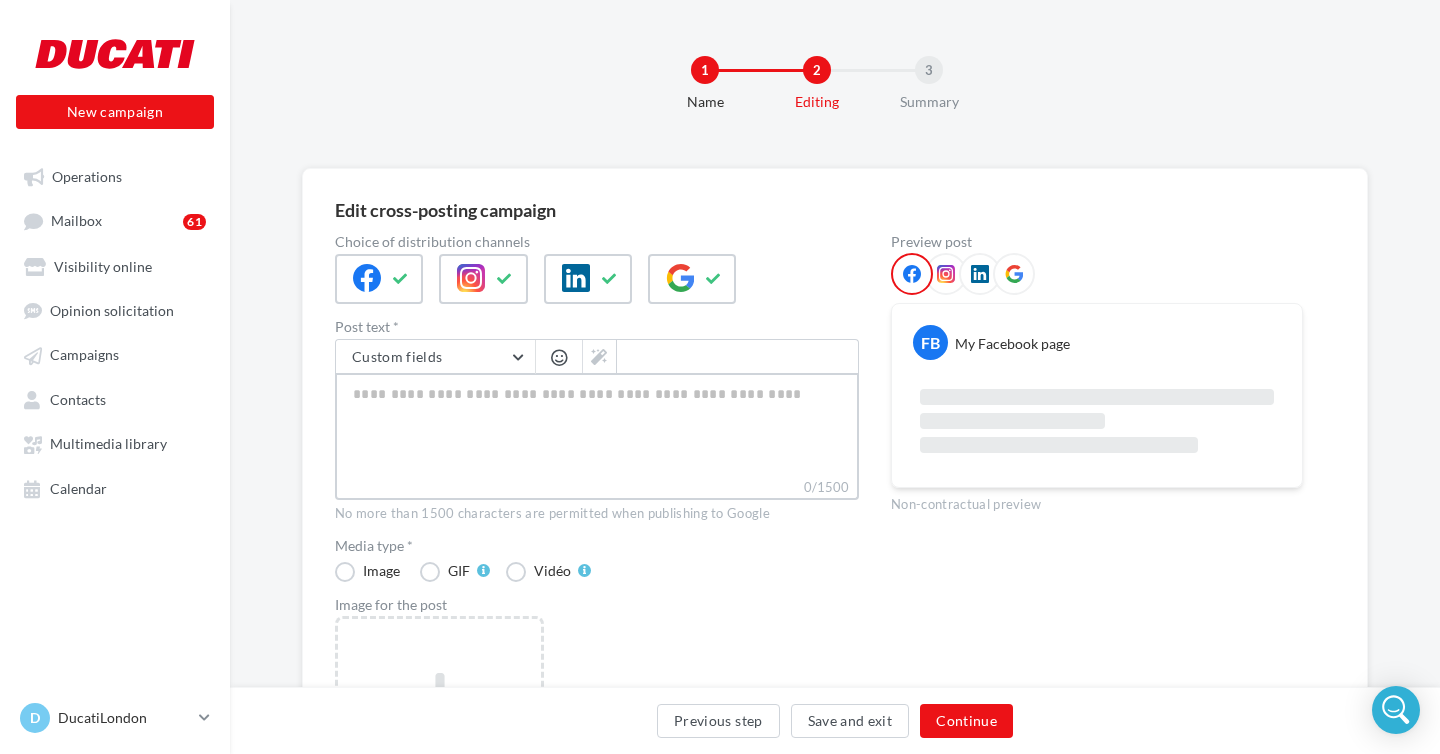 click on "0/1500" at bounding box center (597, 425) 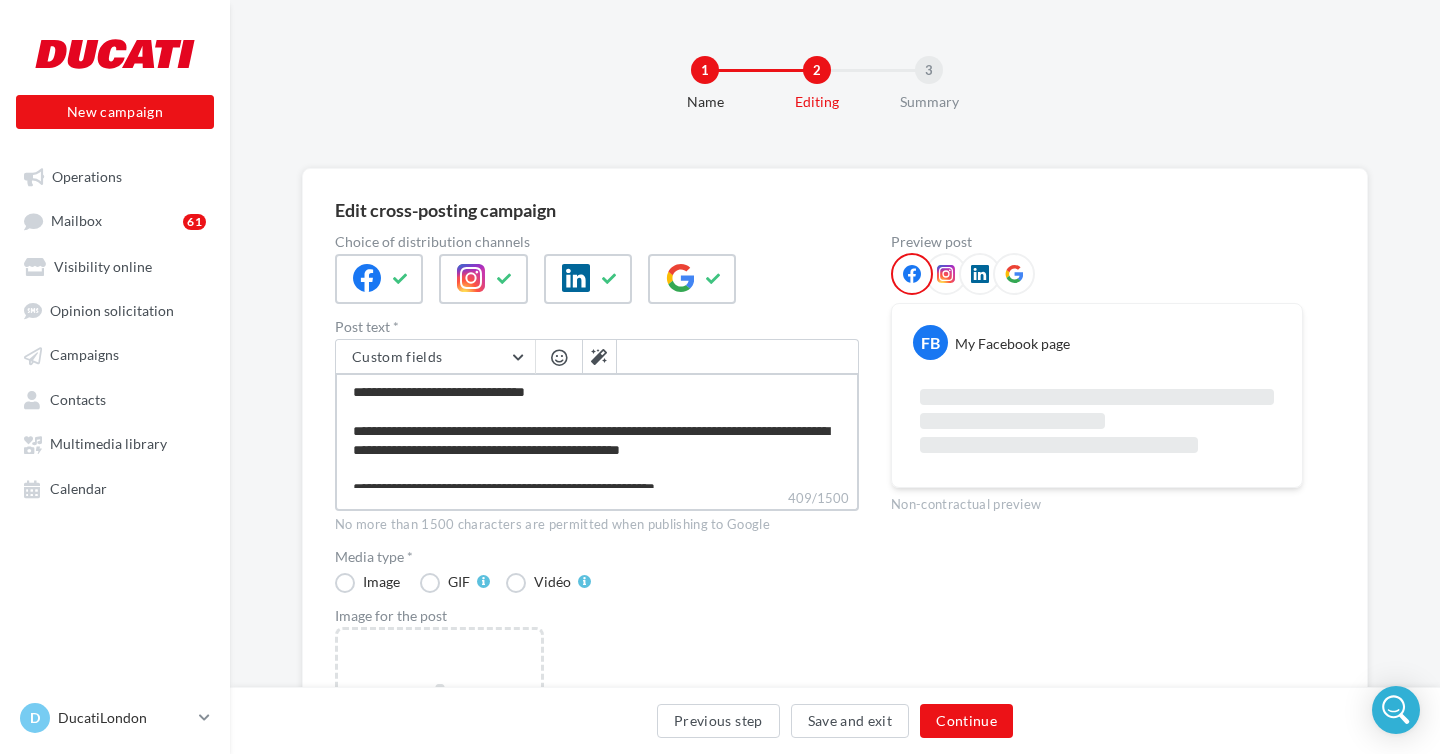 scroll, scrollTop: 67, scrollLeft: 0, axis: vertical 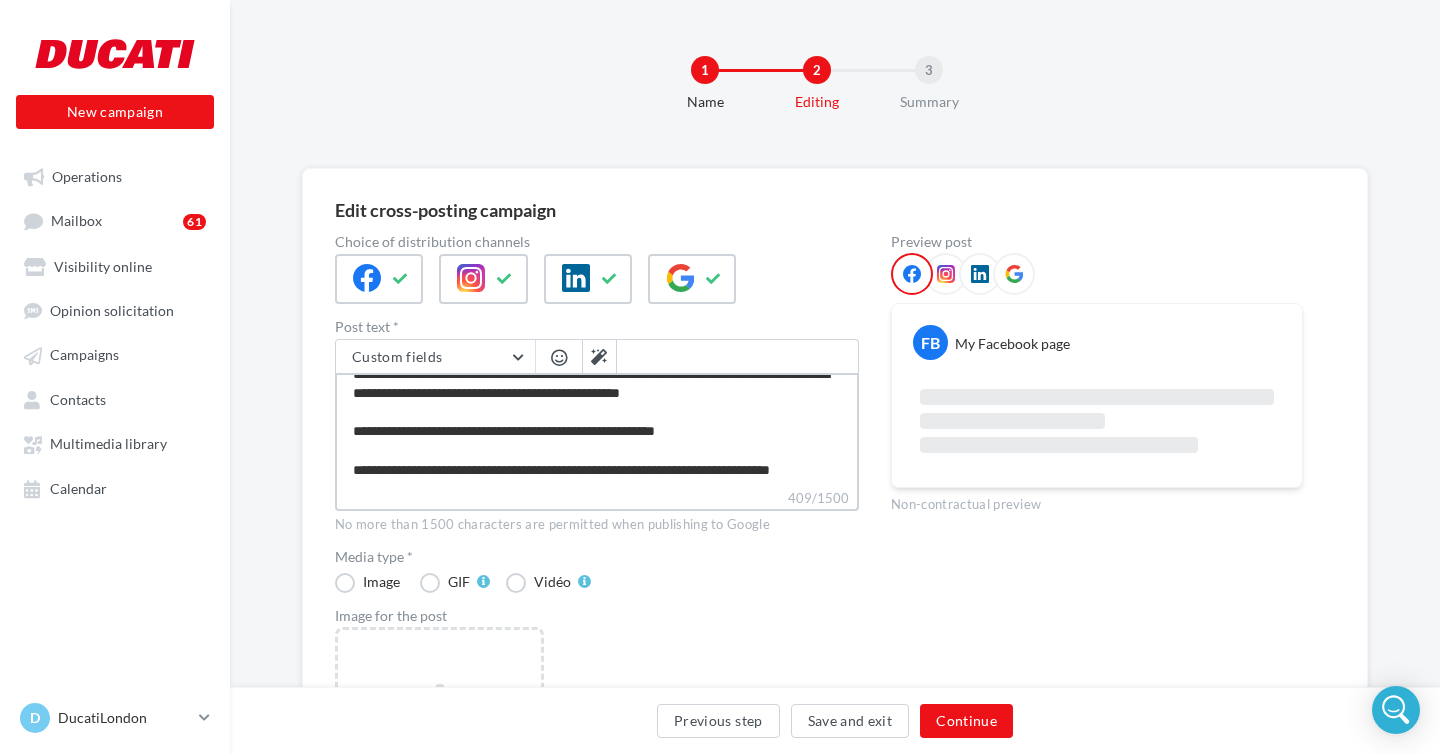 click on "**********" at bounding box center [597, 430] 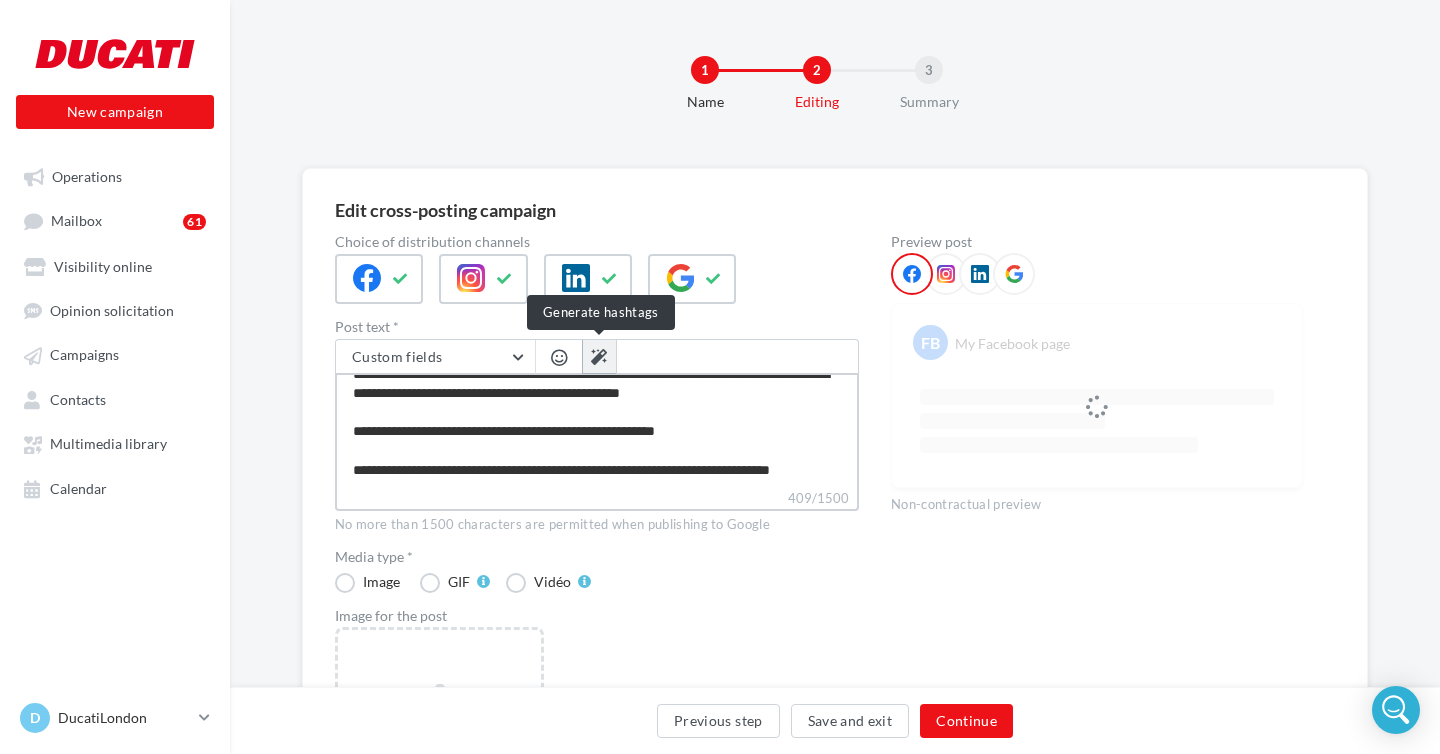 type on "**********" 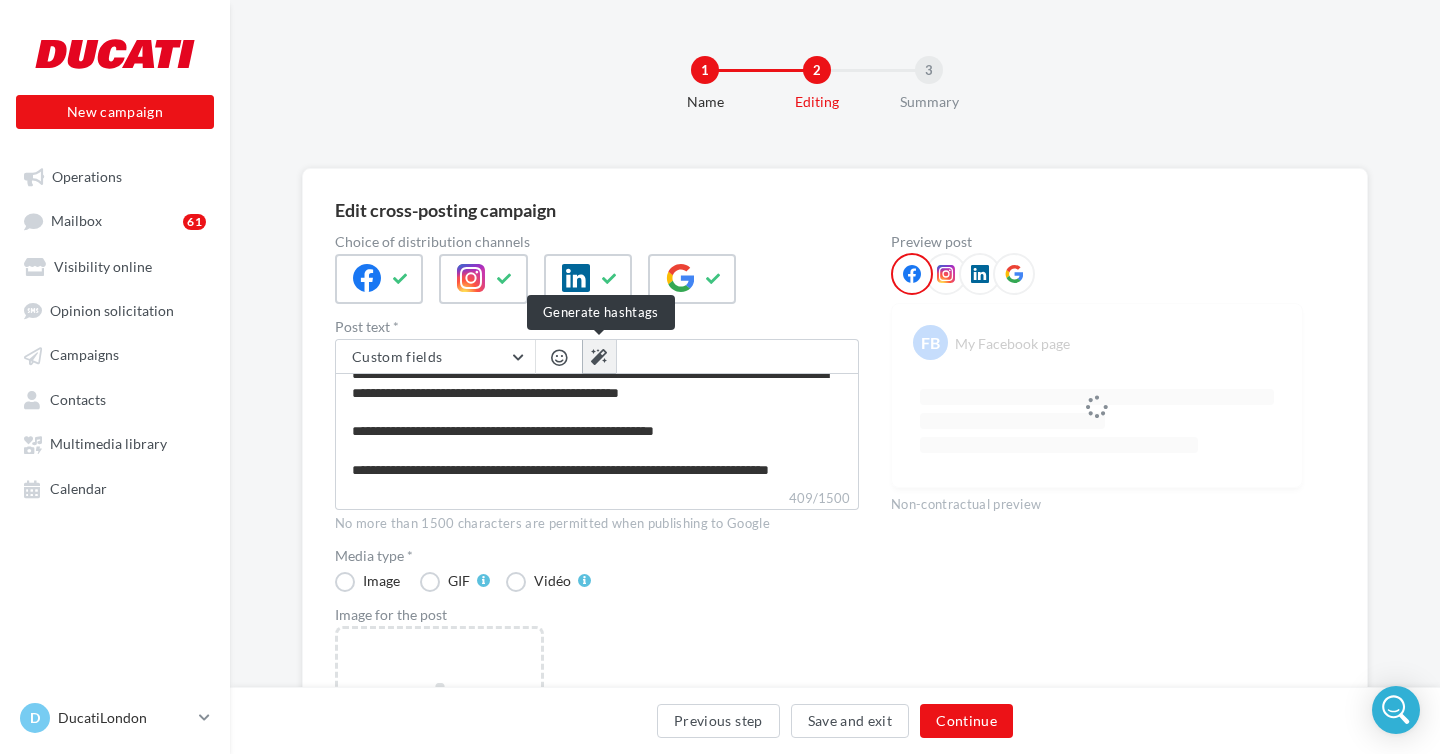 click at bounding box center [599, 357] 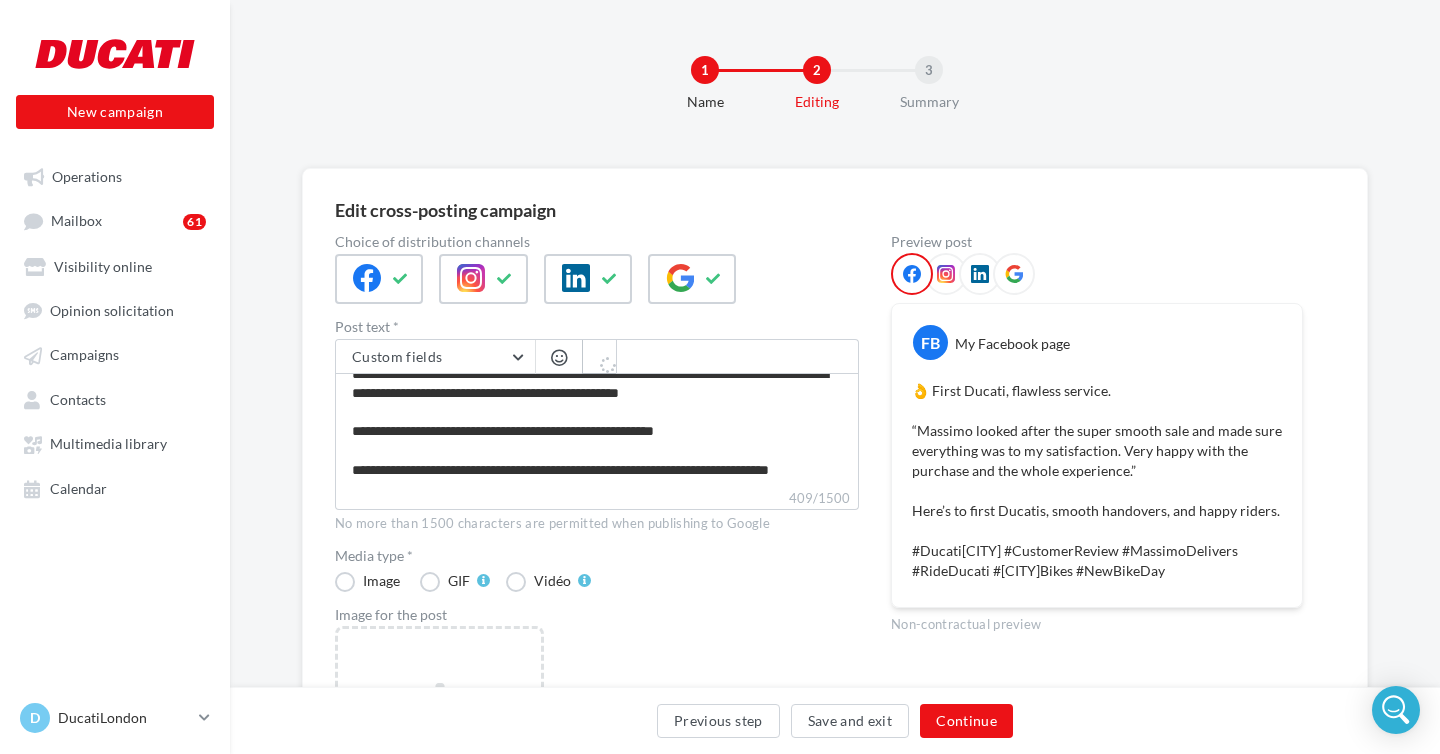 type on "**********" 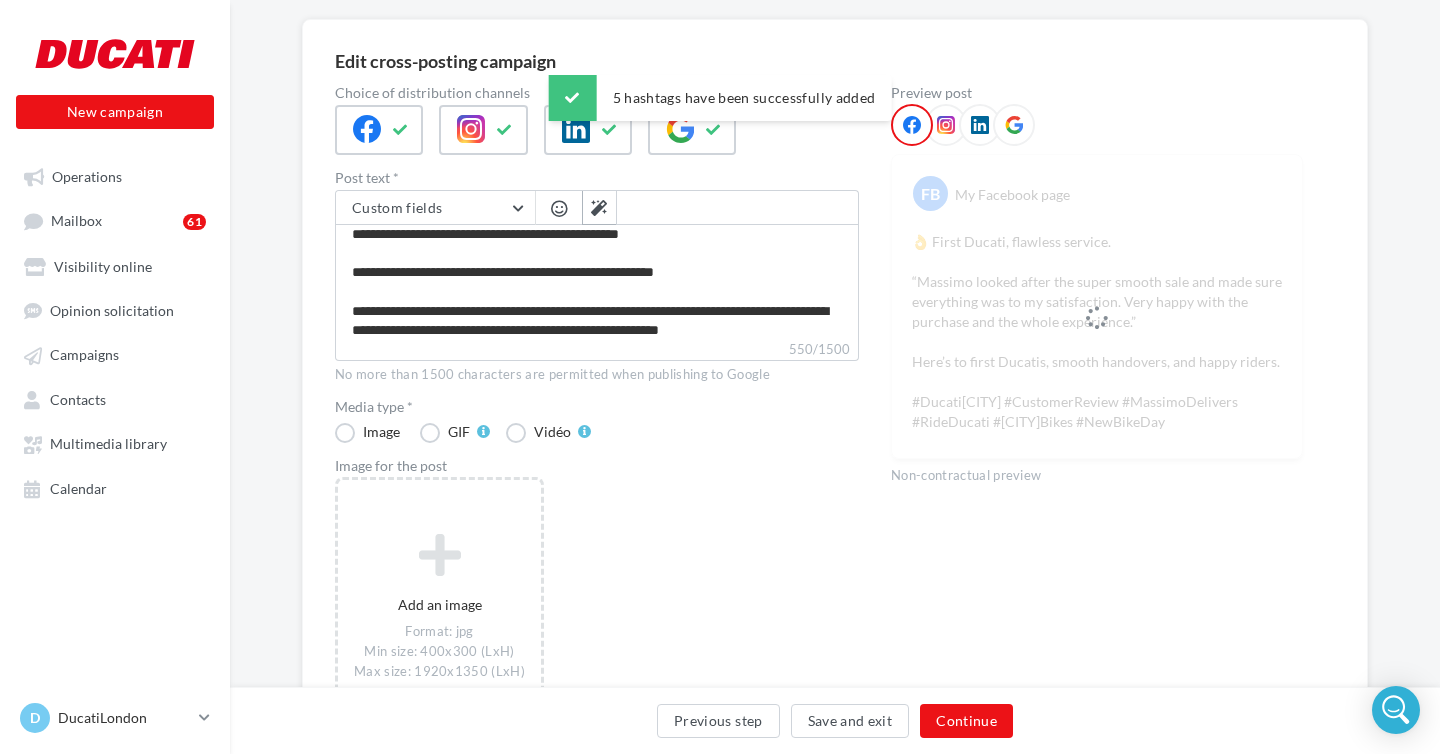 scroll, scrollTop: 148, scrollLeft: 0, axis: vertical 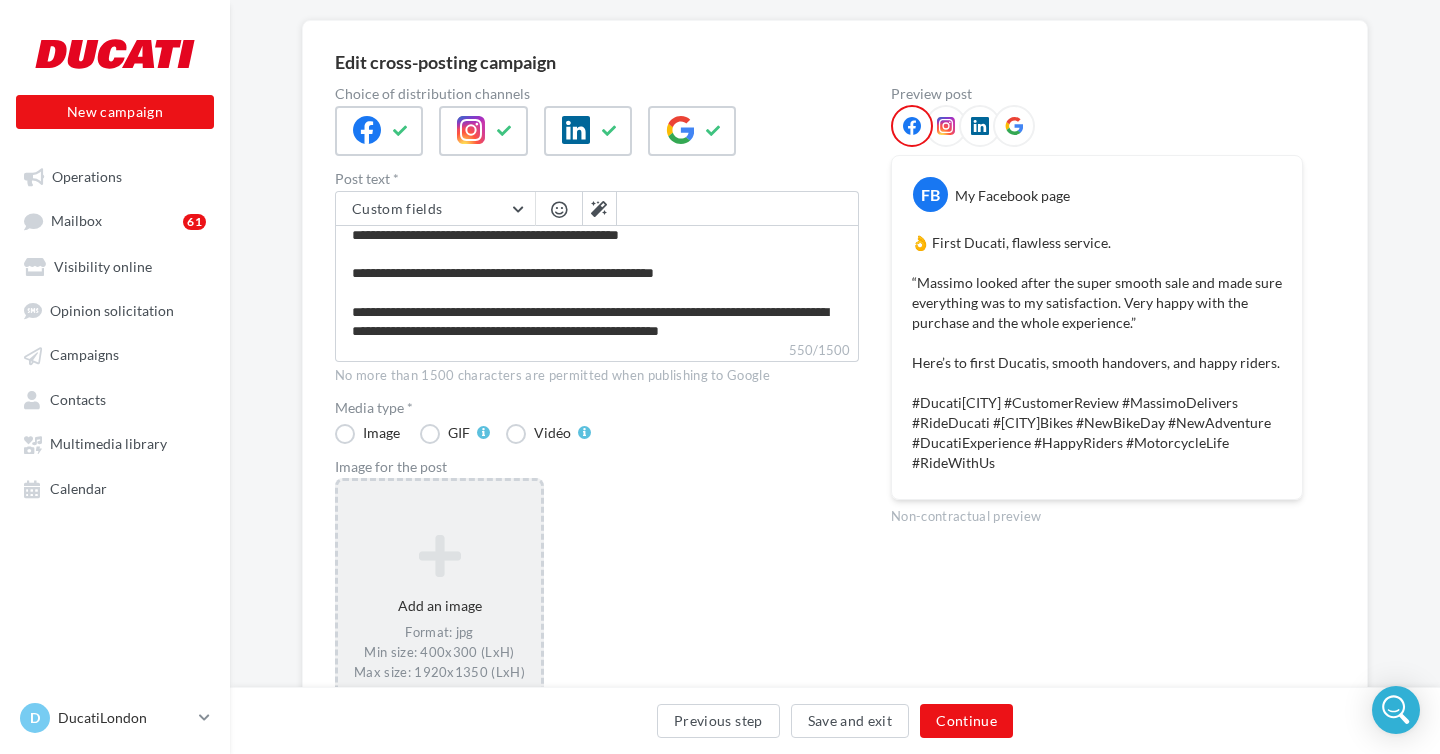 click at bounding box center [439, 556] 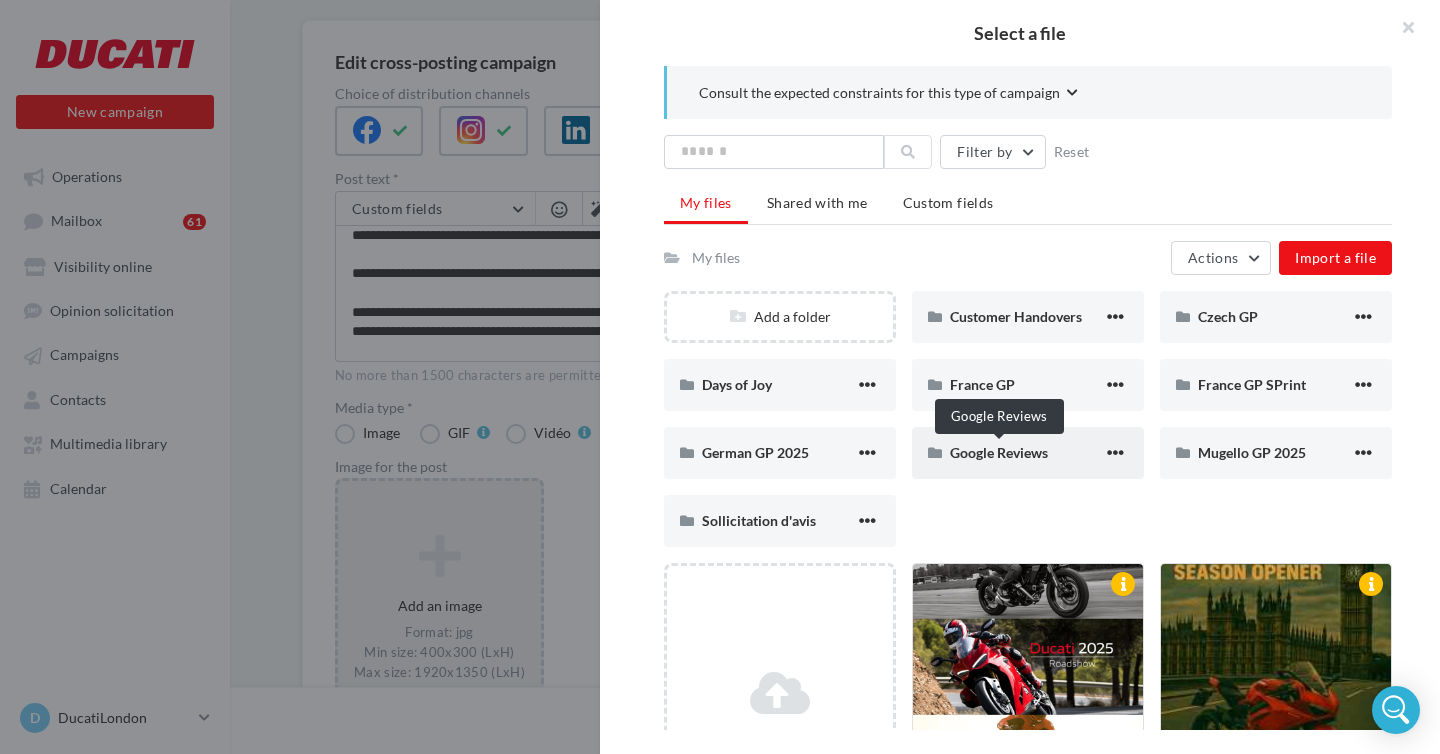 click on "Google Reviews" at bounding box center [999, 452] 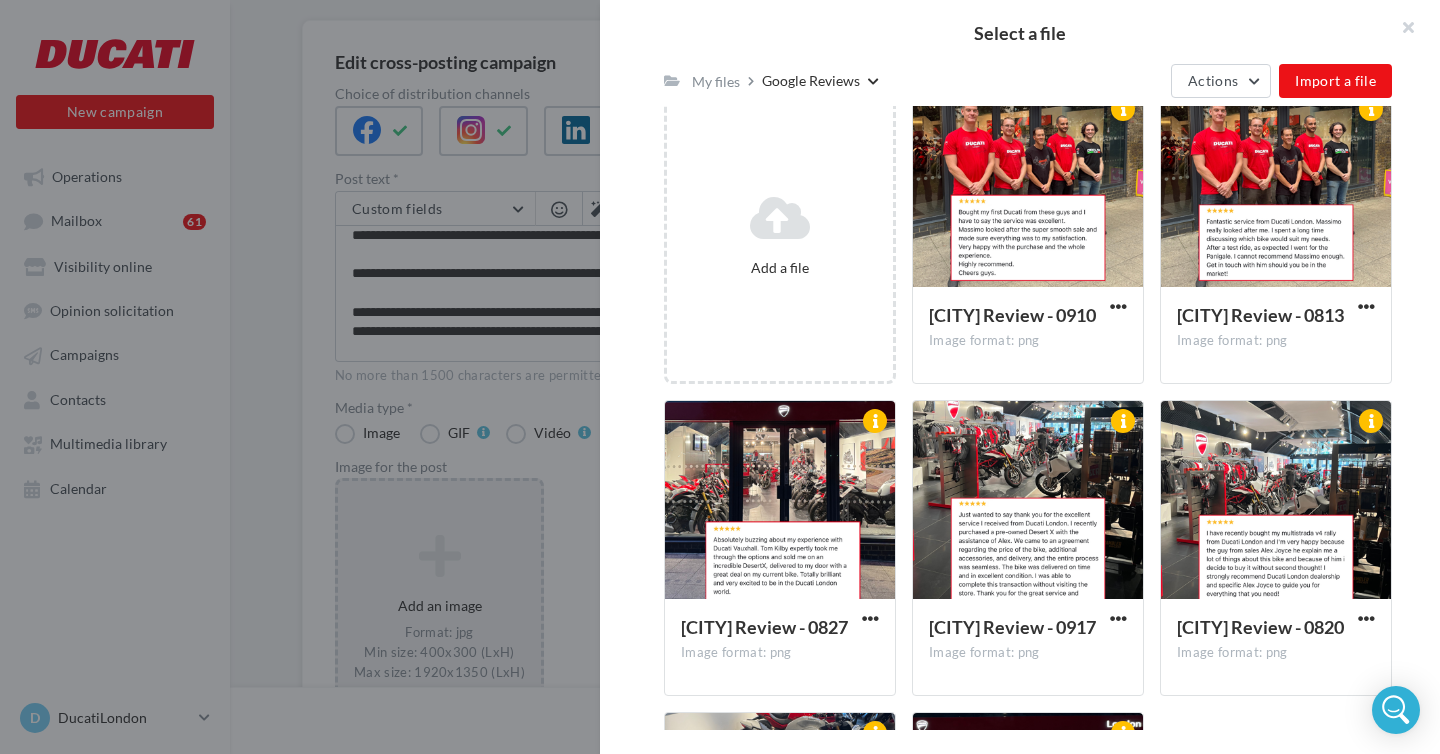 scroll, scrollTop: 268, scrollLeft: 0, axis: vertical 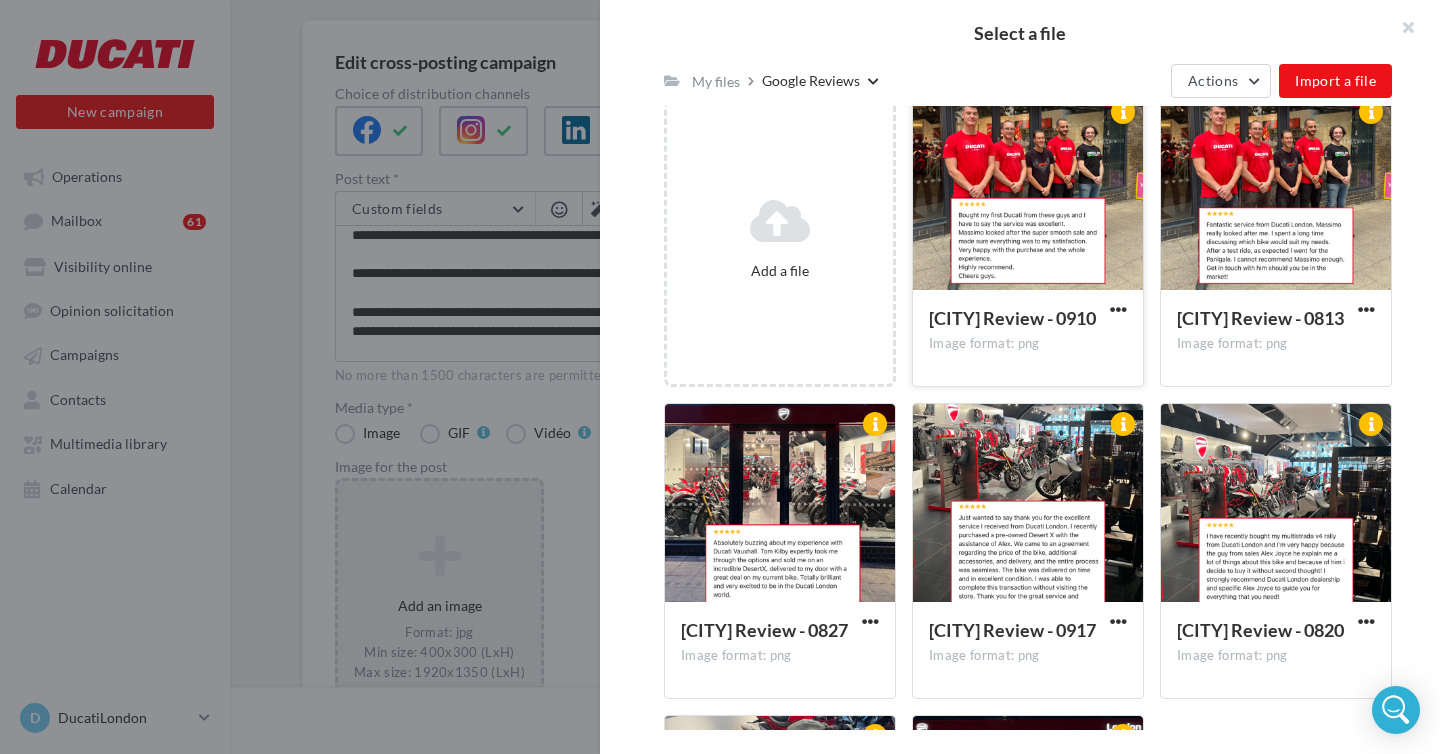 click at bounding box center [1028, 192] 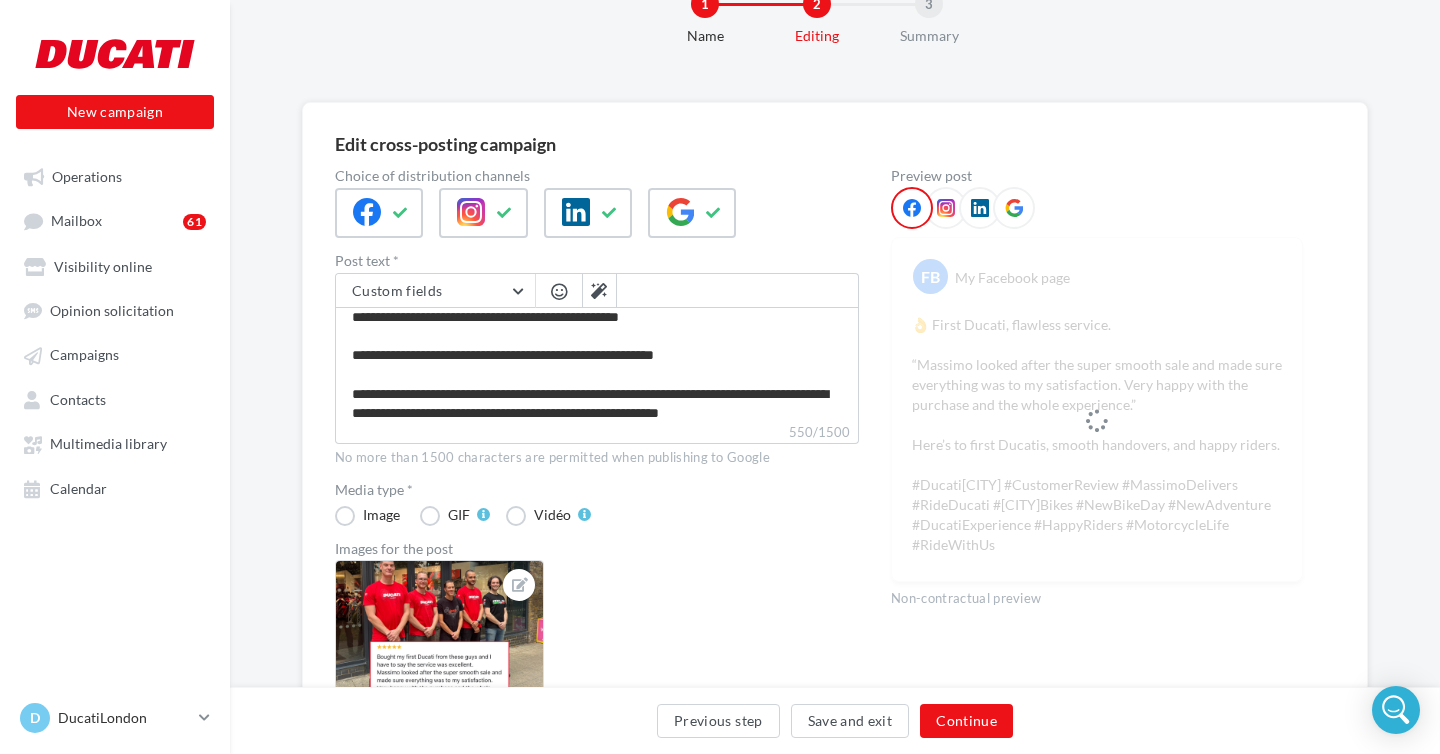 scroll, scrollTop: 0, scrollLeft: 0, axis: both 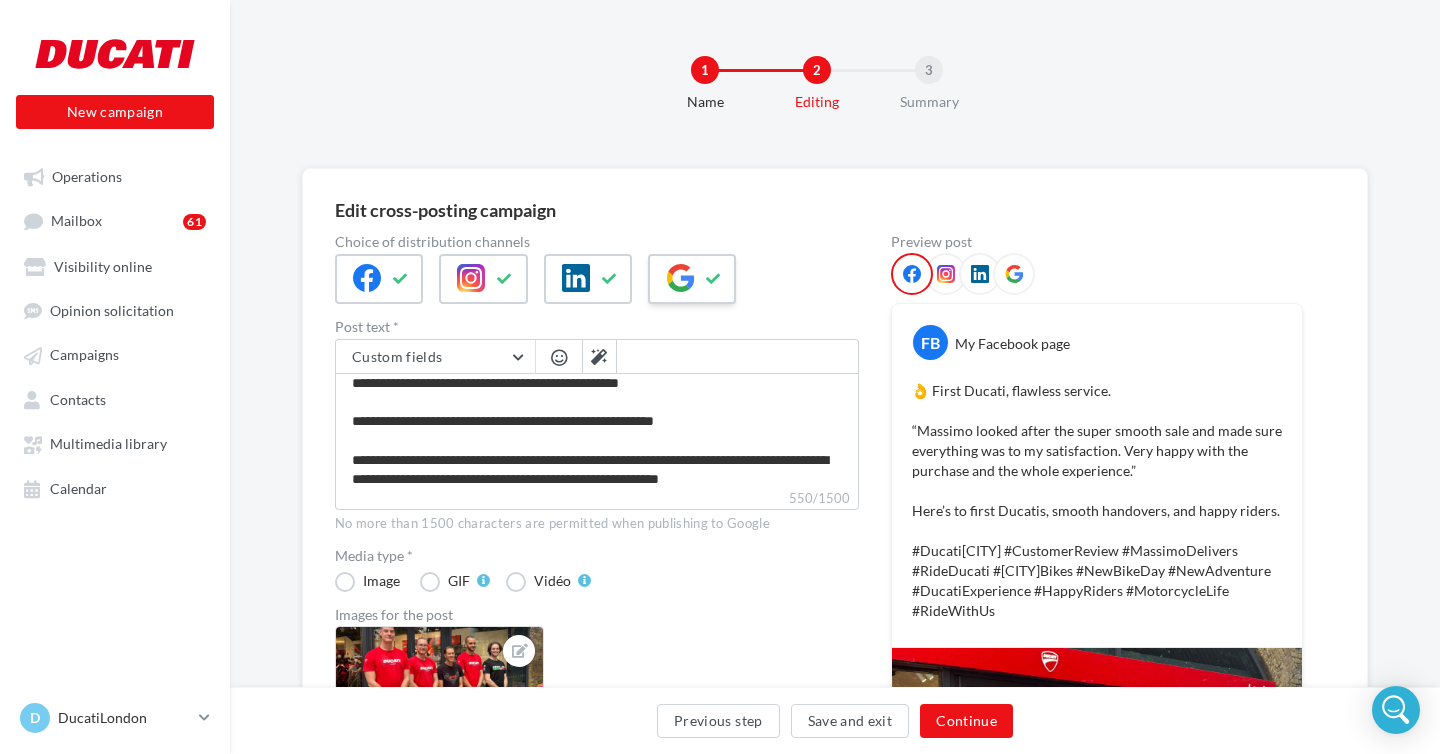 click at bounding box center [680, 278] 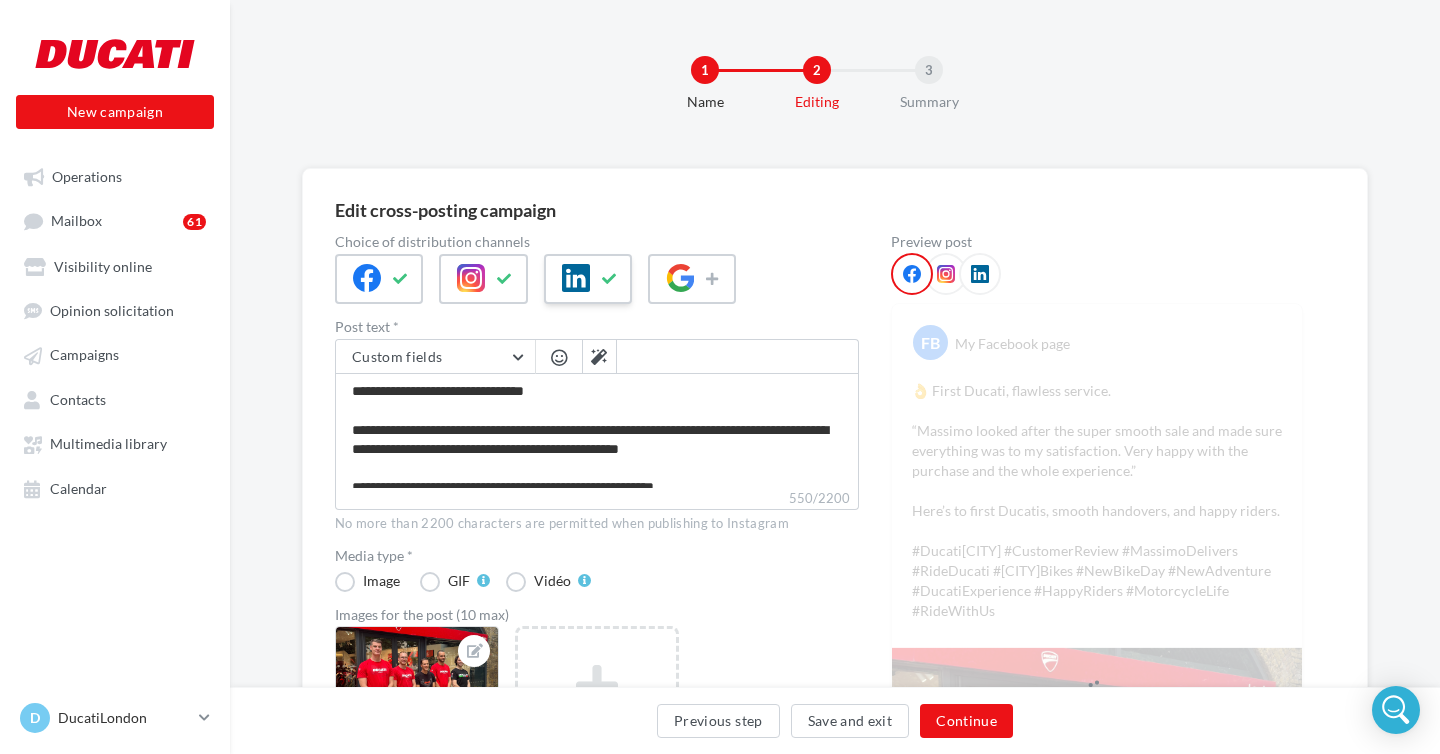 click at bounding box center [576, 278] 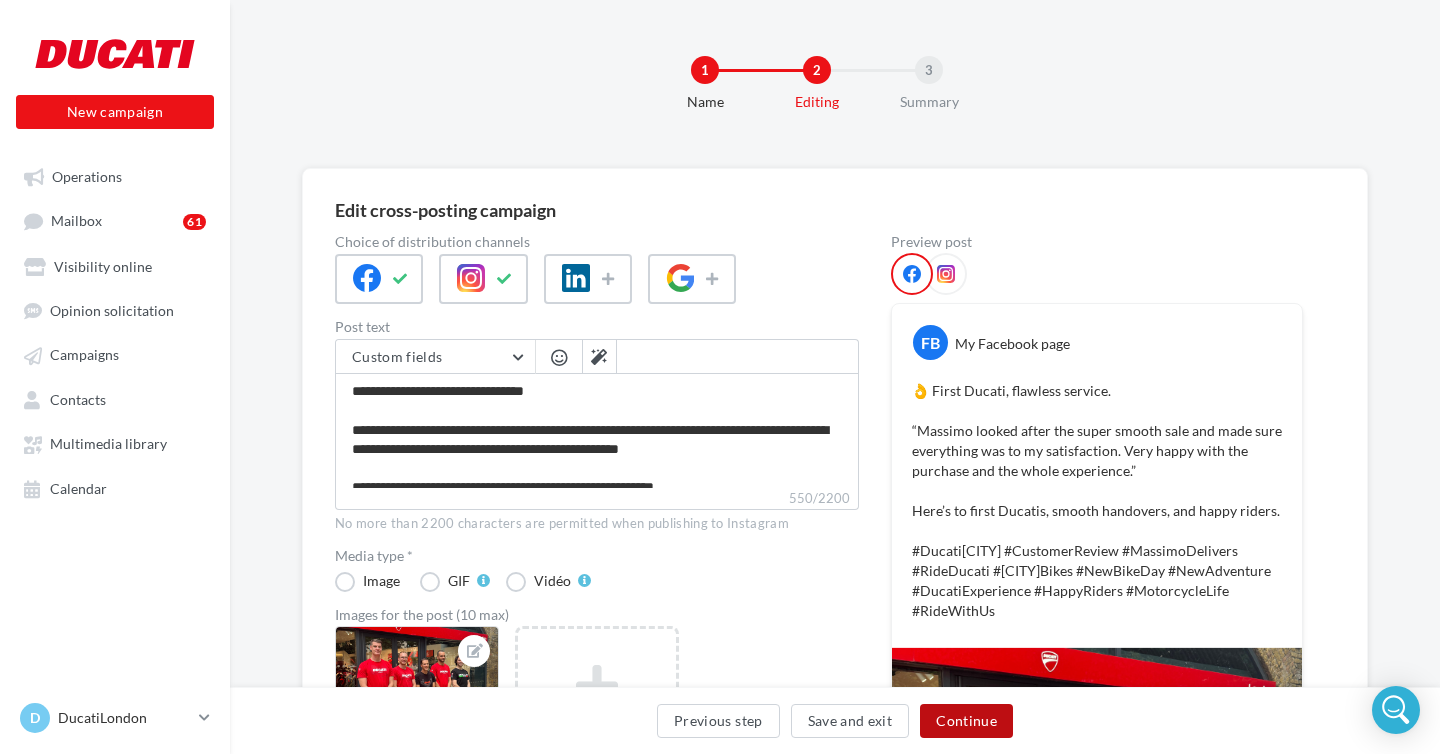click on "Continue" at bounding box center (966, 721) 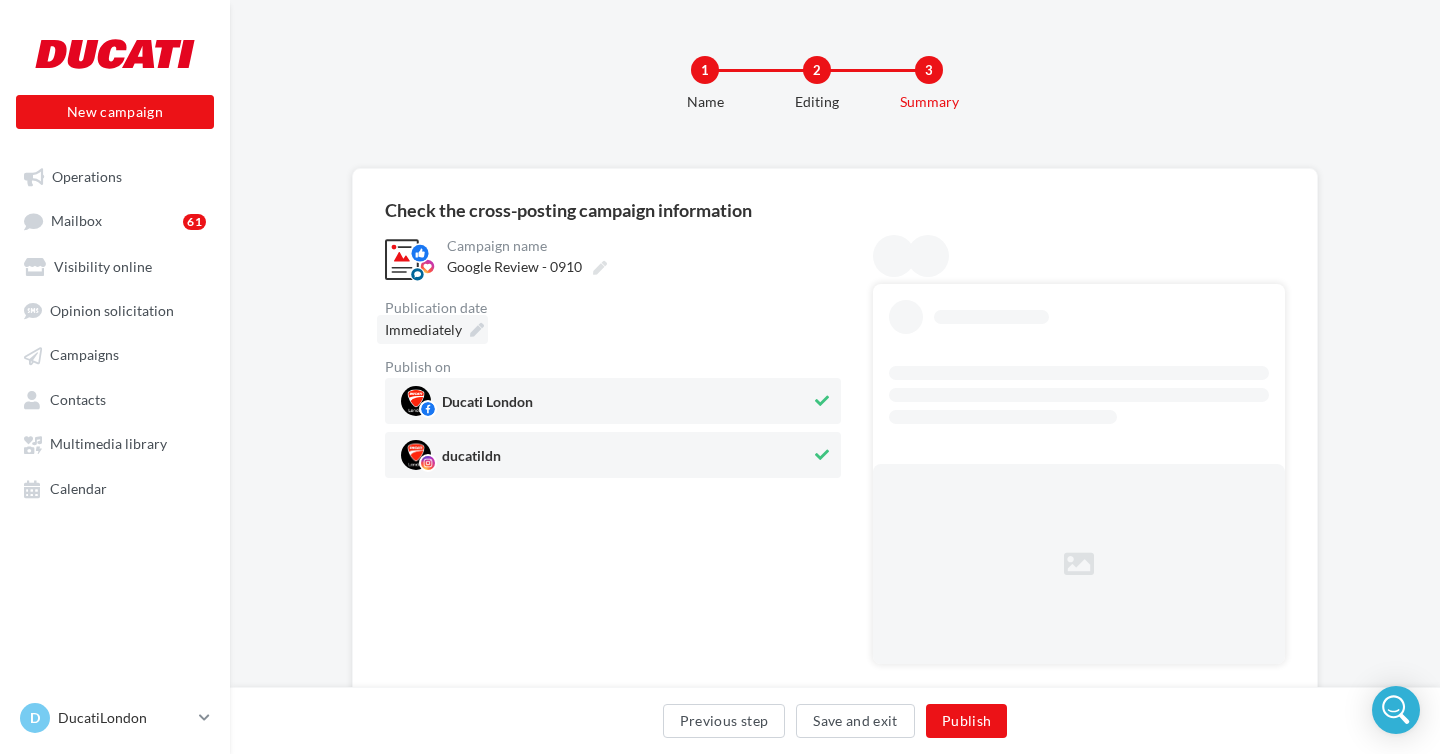 click at bounding box center (477, 330) 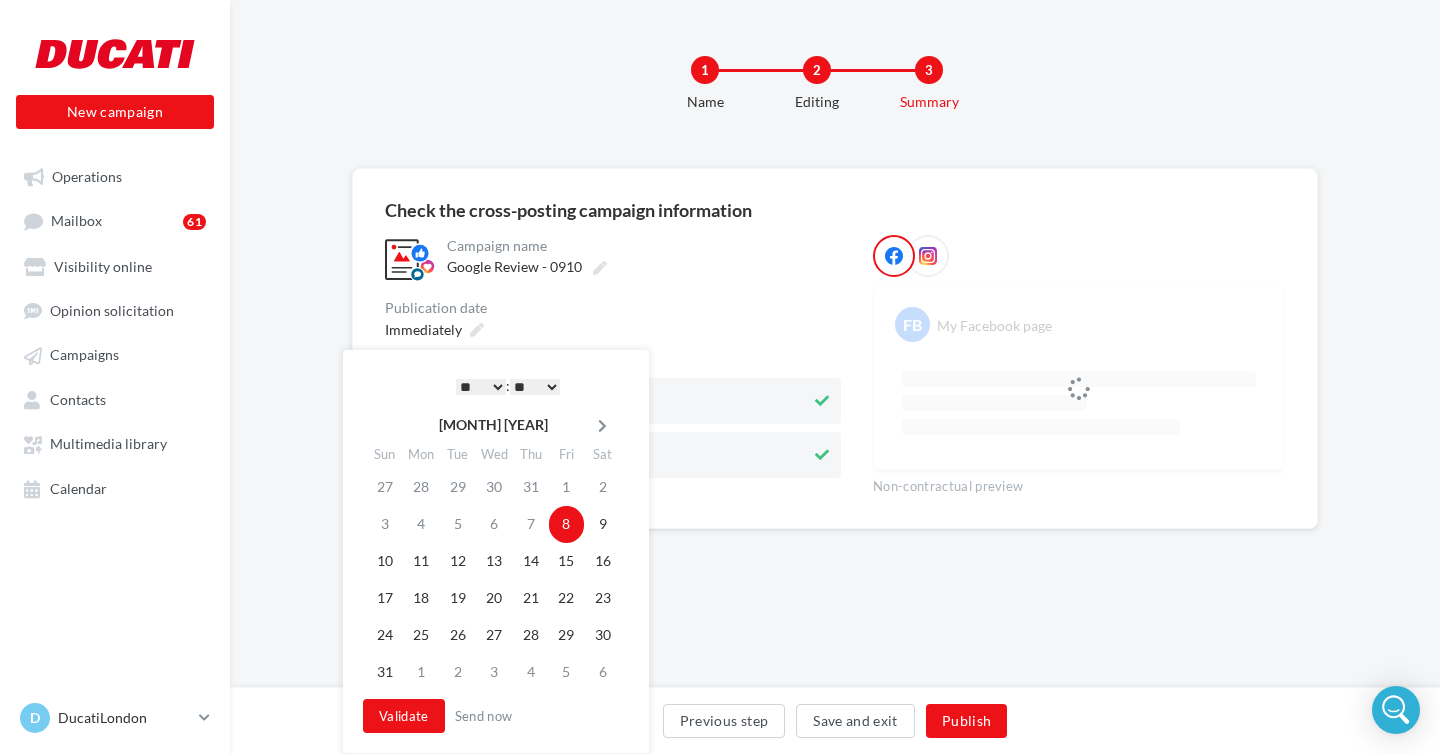 click at bounding box center [602, 425] 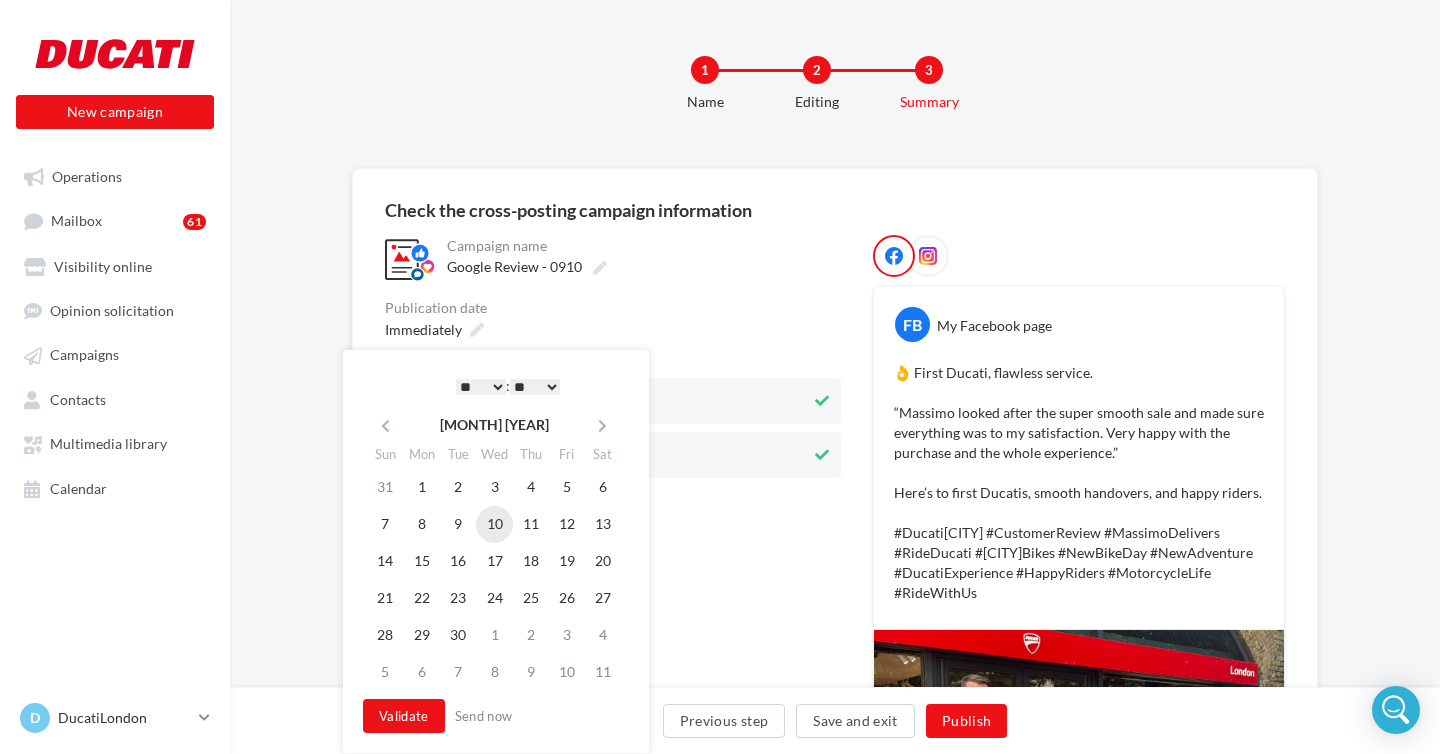 click on "10" at bounding box center [494, 524] 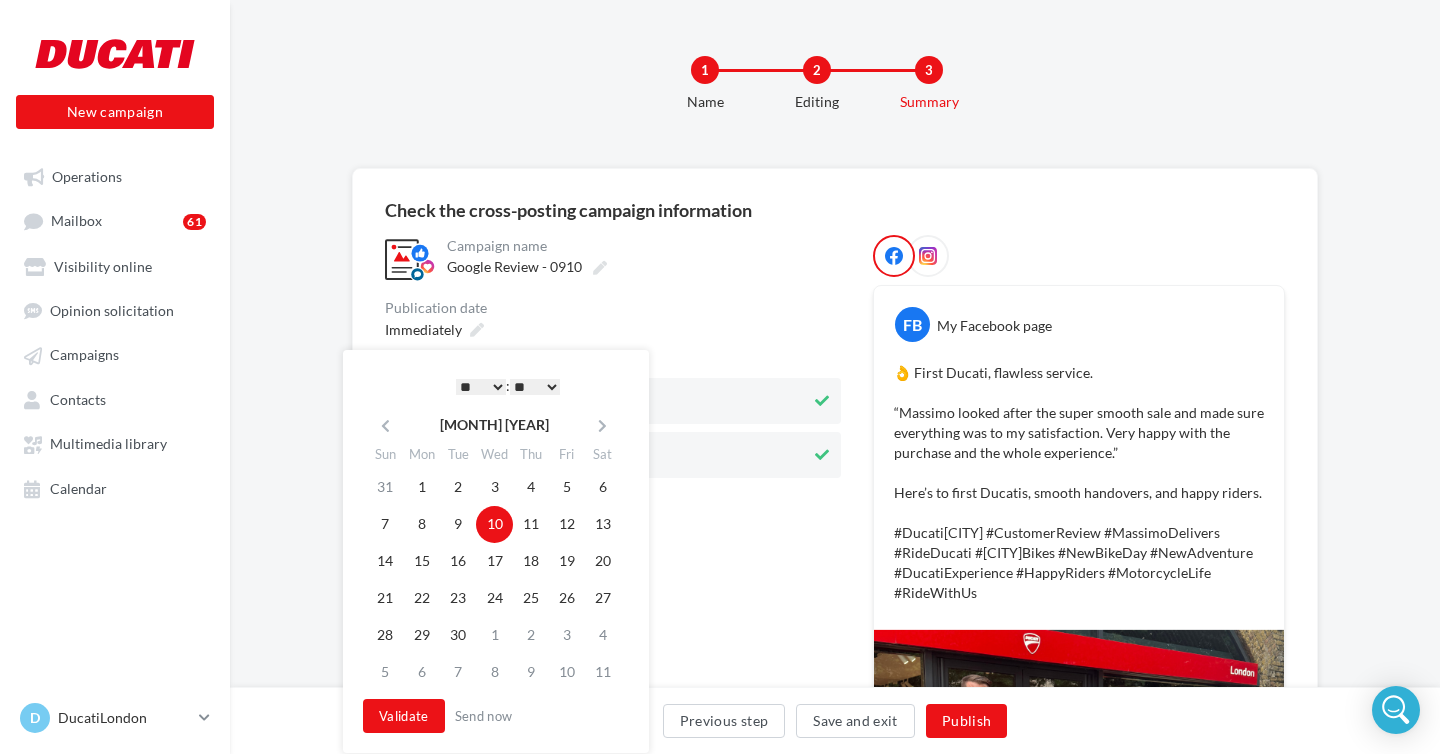 click on "* * * * * * * * * * ** ** ** ** ** ** ** ** ** ** ** ** ** **" at bounding box center [481, 387] 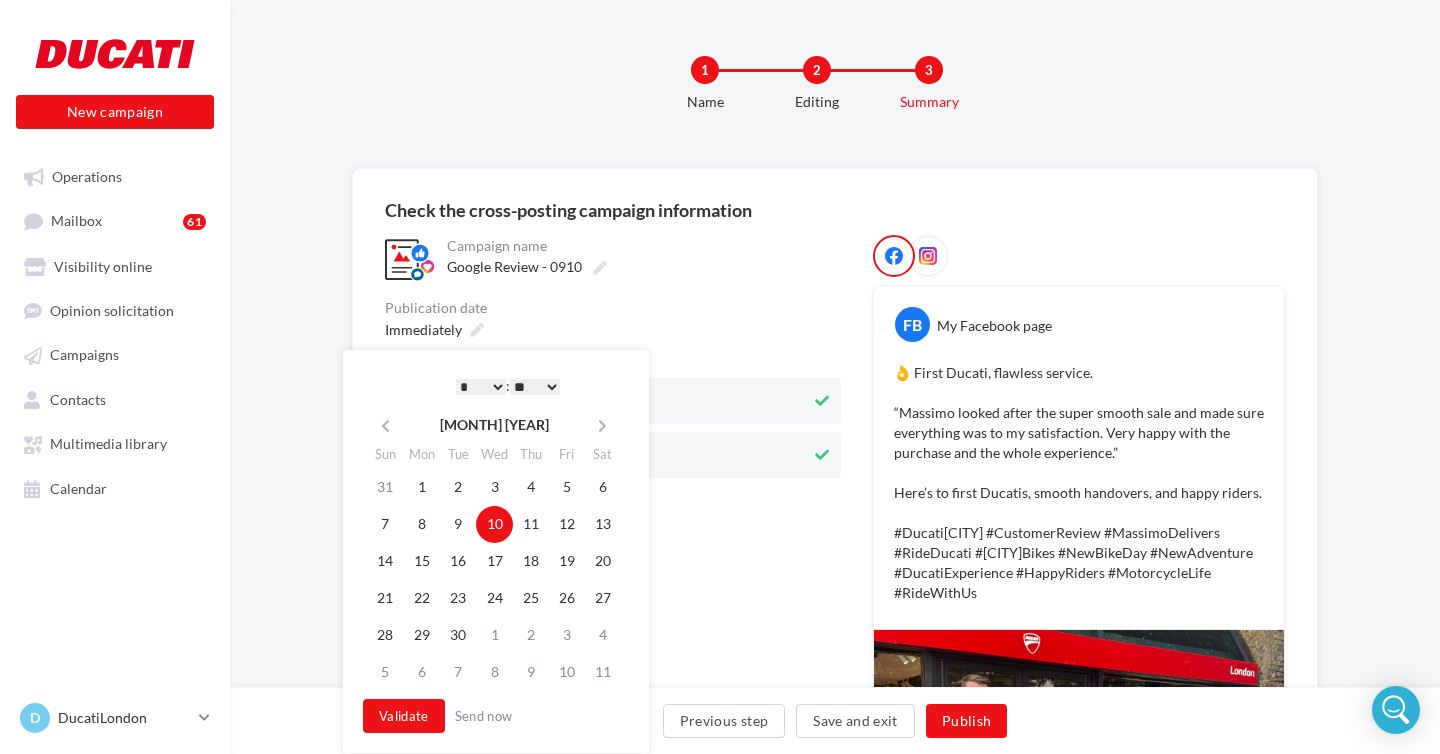 click on "** ** ** ** ** **" at bounding box center [535, 387] 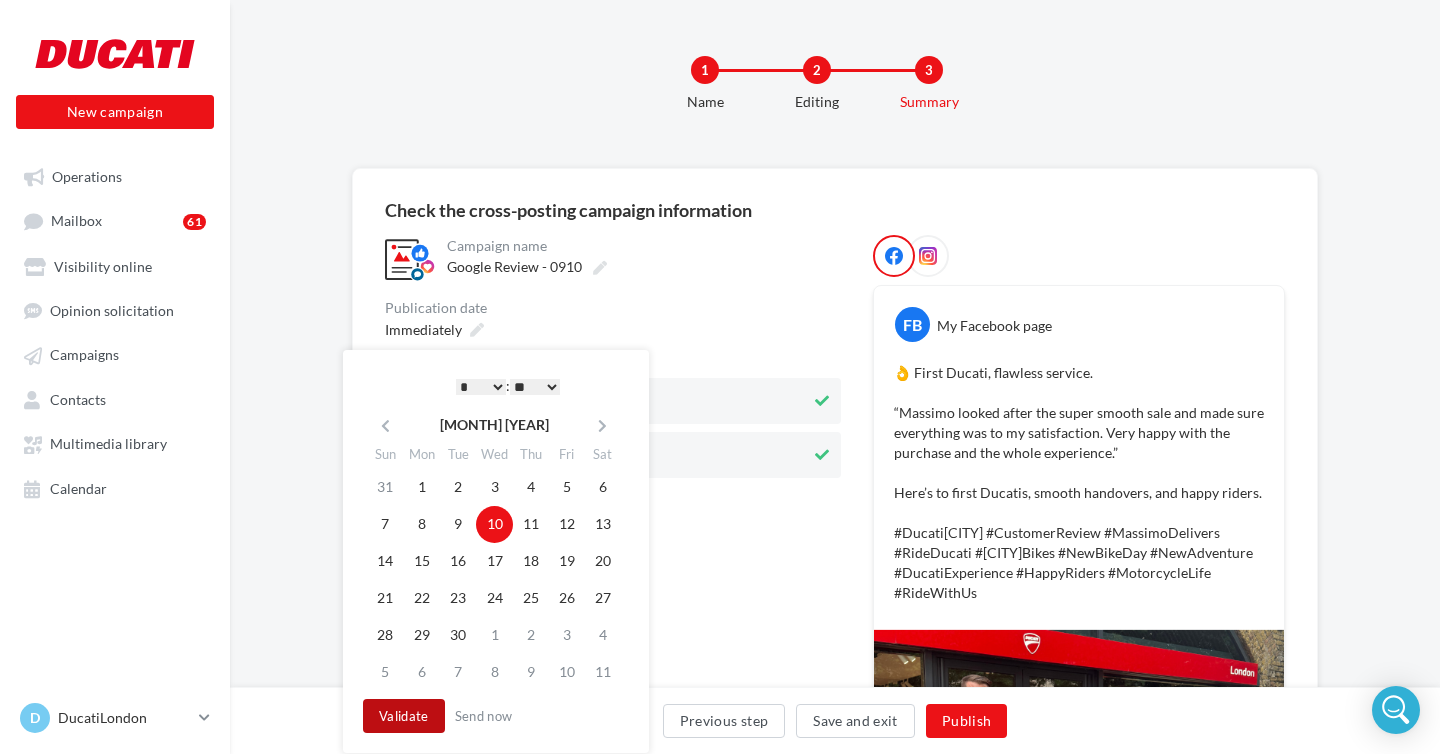 click on "Validate" at bounding box center [404, 716] 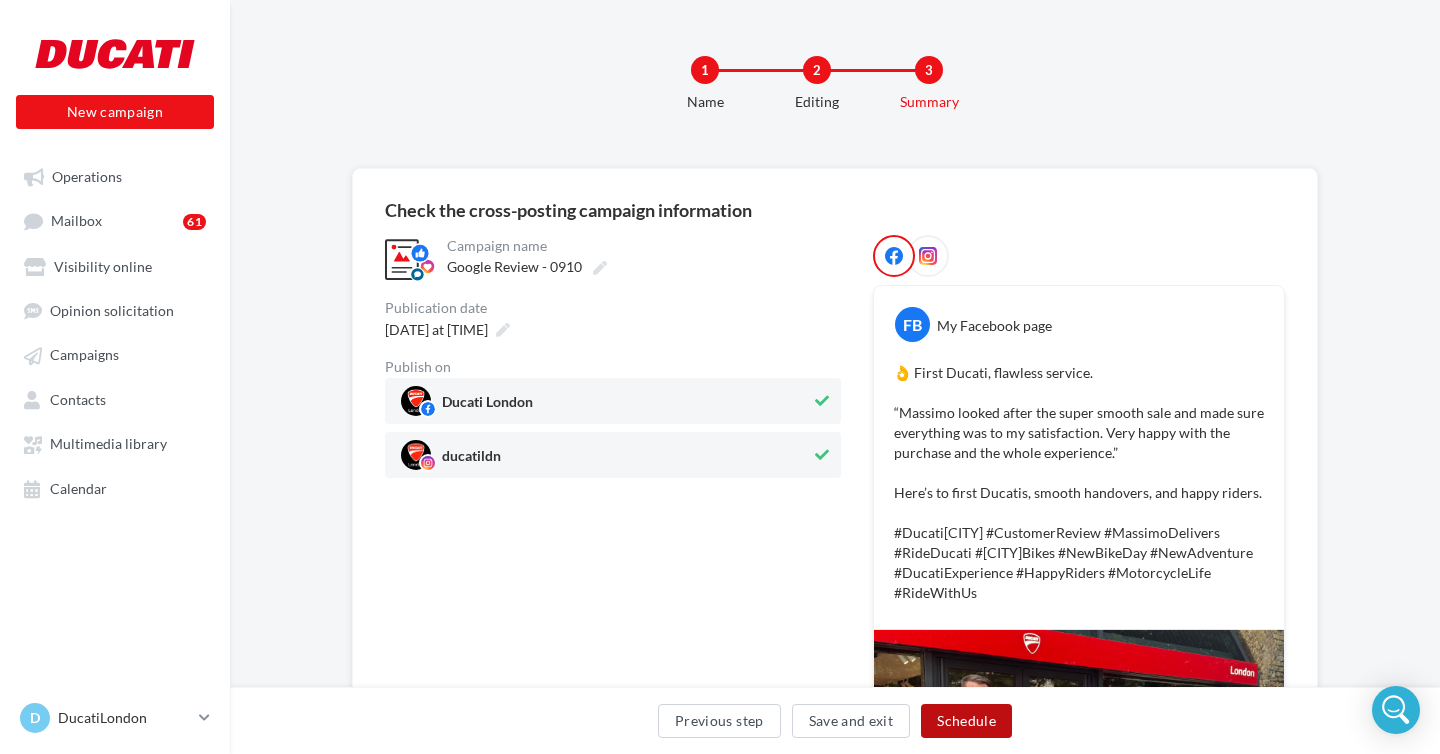 click on "Schedule" at bounding box center (966, 721) 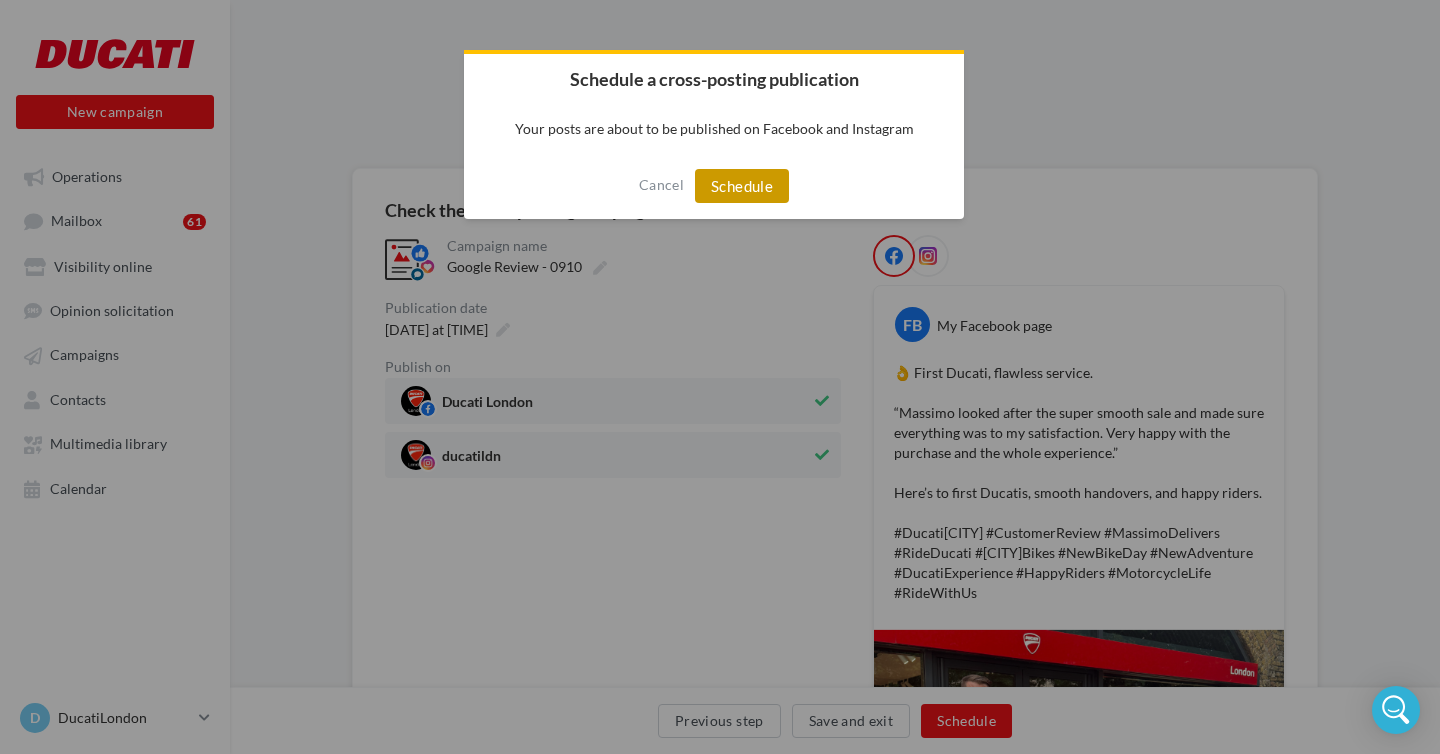 click on "Schedule" at bounding box center (742, 186) 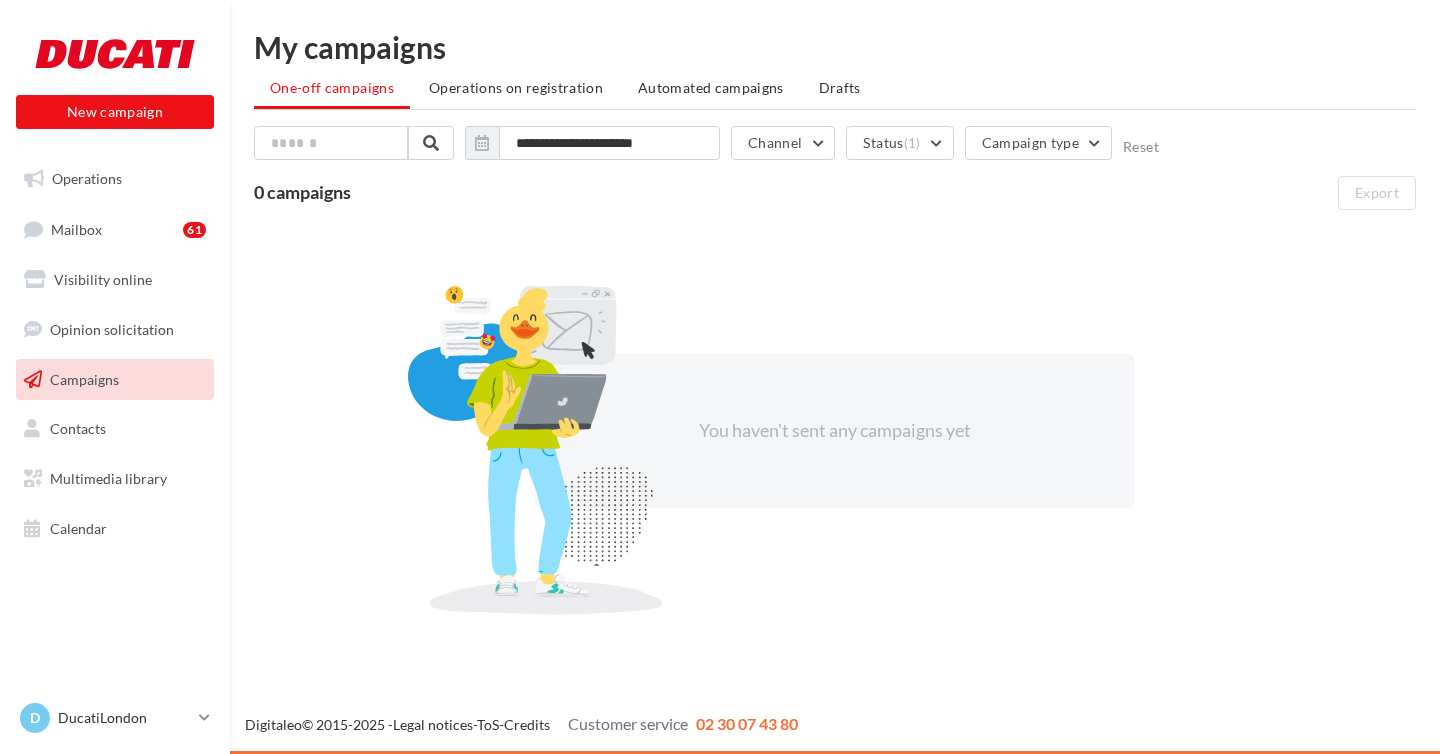 scroll, scrollTop: 0, scrollLeft: 0, axis: both 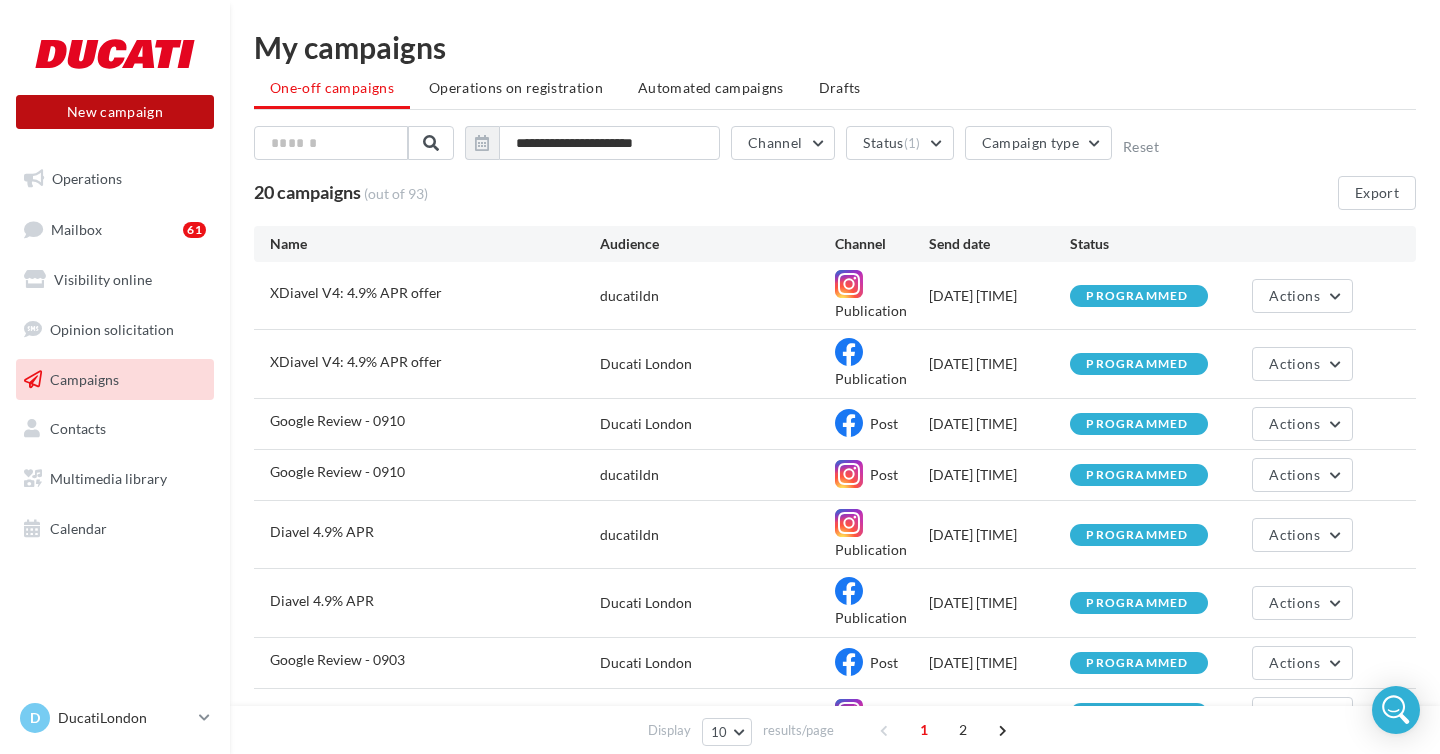 click on "New campaign" at bounding box center [115, 112] 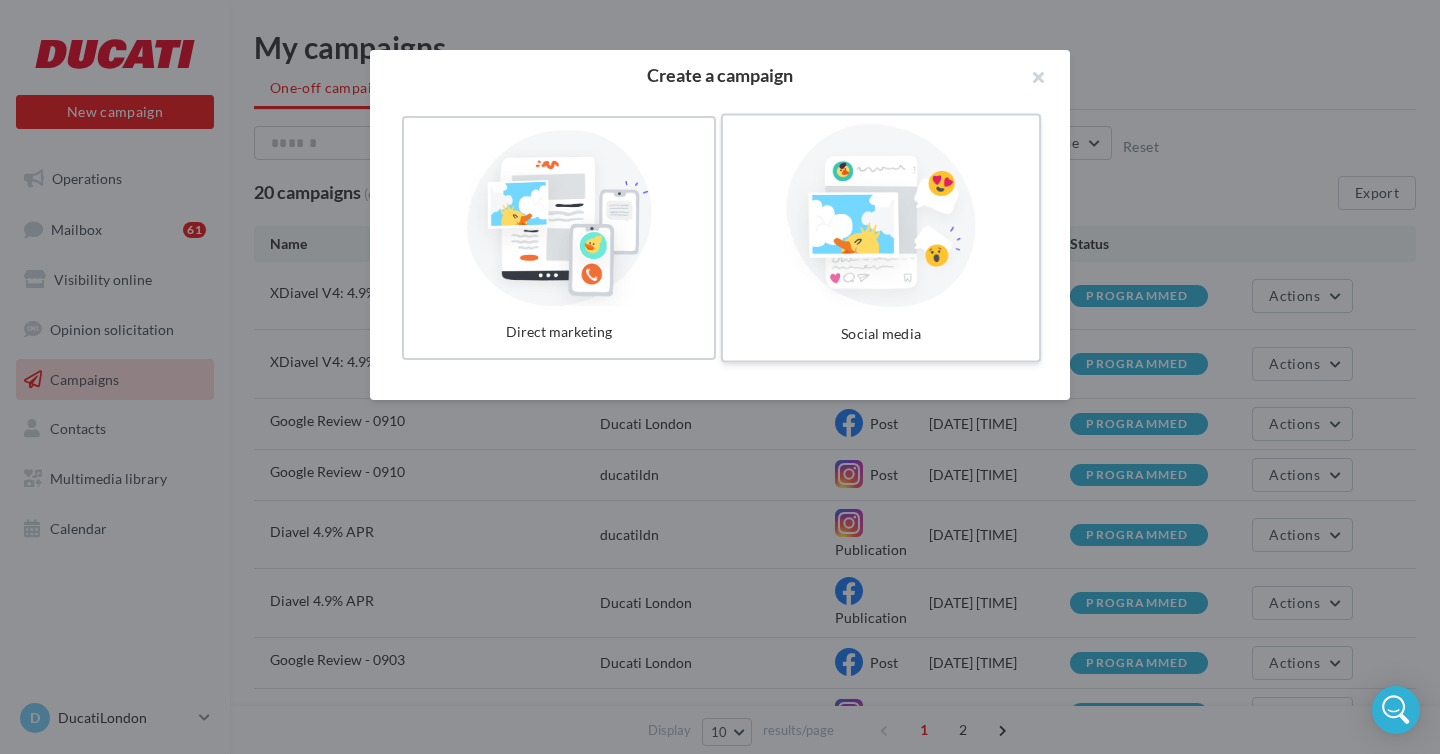 click at bounding box center (881, 216) 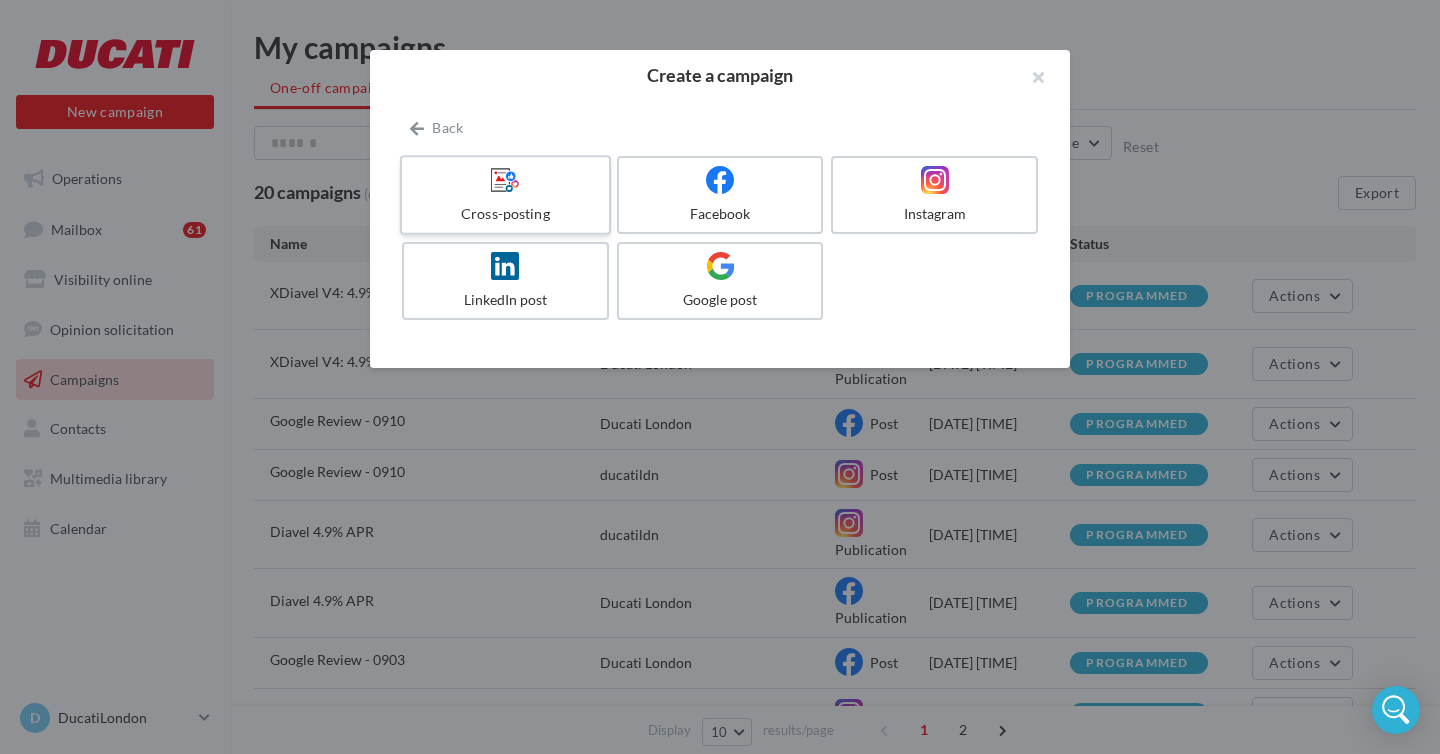 click at bounding box center (505, 179) 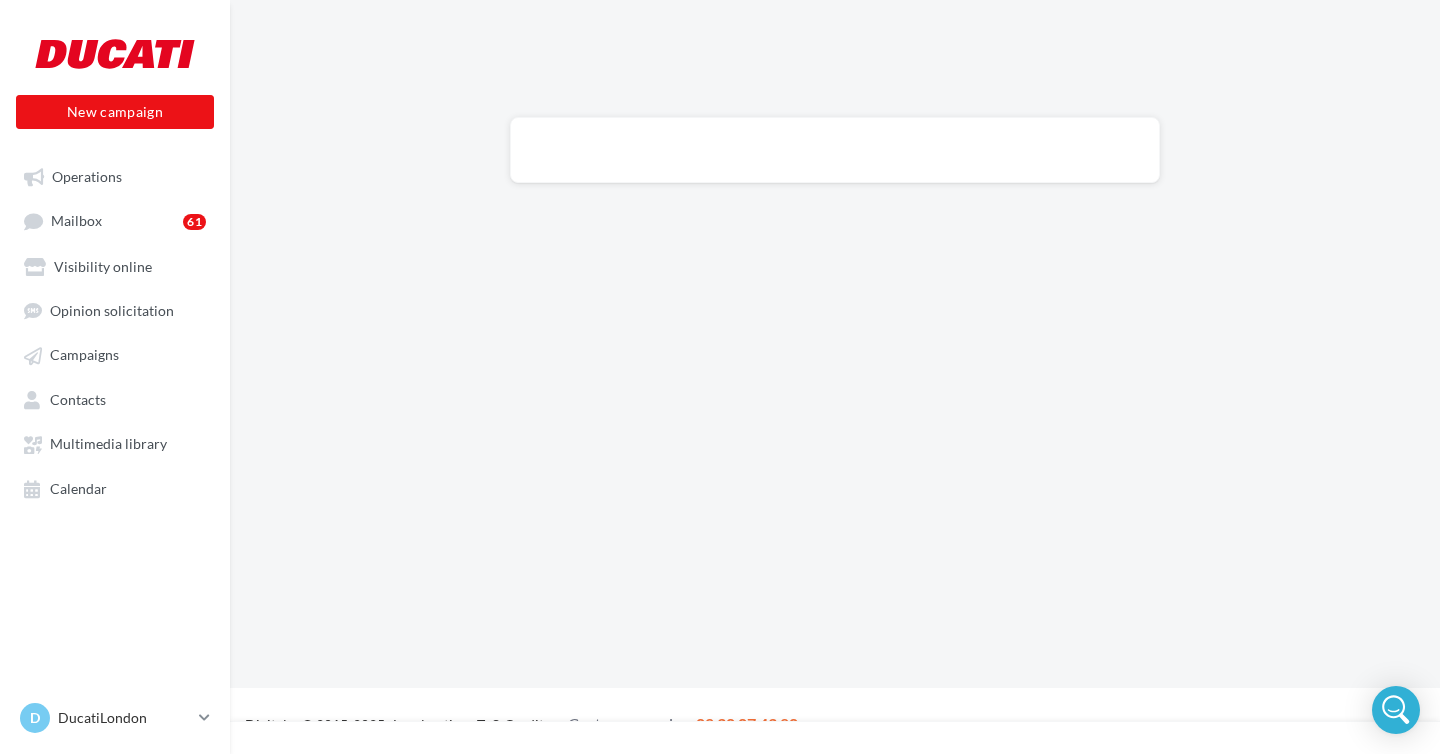 scroll, scrollTop: 0, scrollLeft: 0, axis: both 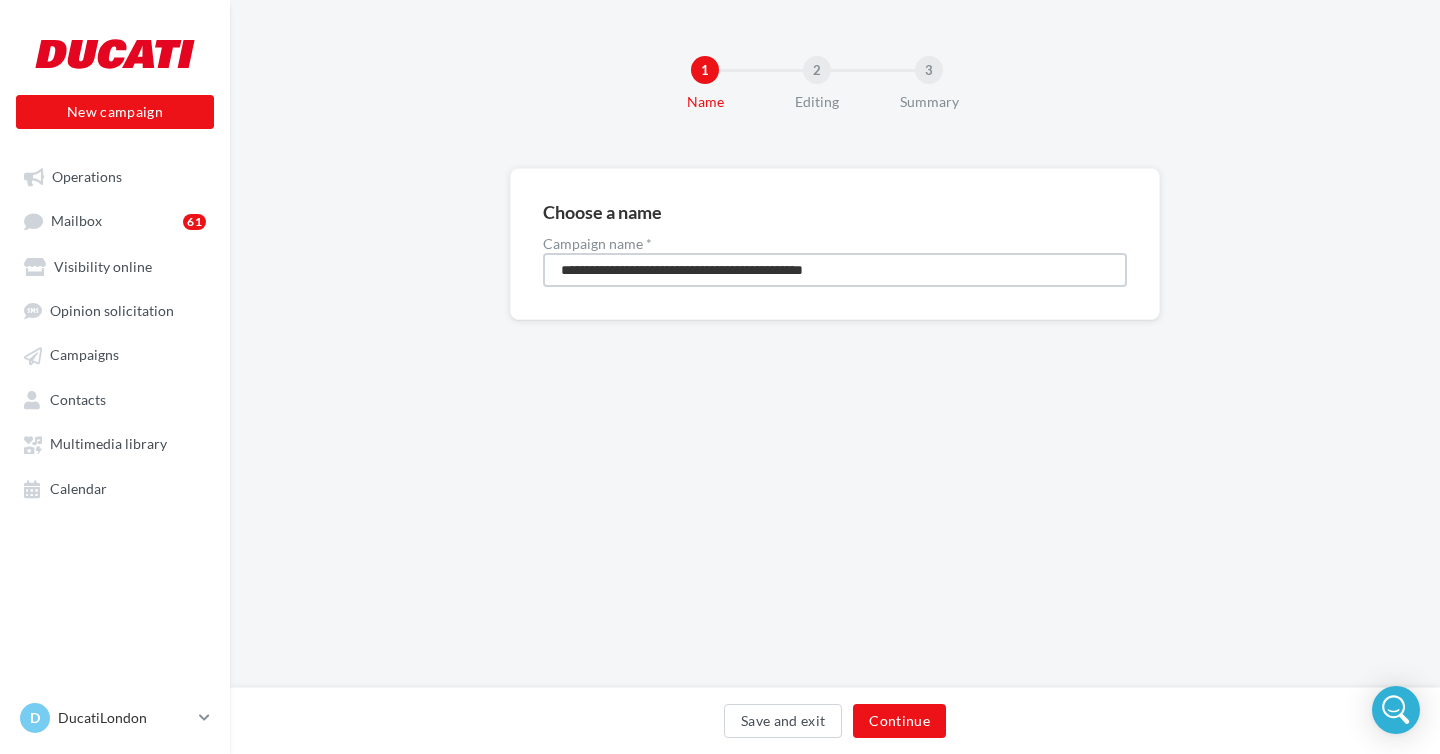 drag, startPoint x: 889, startPoint y: 270, endPoint x: 524, endPoint y: 261, distance: 365.11093 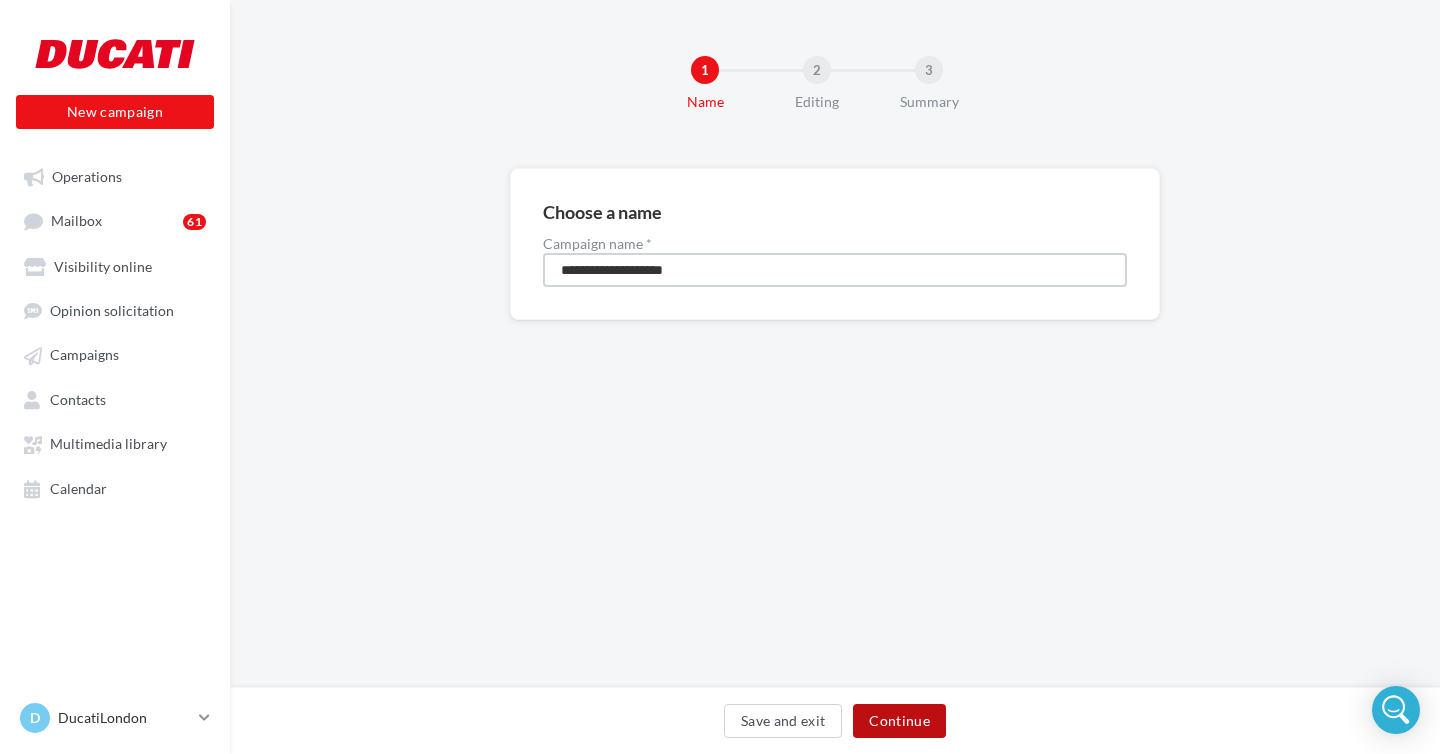 type on "**********" 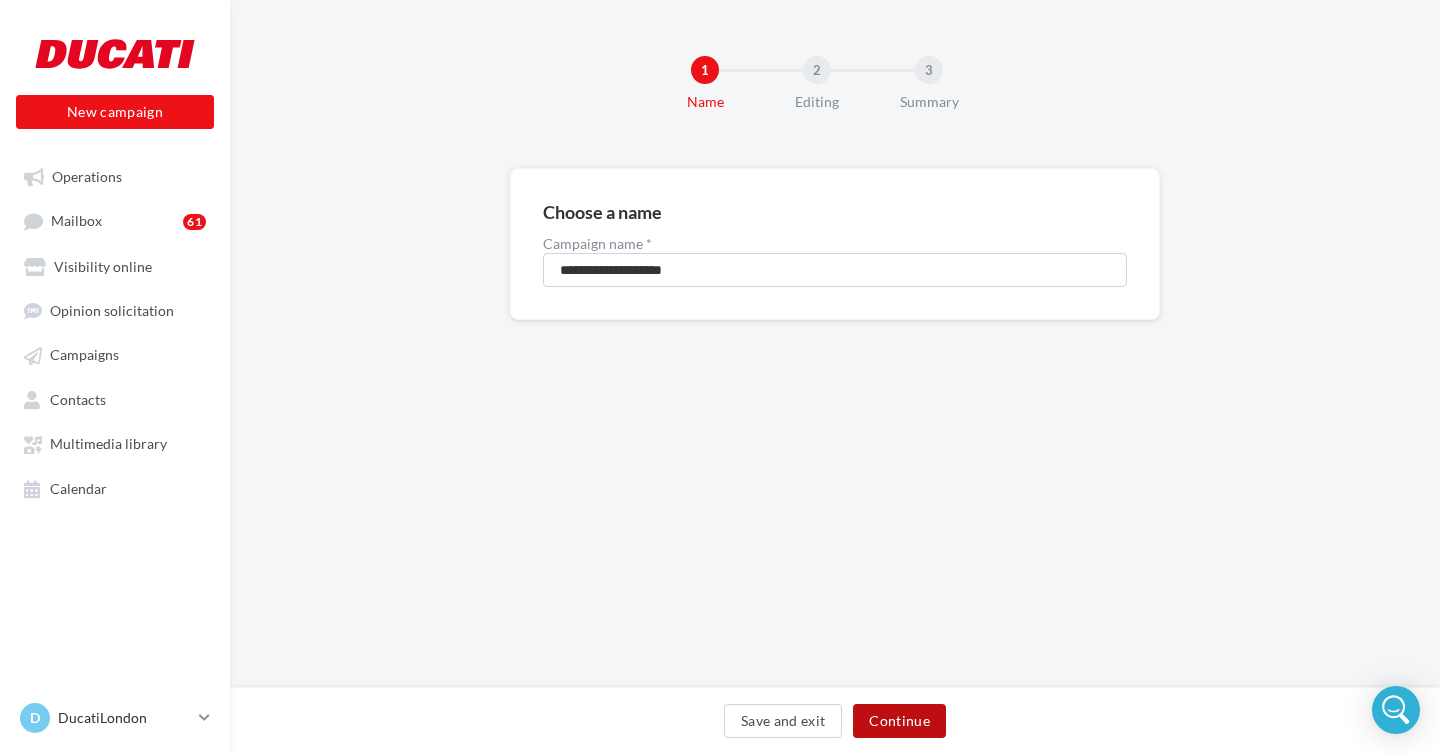 click on "Continue" at bounding box center [899, 721] 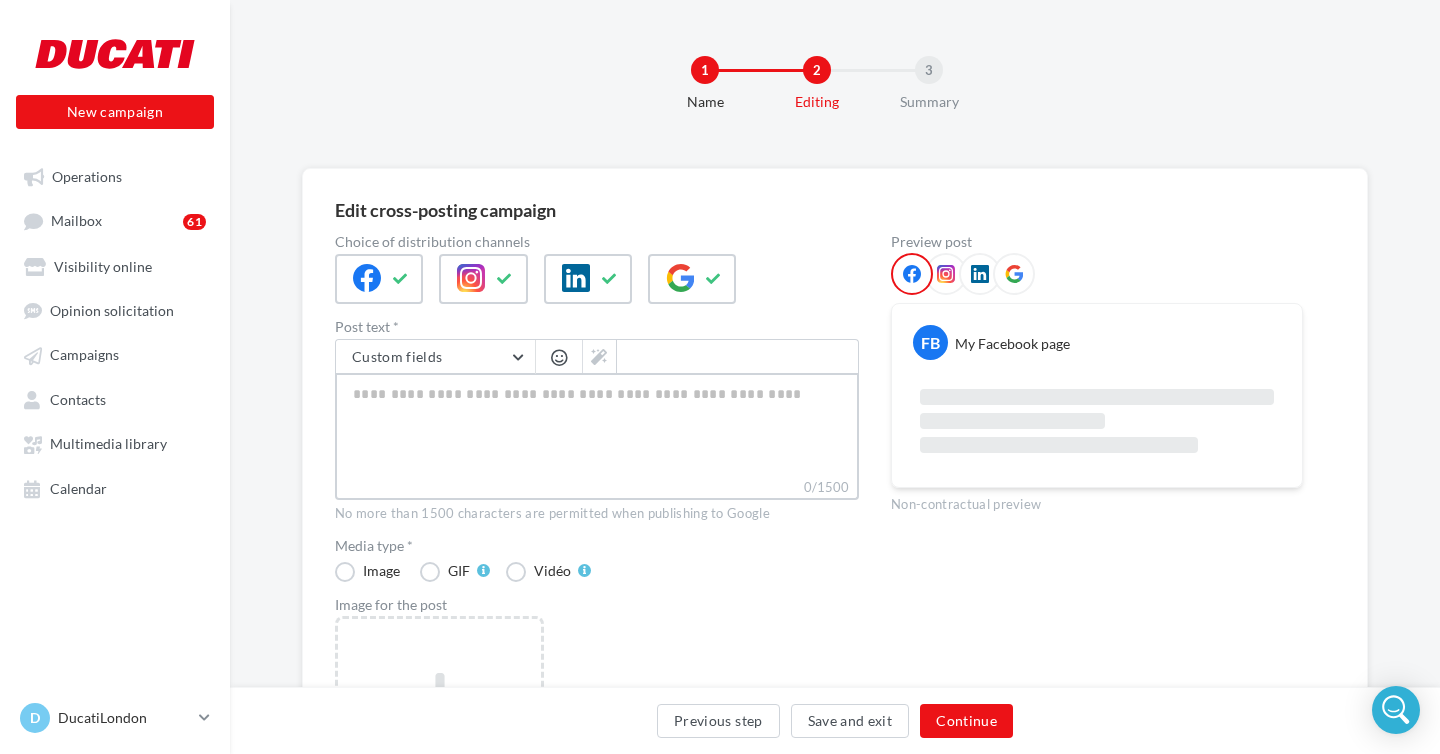 click on "0/1500" at bounding box center [597, 425] 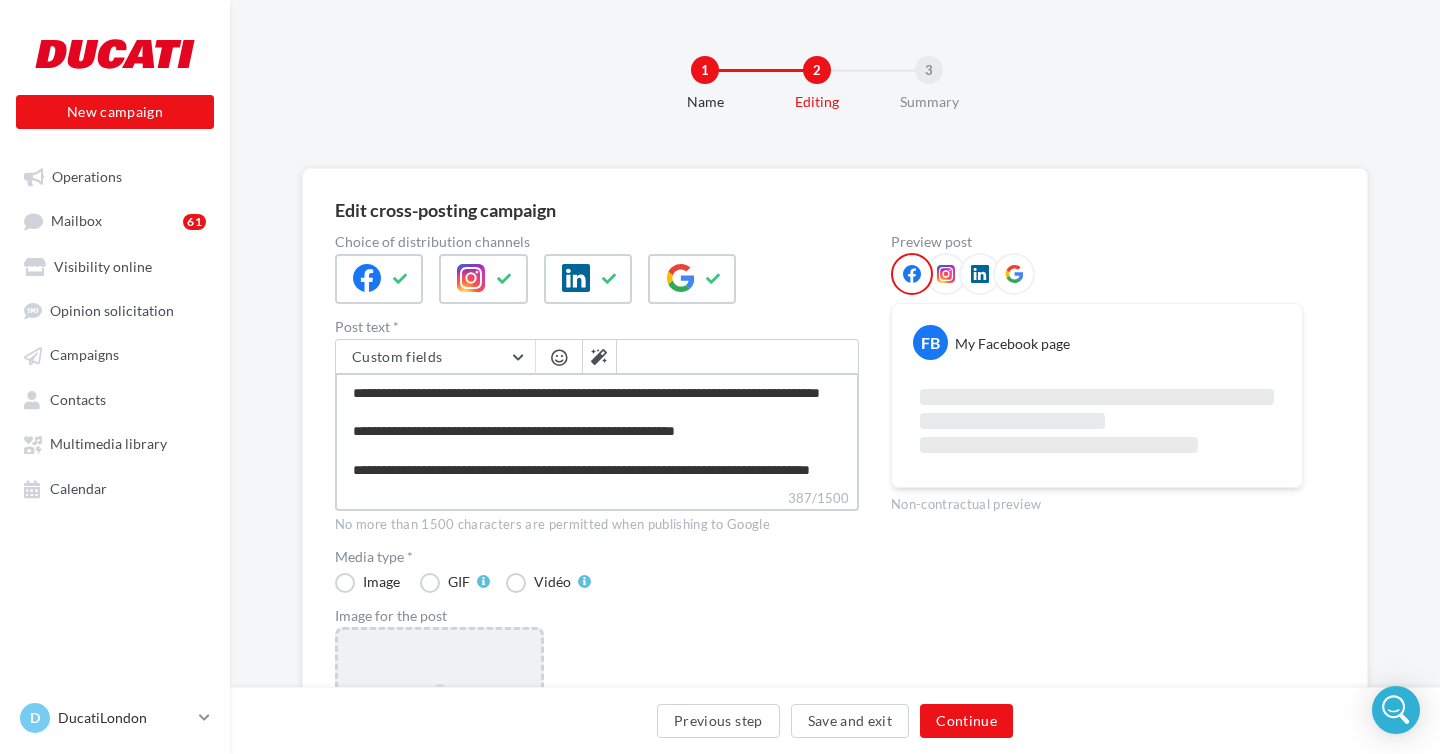 type on "**********" 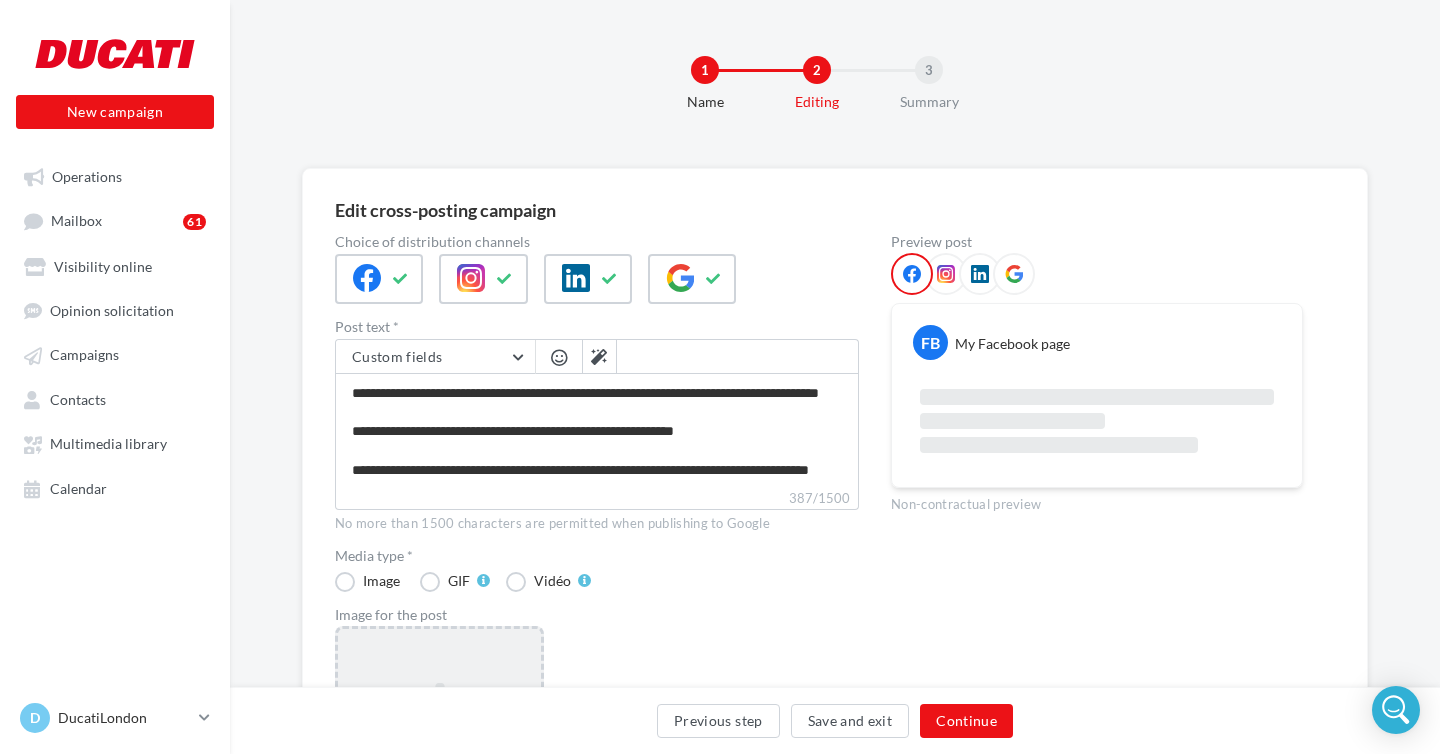 scroll, scrollTop: 66, scrollLeft: 0, axis: vertical 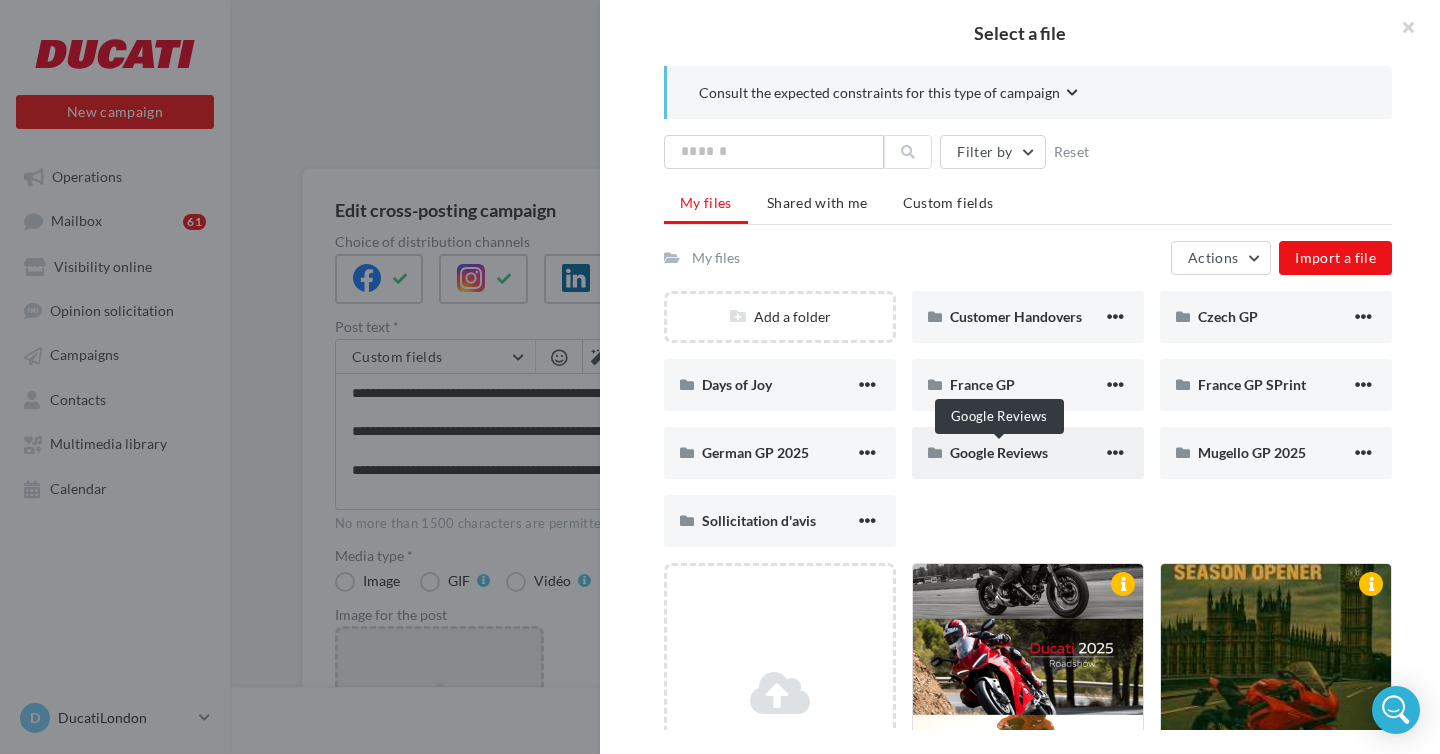 click on "Google Reviews" at bounding box center [999, 452] 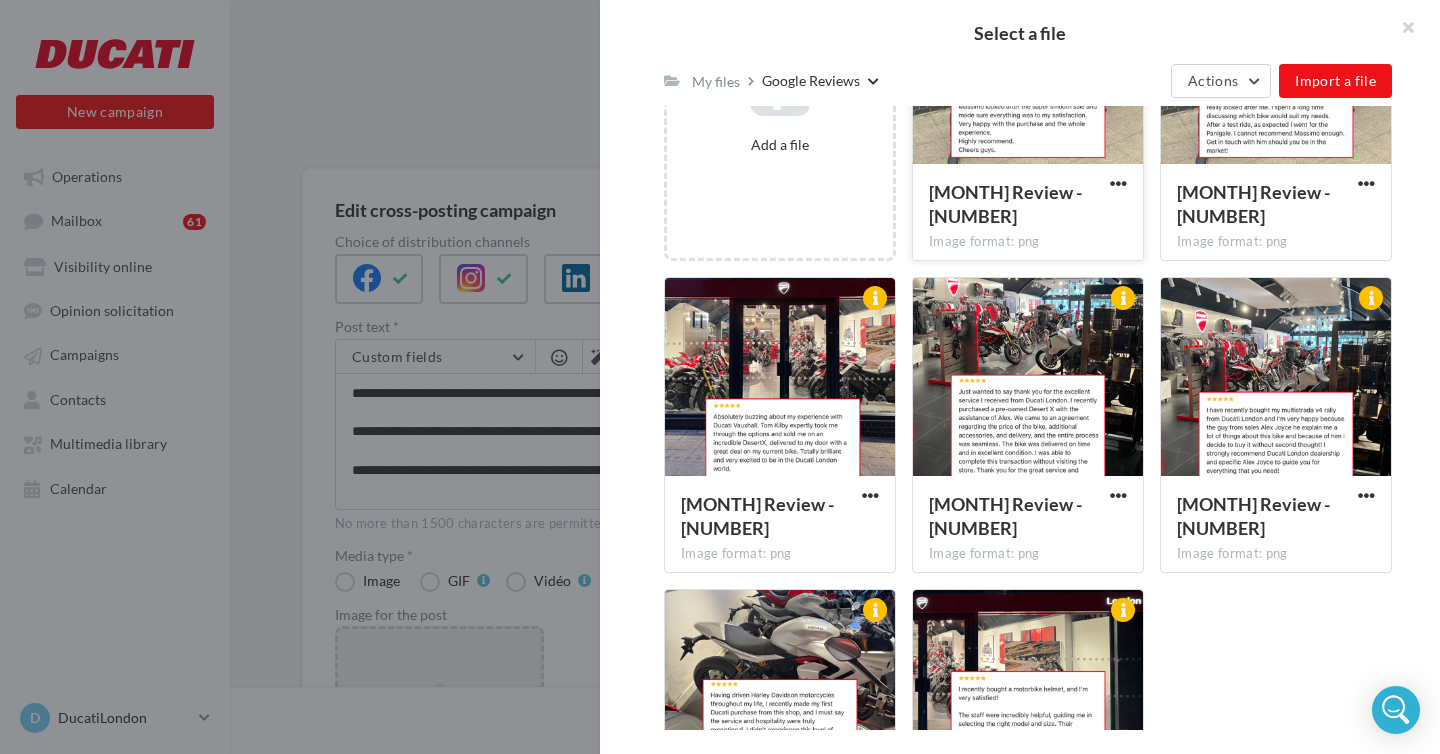 scroll, scrollTop: 397, scrollLeft: 0, axis: vertical 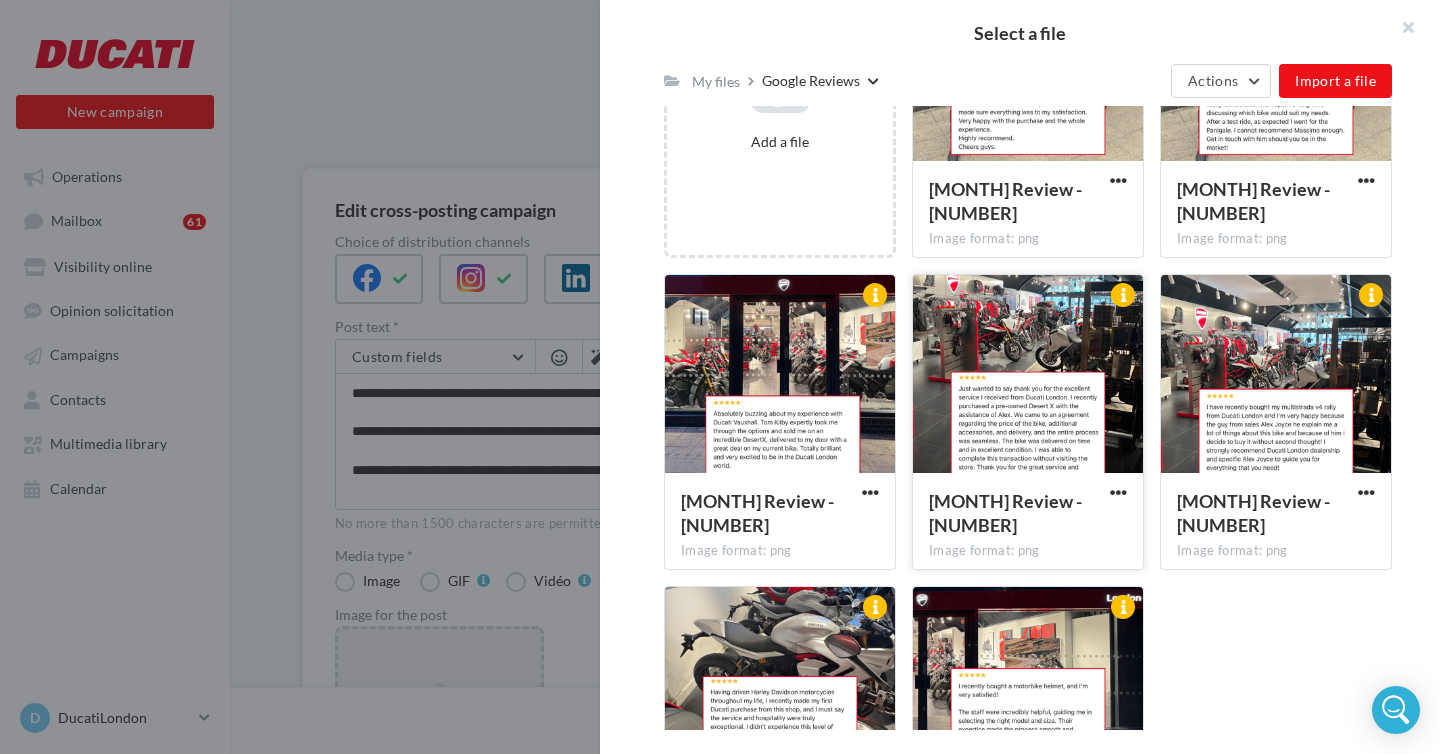 click at bounding box center [1028, 375] 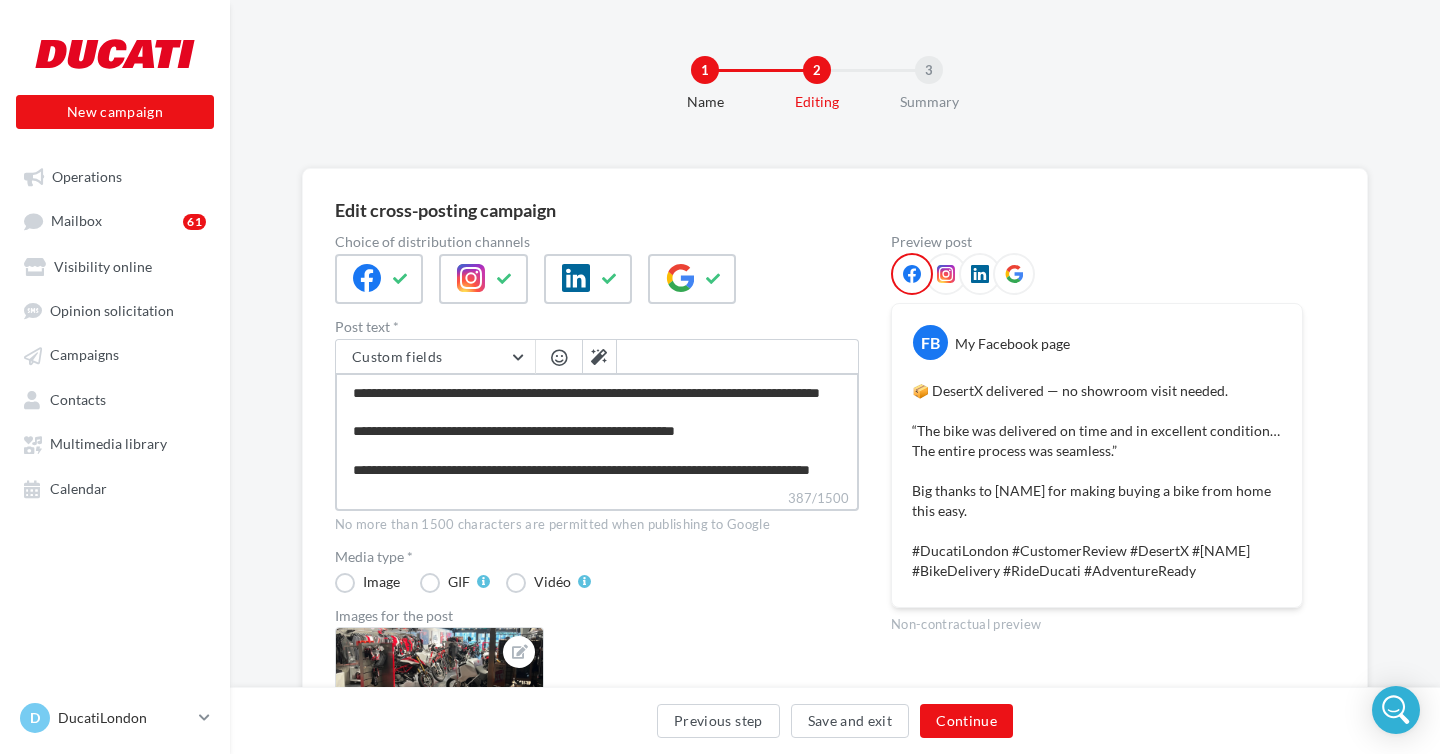 click on "**********" at bounding box center [597, 430] 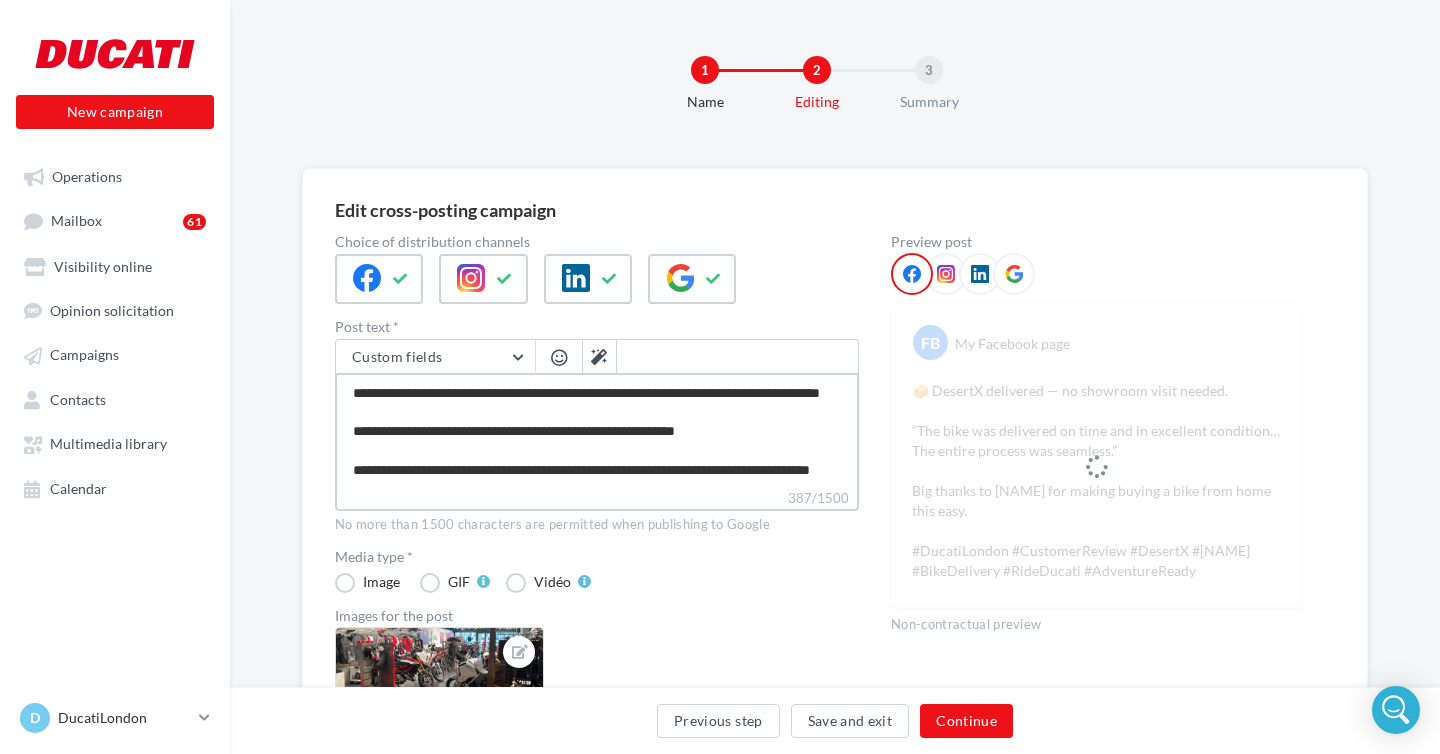 click on "**********" at bounding box center [597, 430] 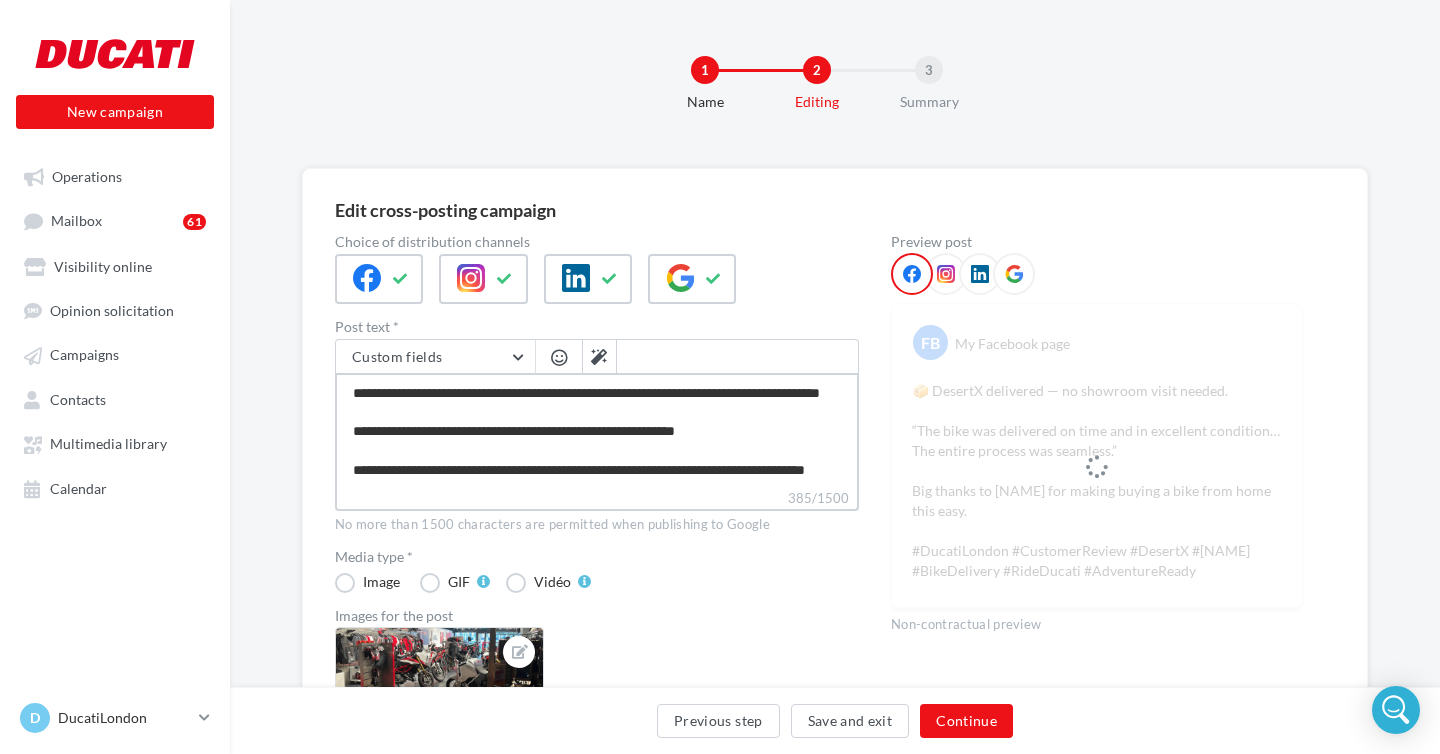 type on "**********" 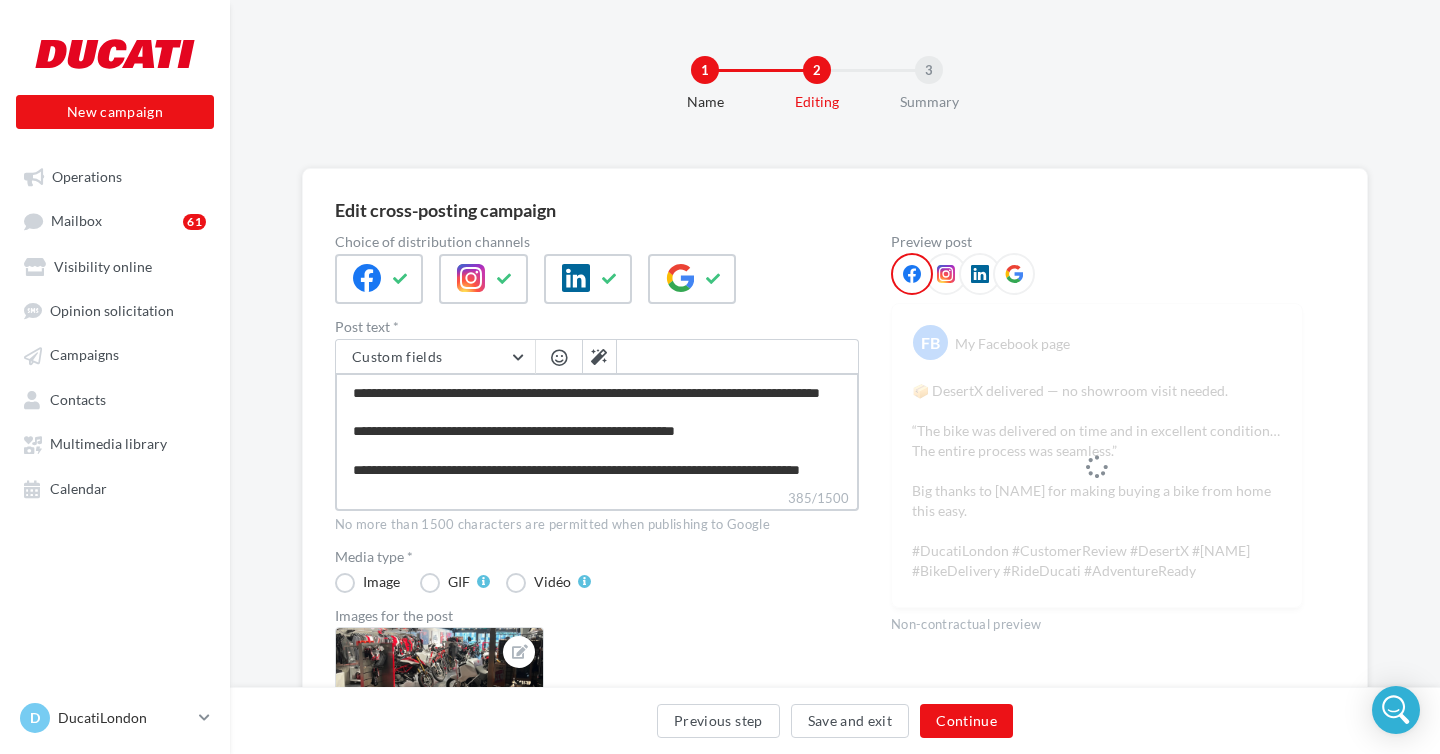 type on "**********" 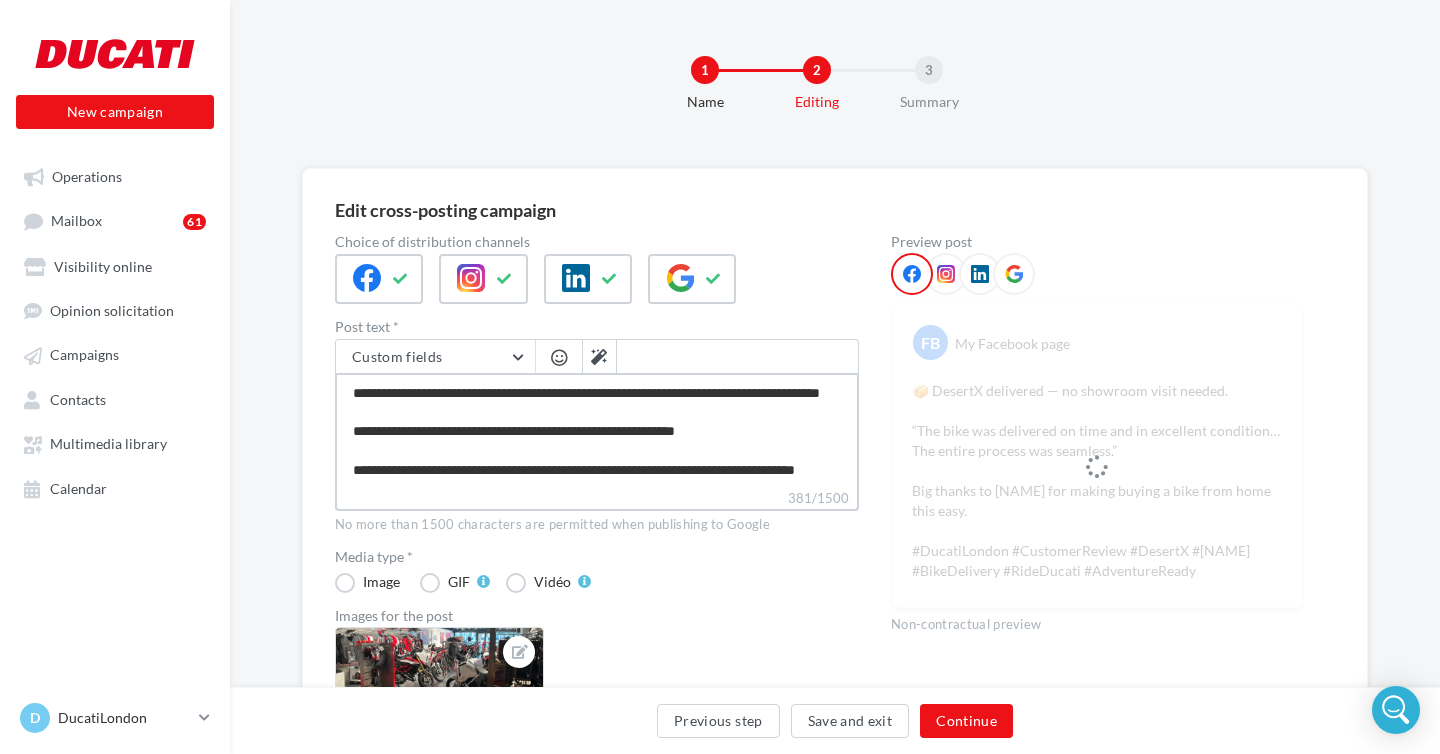 type on "**********" 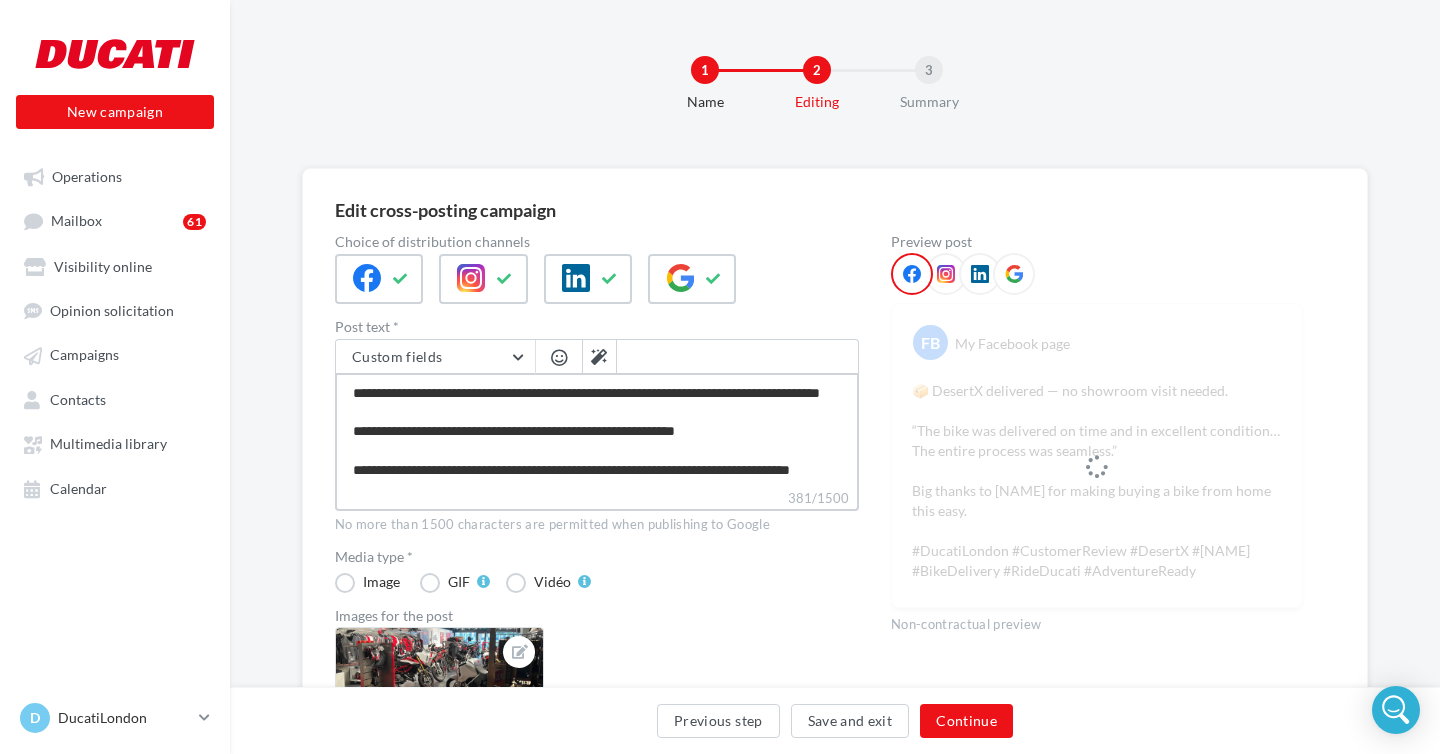 type on "**********" 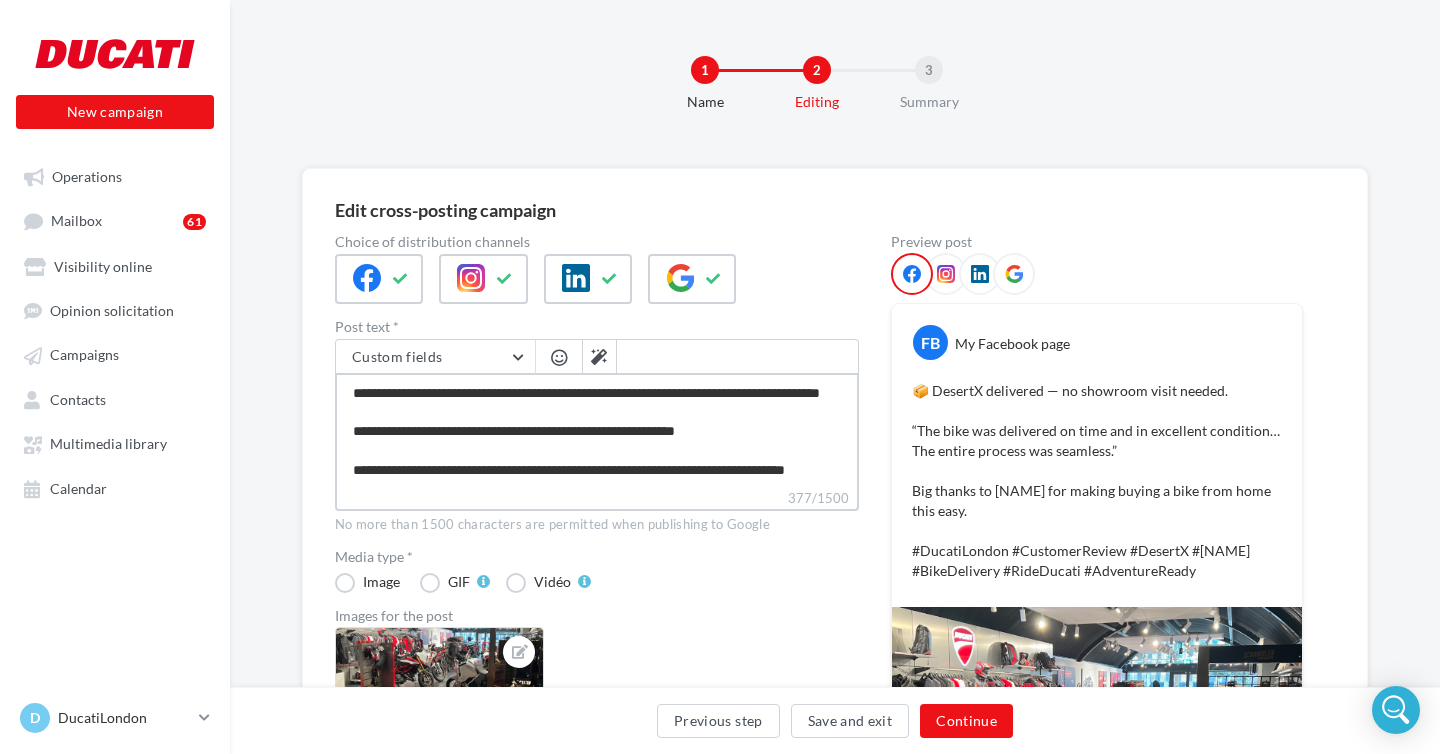 type on "**********" 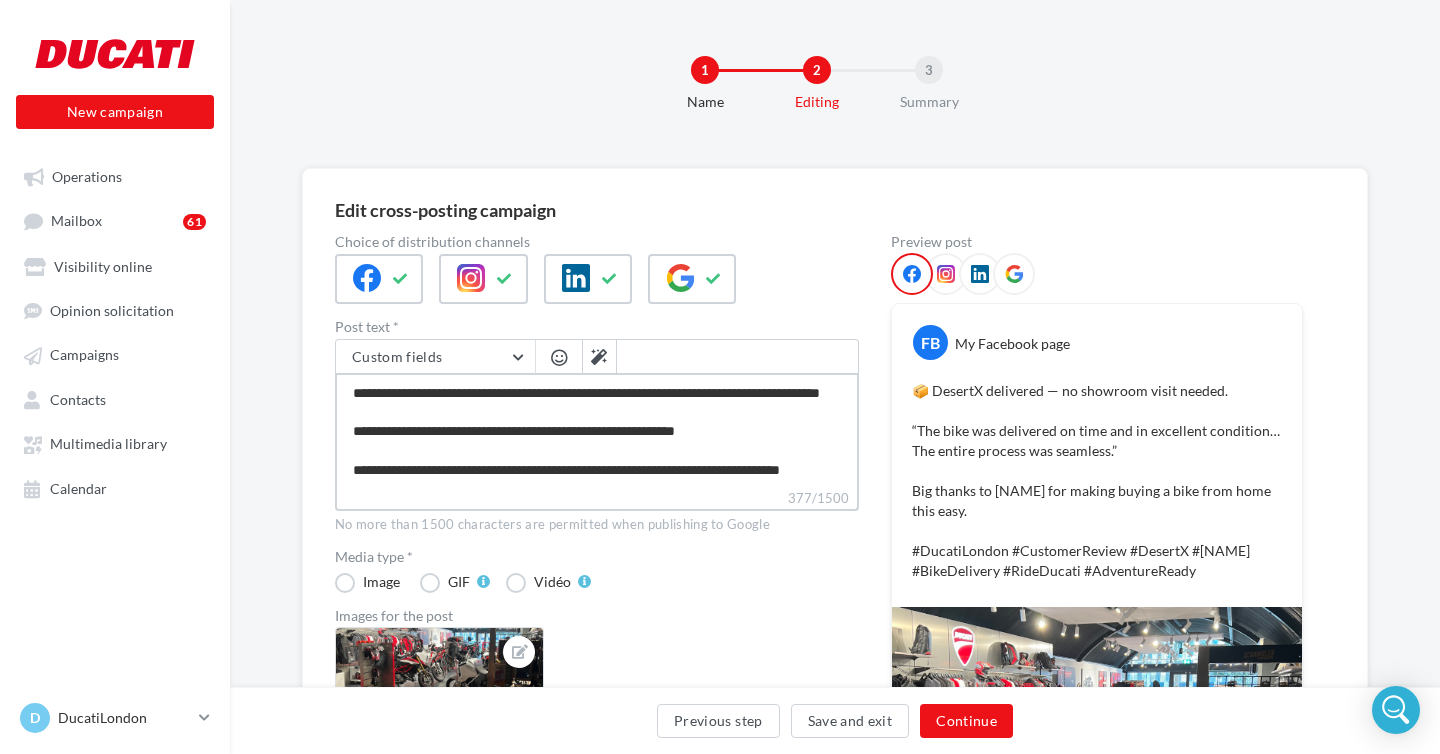 type on "**********" 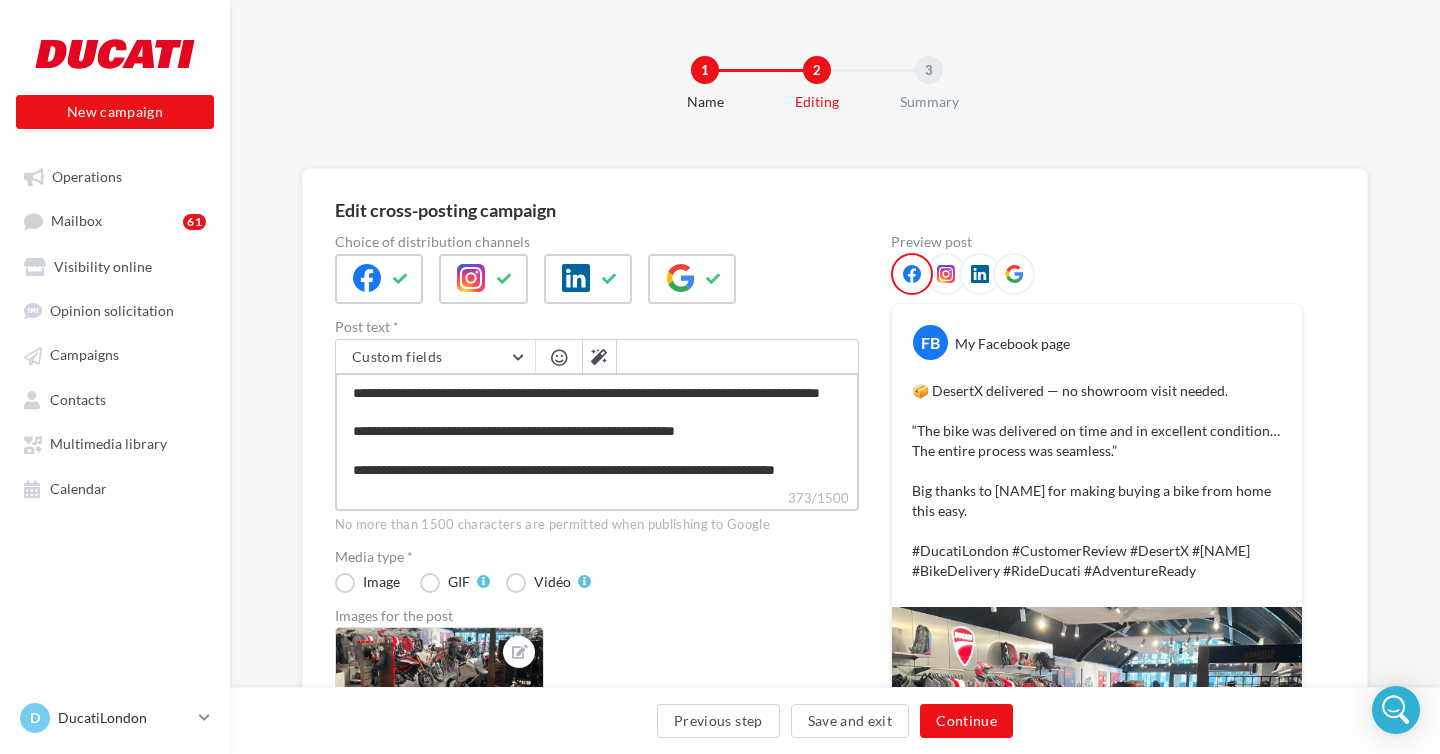 type on "**********" 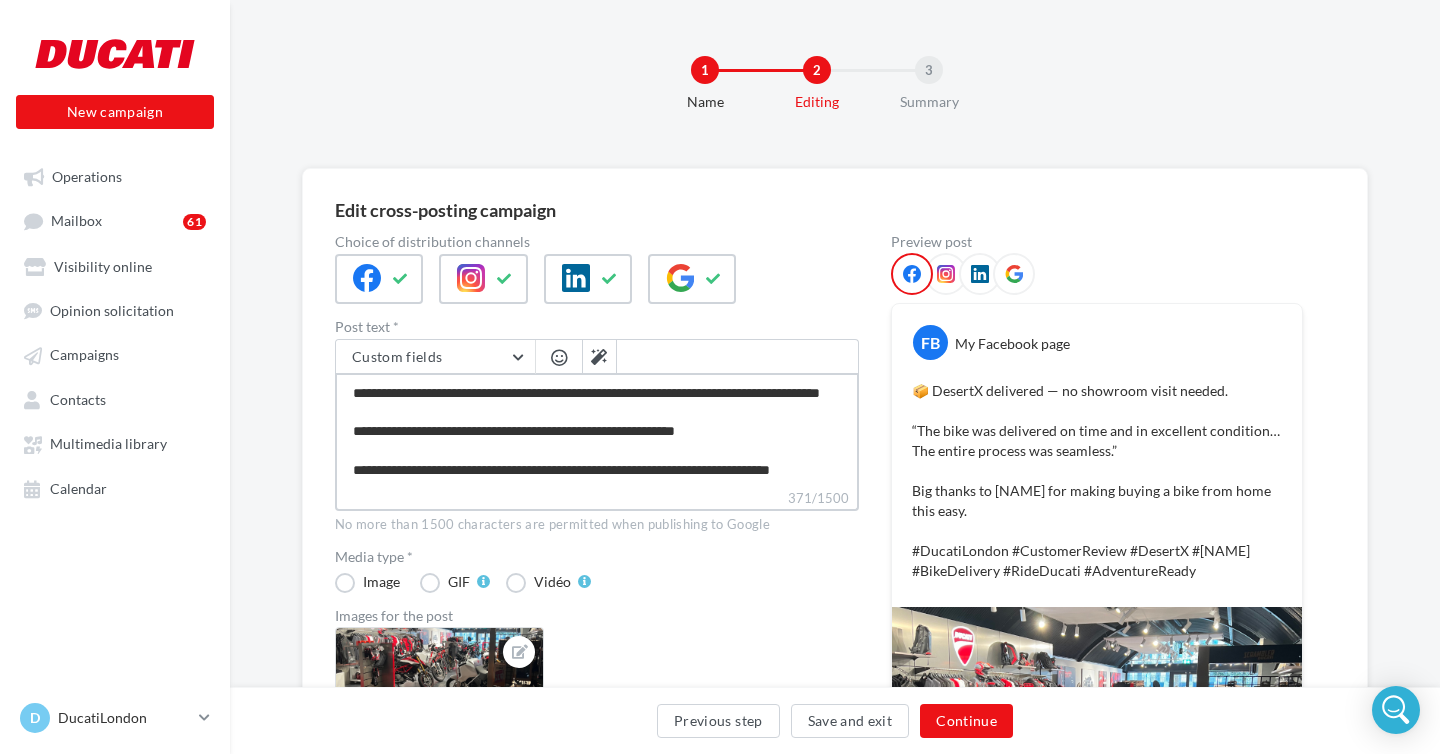 type on "**********" 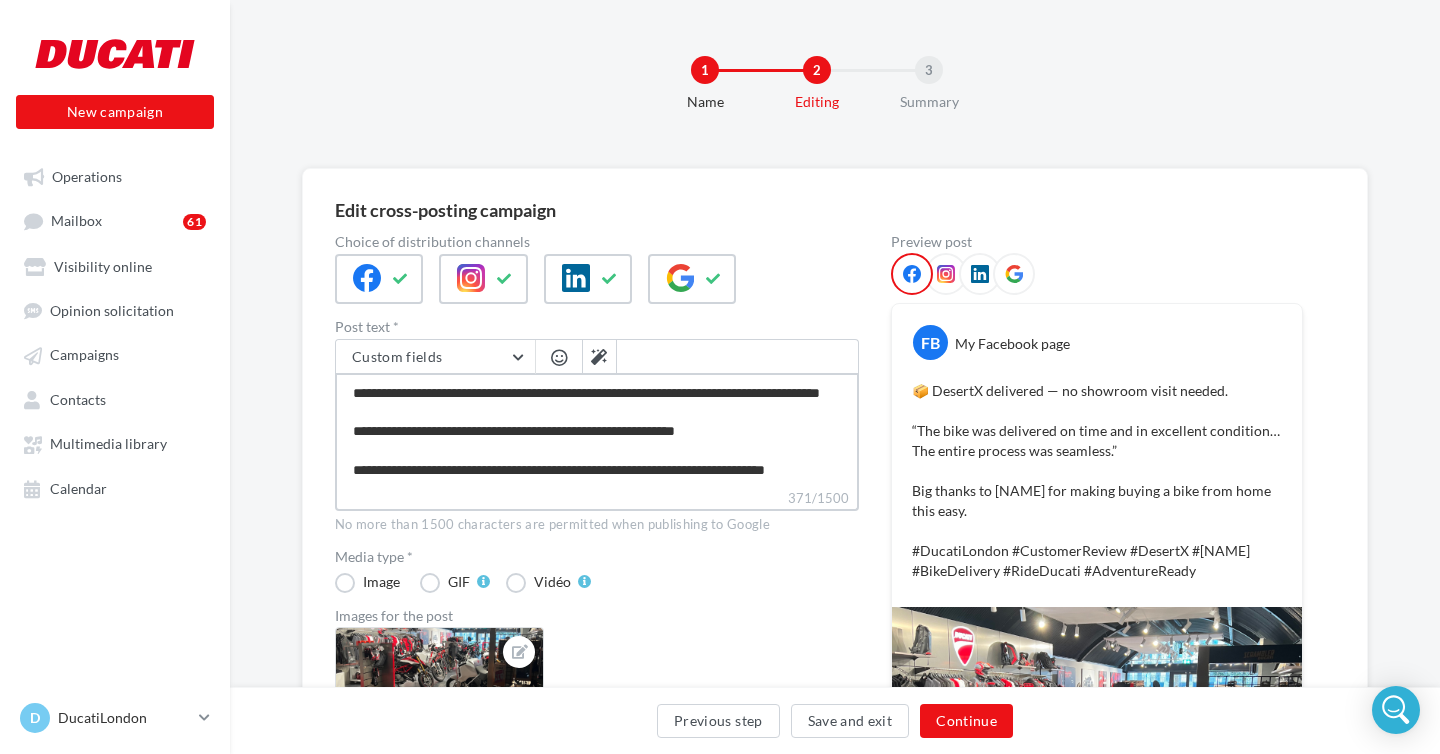 type on "**********" 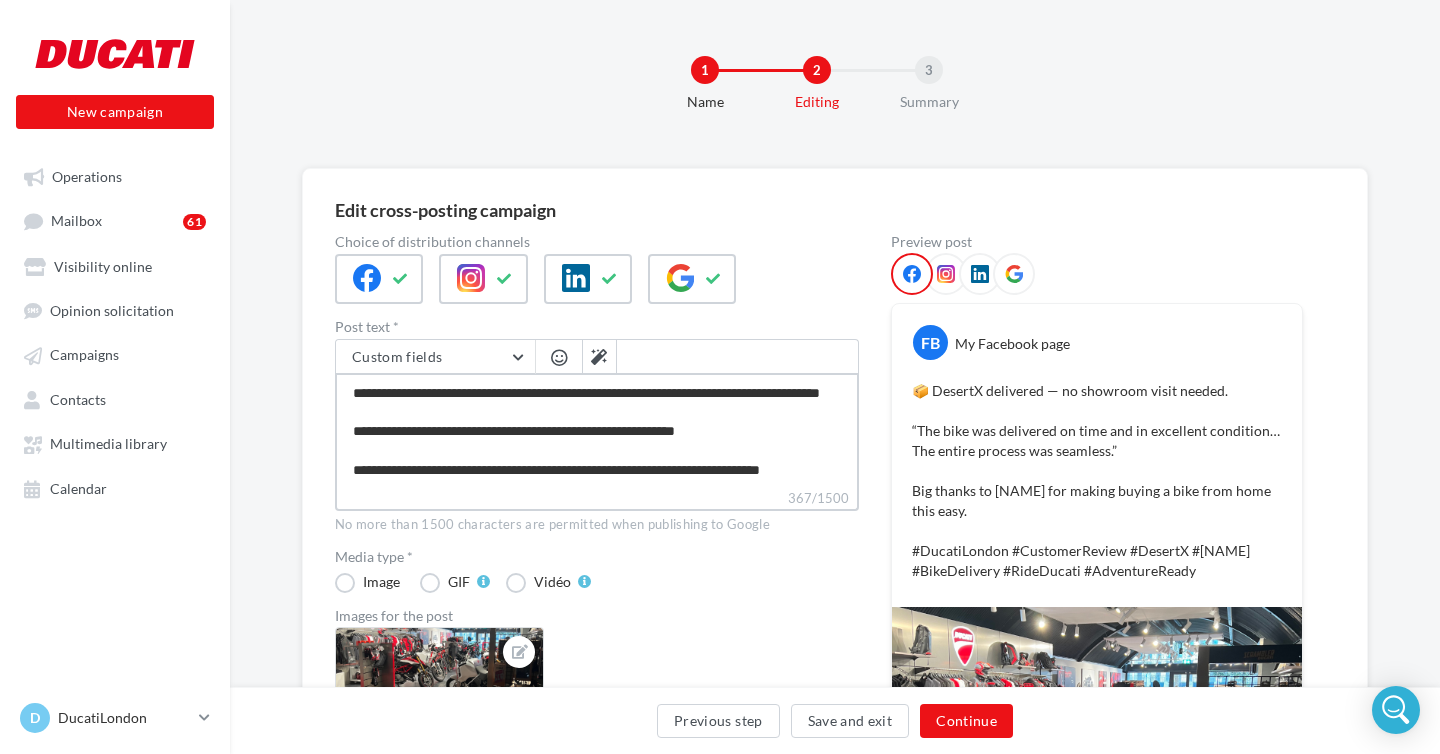 type on "**********" 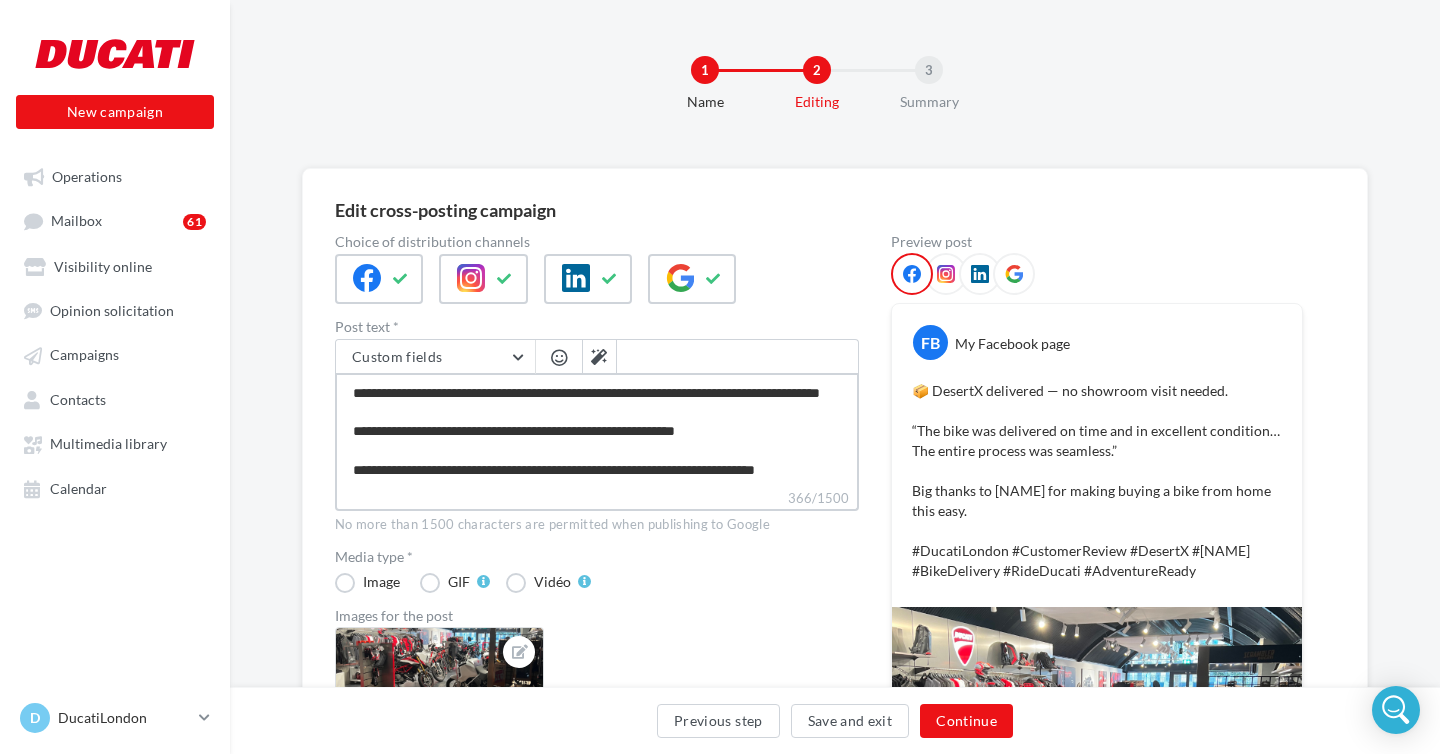 click on "**********" at bounding box center (597, 430) 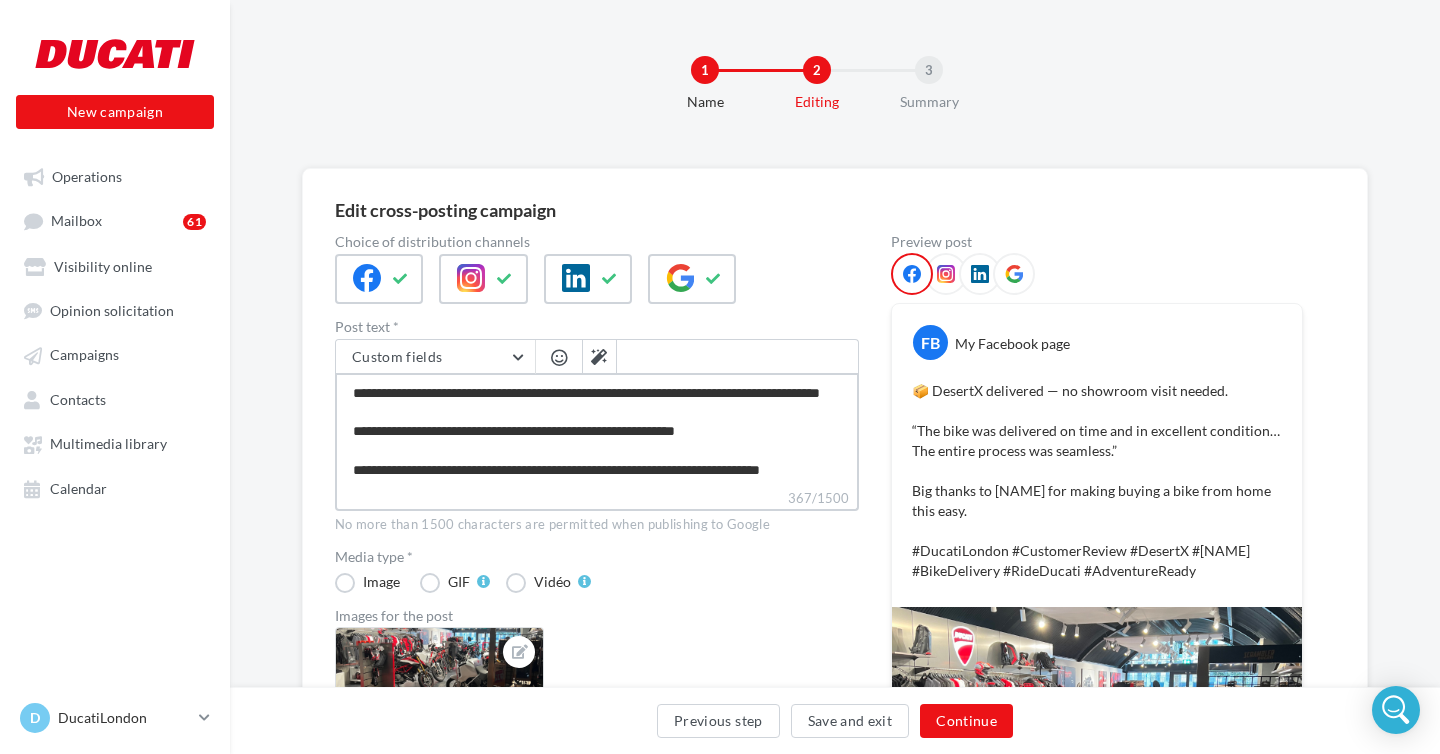 type on "**********" 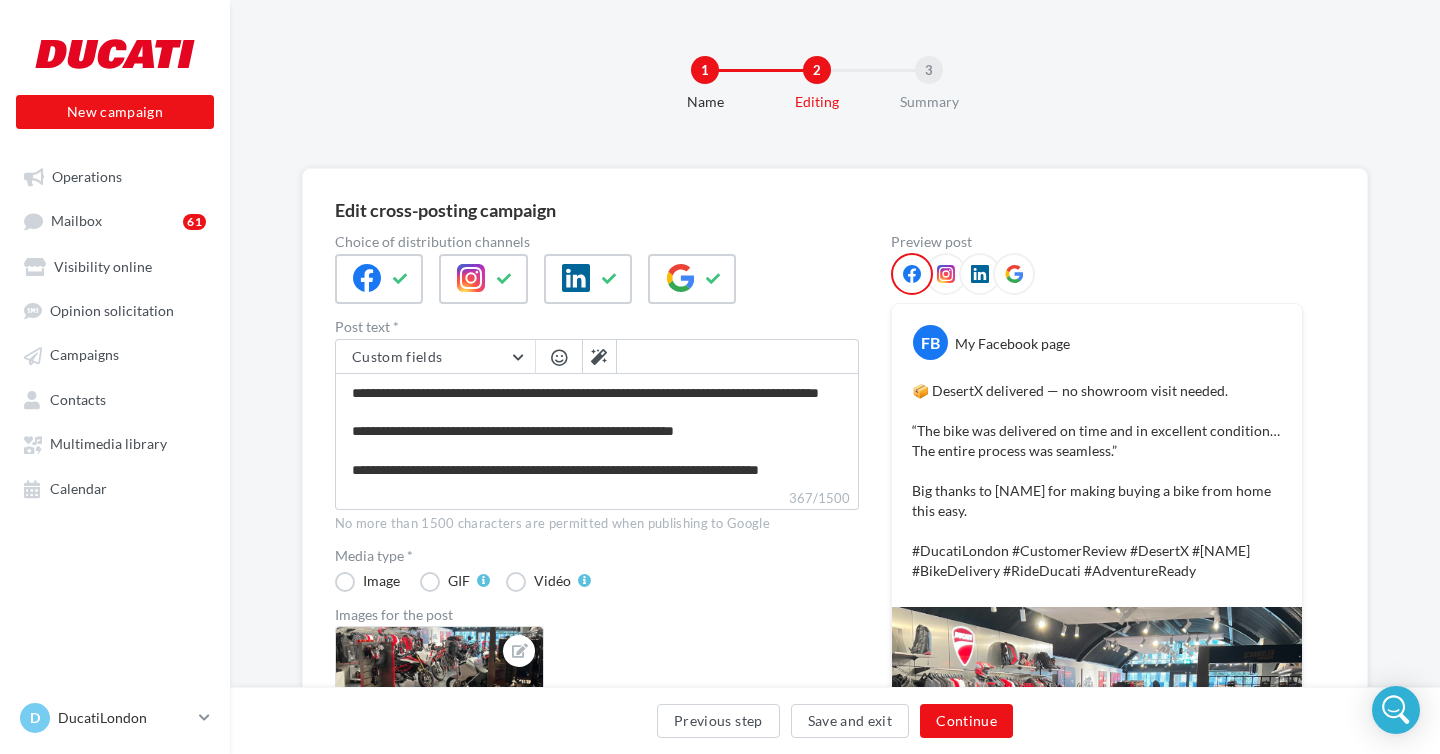scroll, scrollTop: 66, scrollLeft: 0, axis: vertical 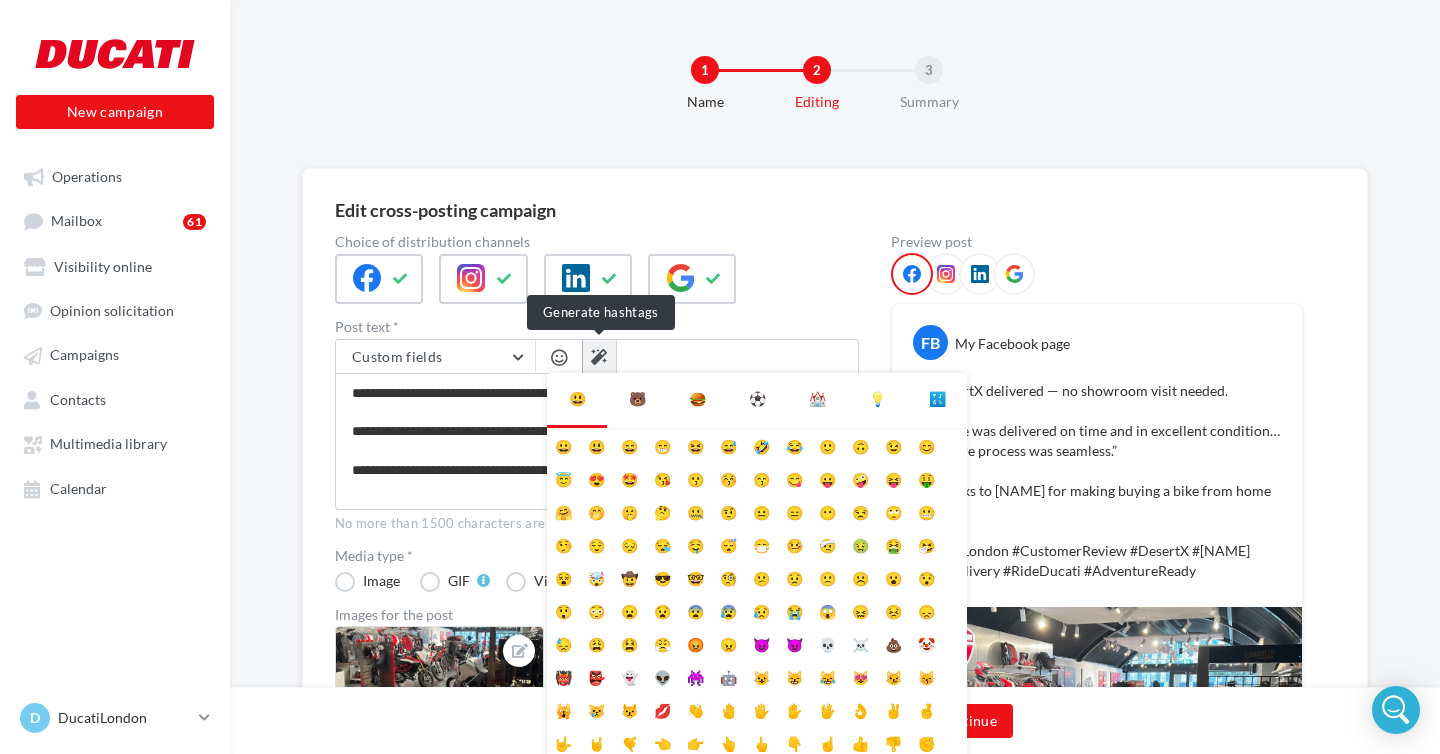 click at bounding box center (599, 357) 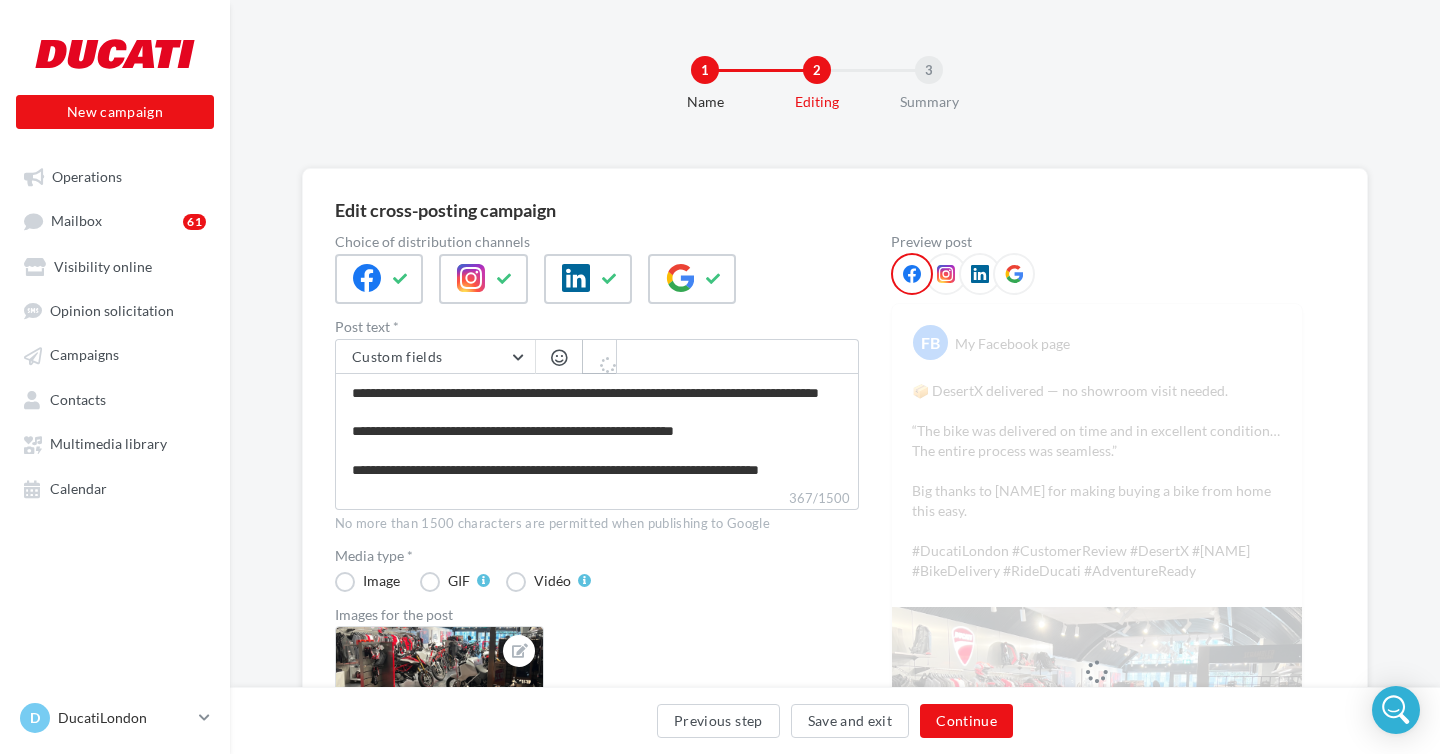 type on "**********" 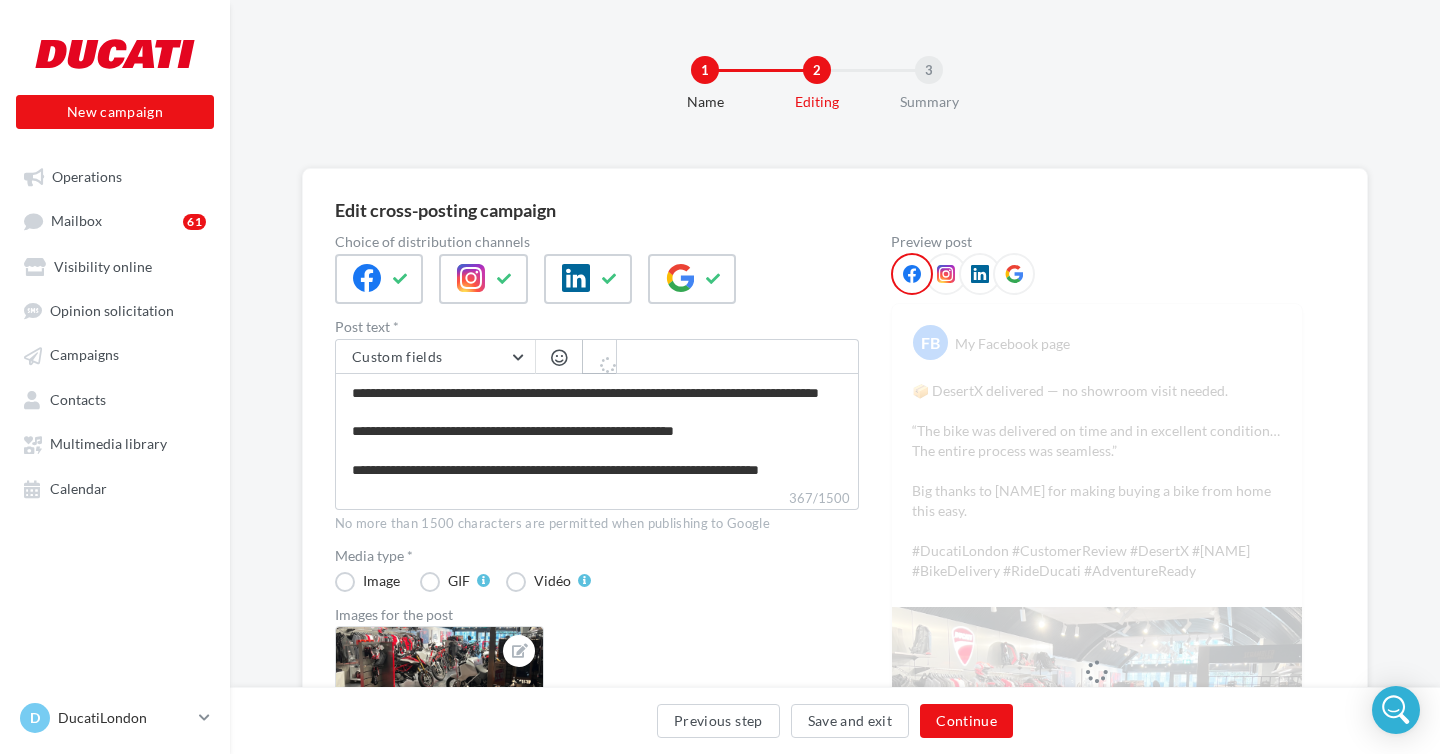 type on "**********" 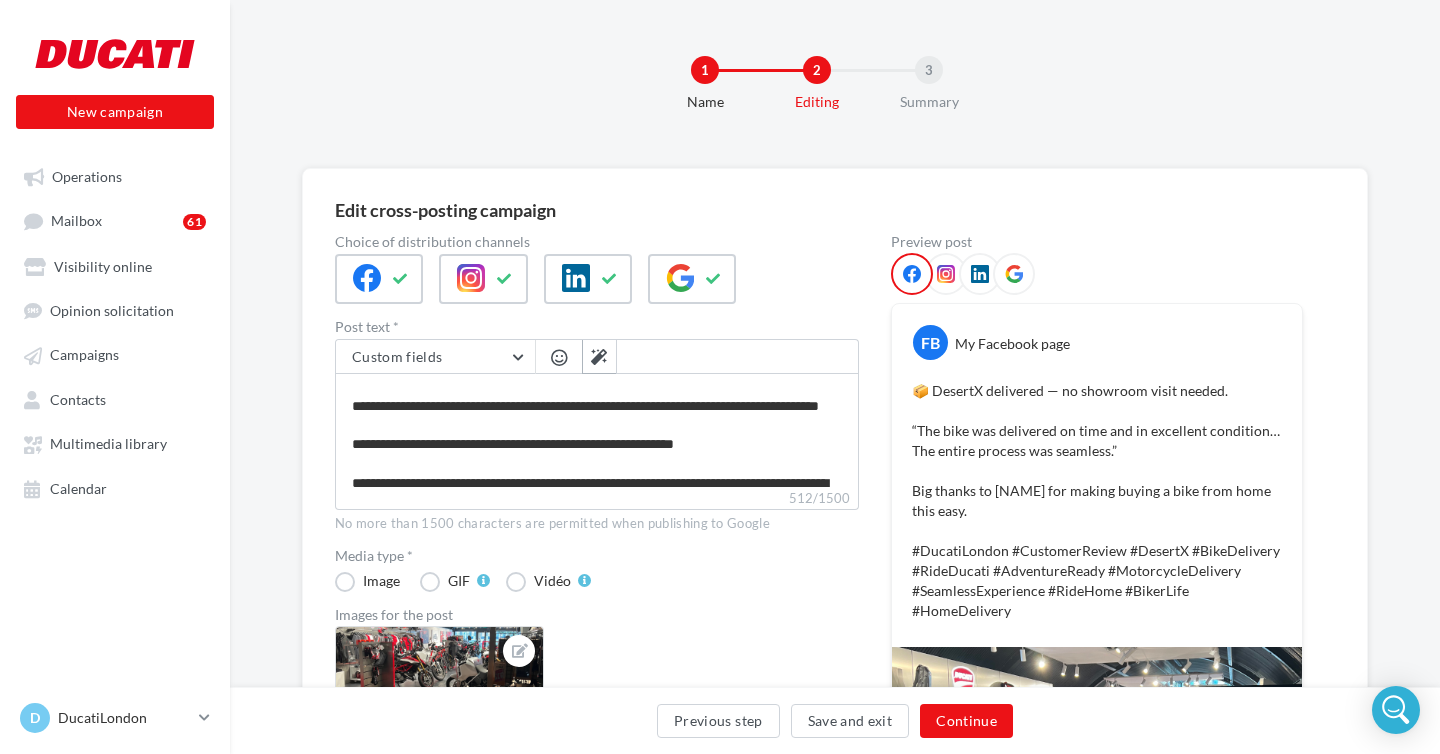 scroll, scrollTop: 94, scrollLeft: 0, axis: vertical 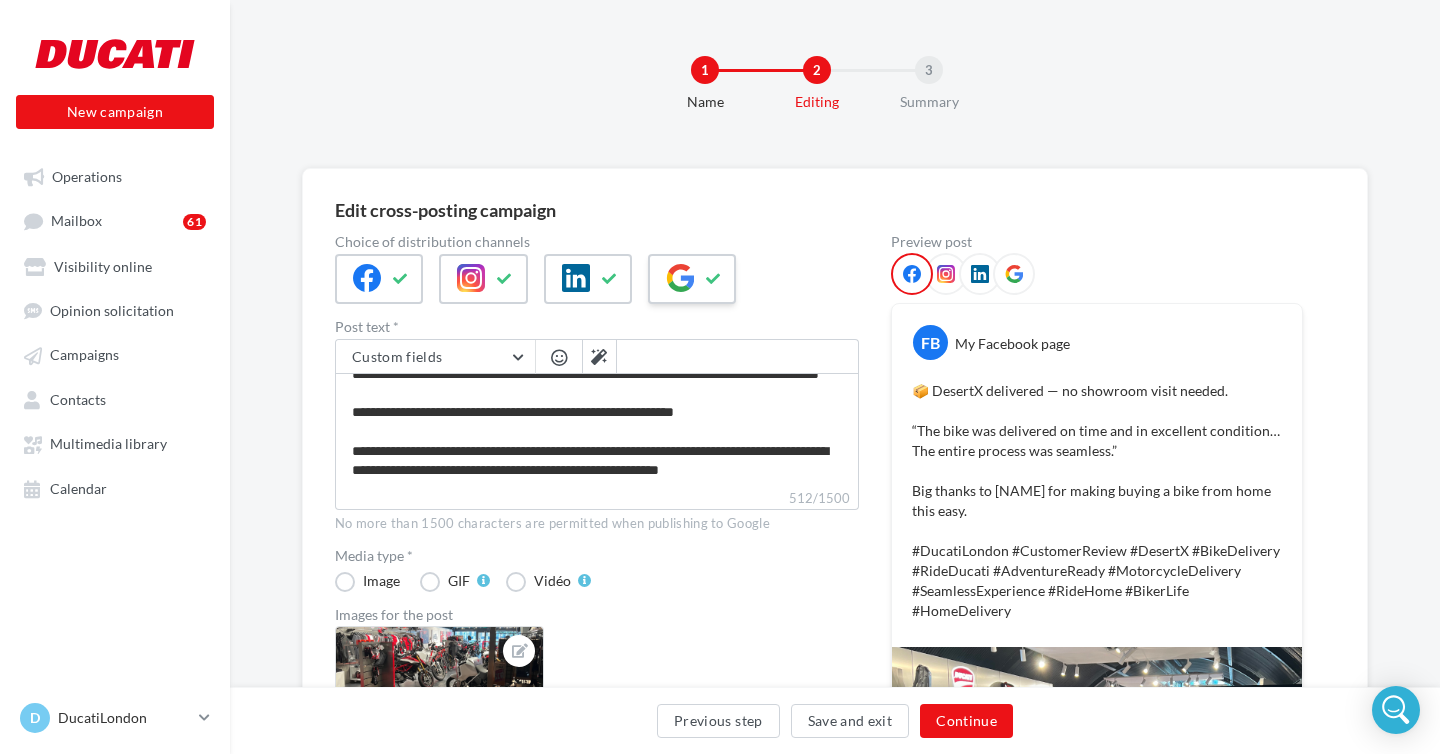 click at bounding box center [680, 278] 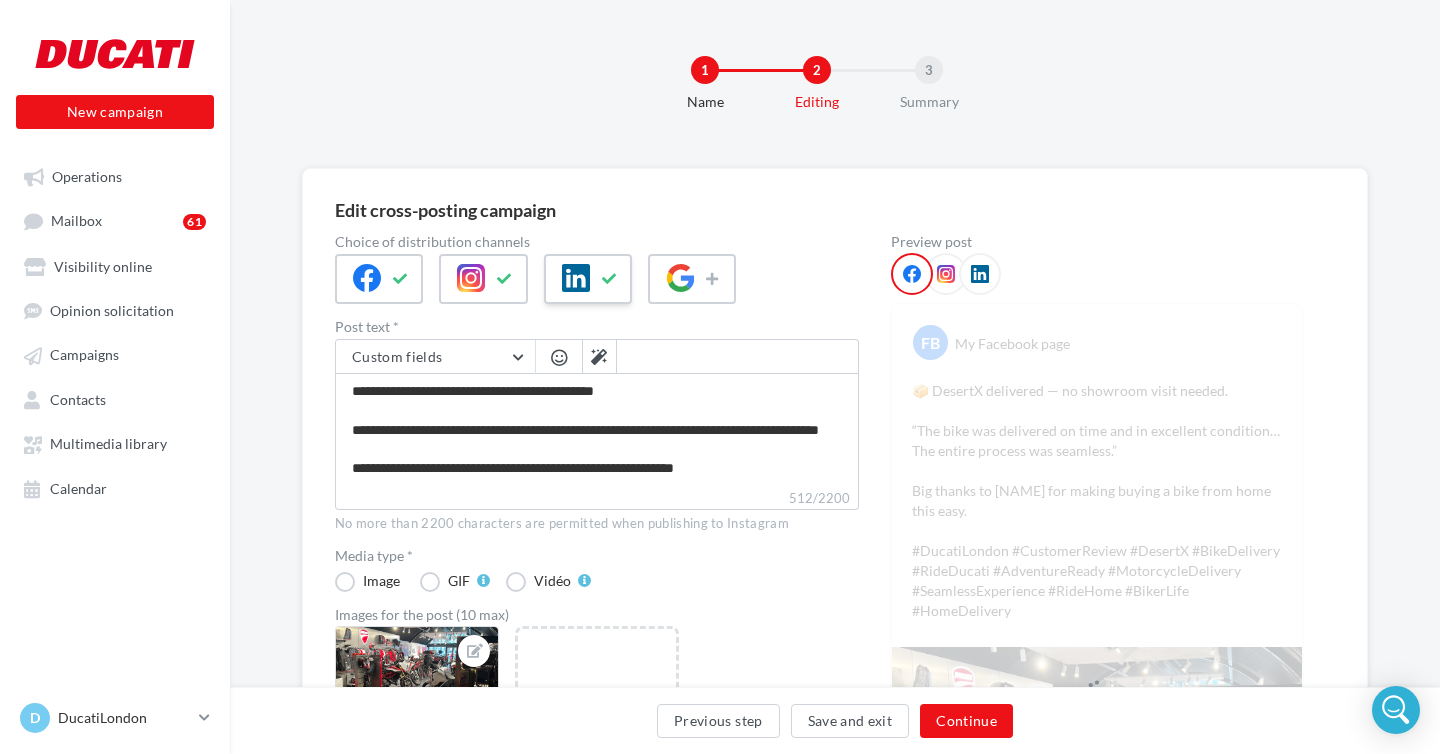 click at bounding box center [576, 278] 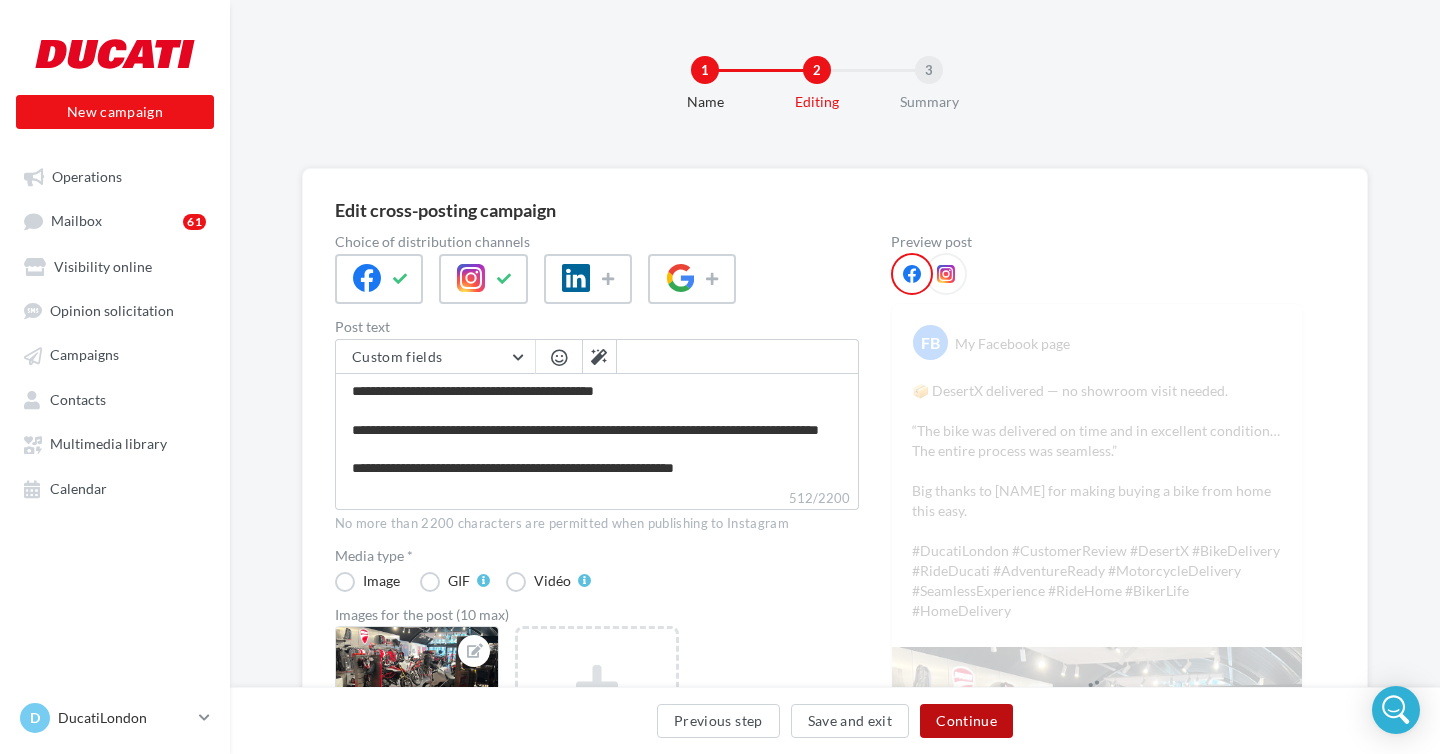 click on "Continue" at bounding box center [966, 721] 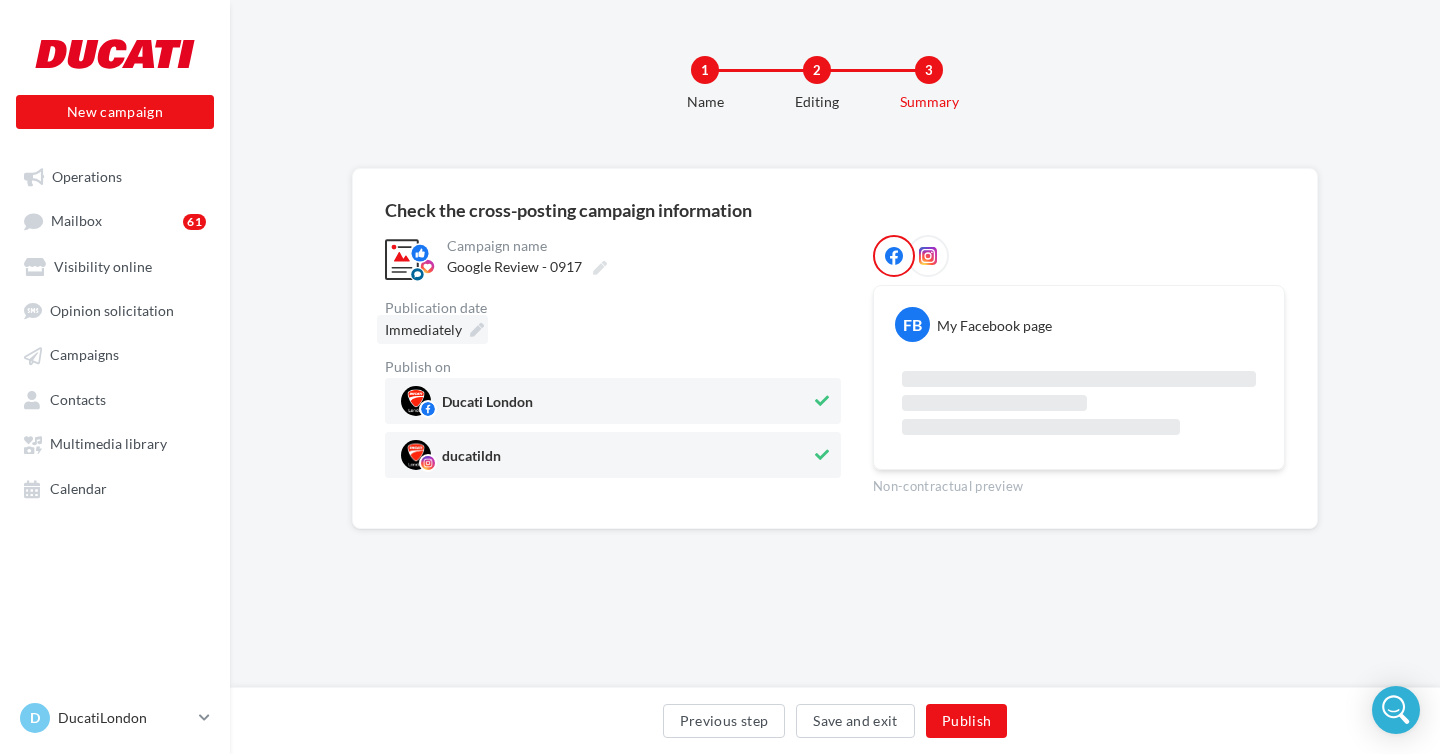 click at bounding box center [477, 330] 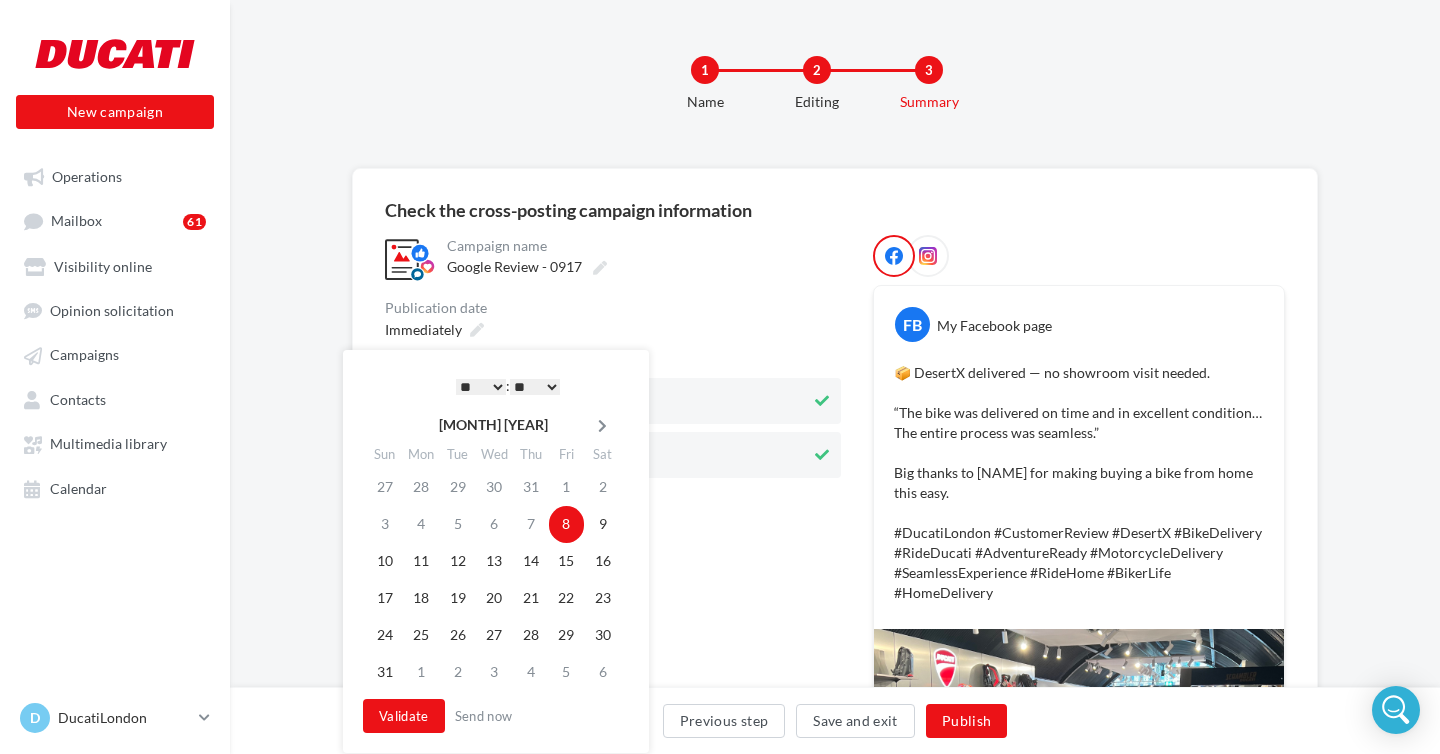 click at bounding box center (602, 425) 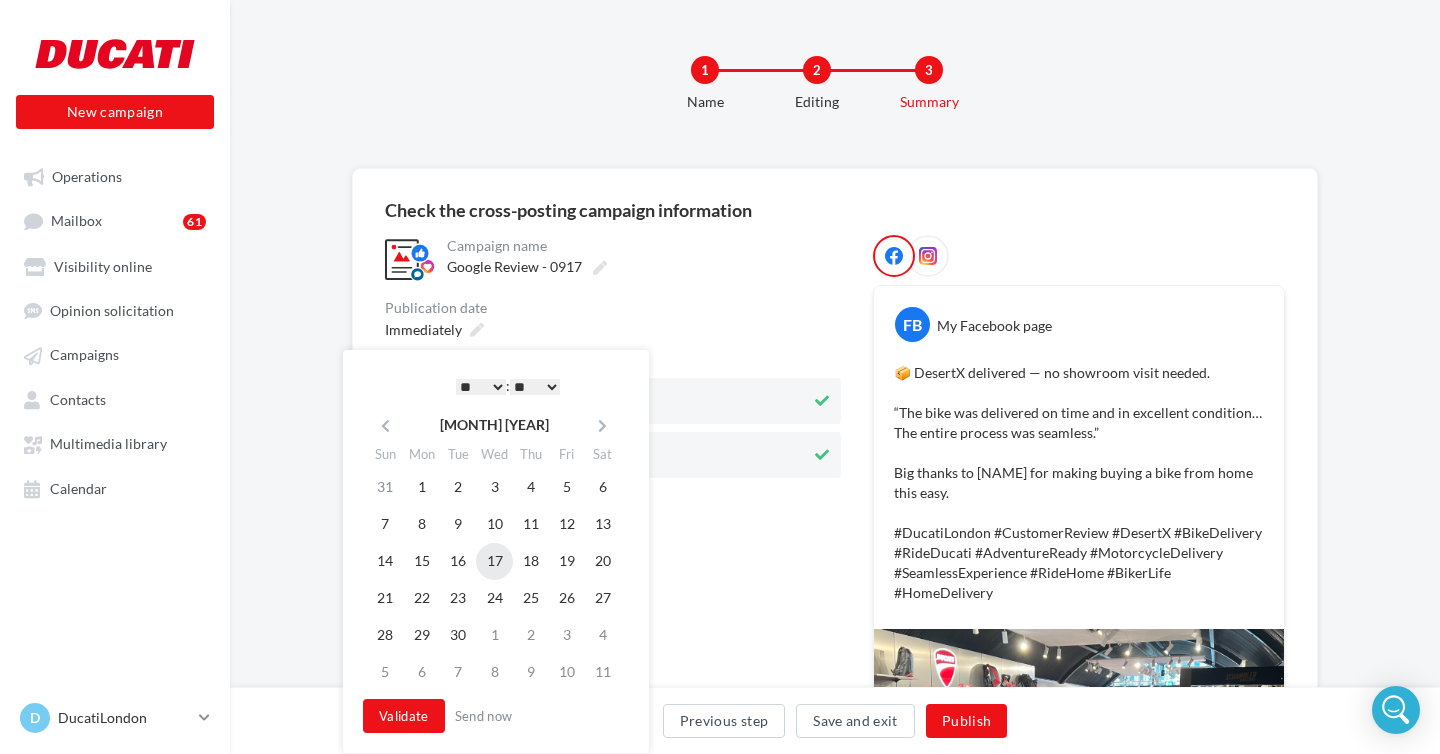 click on "17" at bounding box center [494, 561] 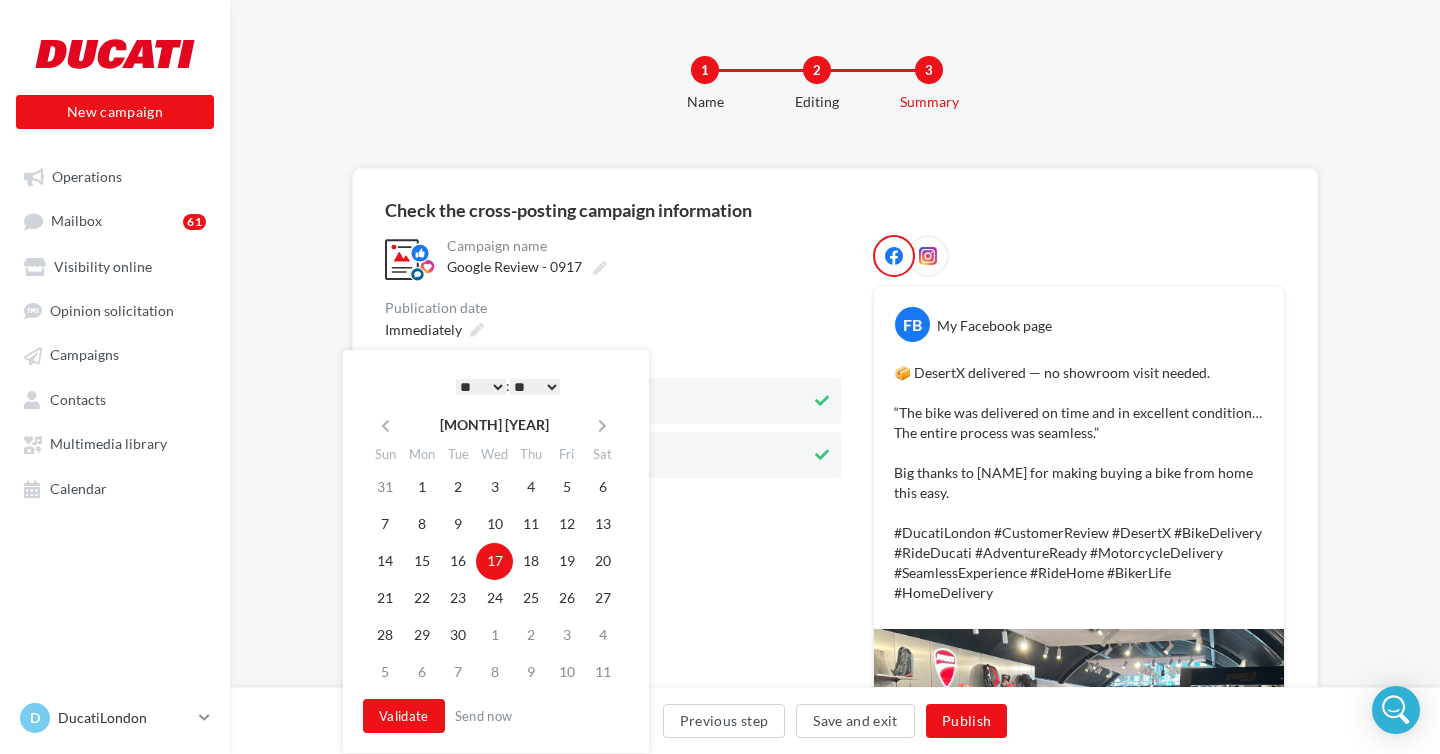 click on "* * * * * * * * * * ** ** ** ** ** ** ** ** ** ** ** ** ** **" at bounding box center (481, 387) 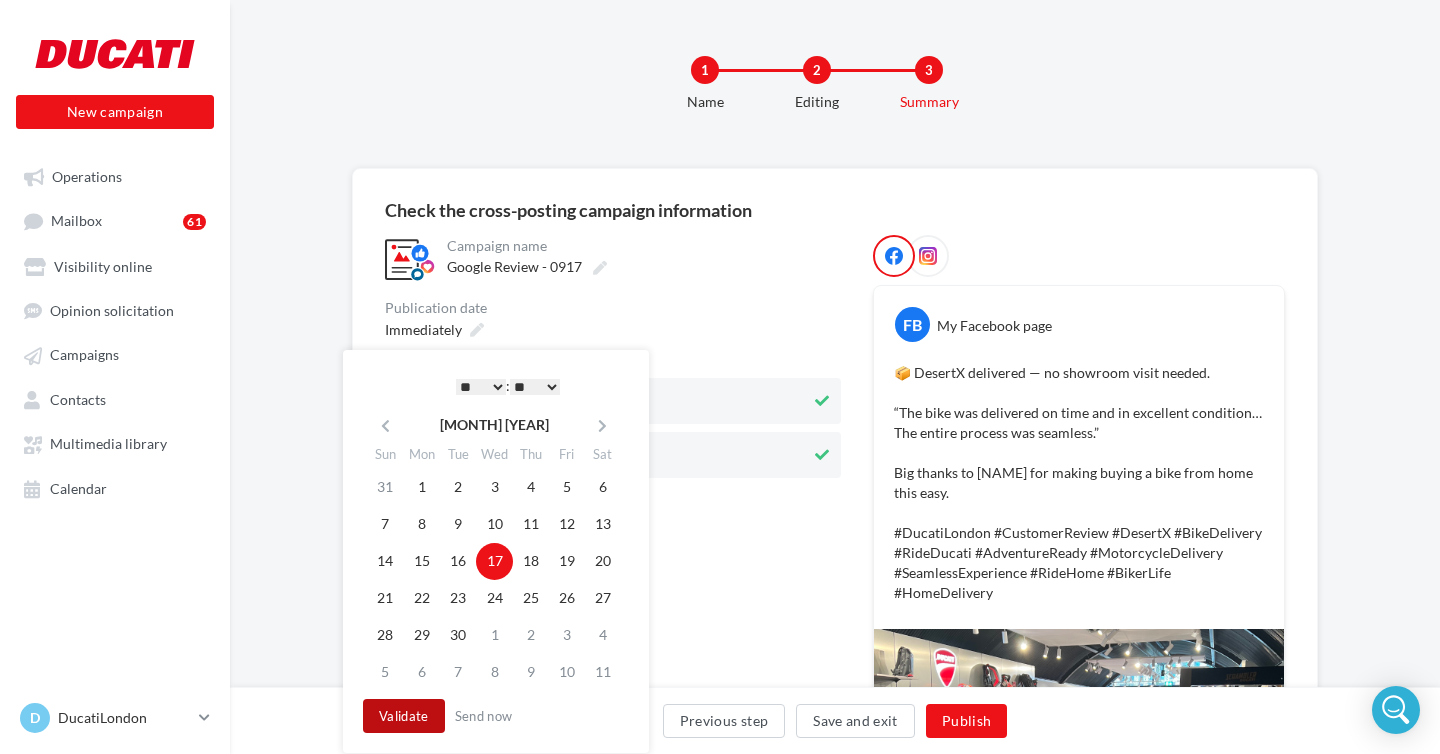 click on "Validate" at bounding box center (404, 716) 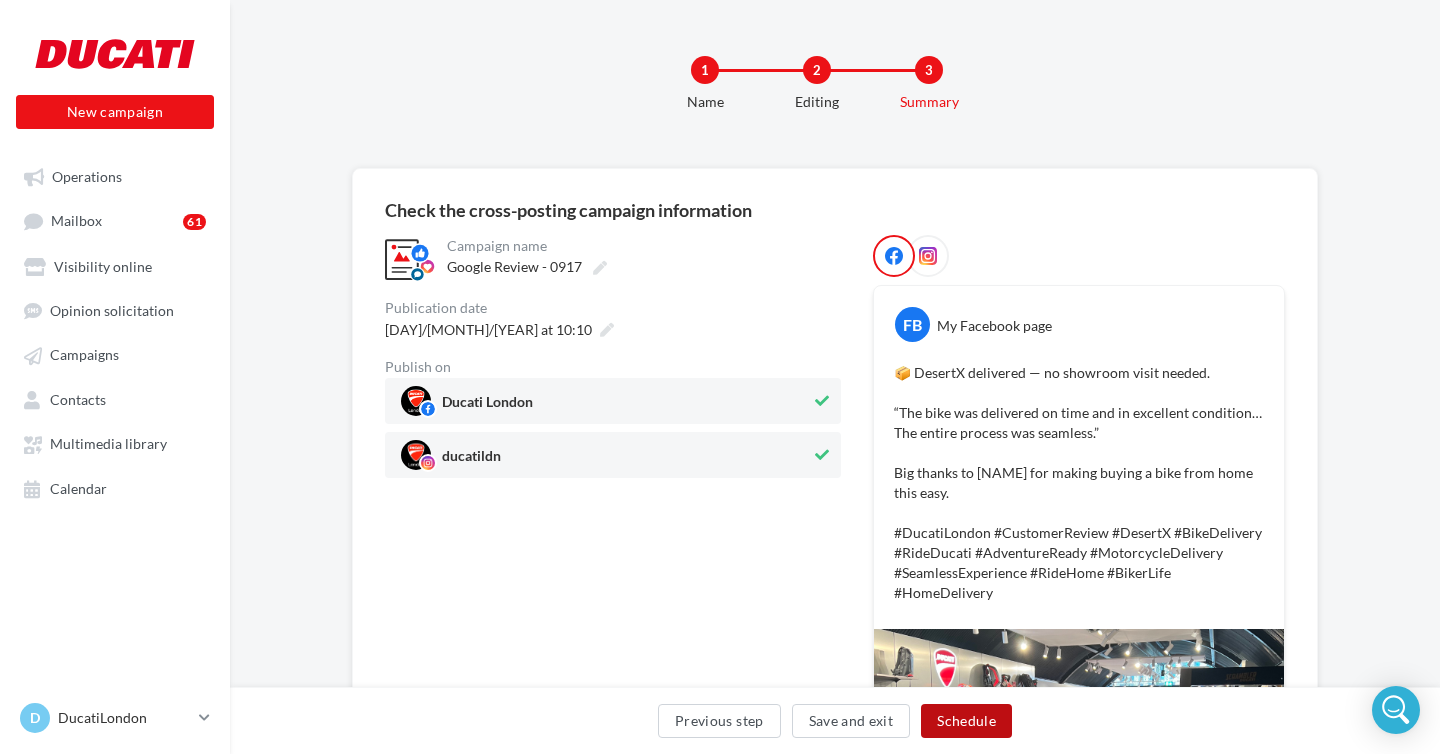 click on "Schedule" at bounding box center [966, 721] 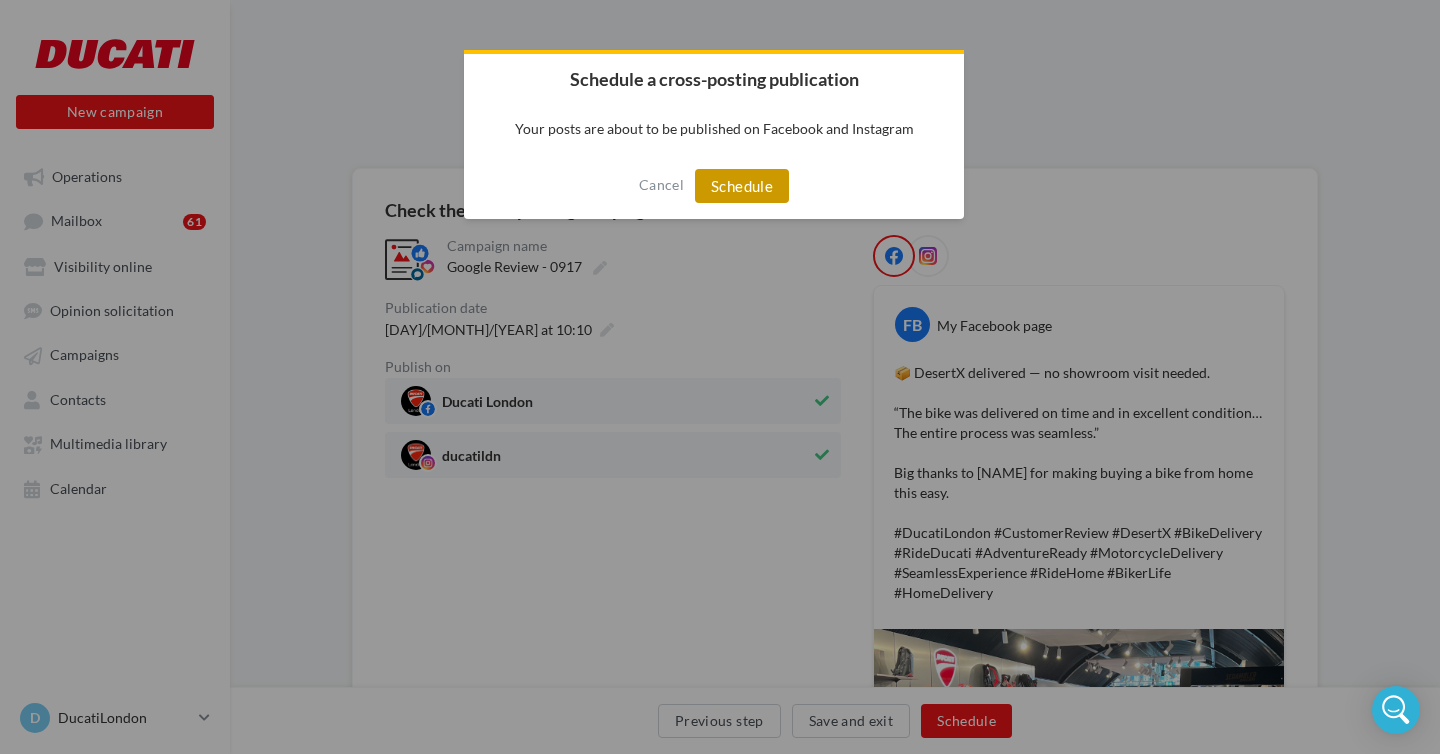 click on "Schedule" at bounding box center (742, 186) 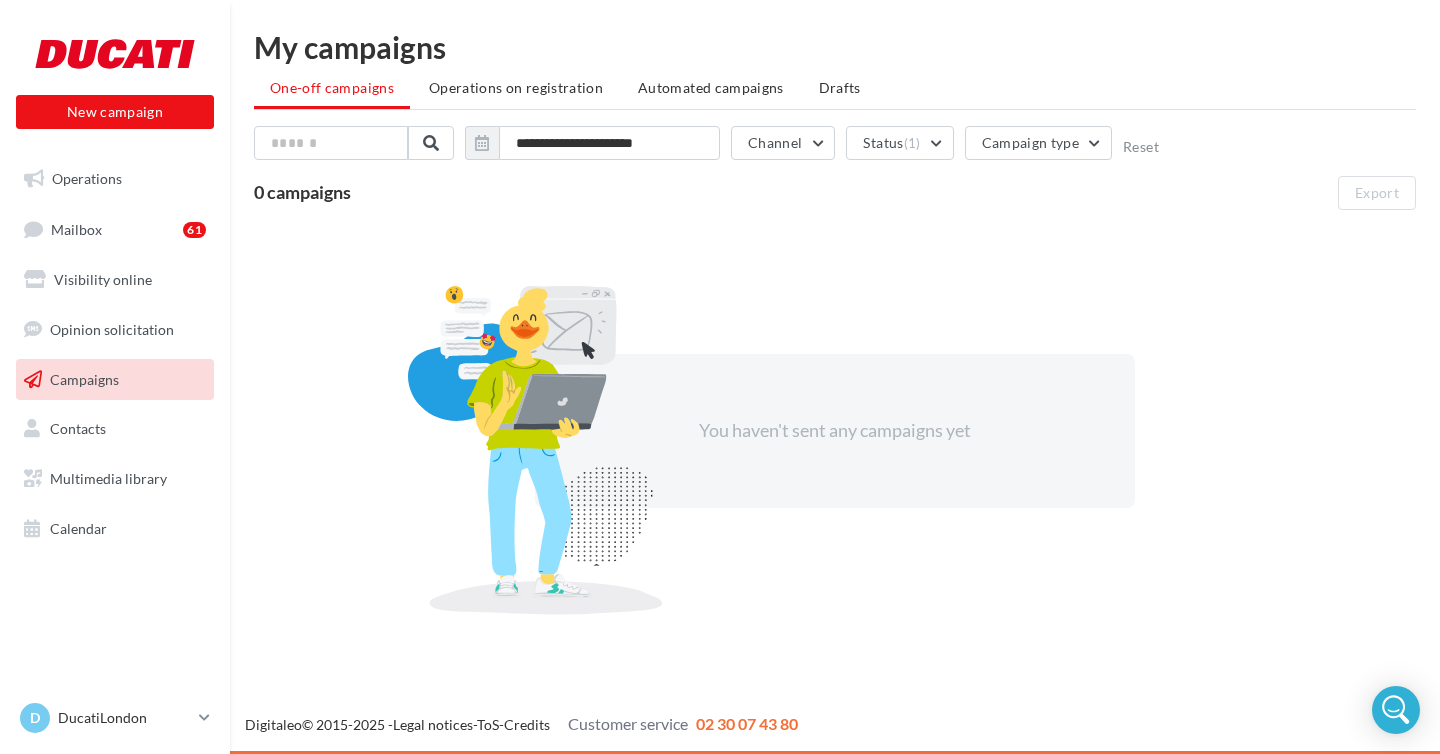 scroll, scrollTop: 0, scrollLeft: 0, axis: both 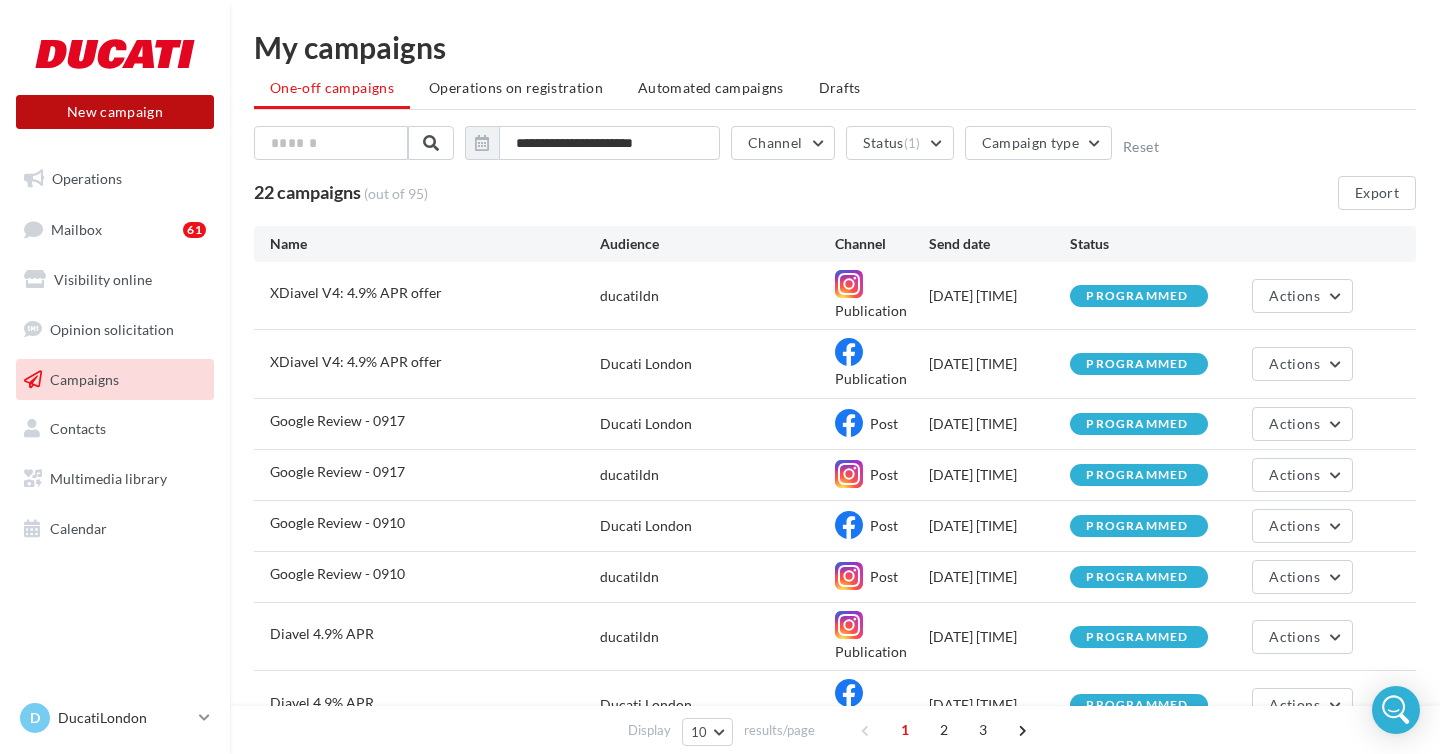 click on "New campaign" at bounding box center (115, 112) 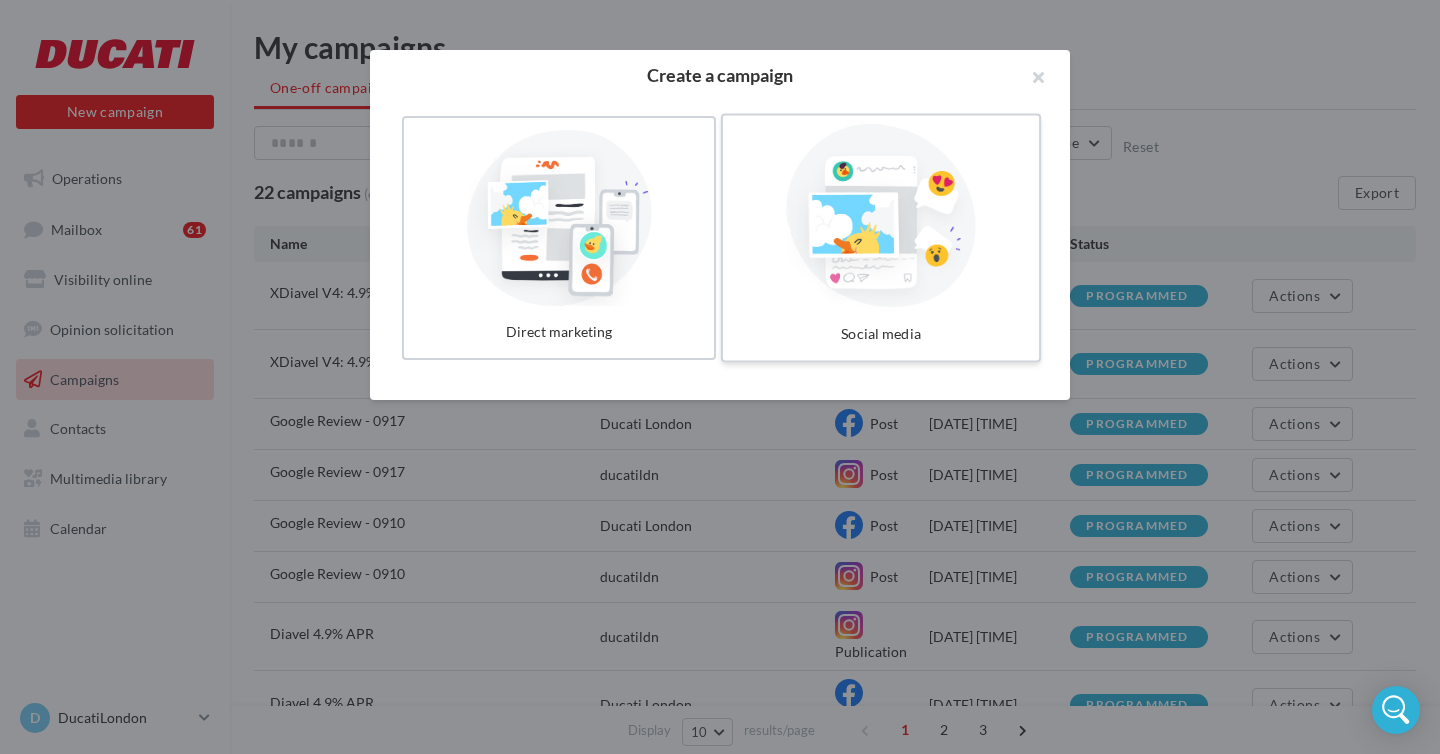 click at bounding box center (881, 216) 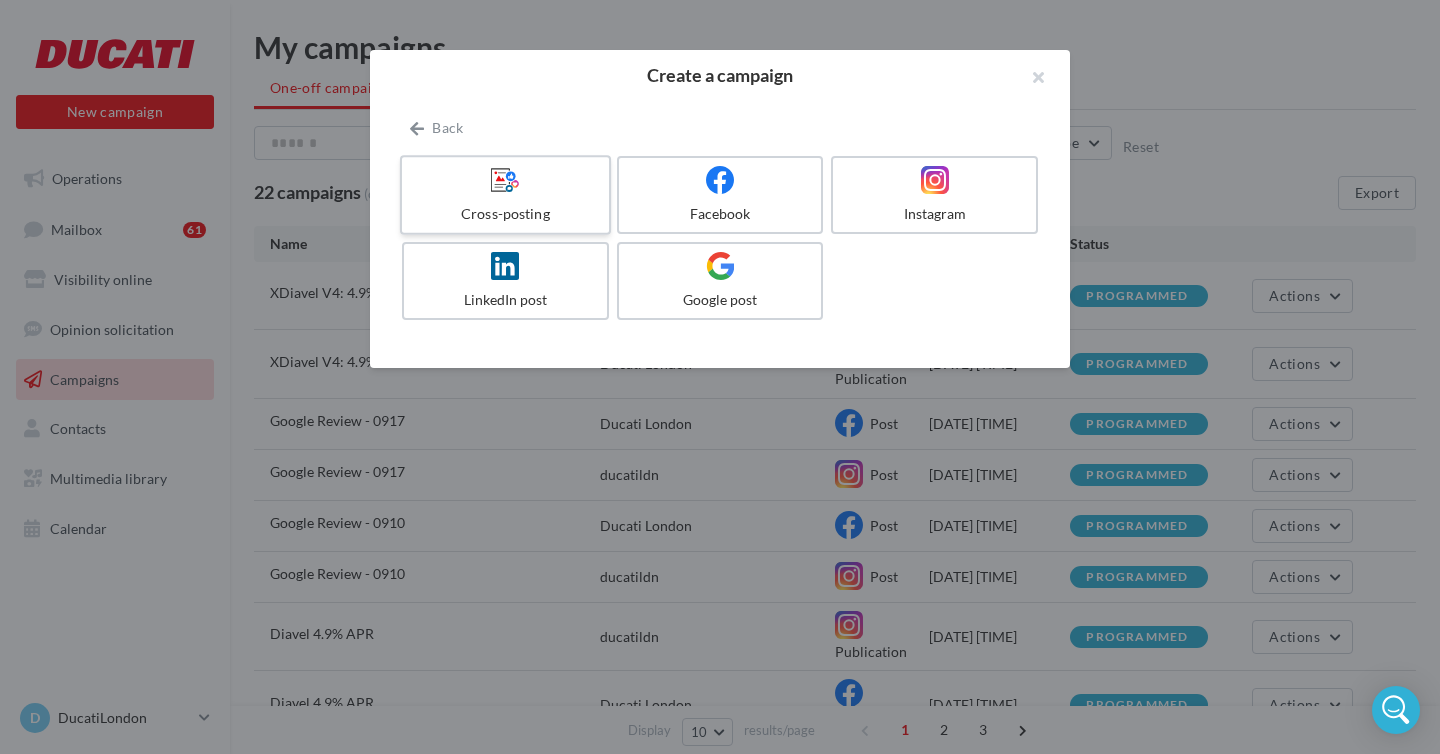 click at bounding box center (505, 179) 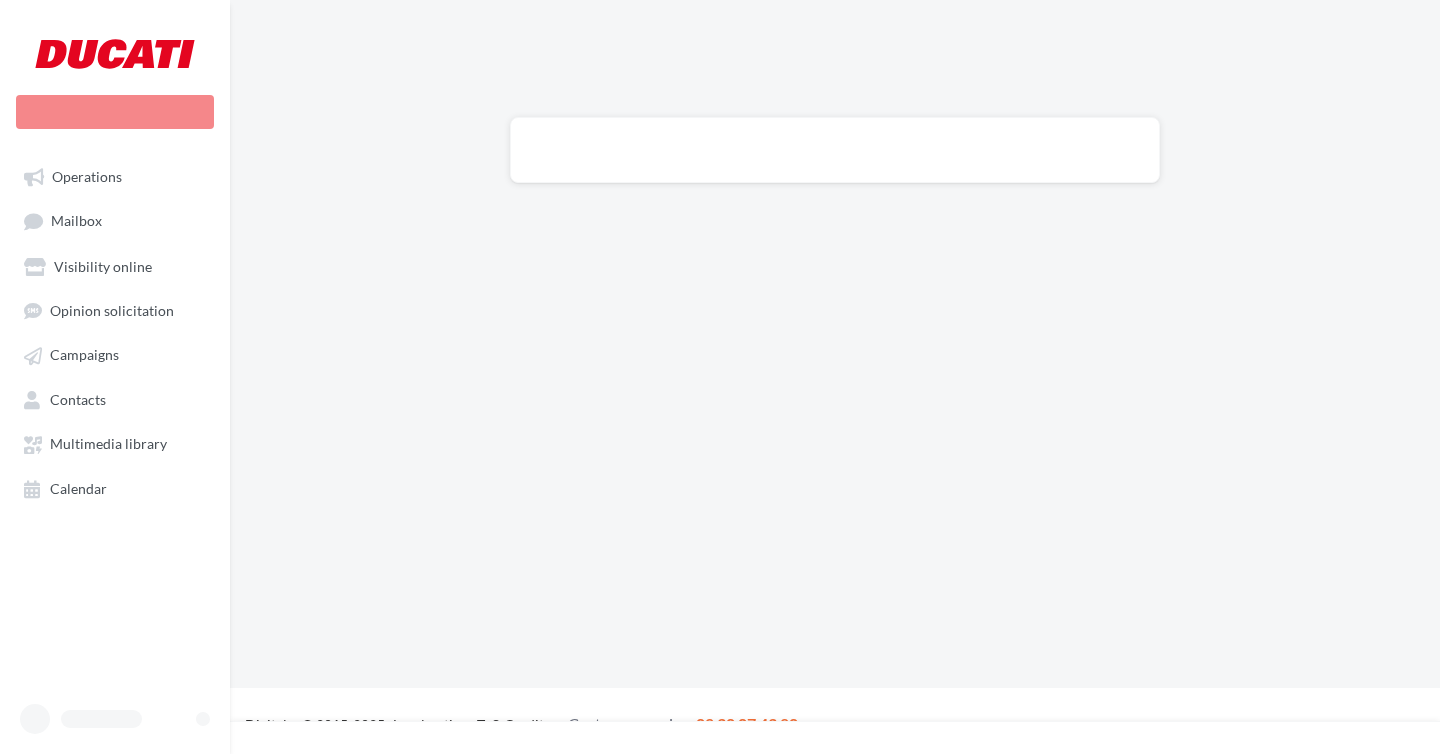 scroll, scrollTop: 0, scrollLeft: 0, axis: both 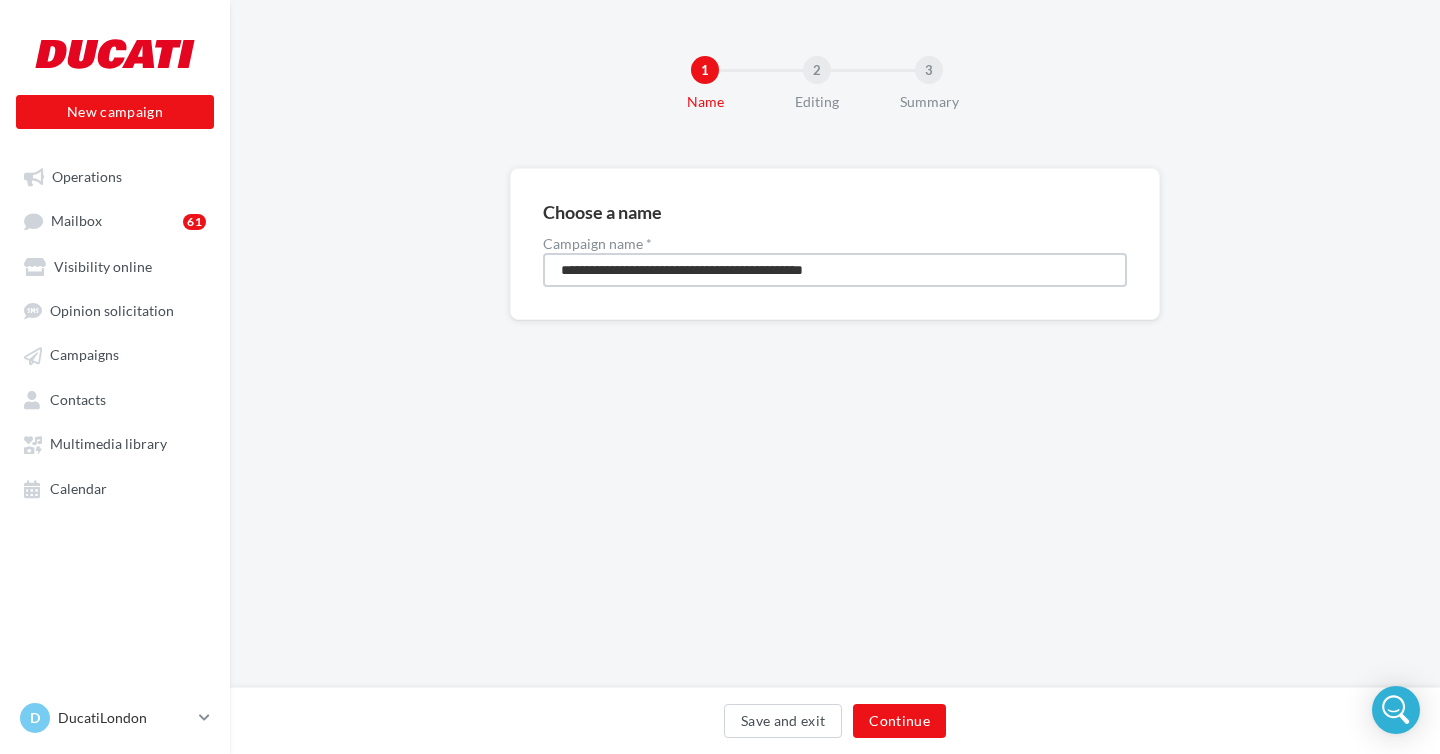 drag, startPoint x: 891, startPoint y: 285, endPoint x: 514, endPoint y: 230, distance: 380.9908 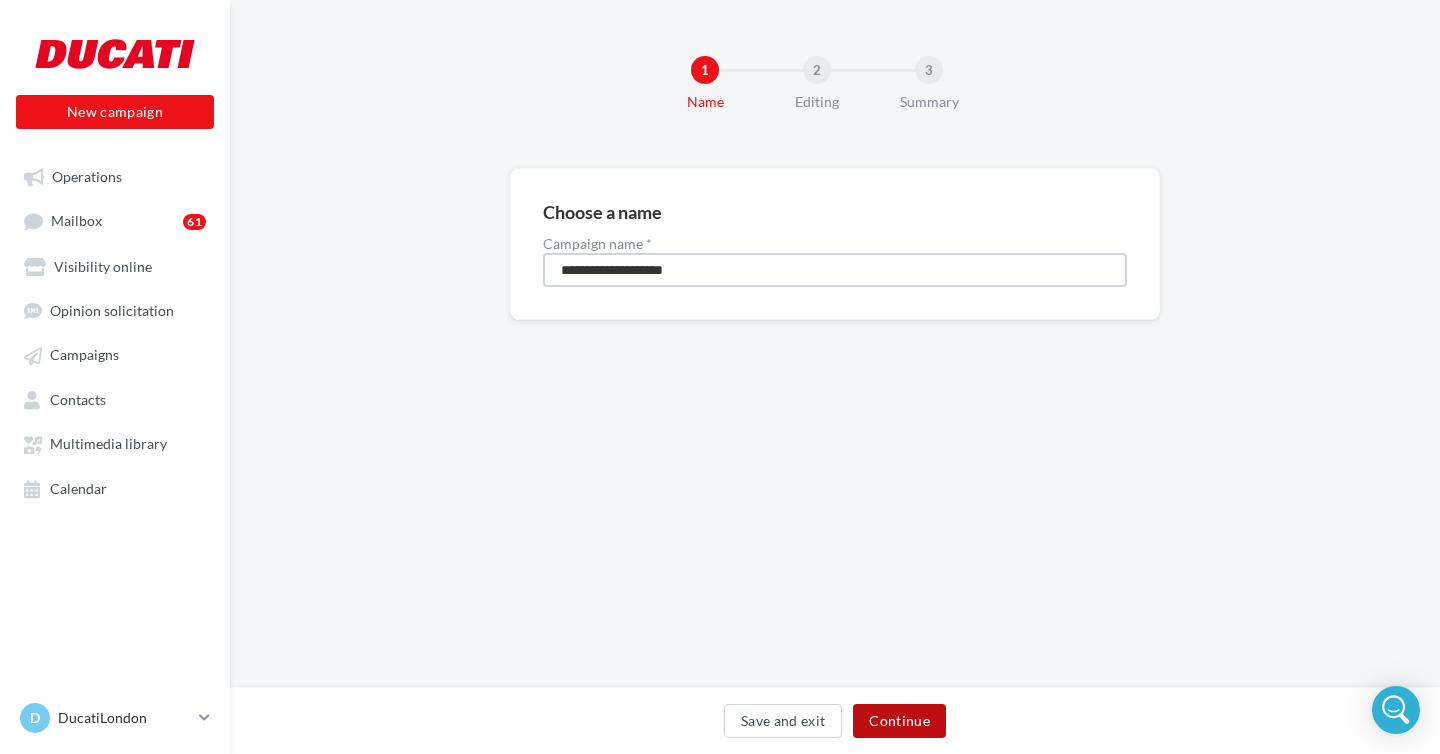 type on "**********" 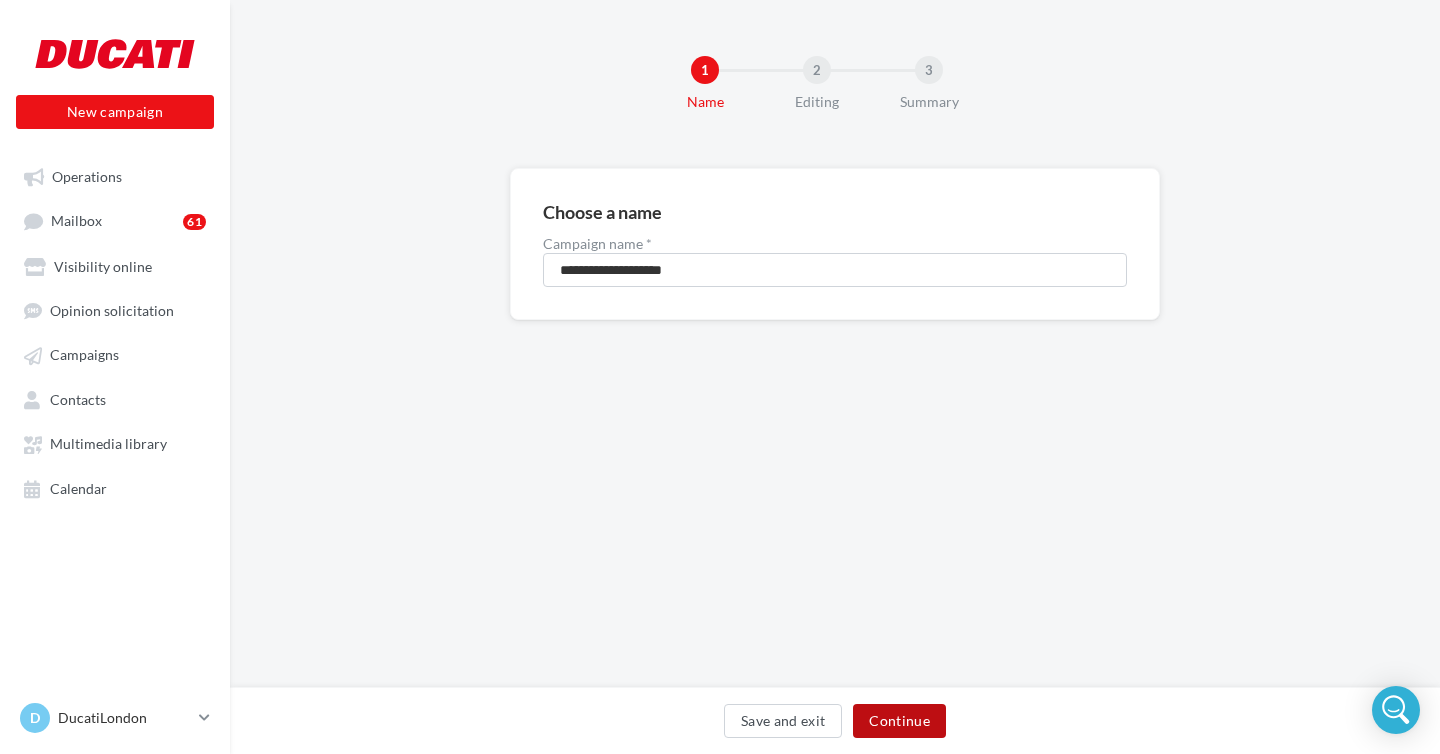 click on "Continue" at bounding box center (899, 721) 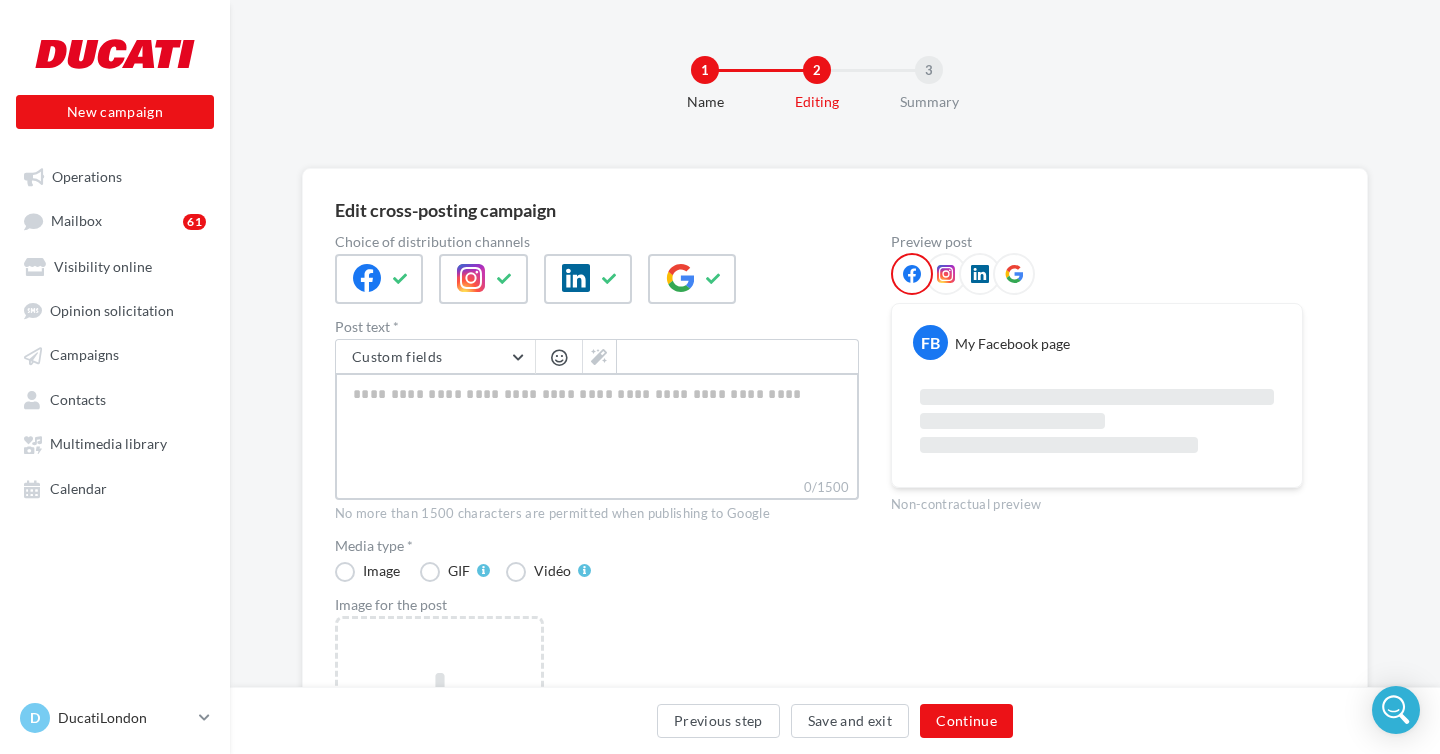 click on "0/1500" at bounding box center (597, 425) 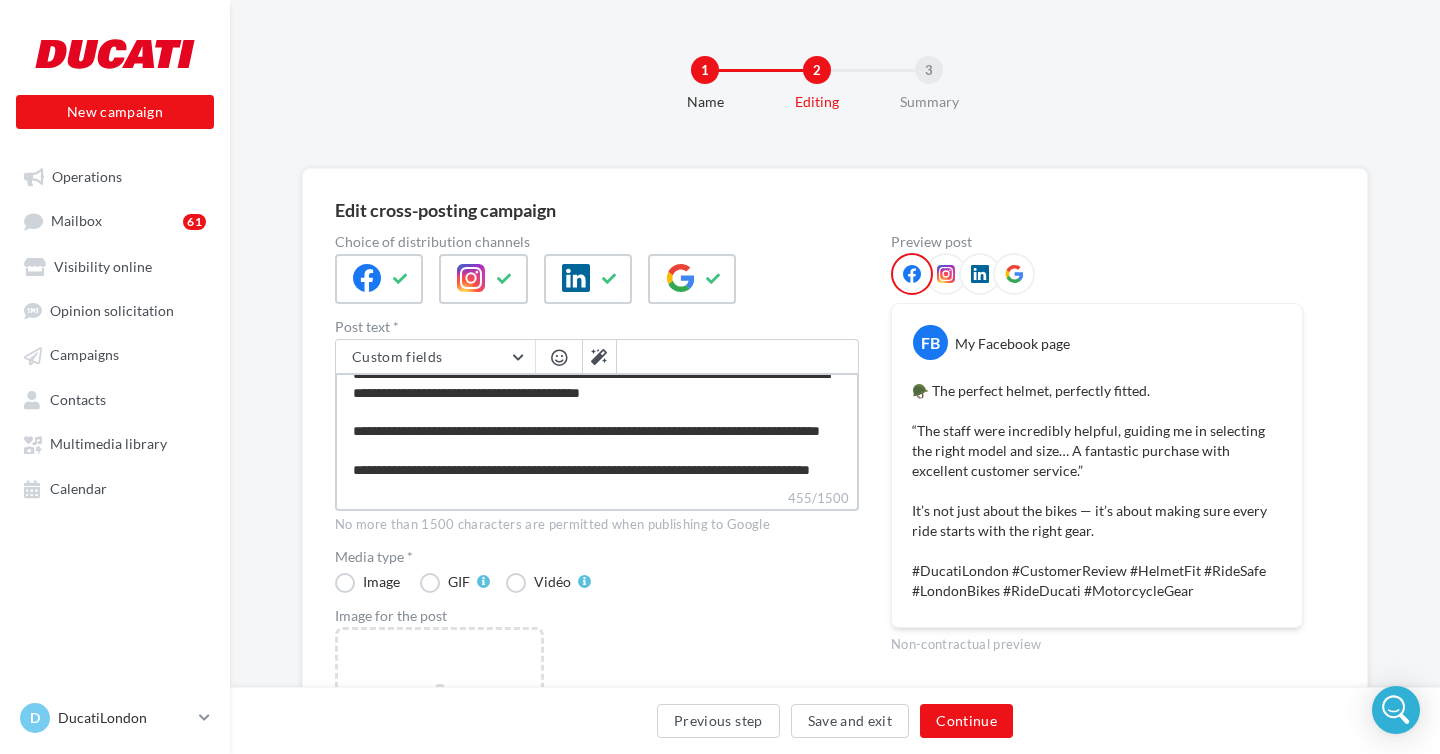 scroll, scrollTop: 95, scrollLeft: 0, axis: vertical 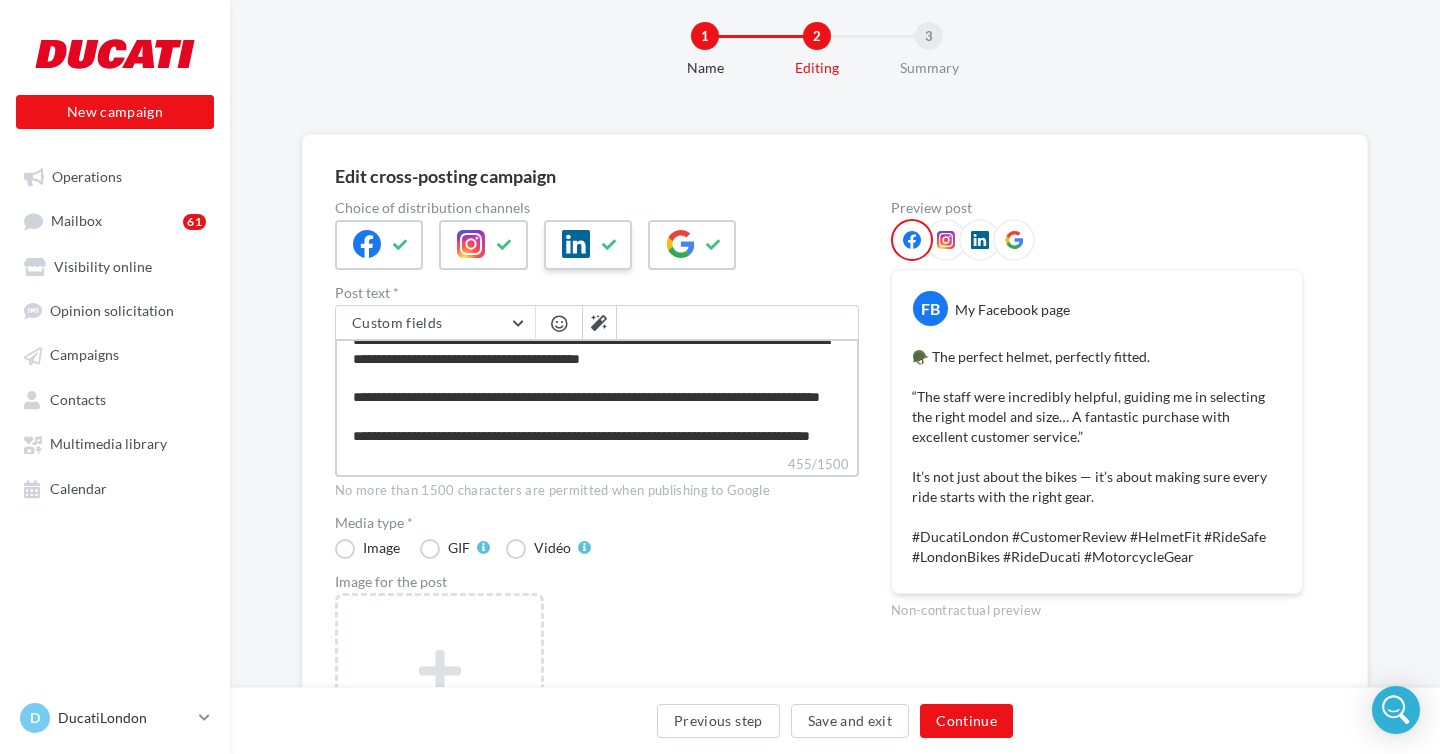 type on "**********" 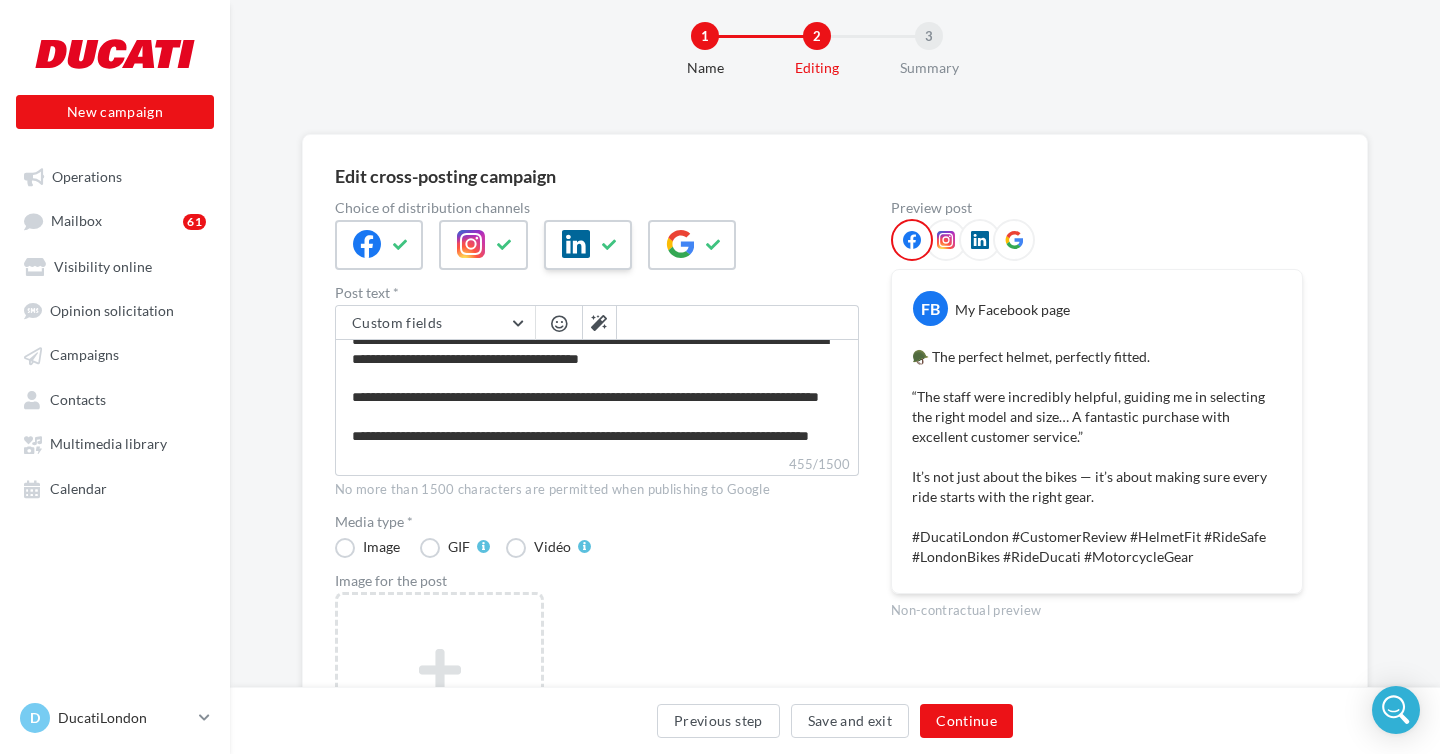 scroll, scrollTop: 94, scrollLeft: 0, axis: vertical 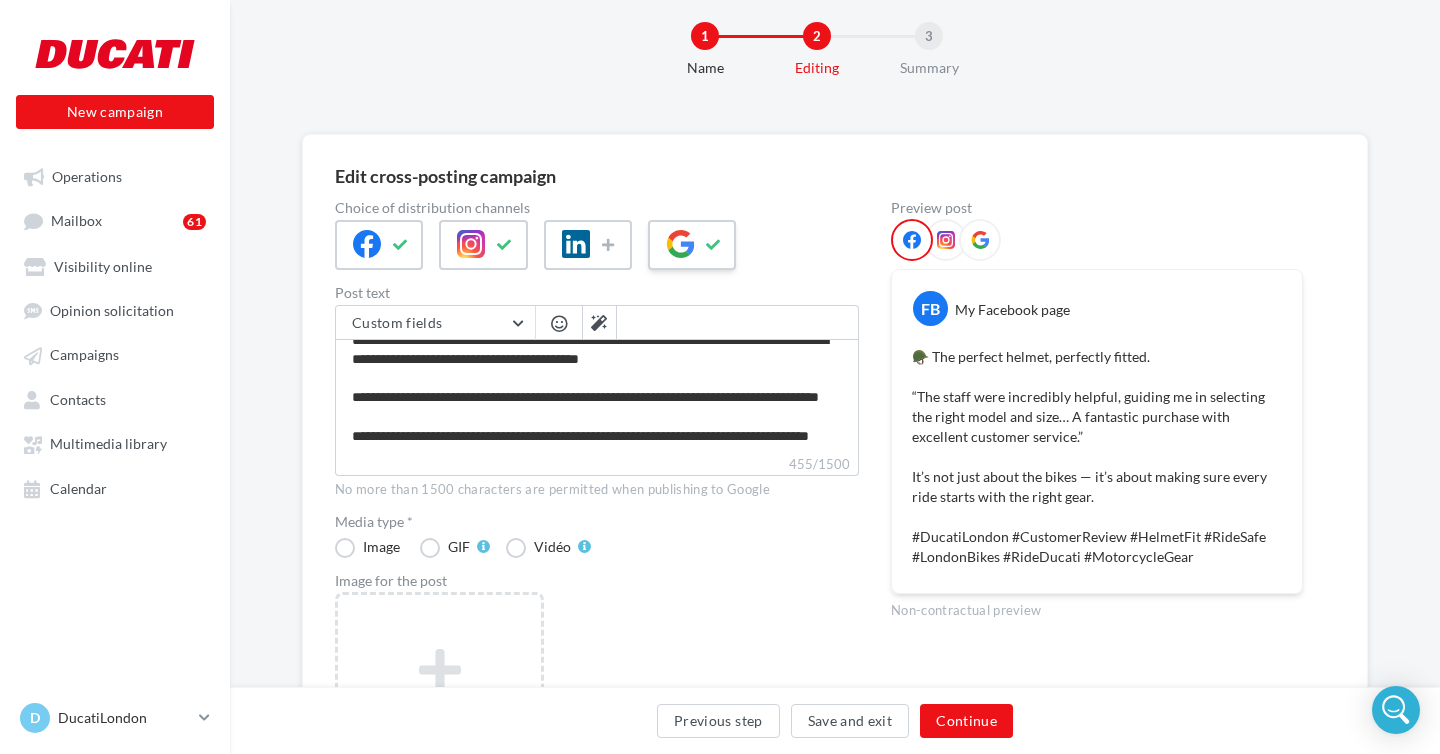 click at bounding box center [680, 244] 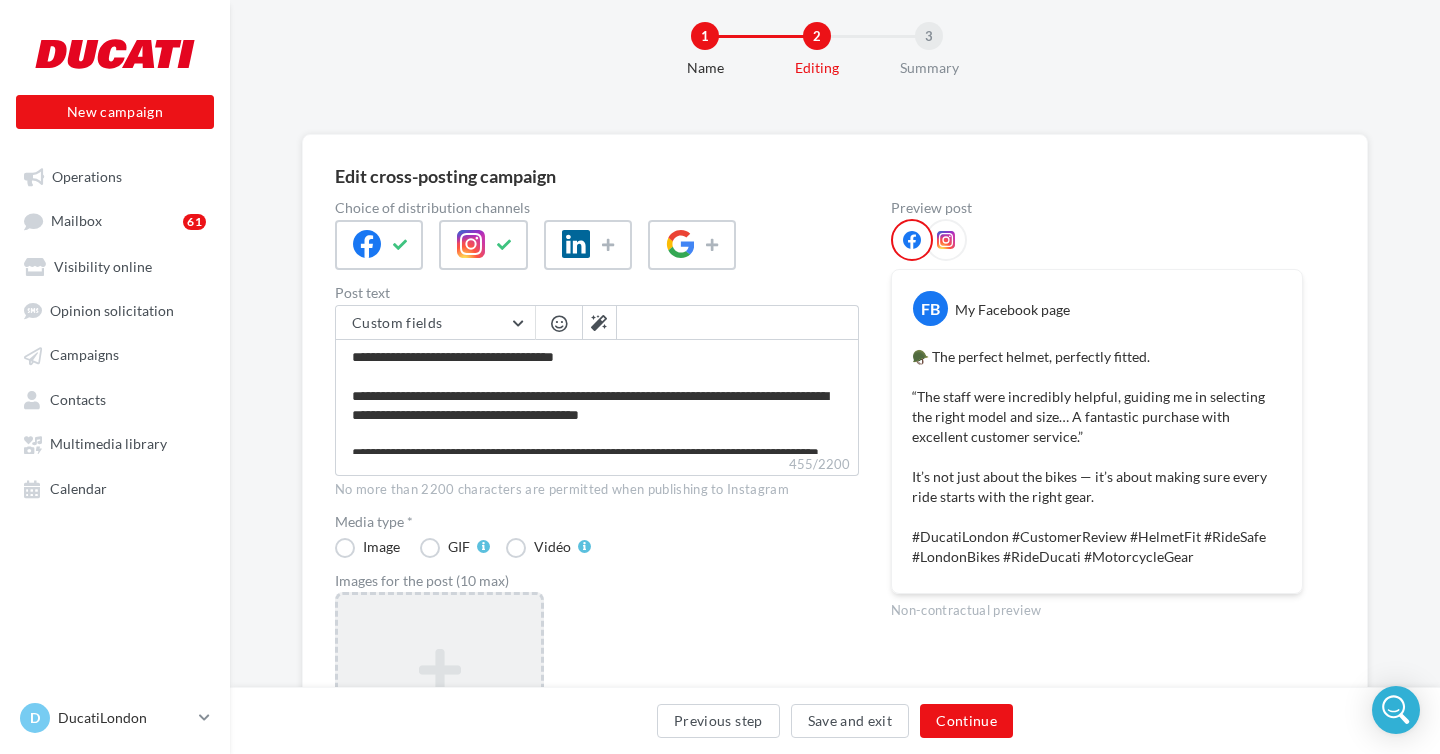 click on "Add an image     Format: jpg   Min size: 150x150 (LxH)   Max size: 1920x1350 (LxH)" at bounding box center [439, 722] 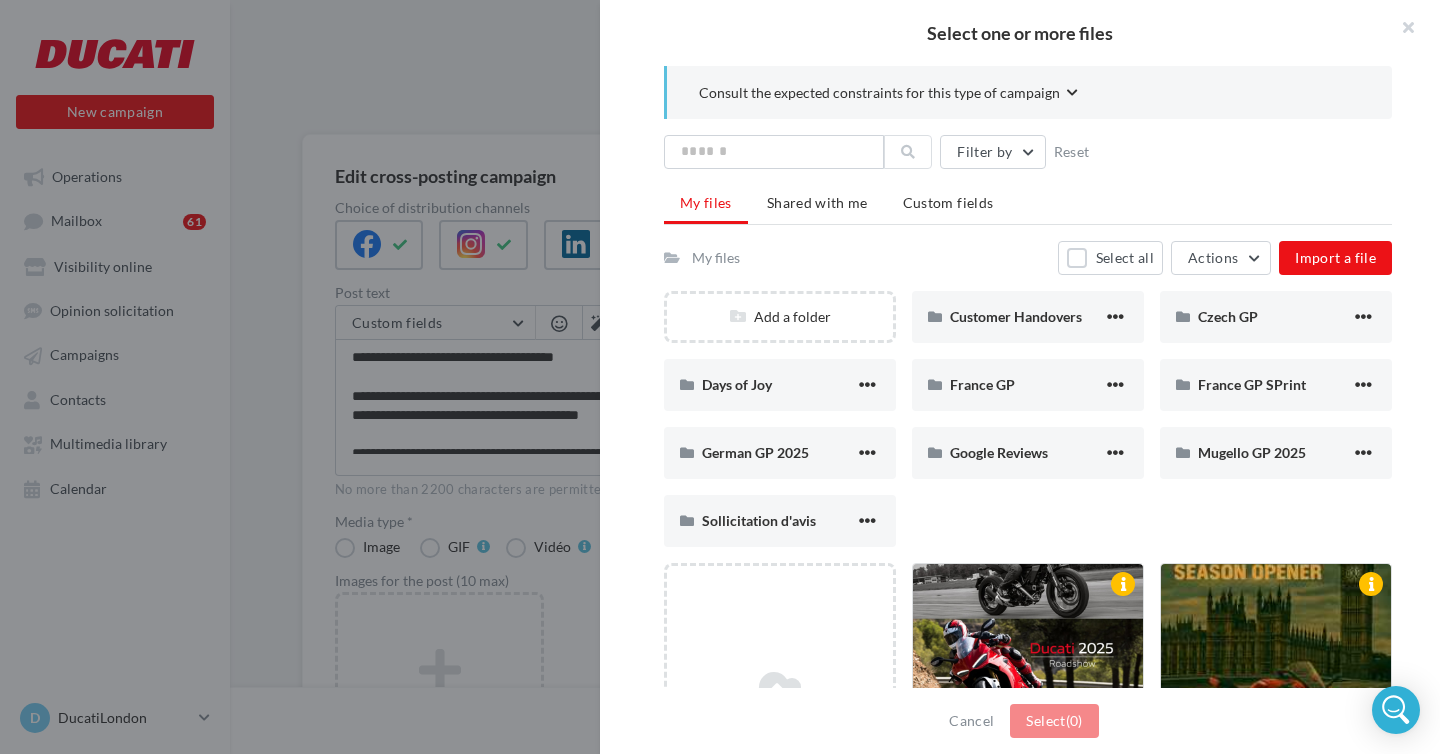 scroll, scrollTop: 7, scrollLeft: 0, axis: vertical 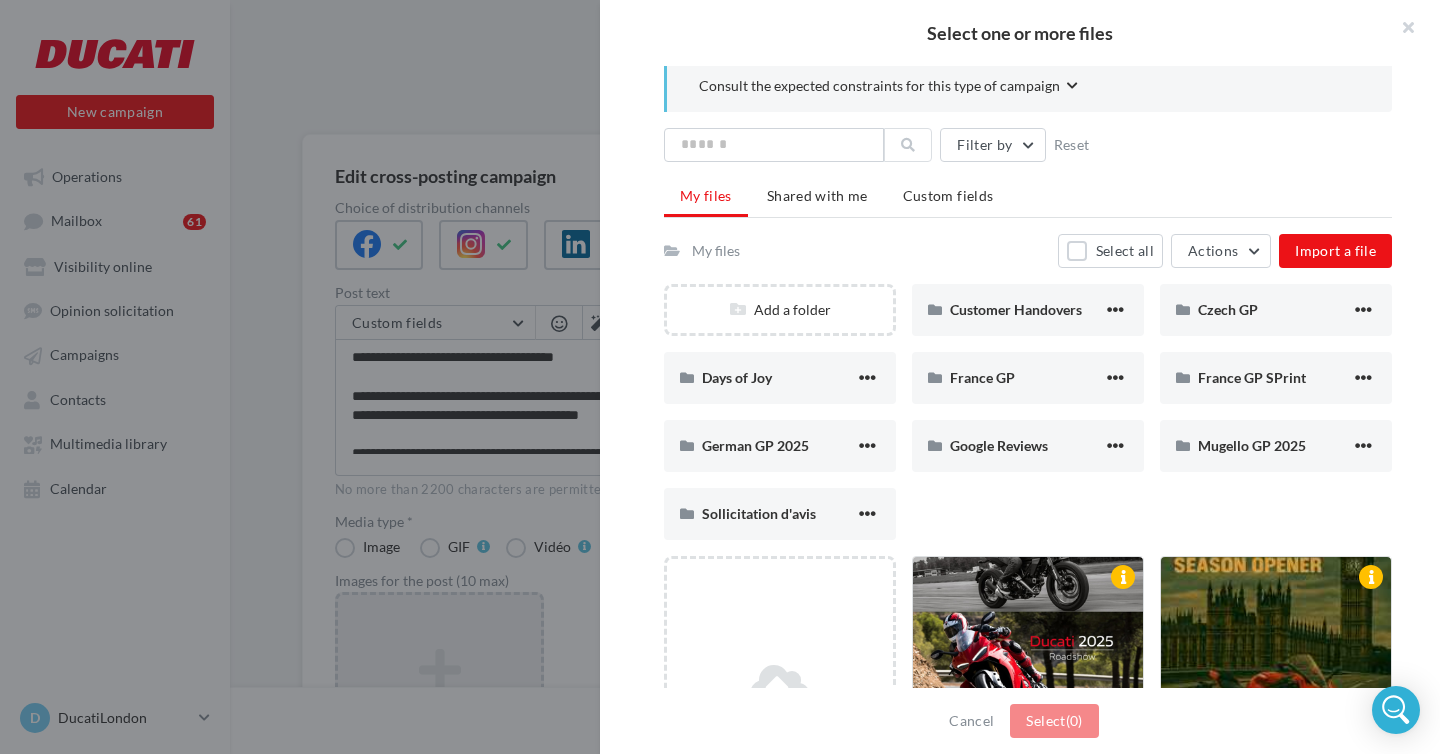 click on "Google Reviews" at bounding box center (1028, 446) 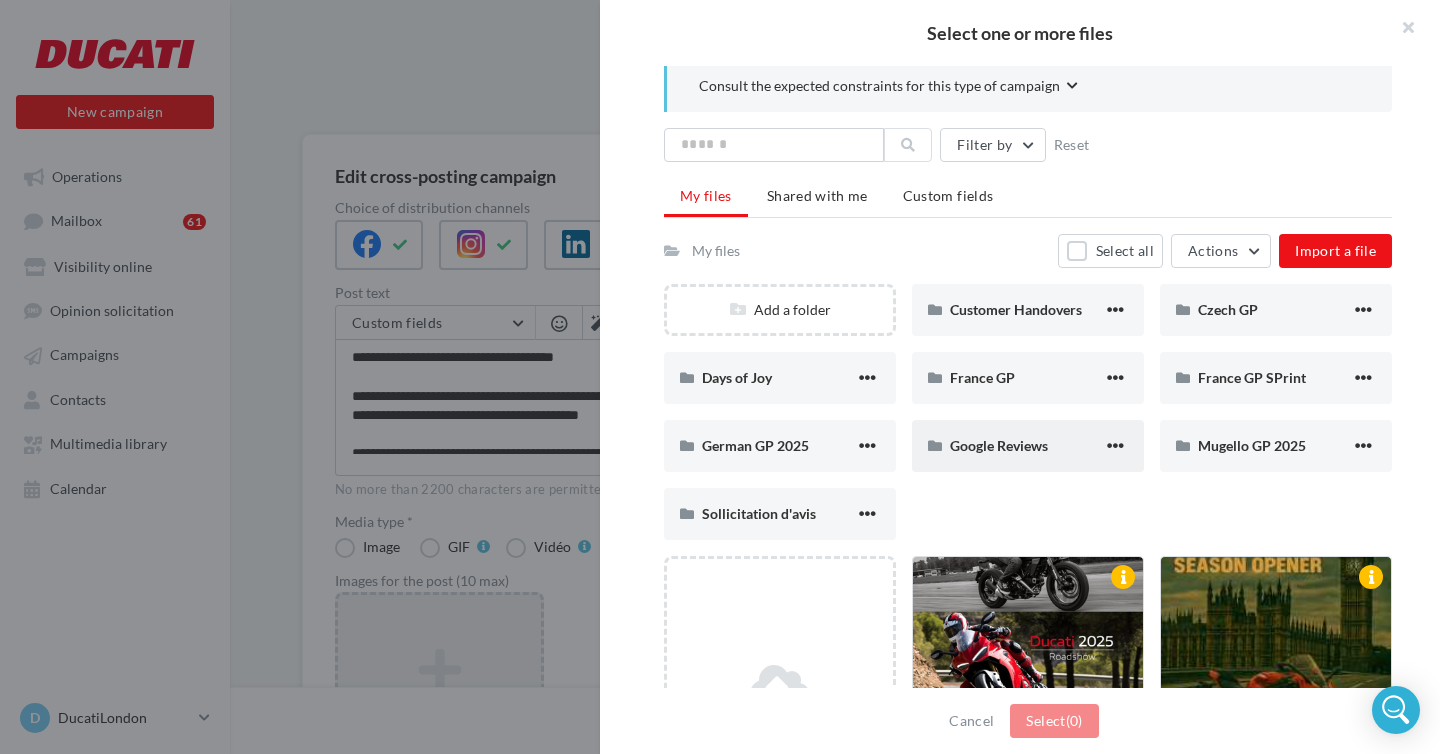 click on "Google Reviews" at bounding box center (1026, 446) 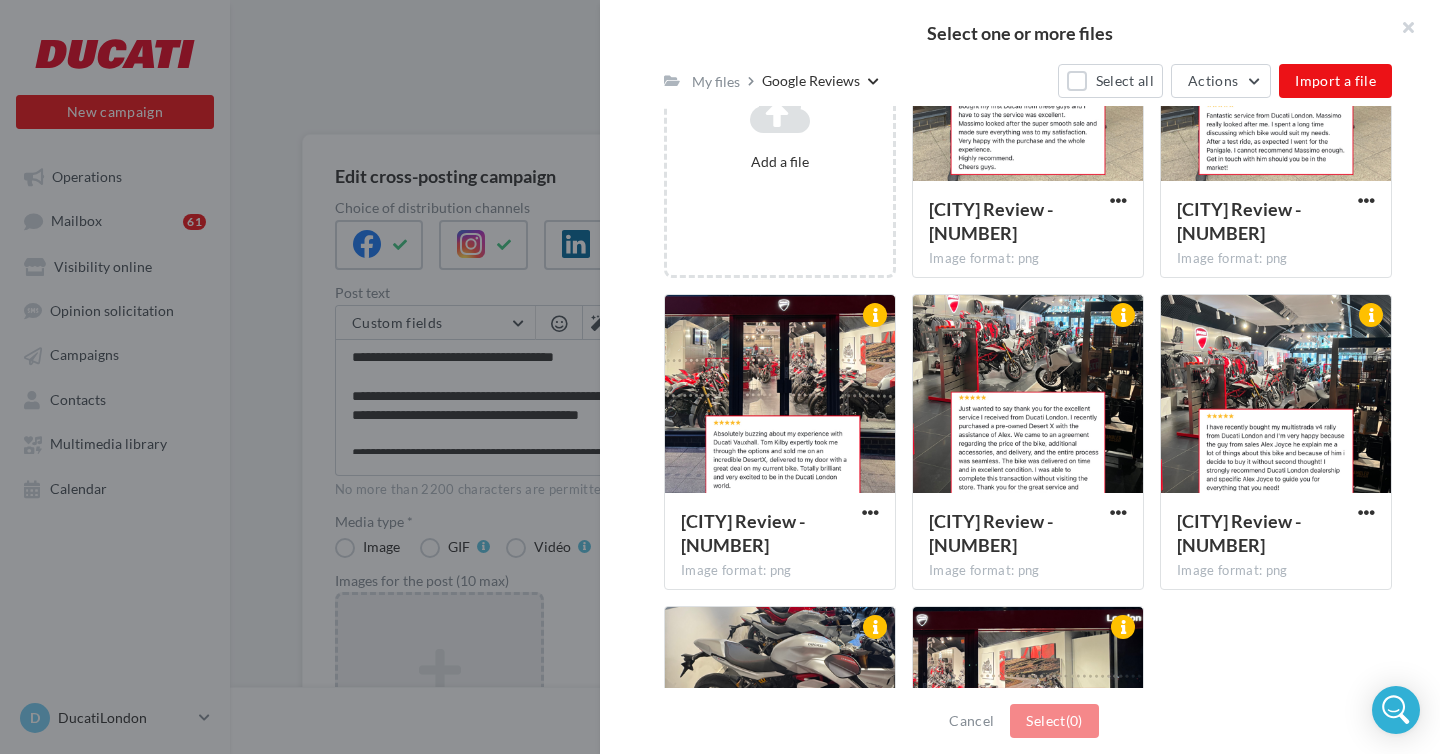 scroll, scrollTop: 604, scrollLeft: 0, axis: vertical 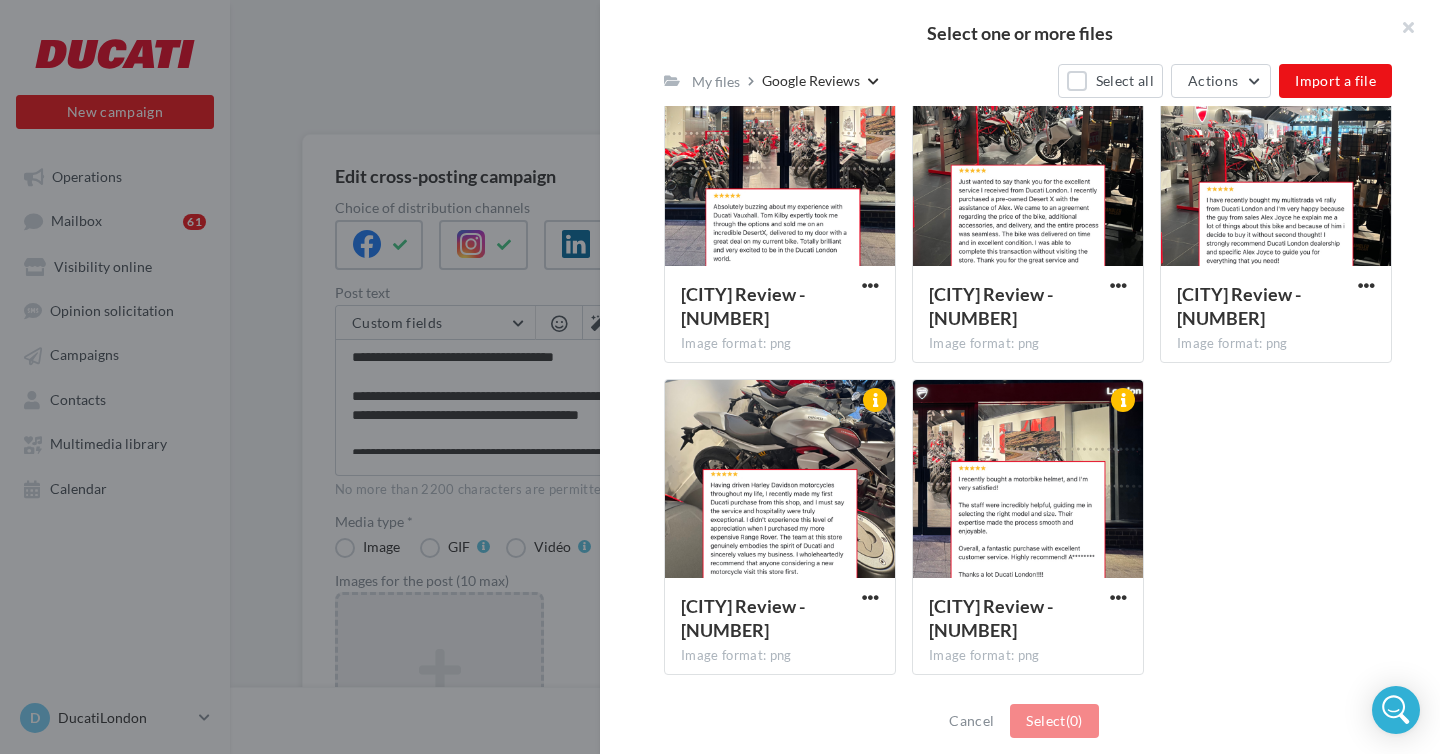 click at bounding box center (1028, 480) 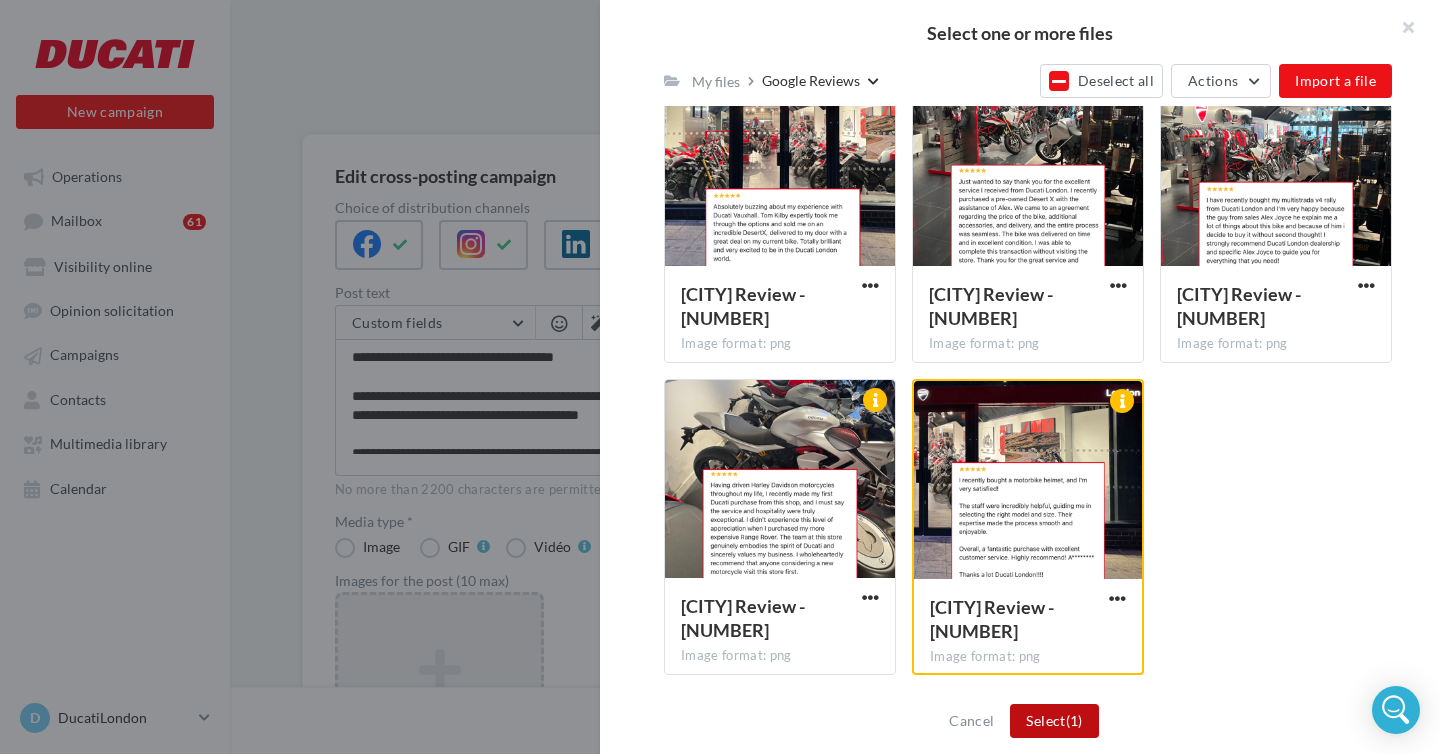 click on "Select   (1)" at bounding box center [1054, 721] 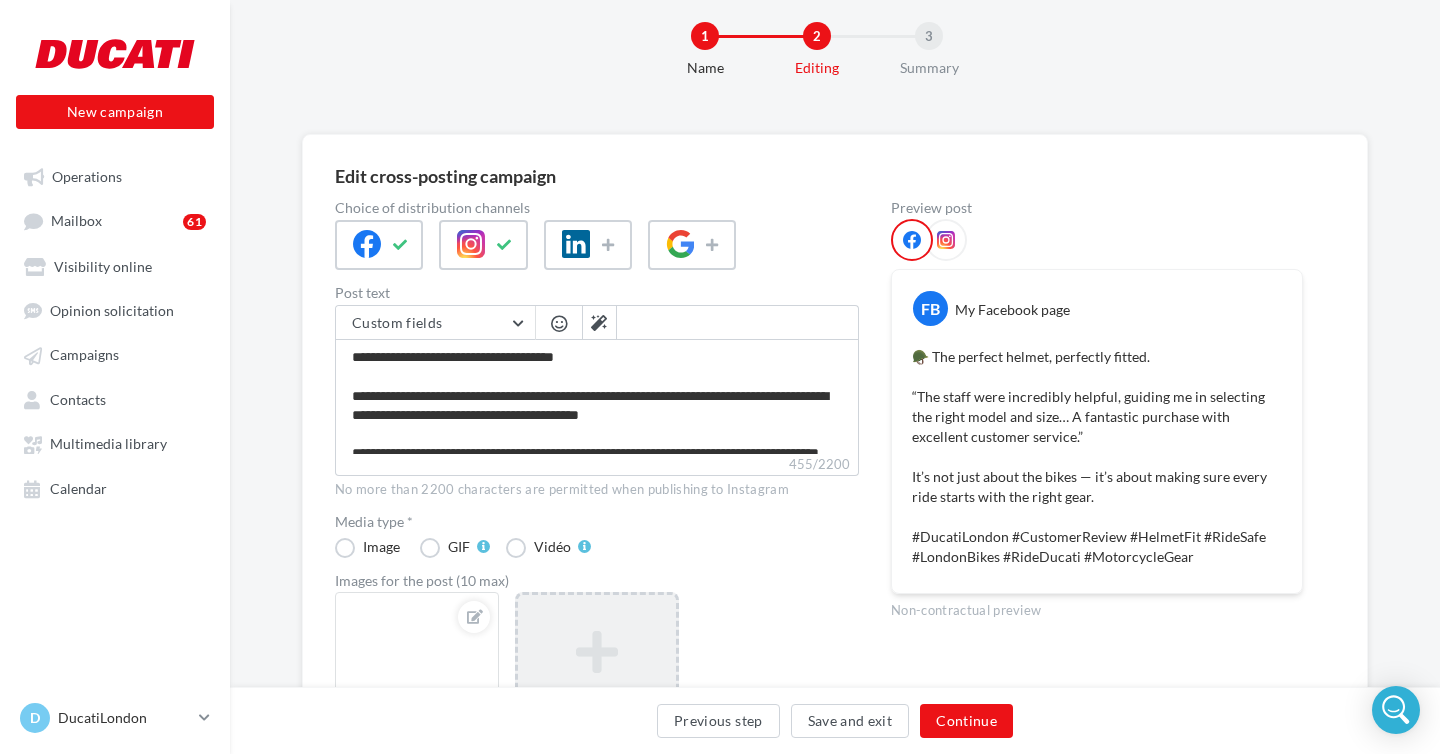 scroll, scrollTop: 94, scrollLeft: 0, axis: vertical 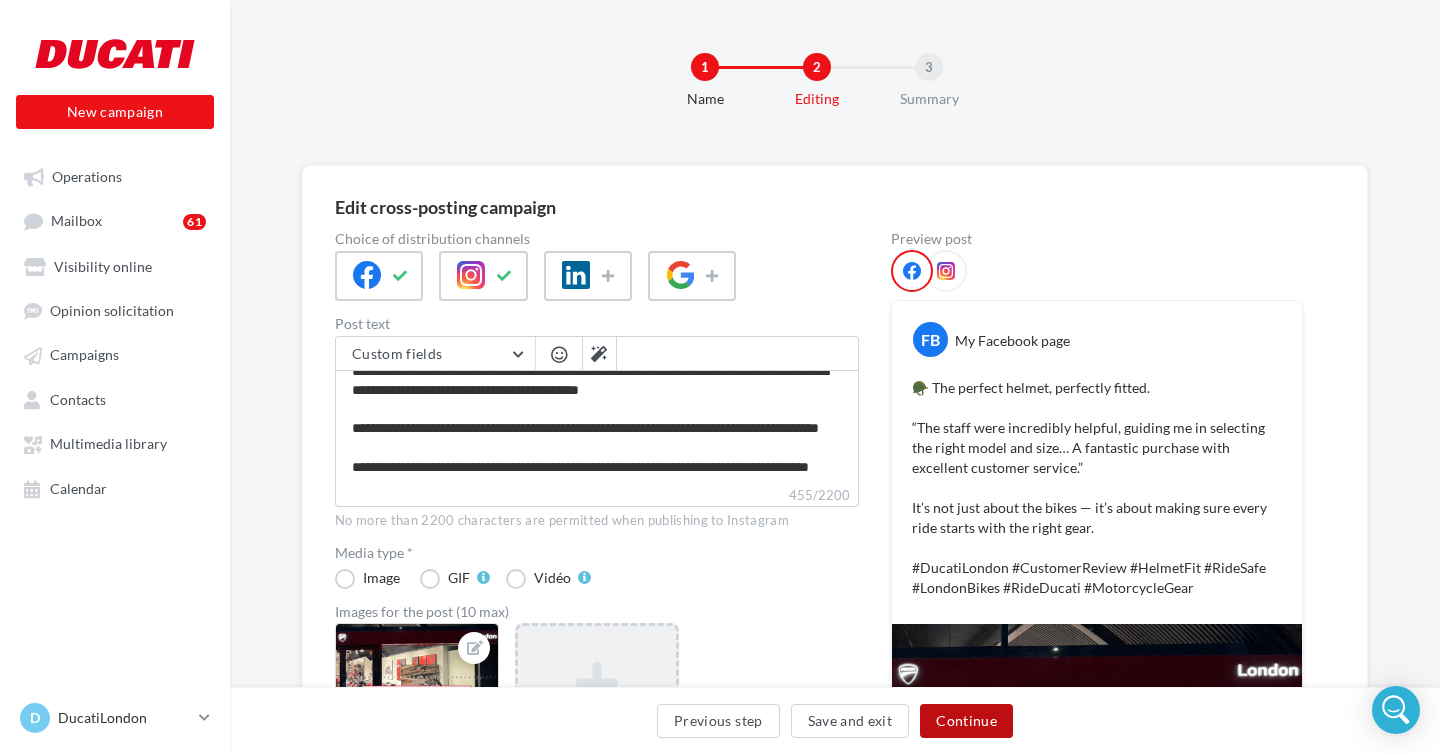 click on "Continue" at bounding box center [966, 721] 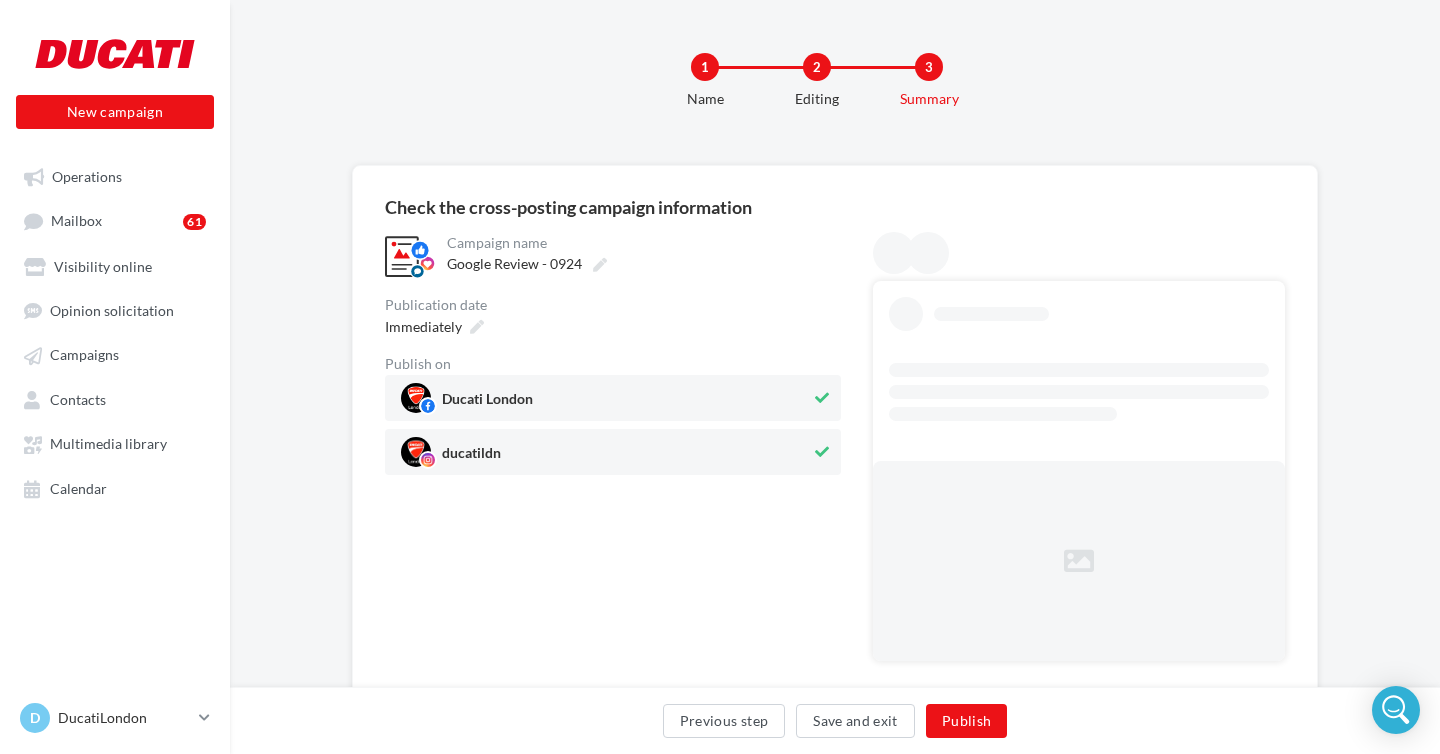 click on "Publication date Immediately" at bounding box center [613, 319] 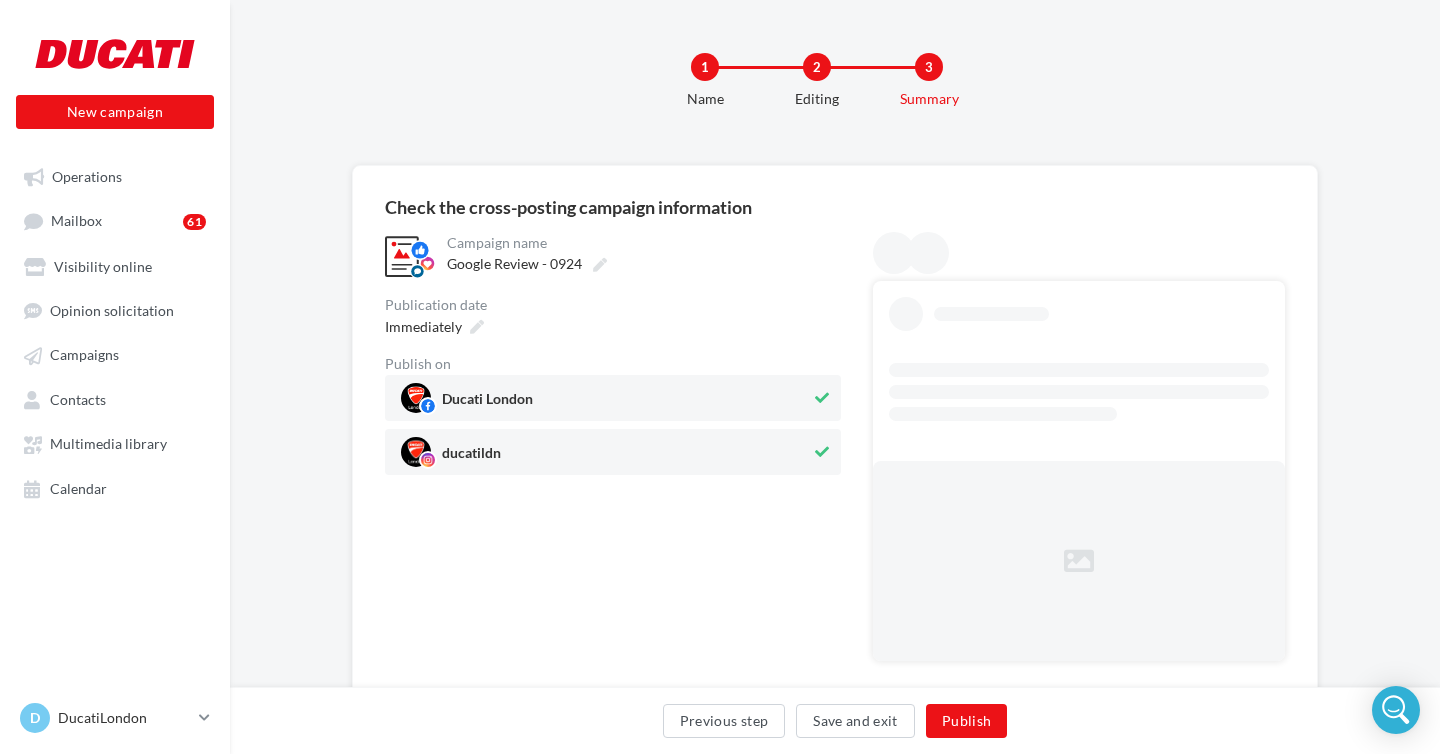 scroll, scrollTop: 0, scrollLeft: 0, axis: both 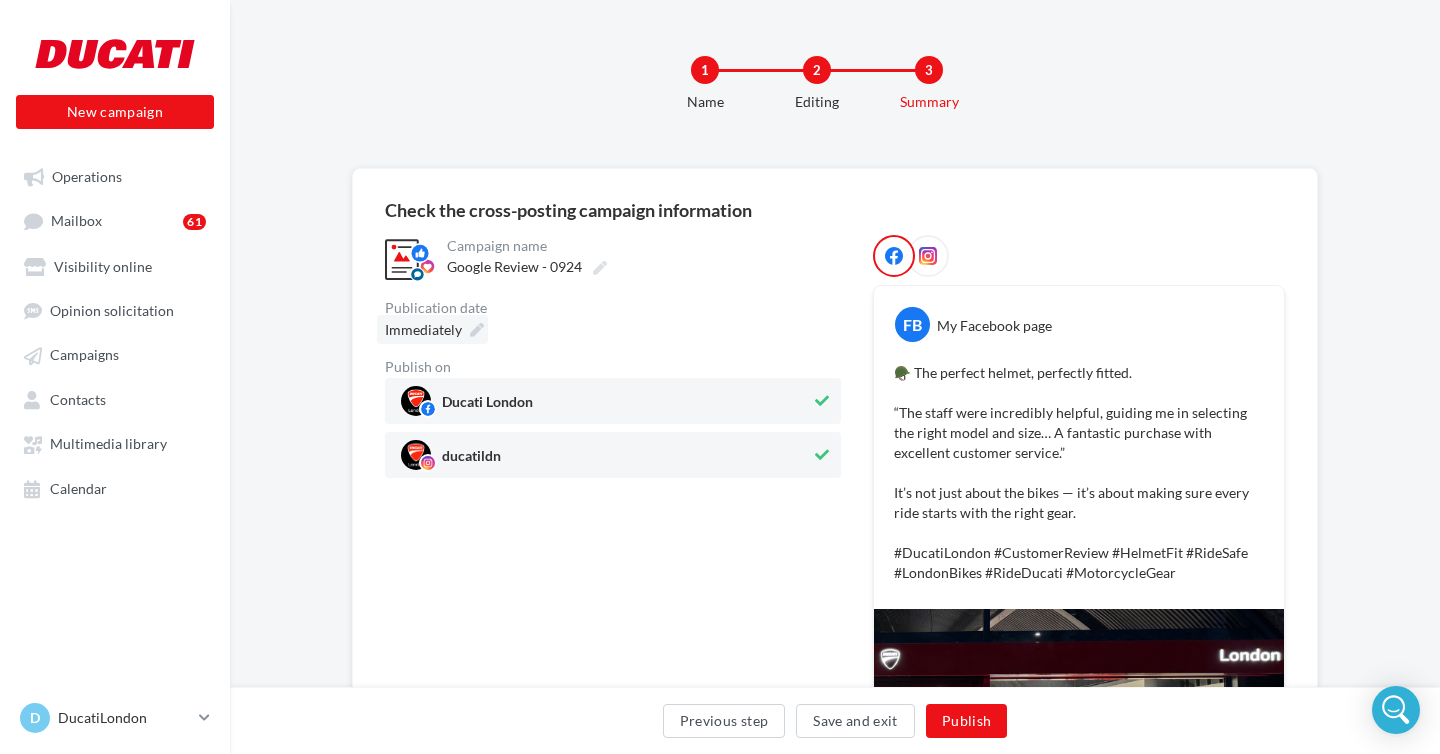 click at bounding box center [477, 330] 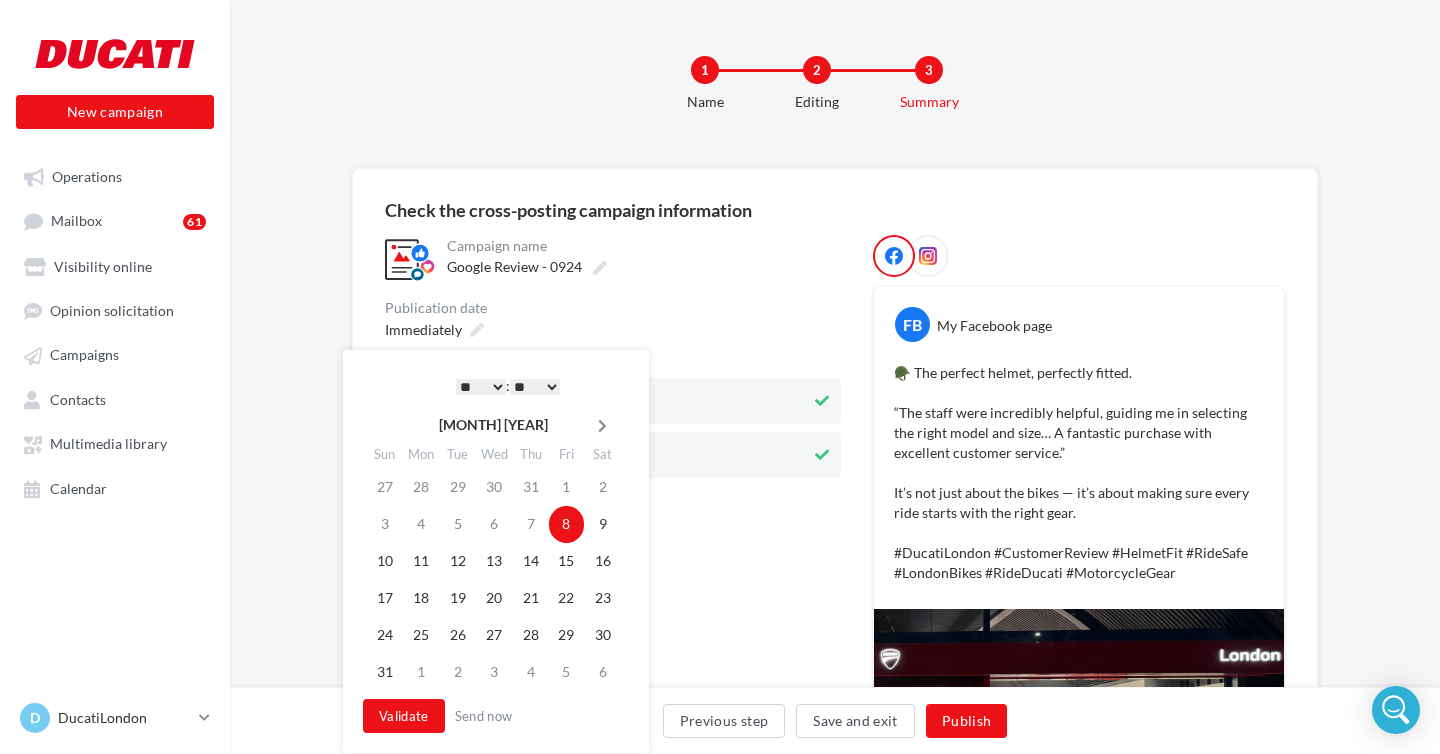 click at bounding box center [602, 426] 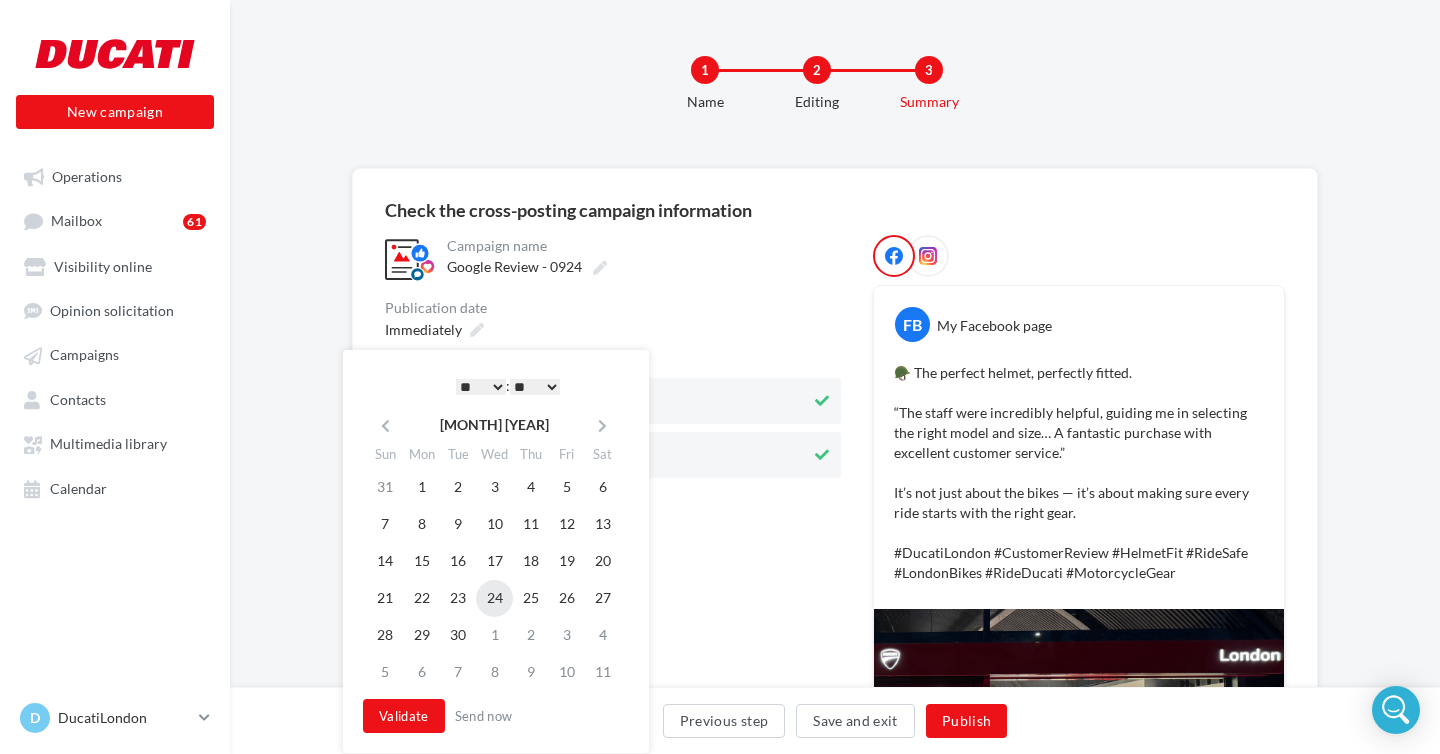 click on "24" at bounding box center [494, 598] 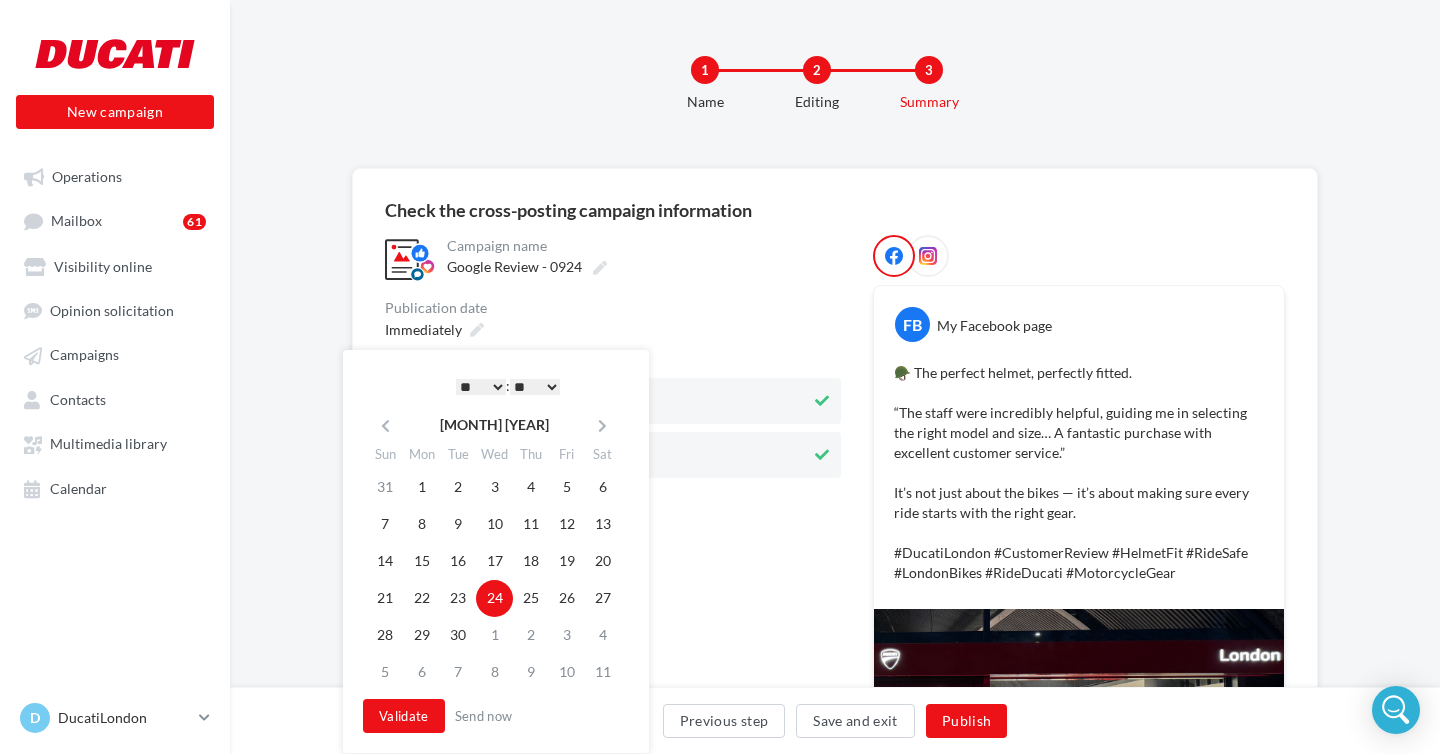 click on "* * * * * * * * * * ** ** ** ** ** ** ** ** ** ** ** ** ** **" at bounding box center [481, 387] 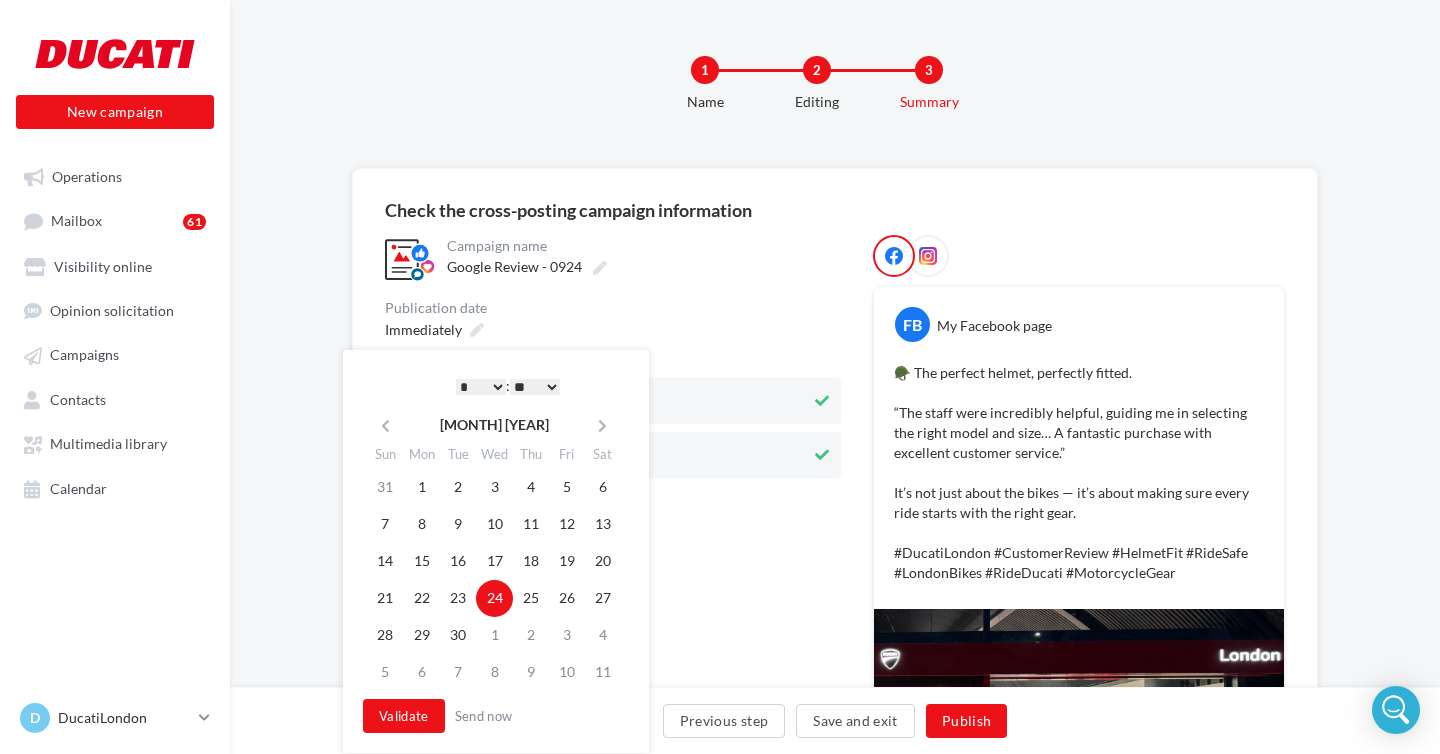 click on "** ** ** ** ** **" at bounding box center (535, 387) 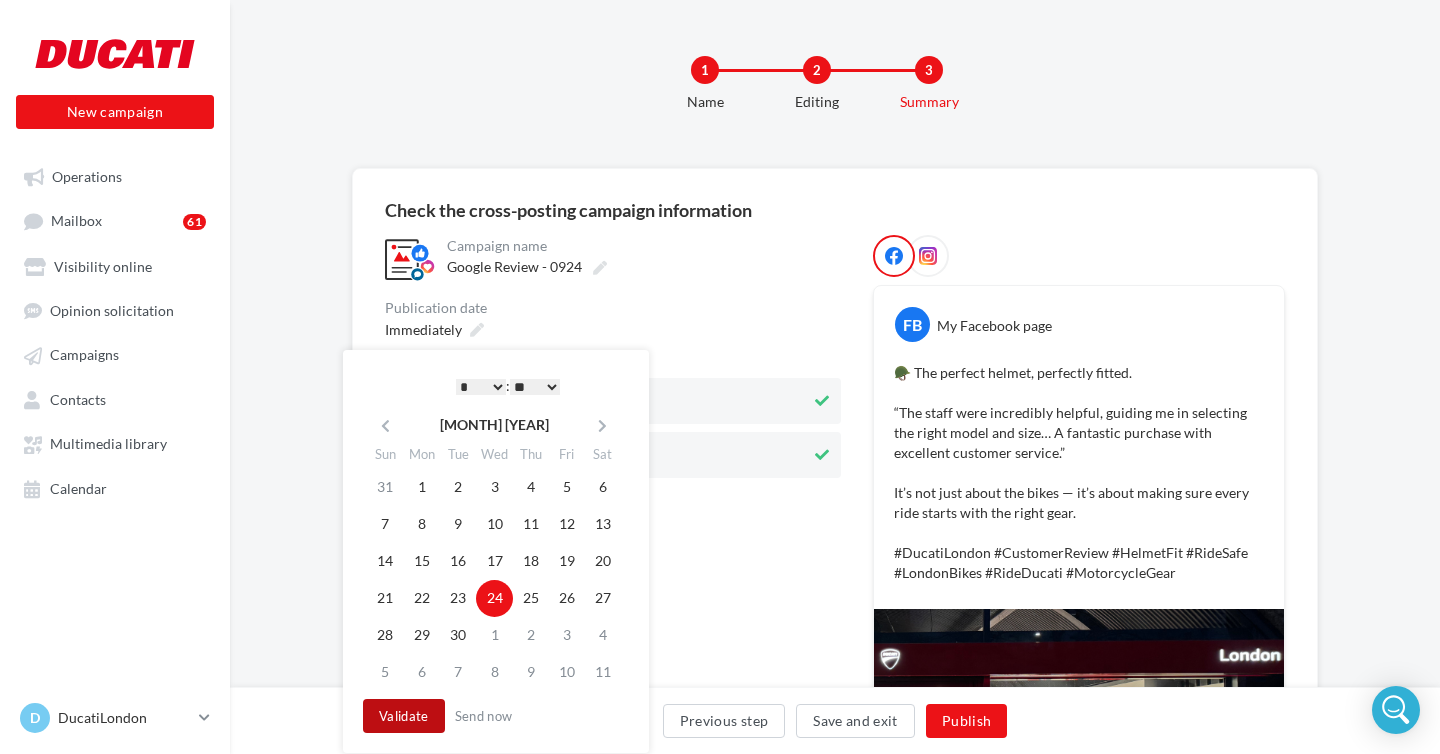 click on "Validate" at bounding box center [404, 716] 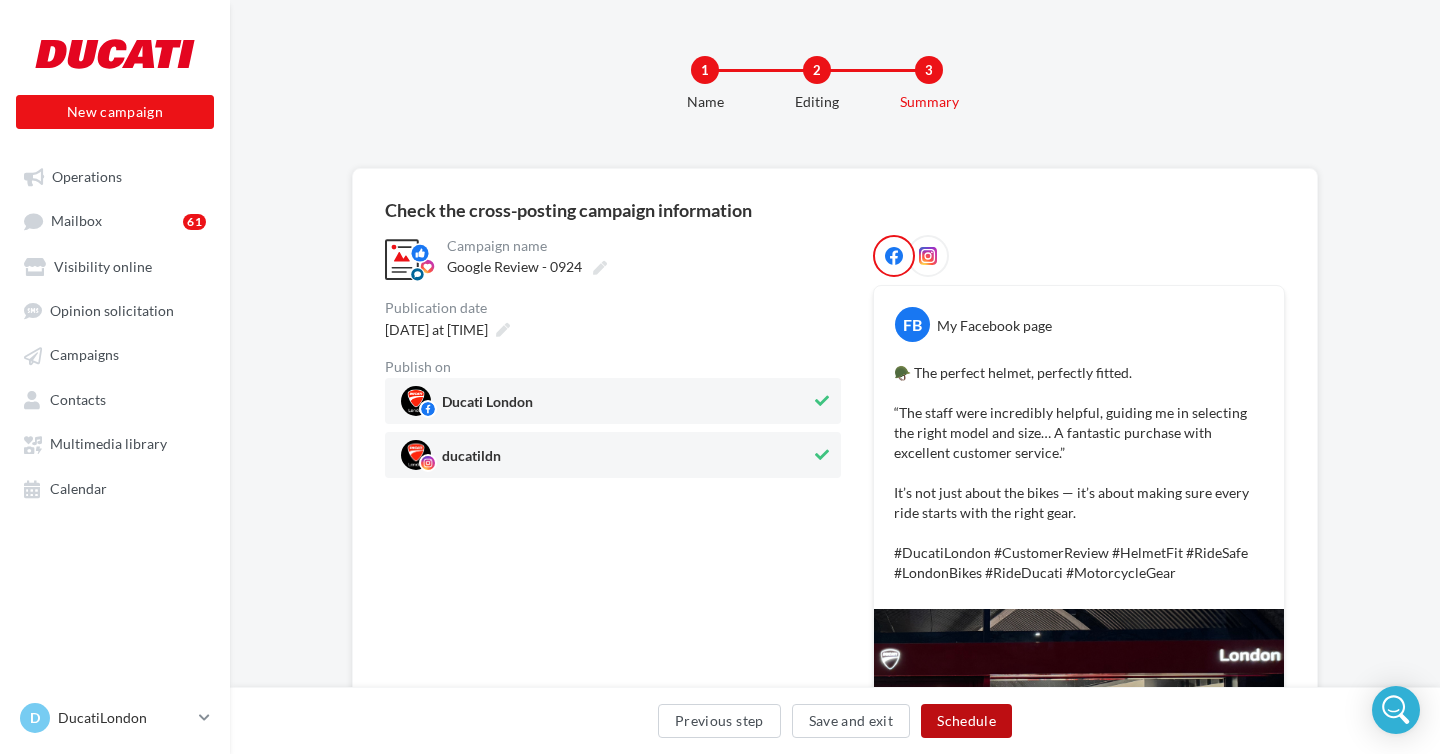click on "Schedule" at bounding box center (966, 721) 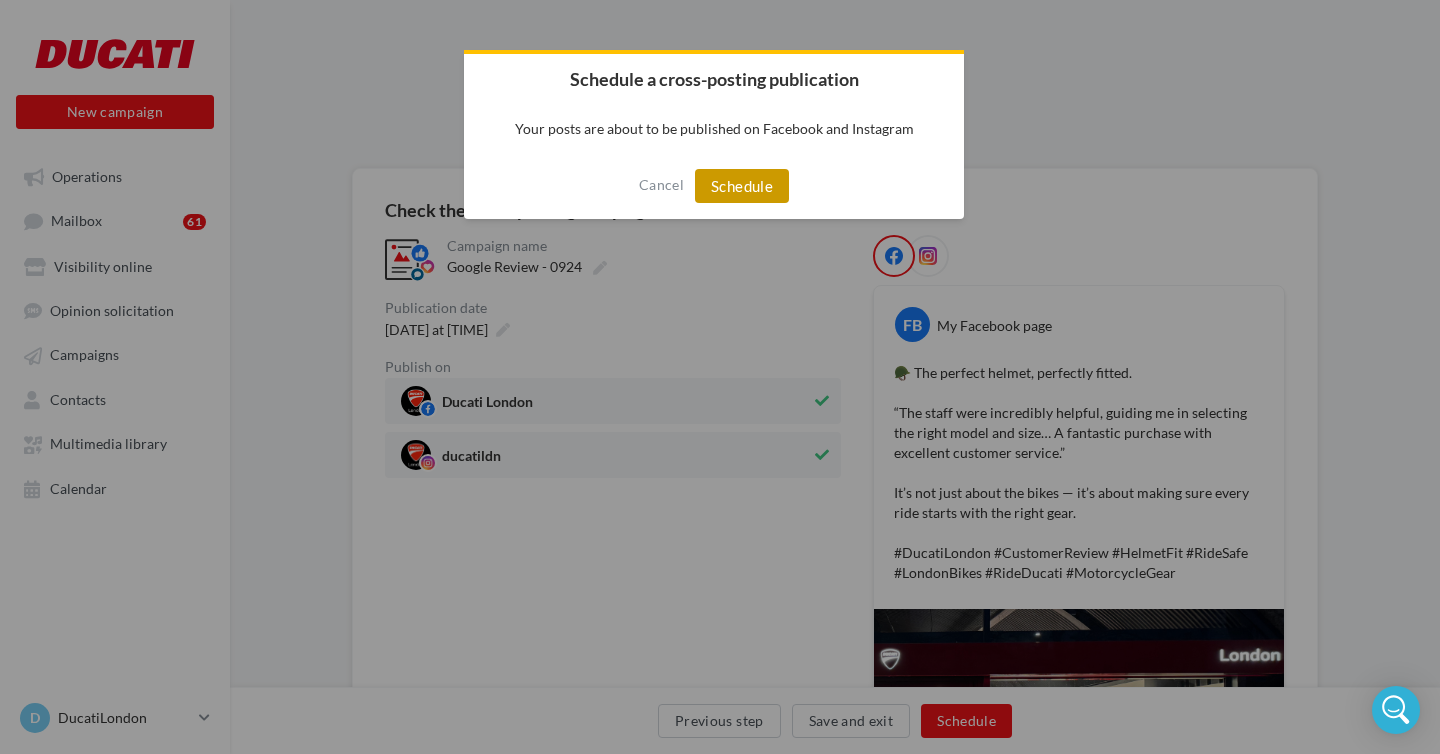 click on "Schedule" at bounding box center [742, 186] 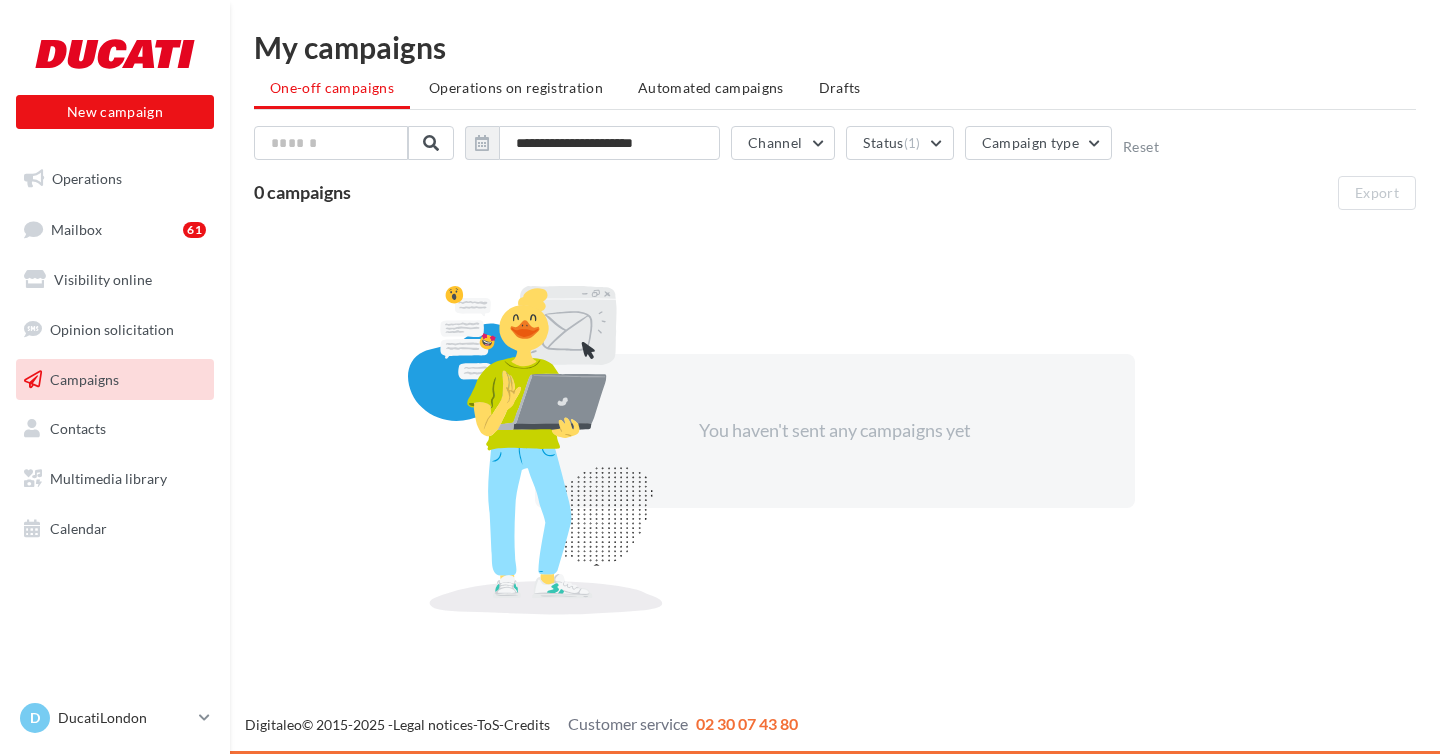 scroll, scrollTop: 0, scrollLeft: 0, axis: both 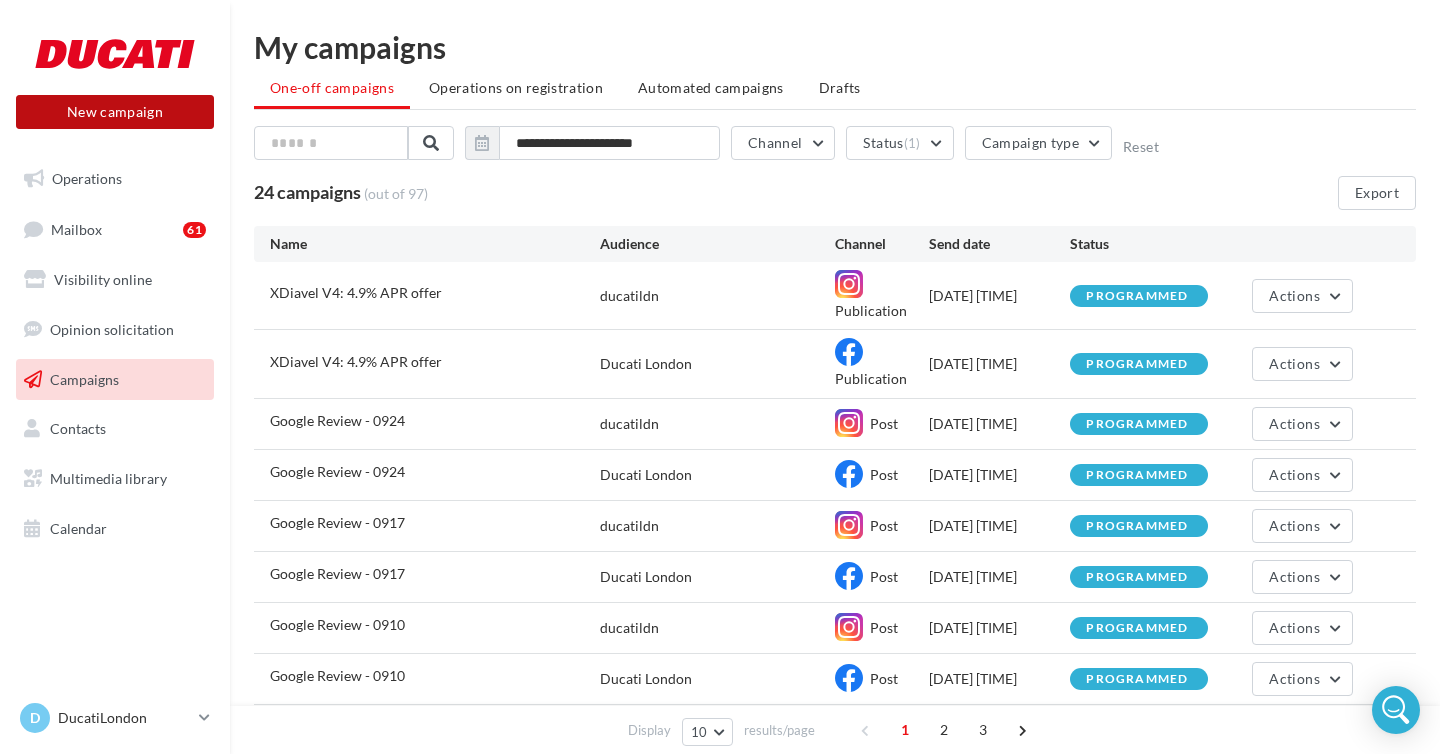 click on "New campaign" at bounding box center [115, 112] 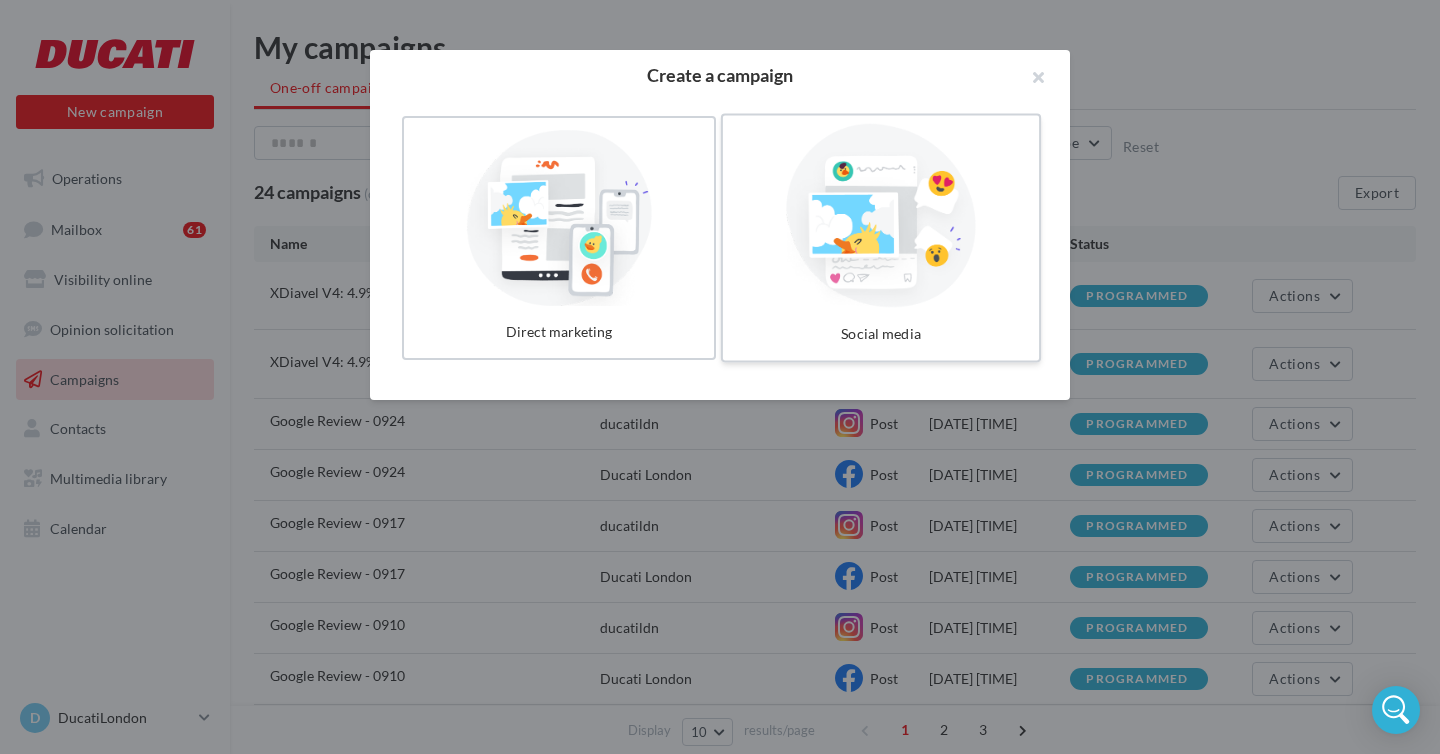 click at bounding box center (881, 216) 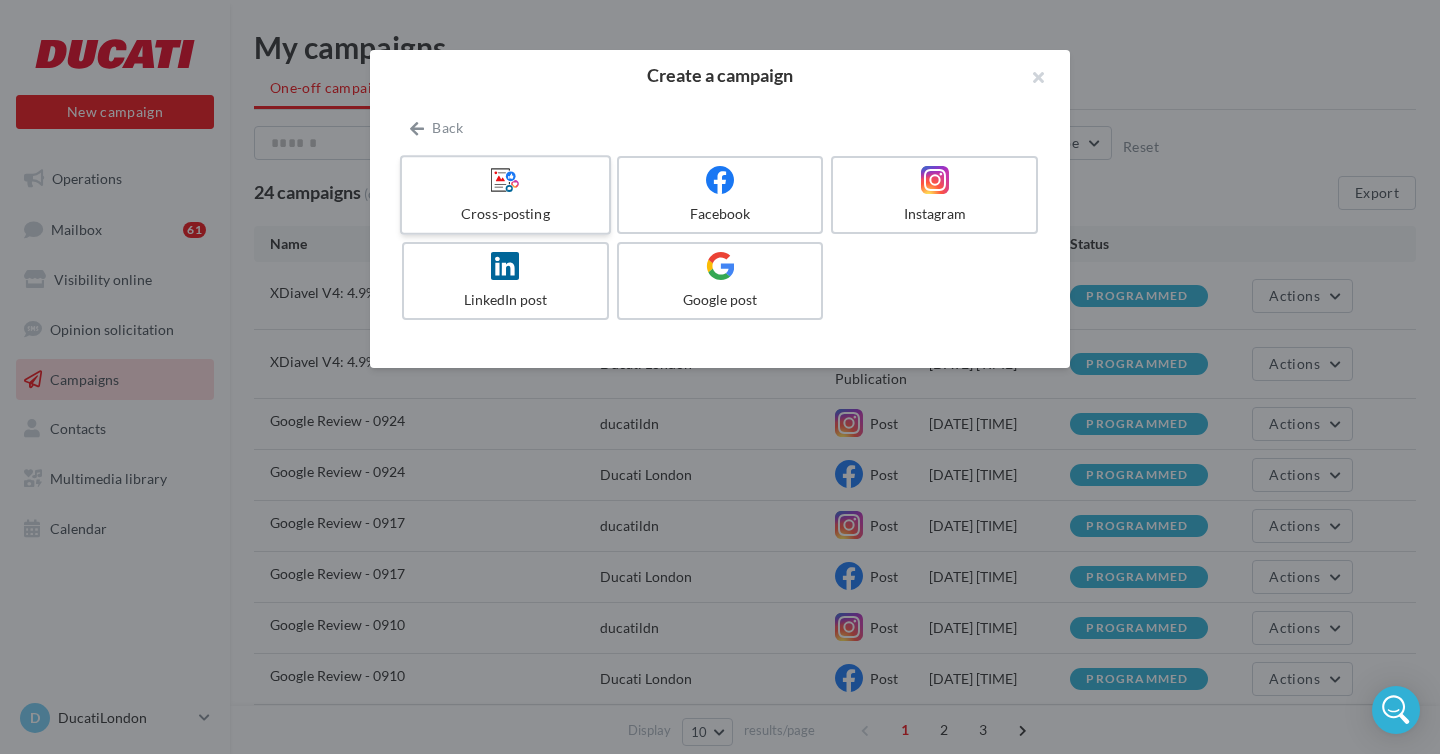 click at bounding box center (505, 180) 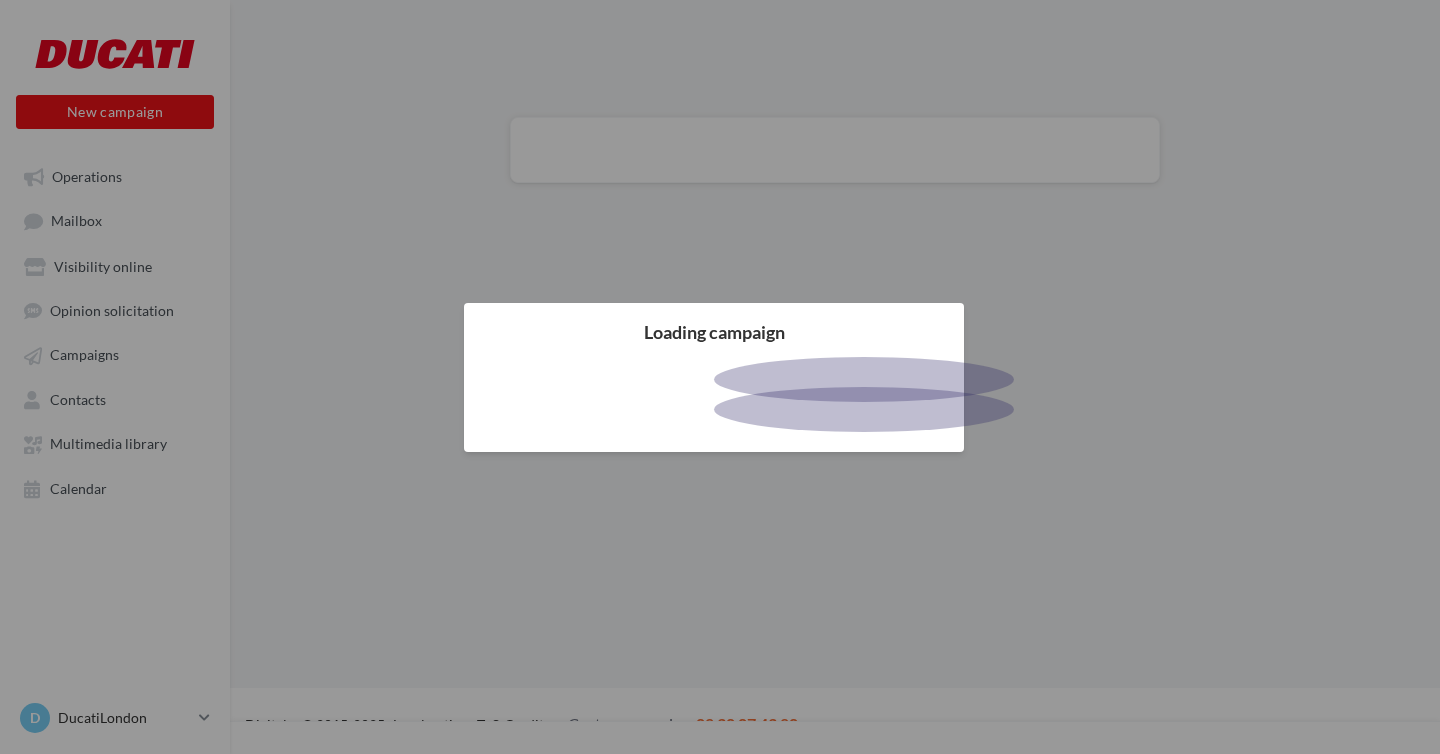 scroll, scrollTop: 0, scrollLeft: 0, axis: both 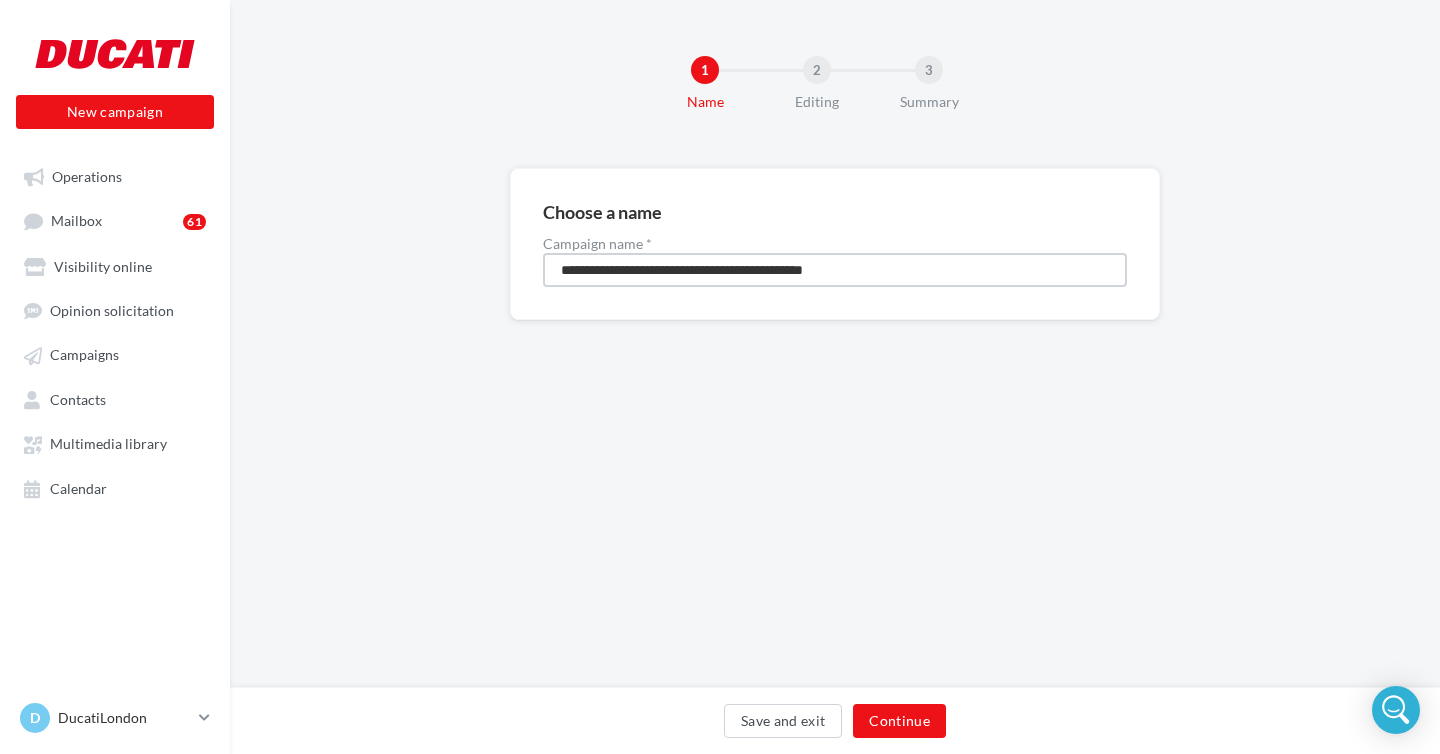 drag, startPoint x: 925, startPoint y: 265, endPoint x: 544, endPoint y: 259, distance: 381.04724 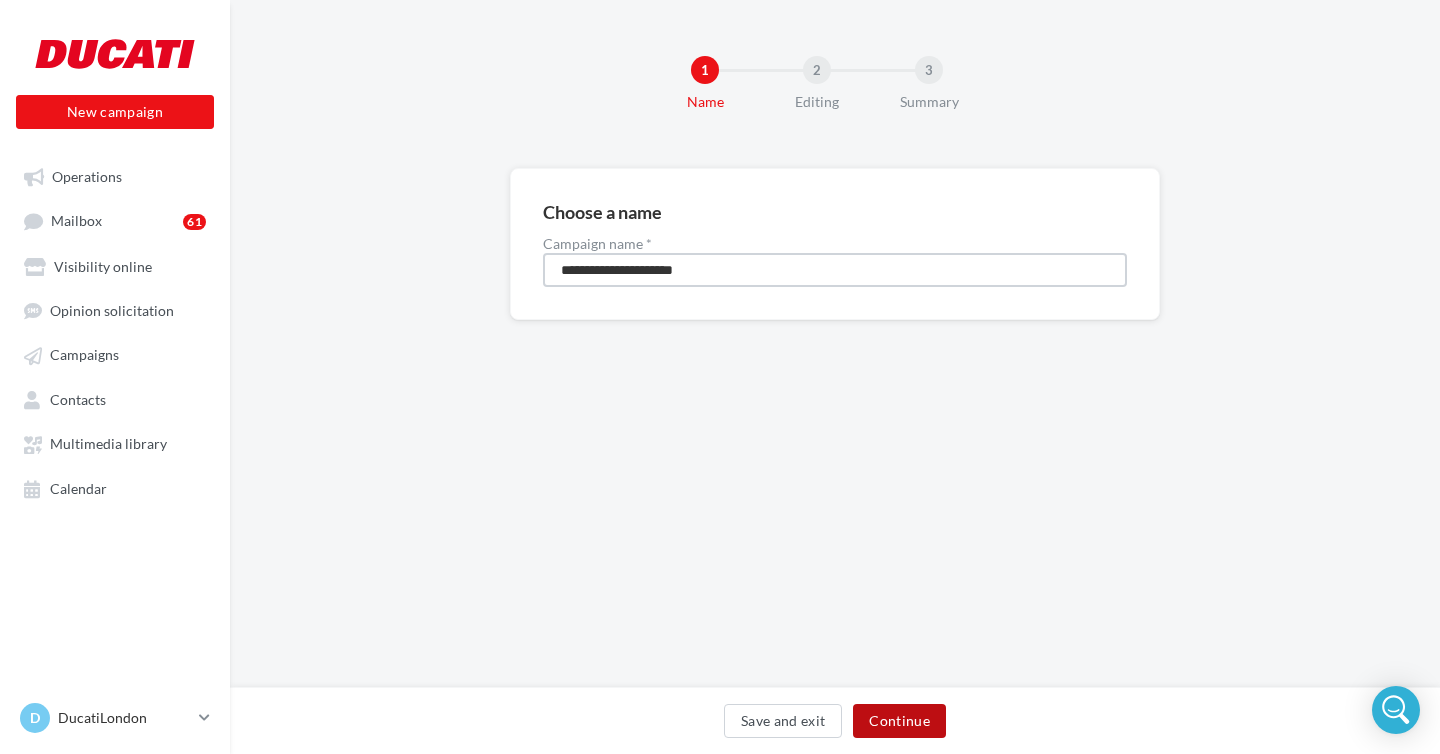 type on "**********" 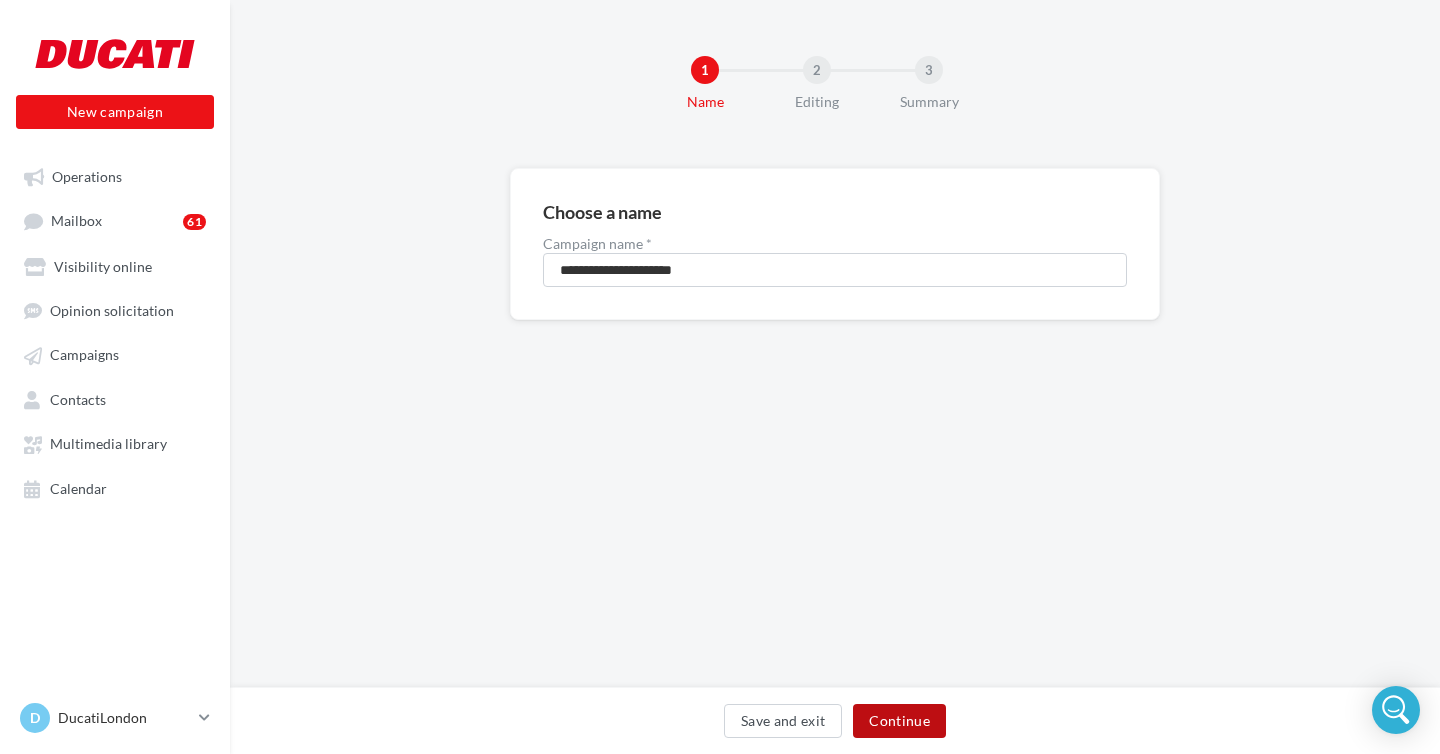 click on "Continue" at bounding box center (899, 721) 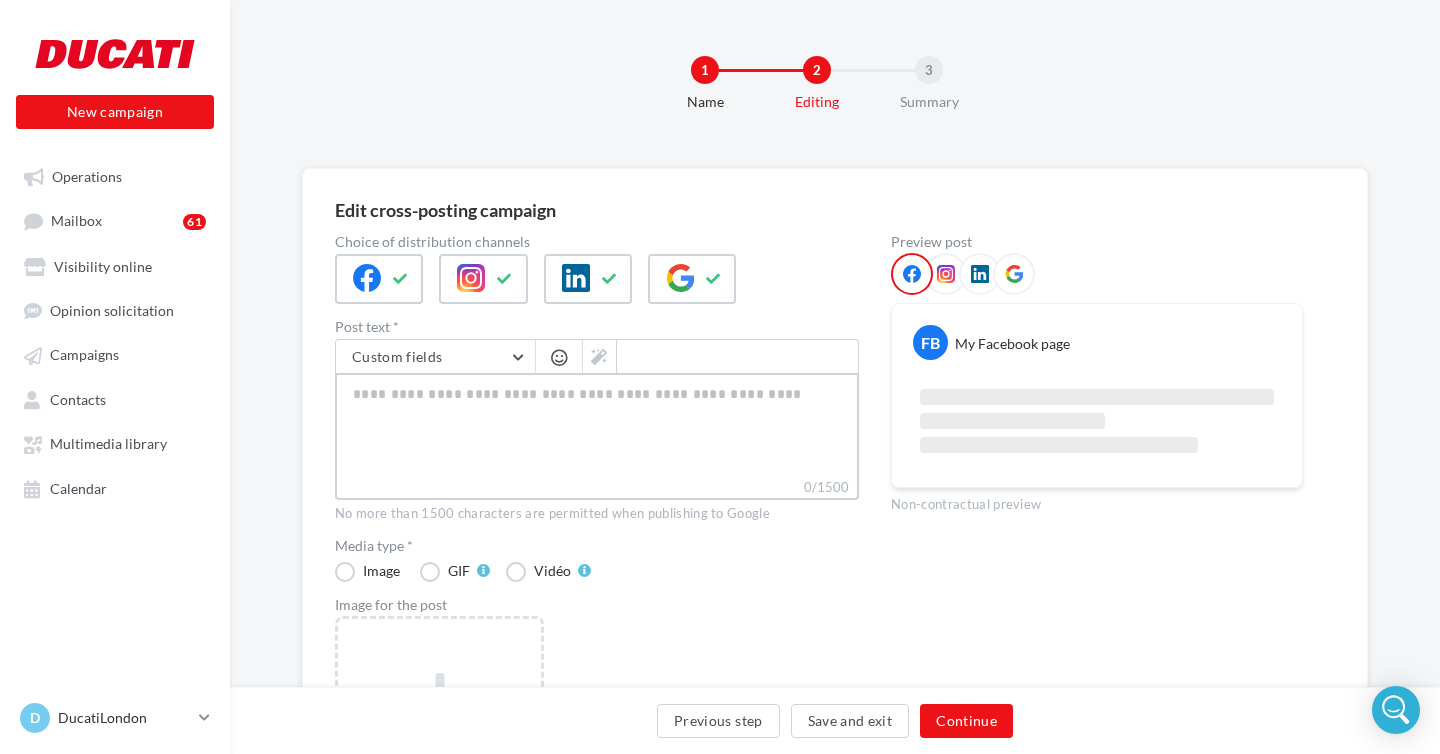 click on "0/1500" at bounding box center (597, 425) 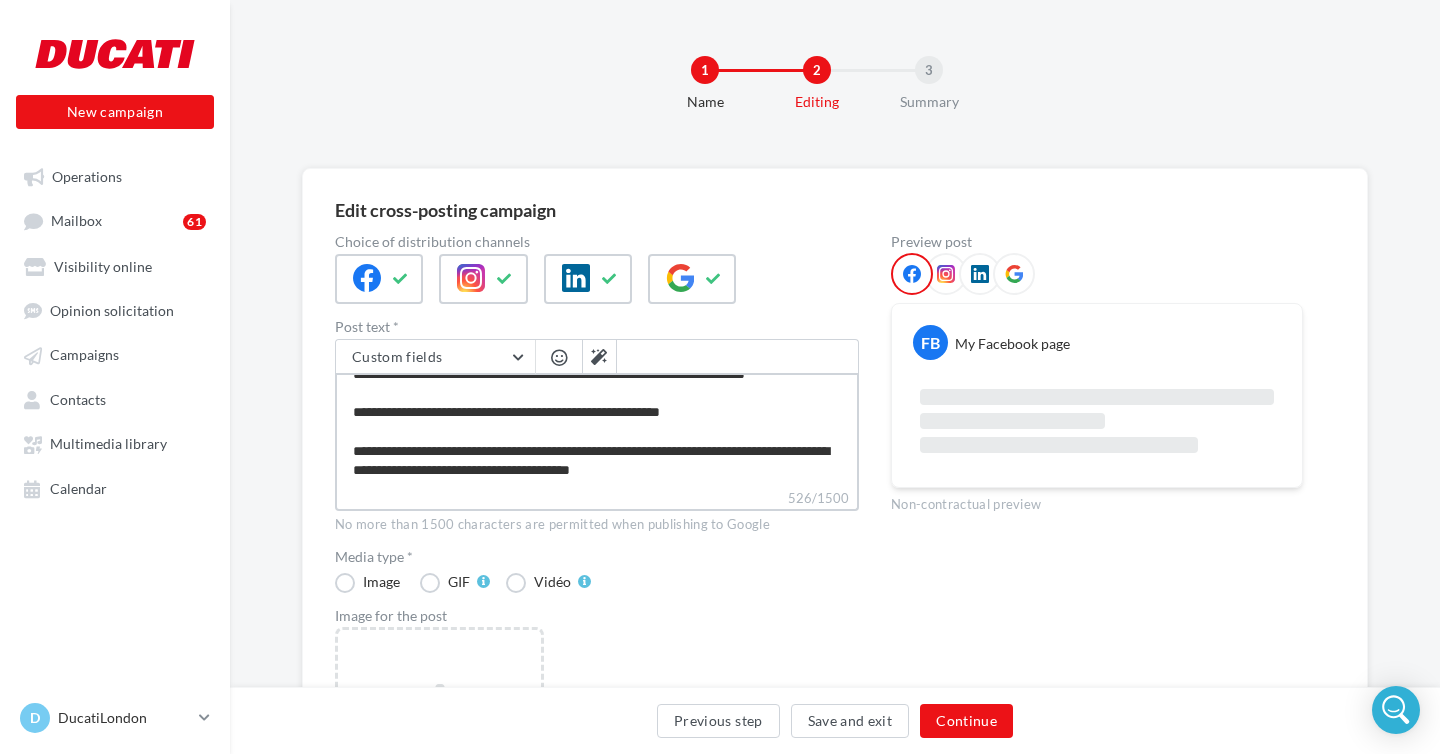 scroll, scrollTop: 0, scrollLeft: 0, axis: both 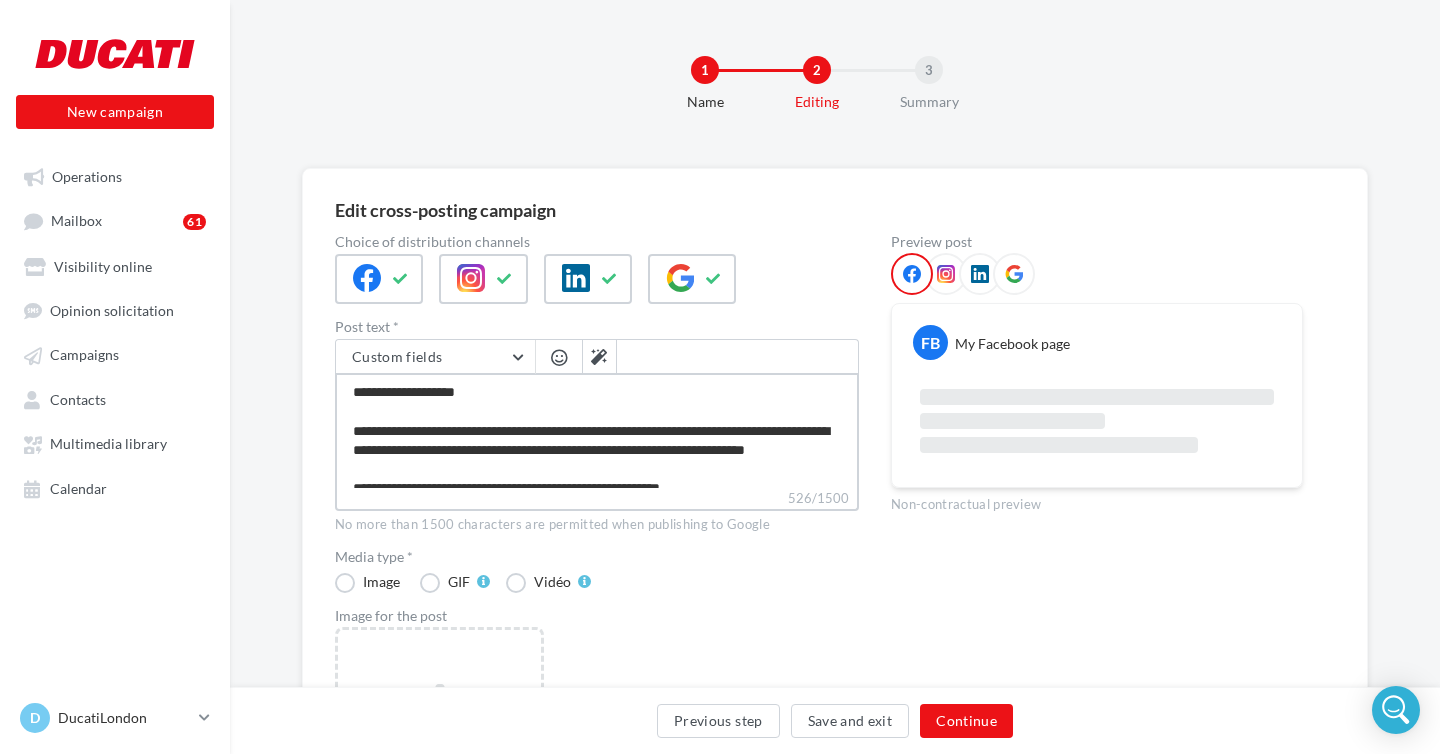 click on "**********" at bounding box center [597, 430] 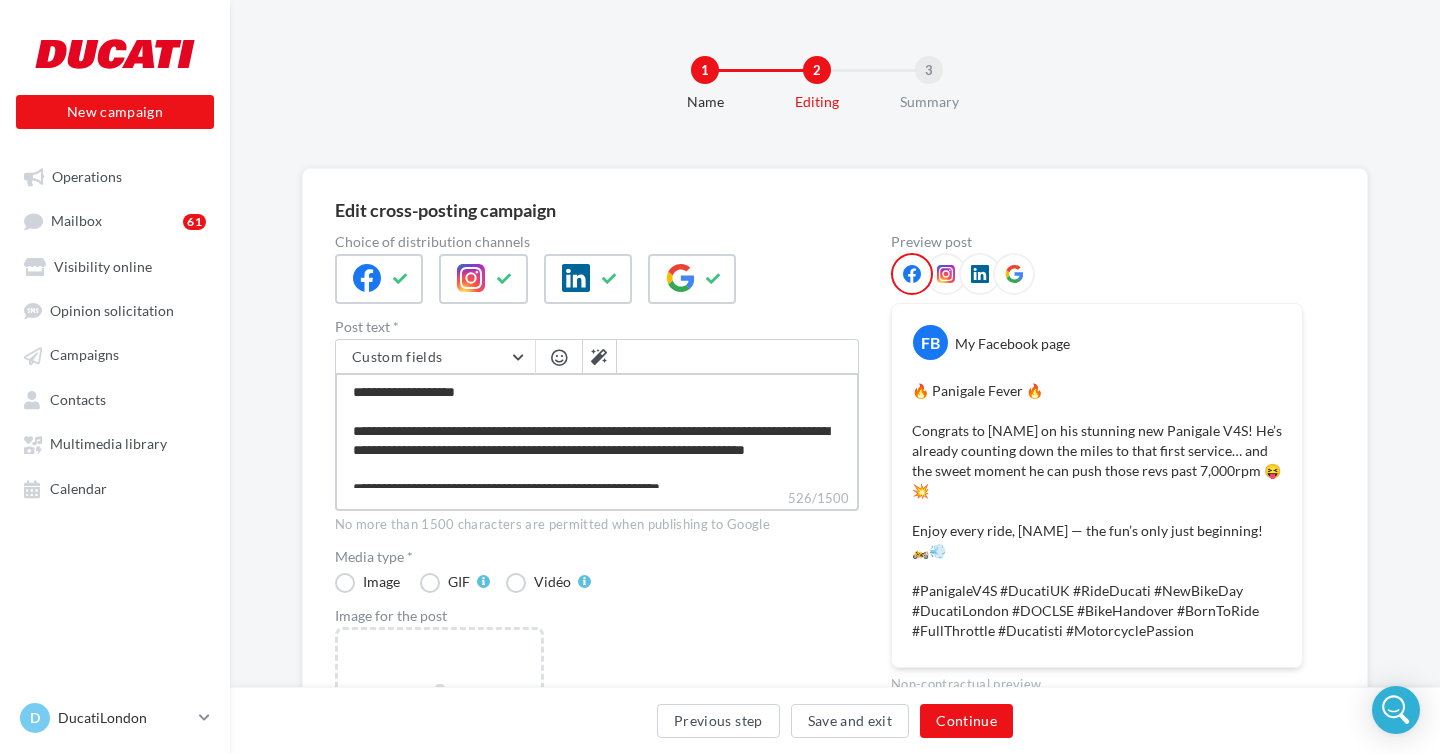 type on "**********" 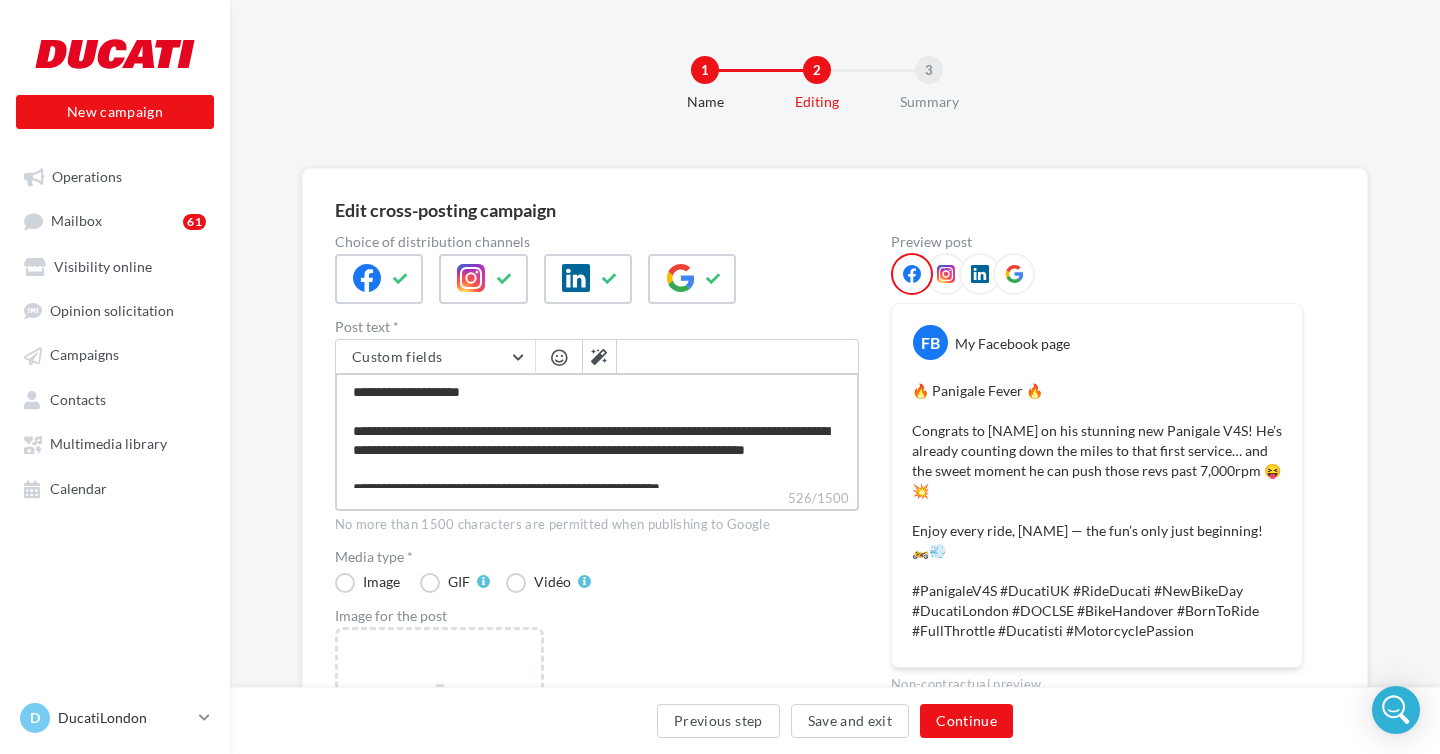 type on "**********" 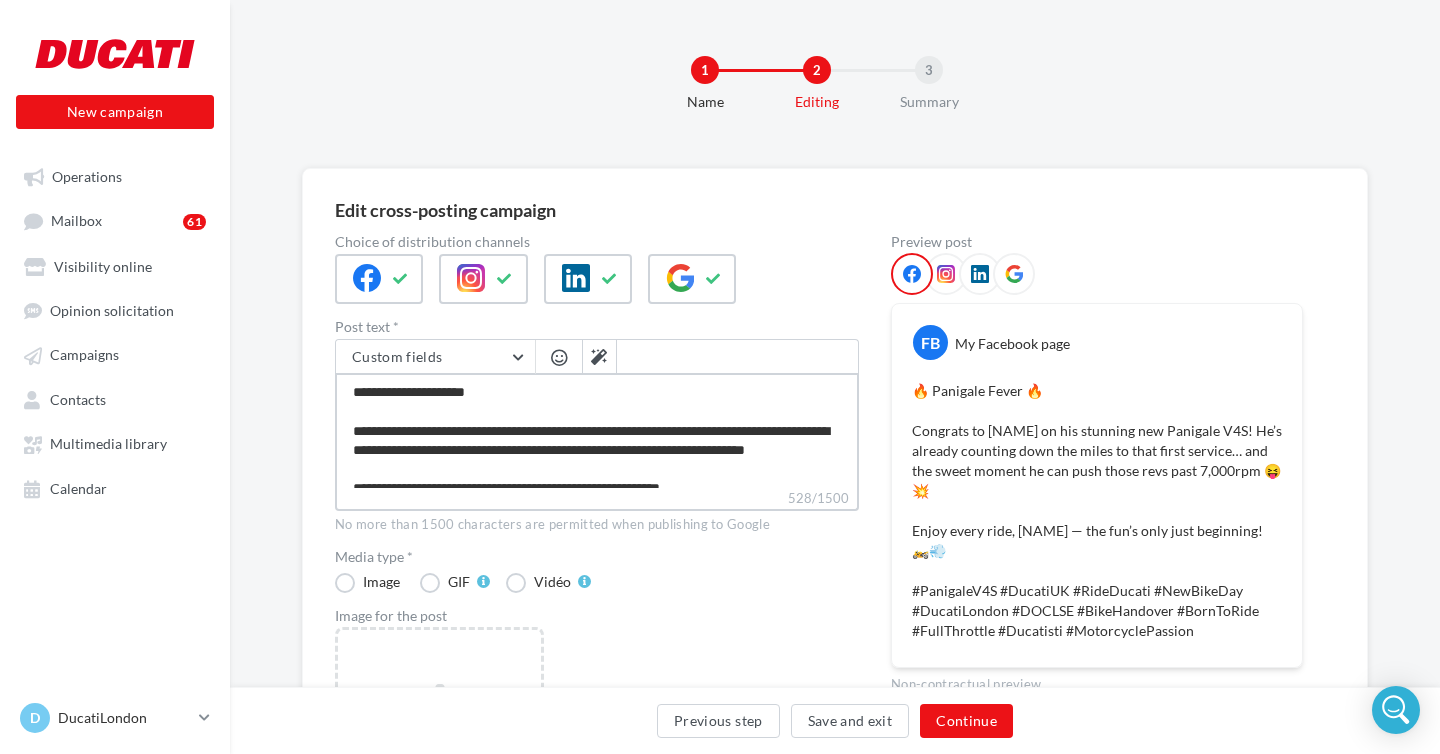 type on "**********" 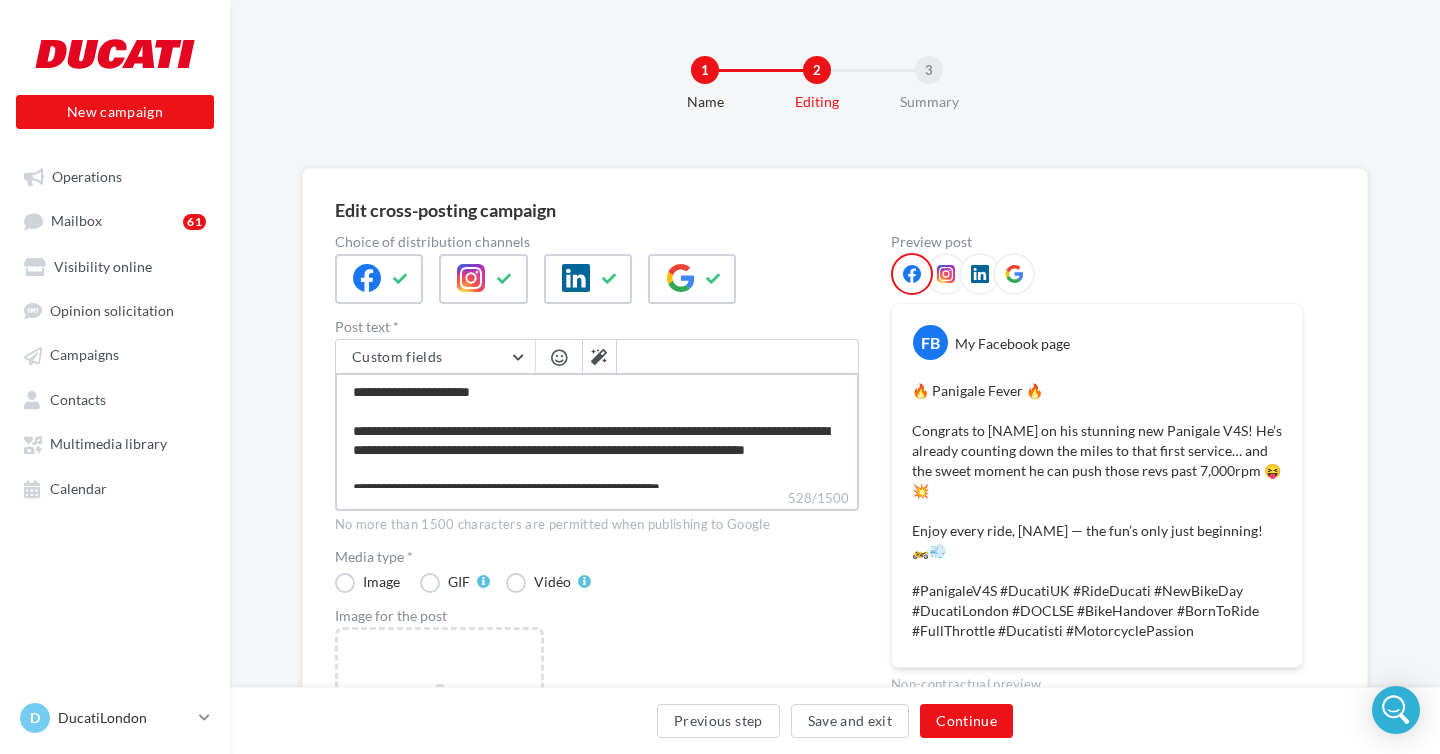 type on "**********" 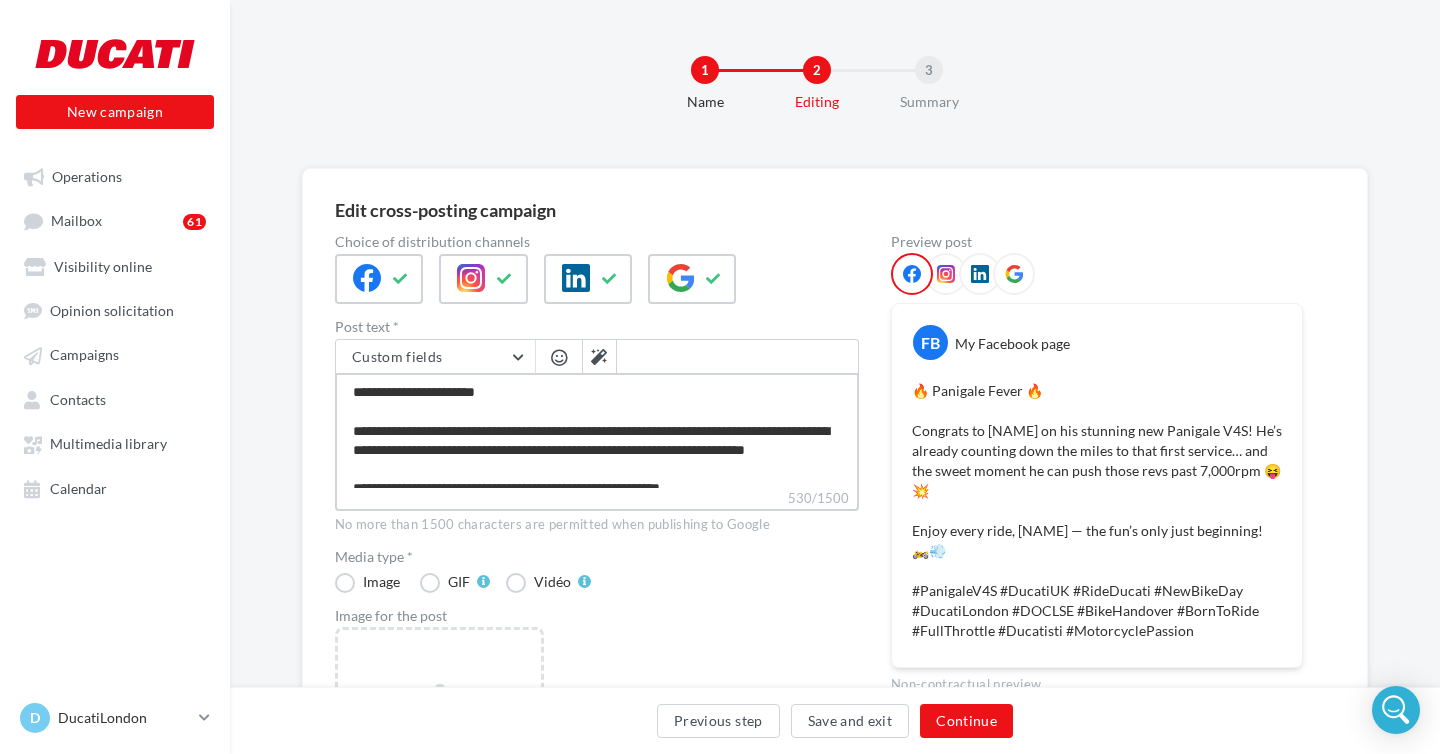 type on "**********" 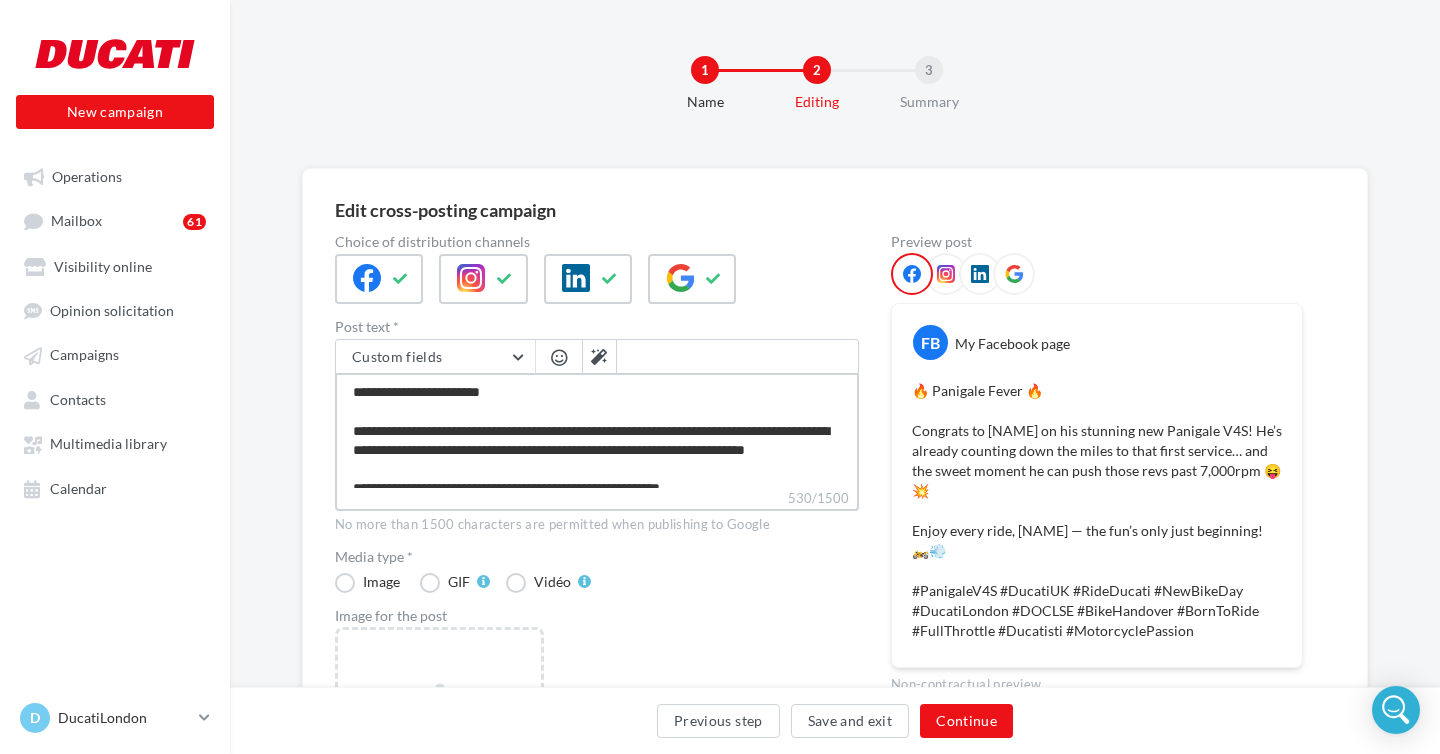 type on "**********" 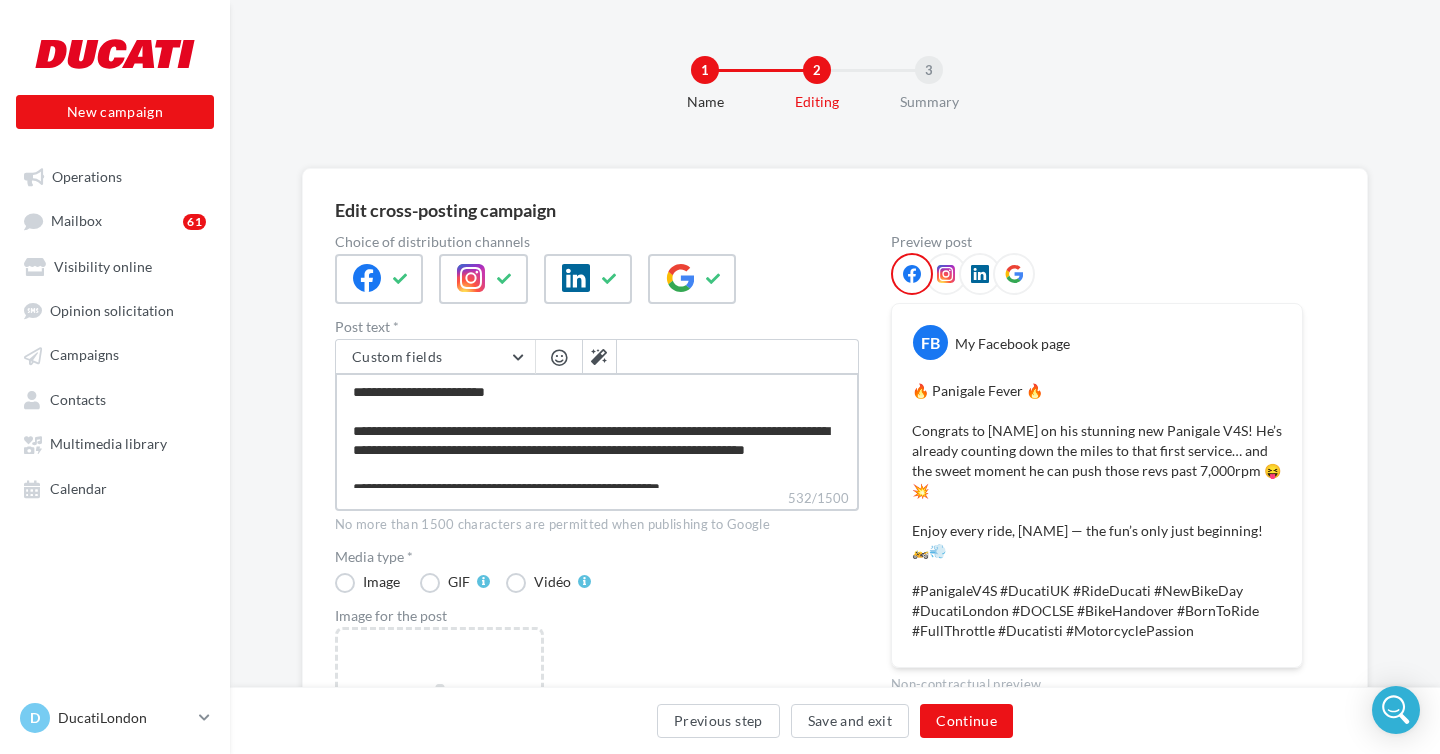 type on "**********" 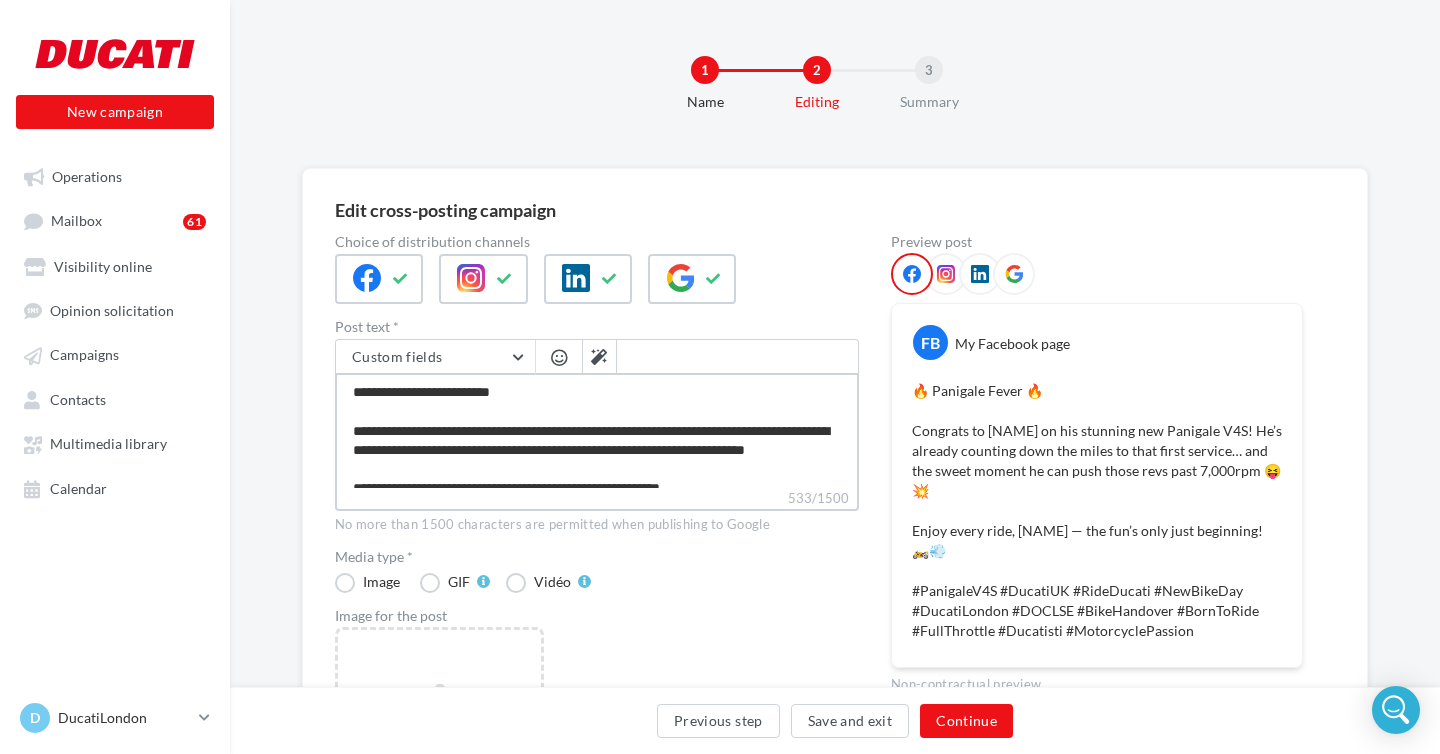 type on "**********" 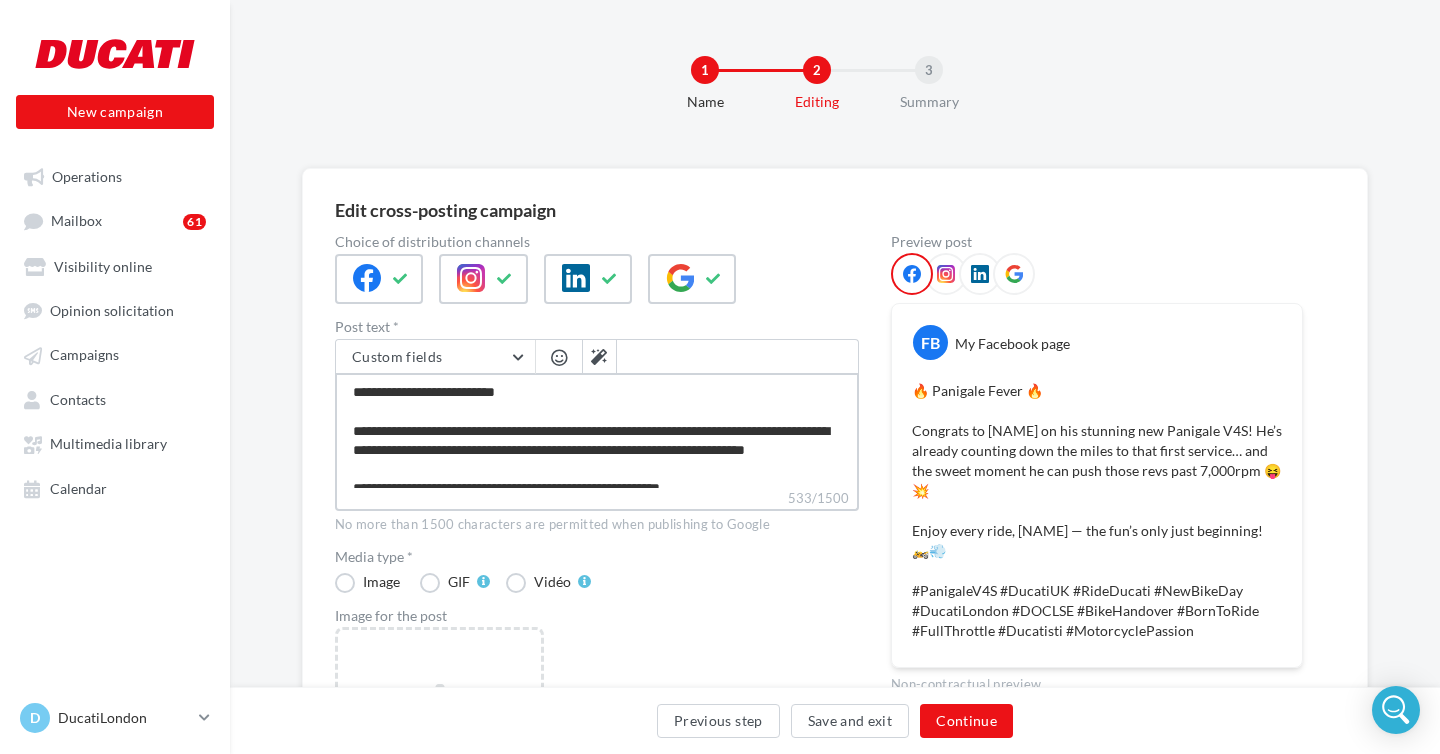 type on "**********" 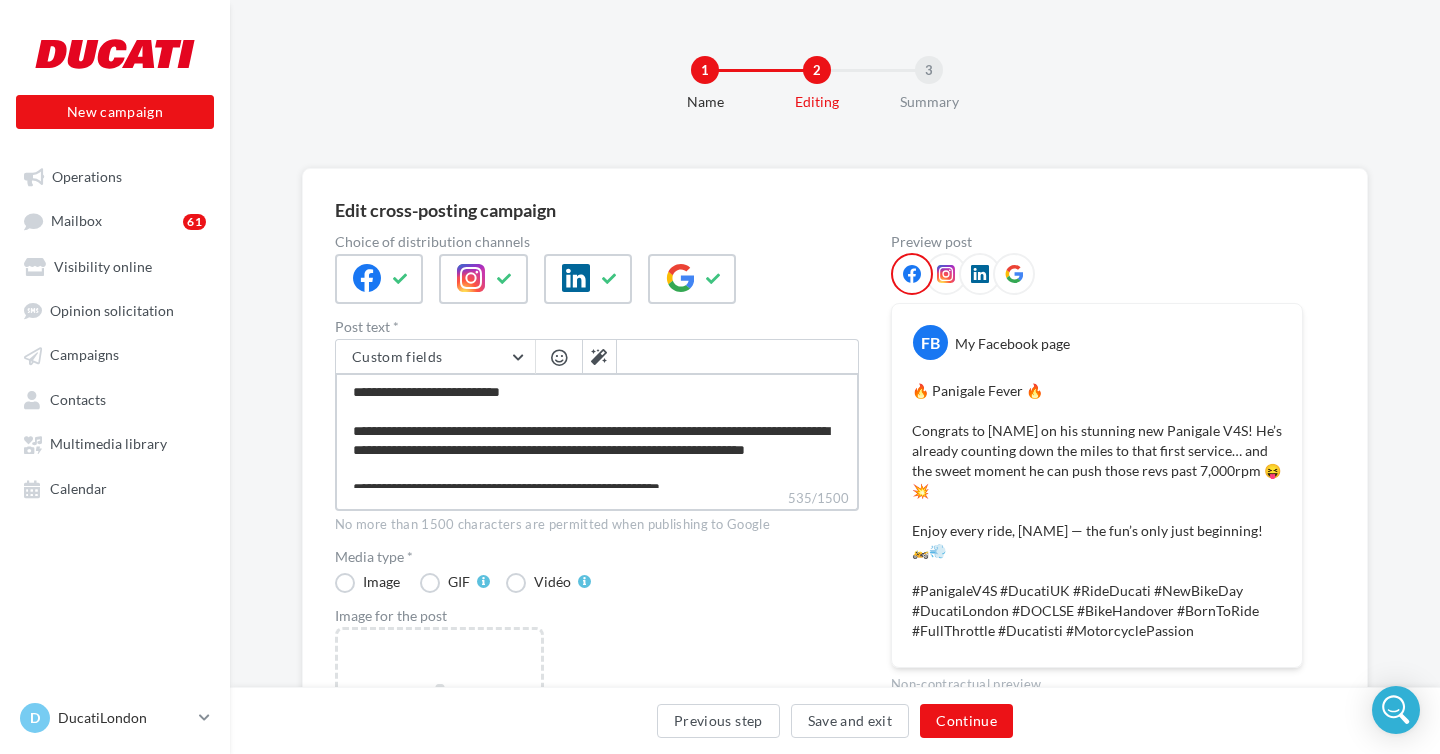 type on "**********" 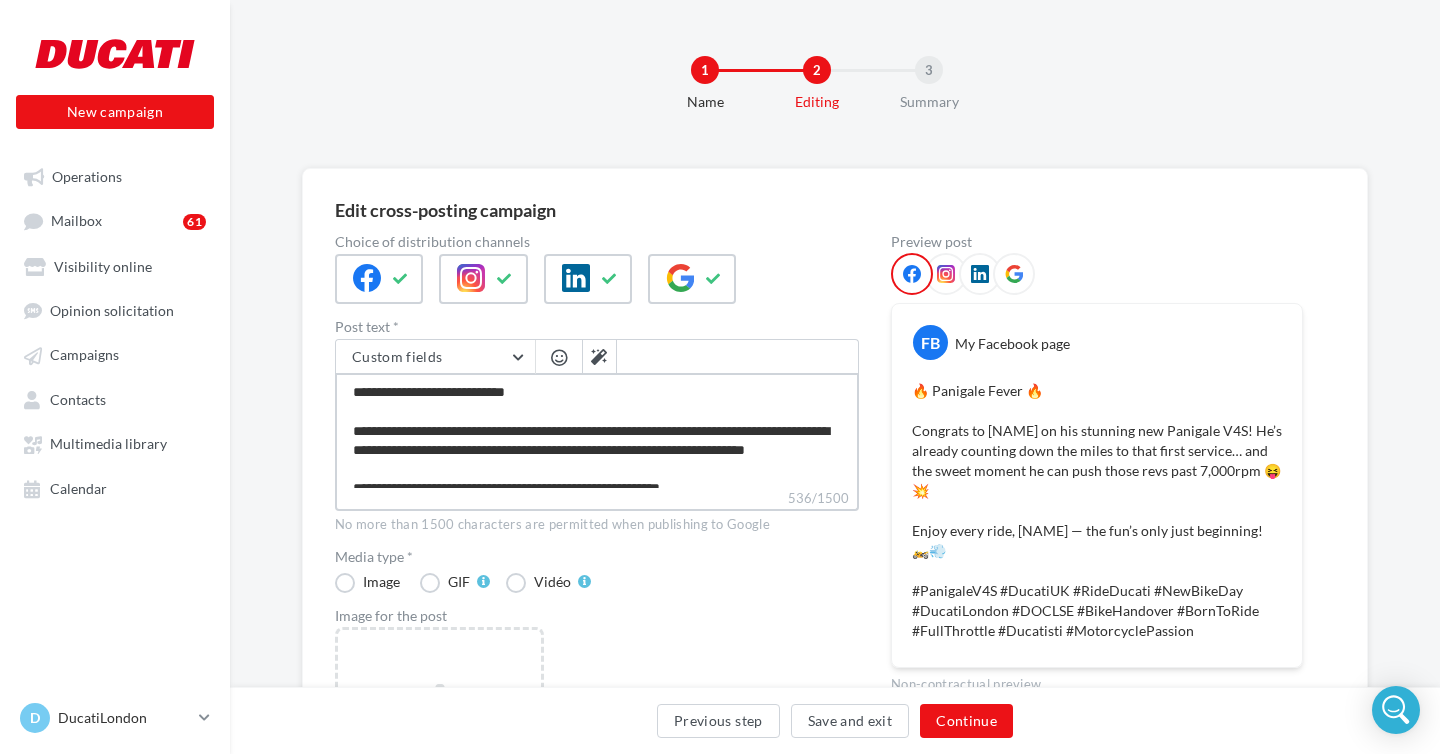 type on "**********" 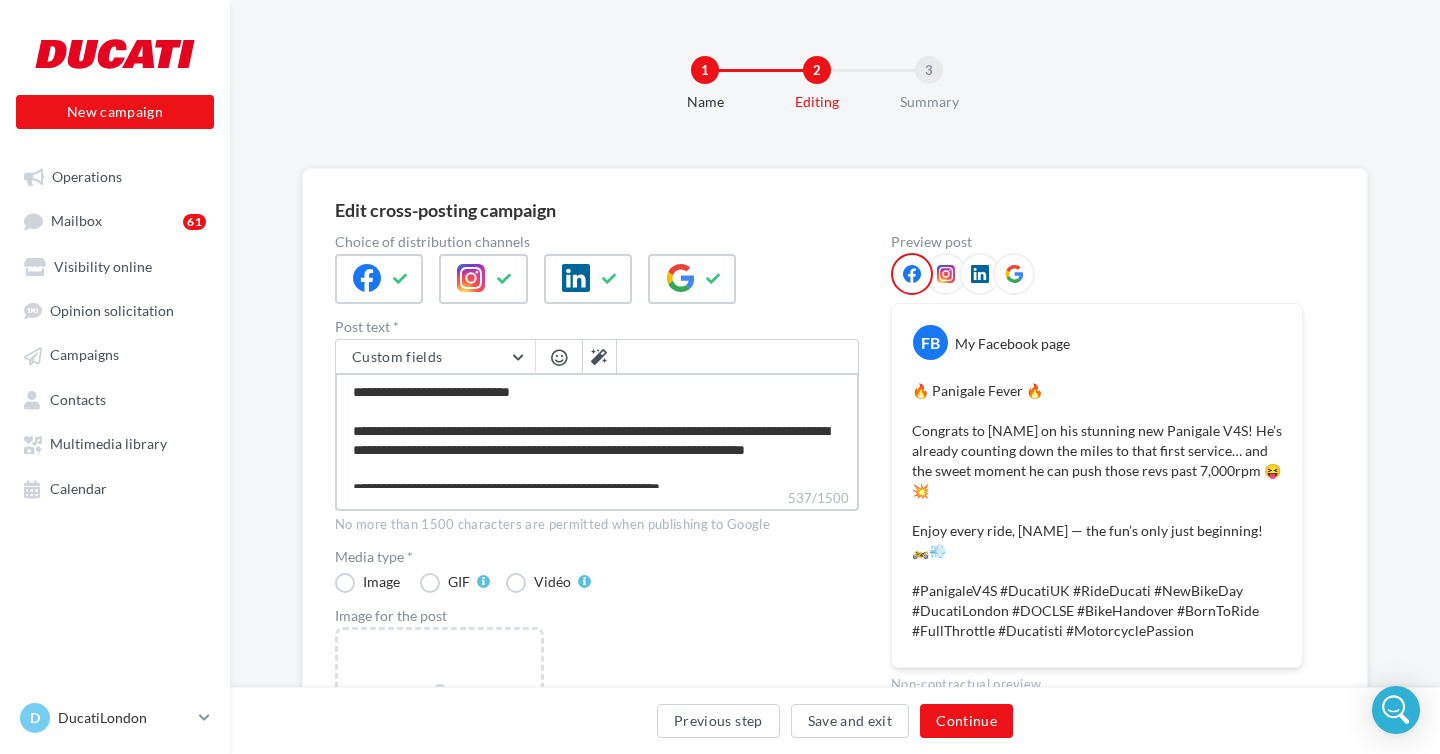 type on "**********" 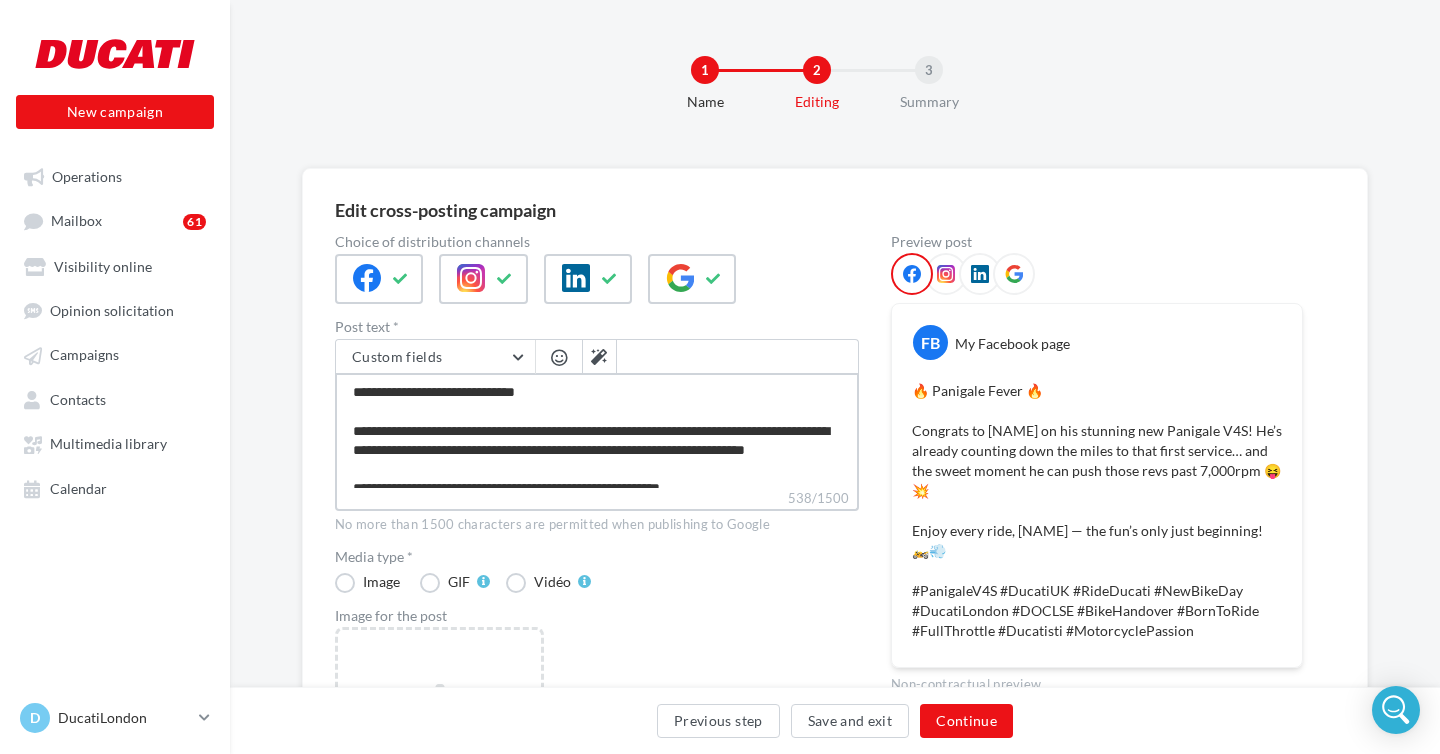 type on "**********" 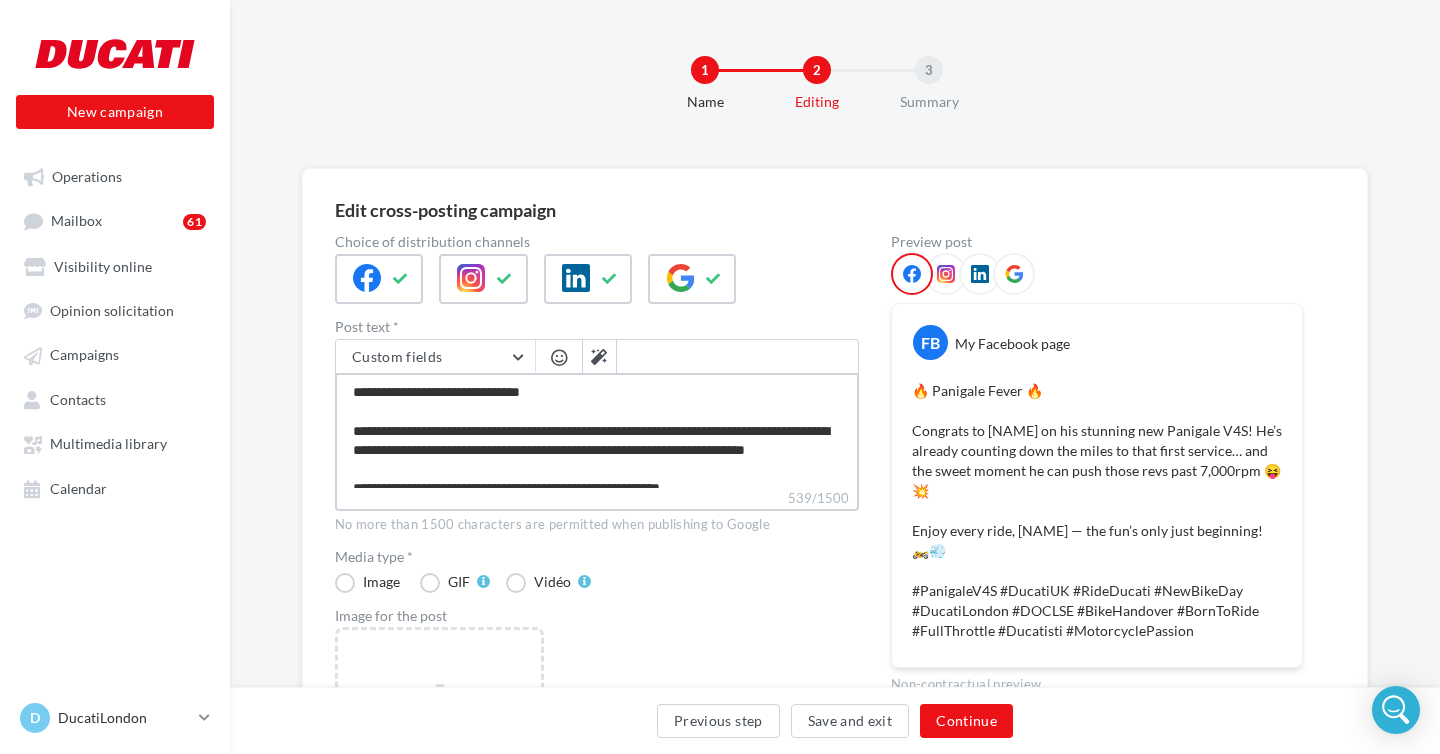 type on "**********" 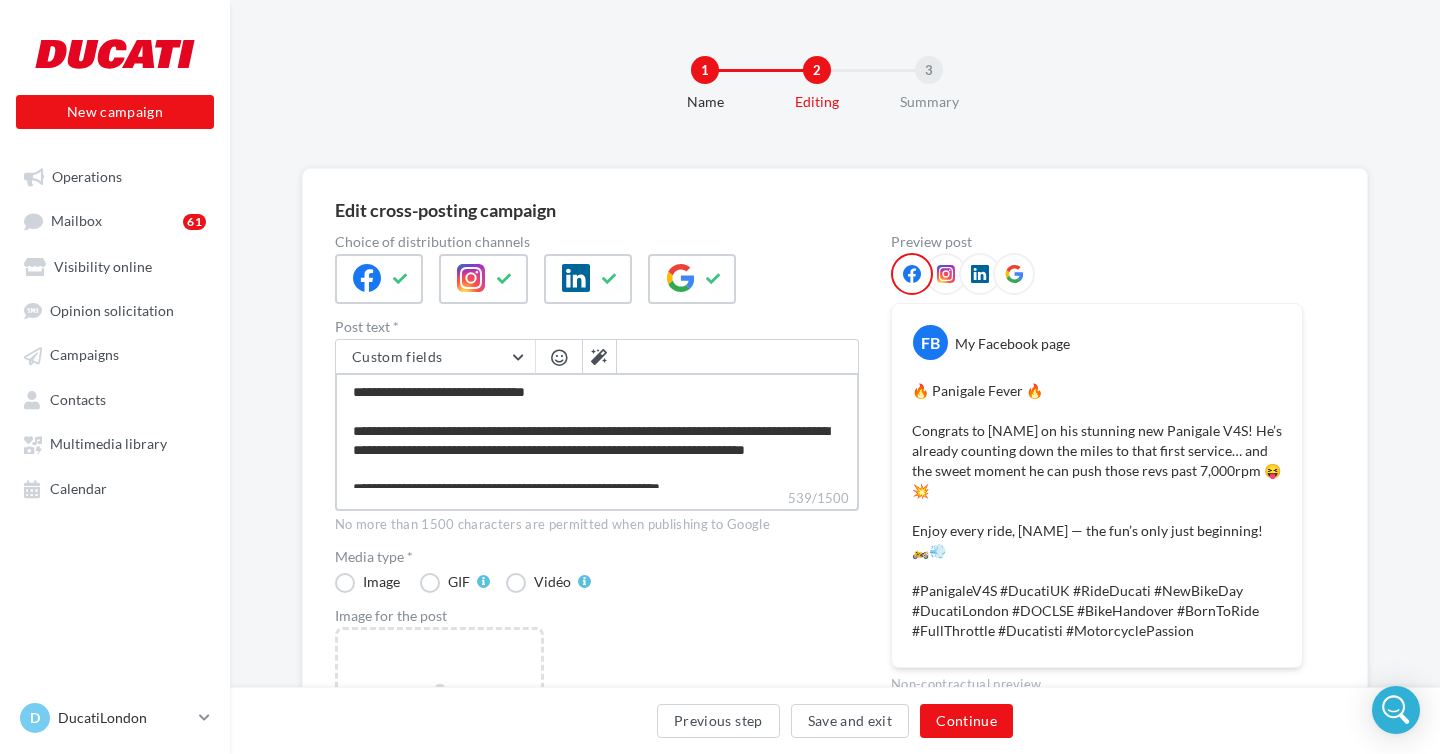 type on "**********" 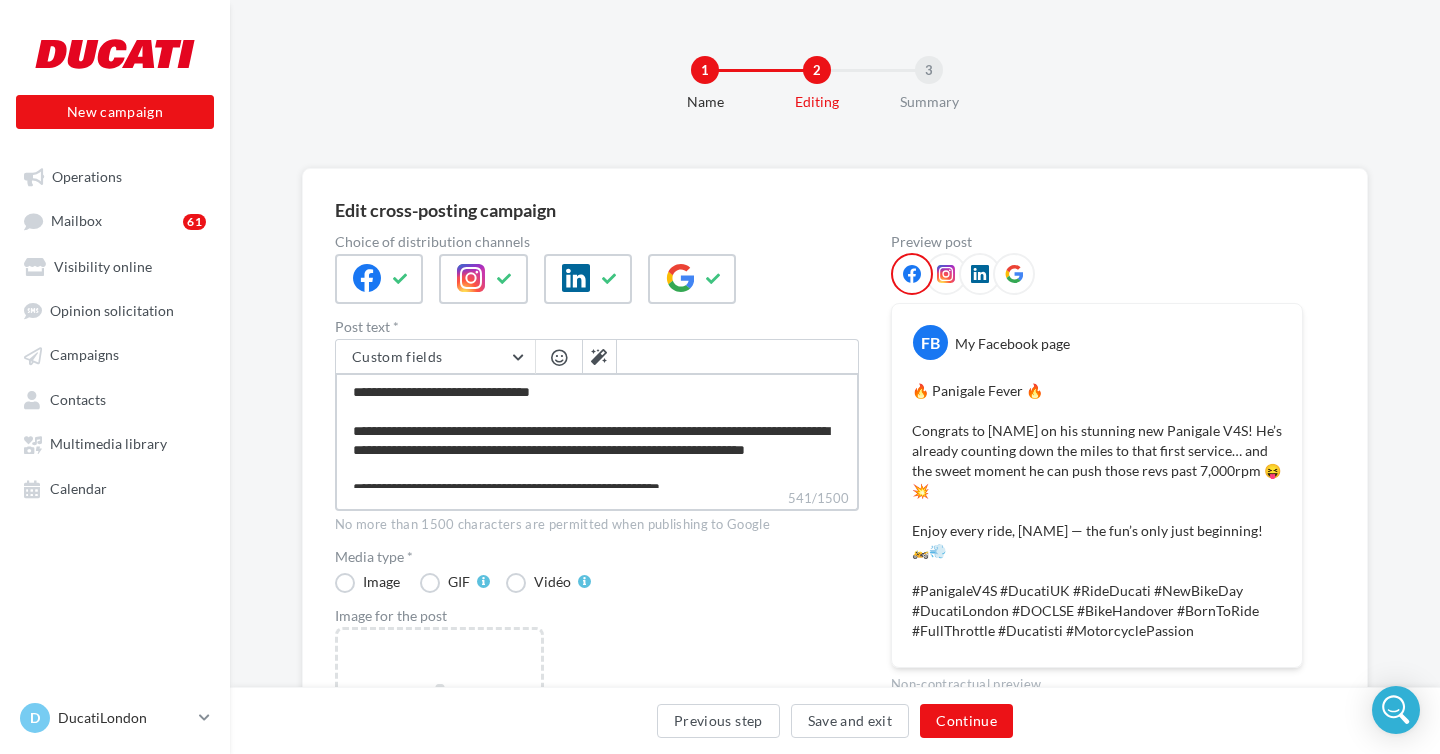 type on "**********" 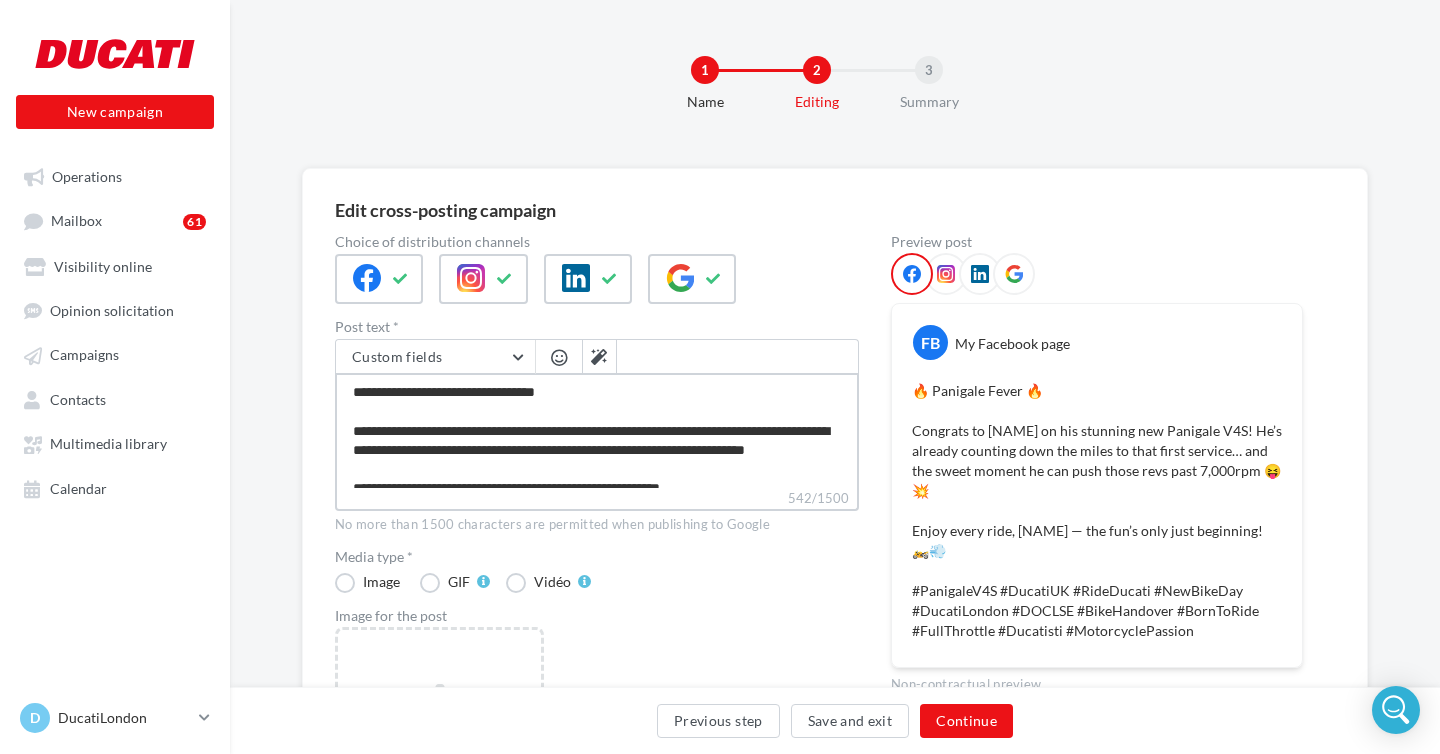type on "**********" 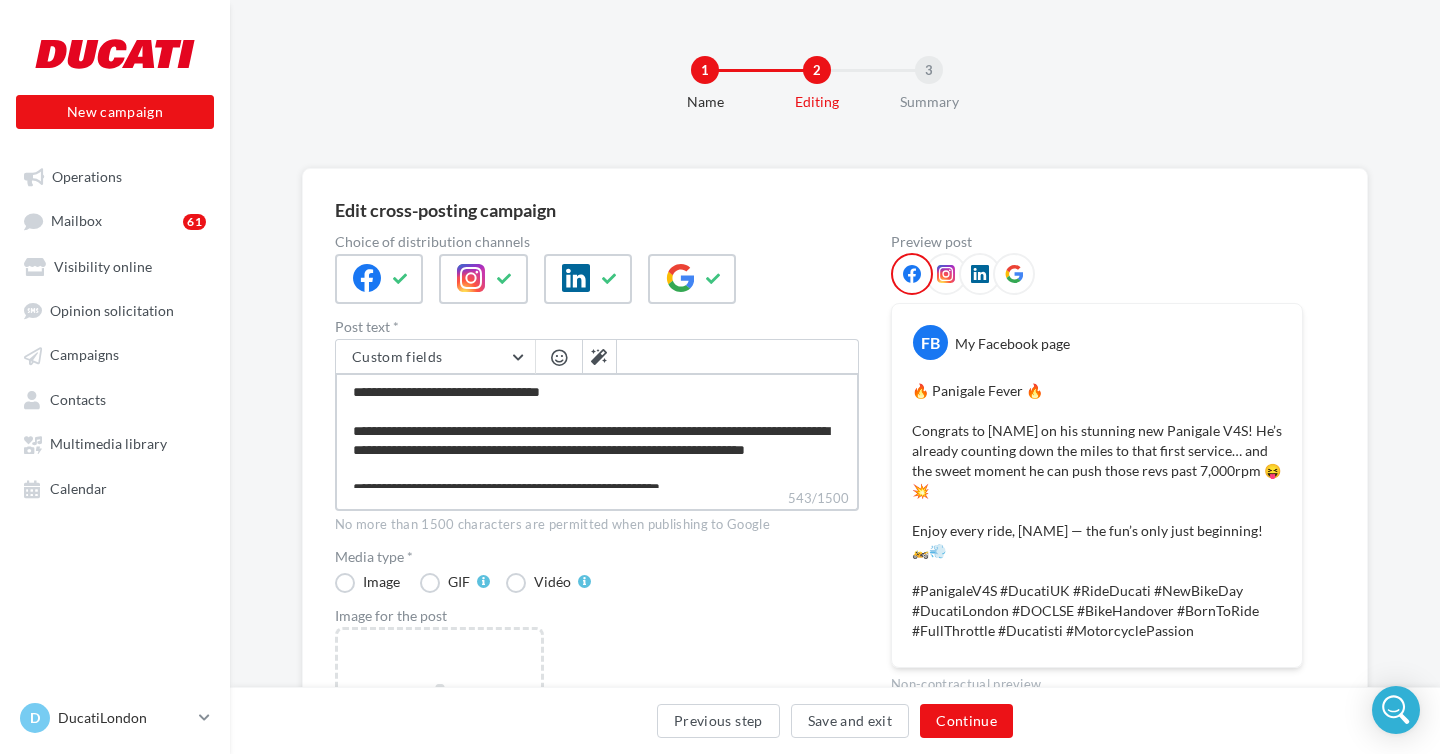 type on "**********" 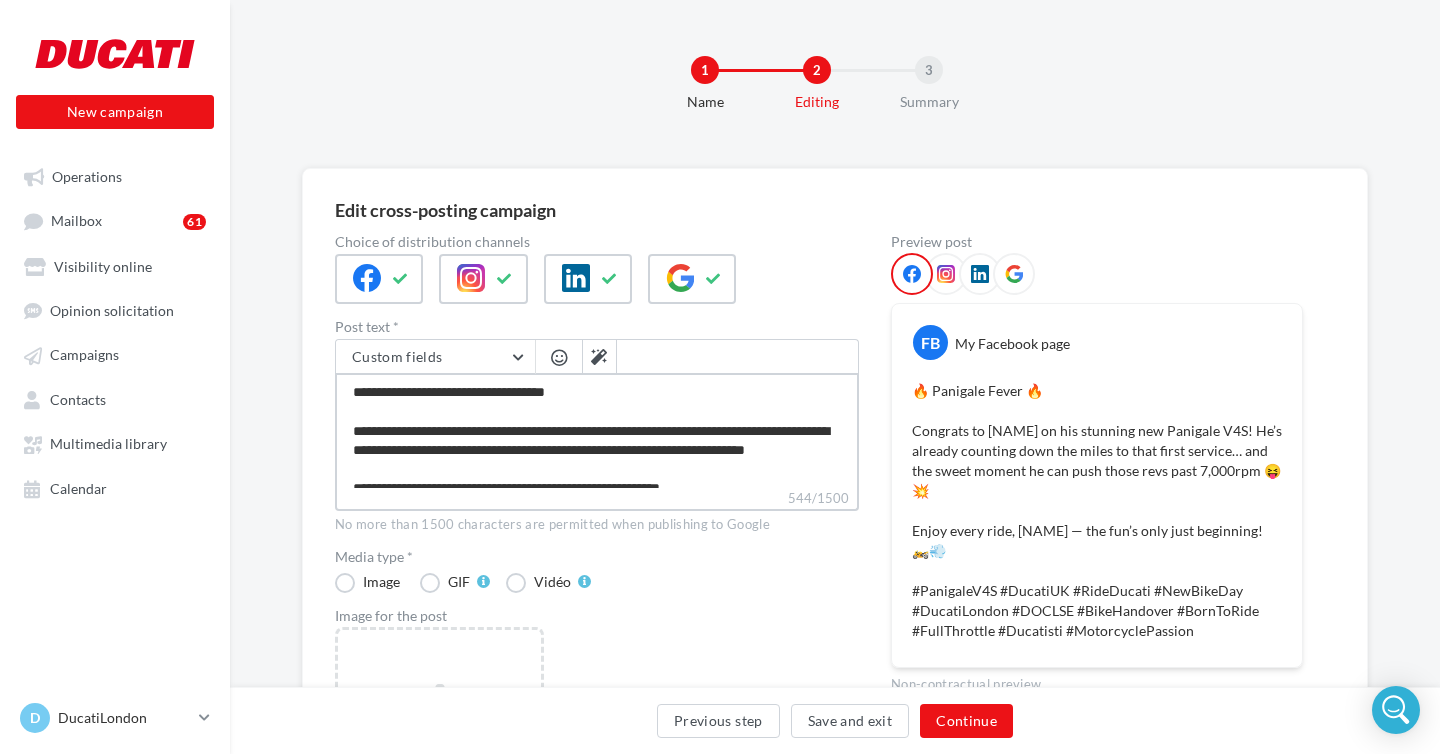 scroll, scrollTop: 32, scrollLeft: 0, axis: vertical 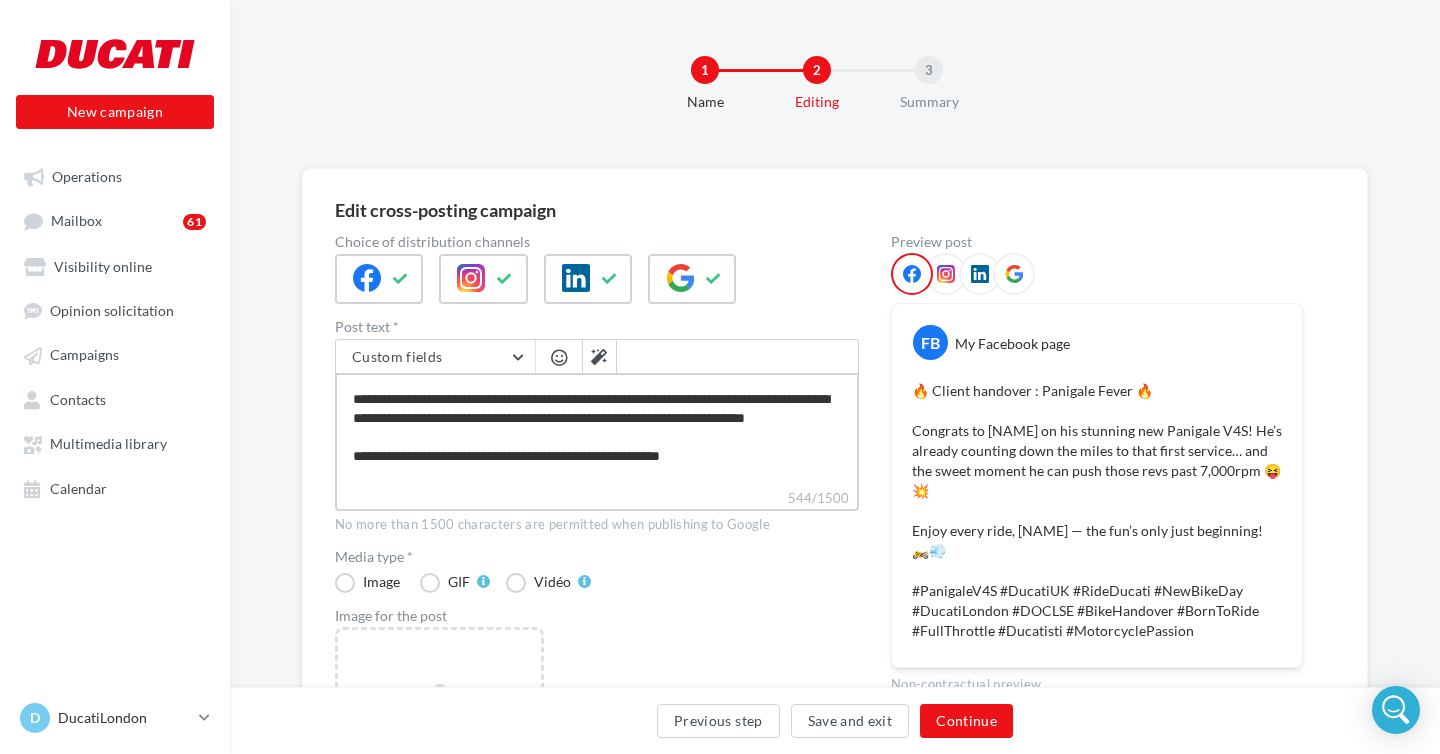 click on "**********" at bounding box center (597, 430) 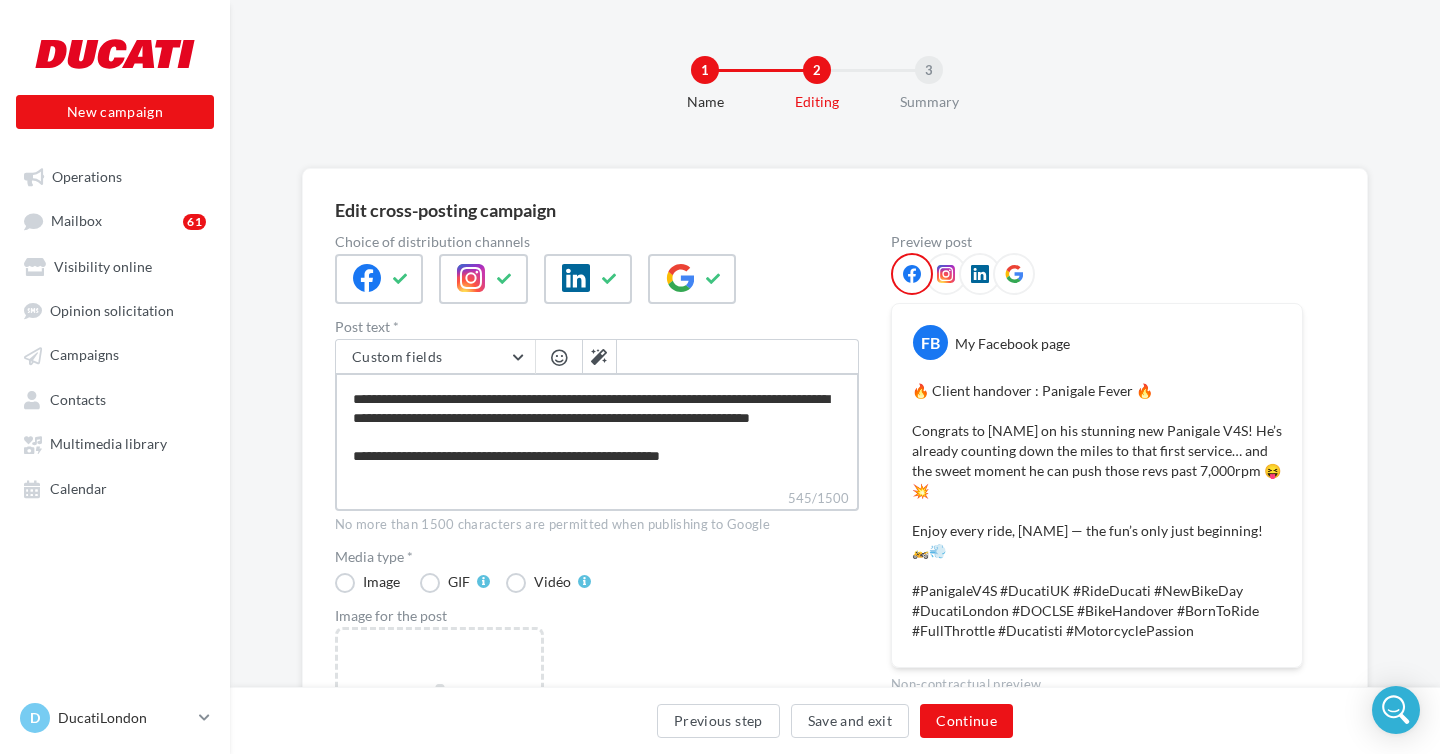 type on "**********" 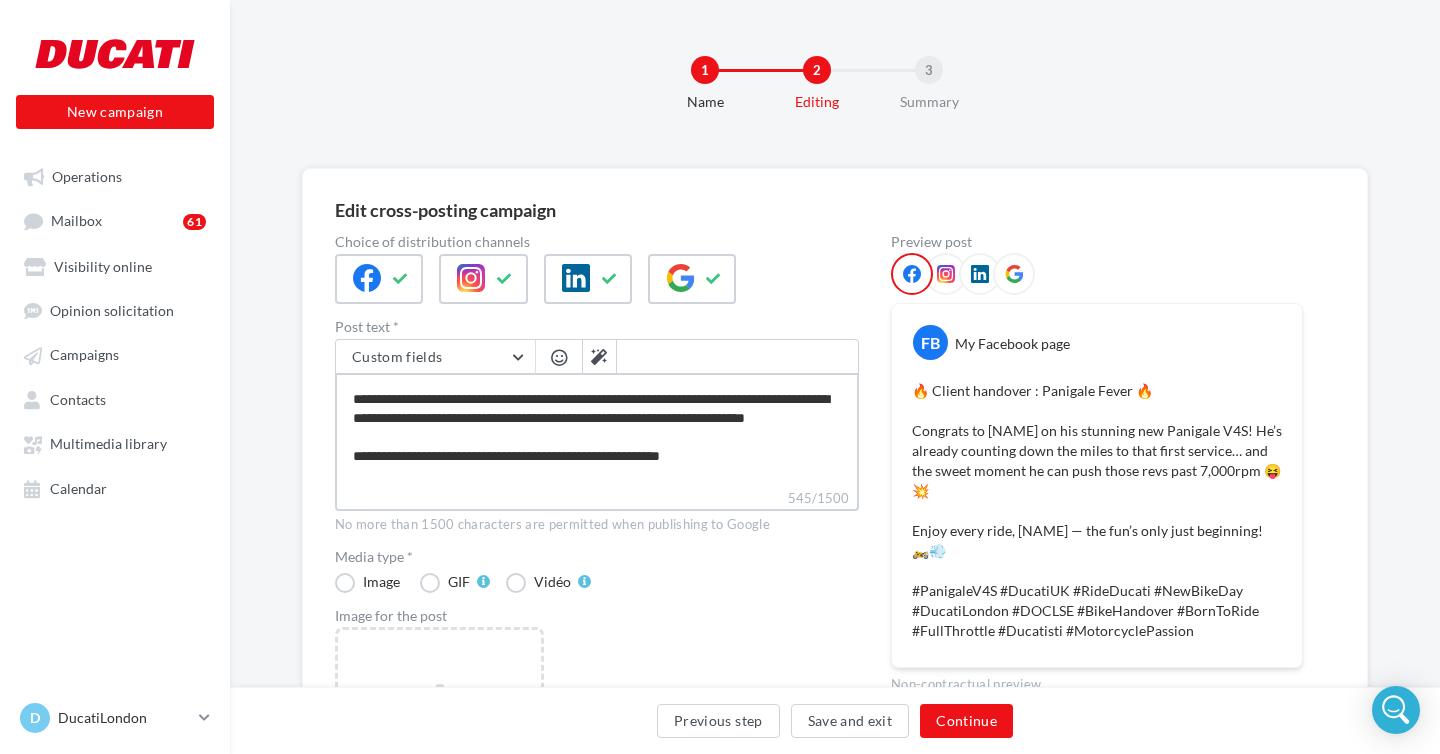 type on "**********" 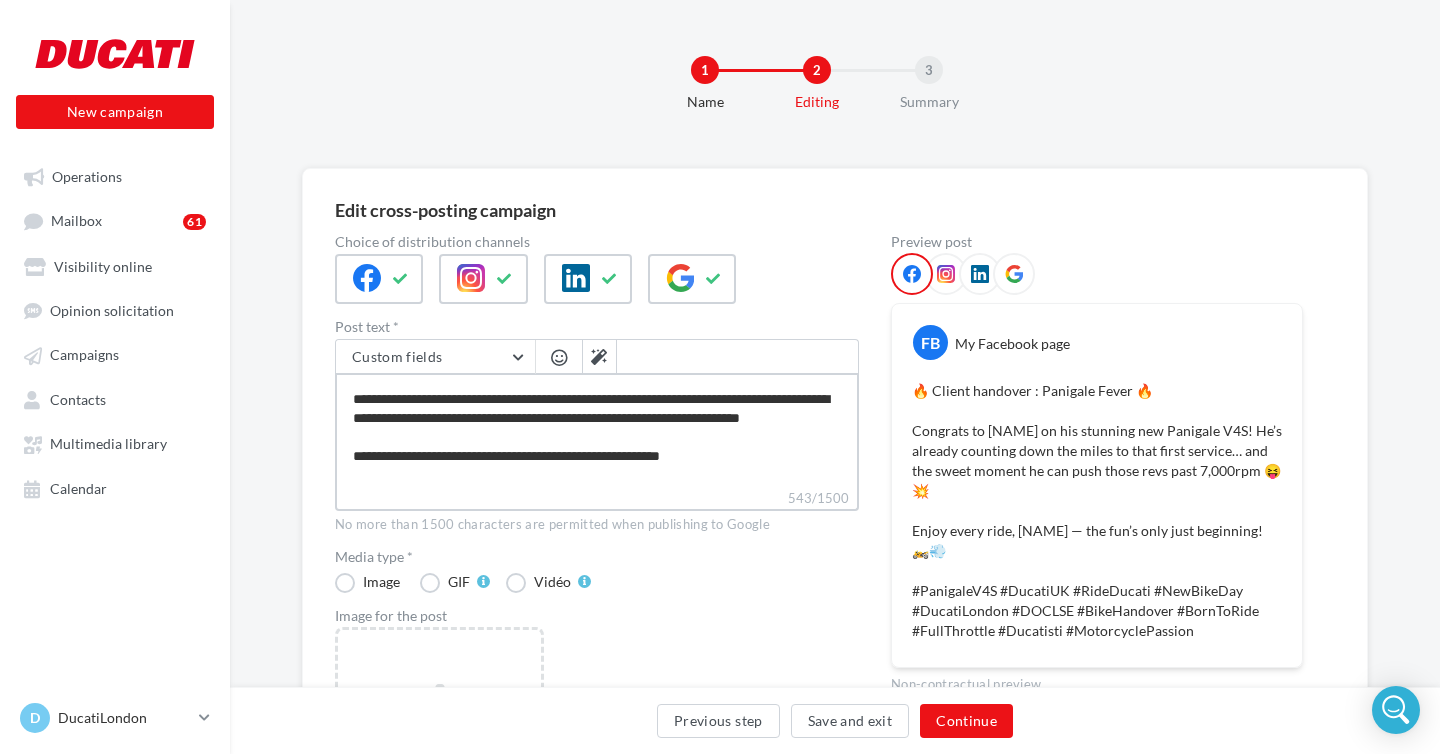 type on "**********" 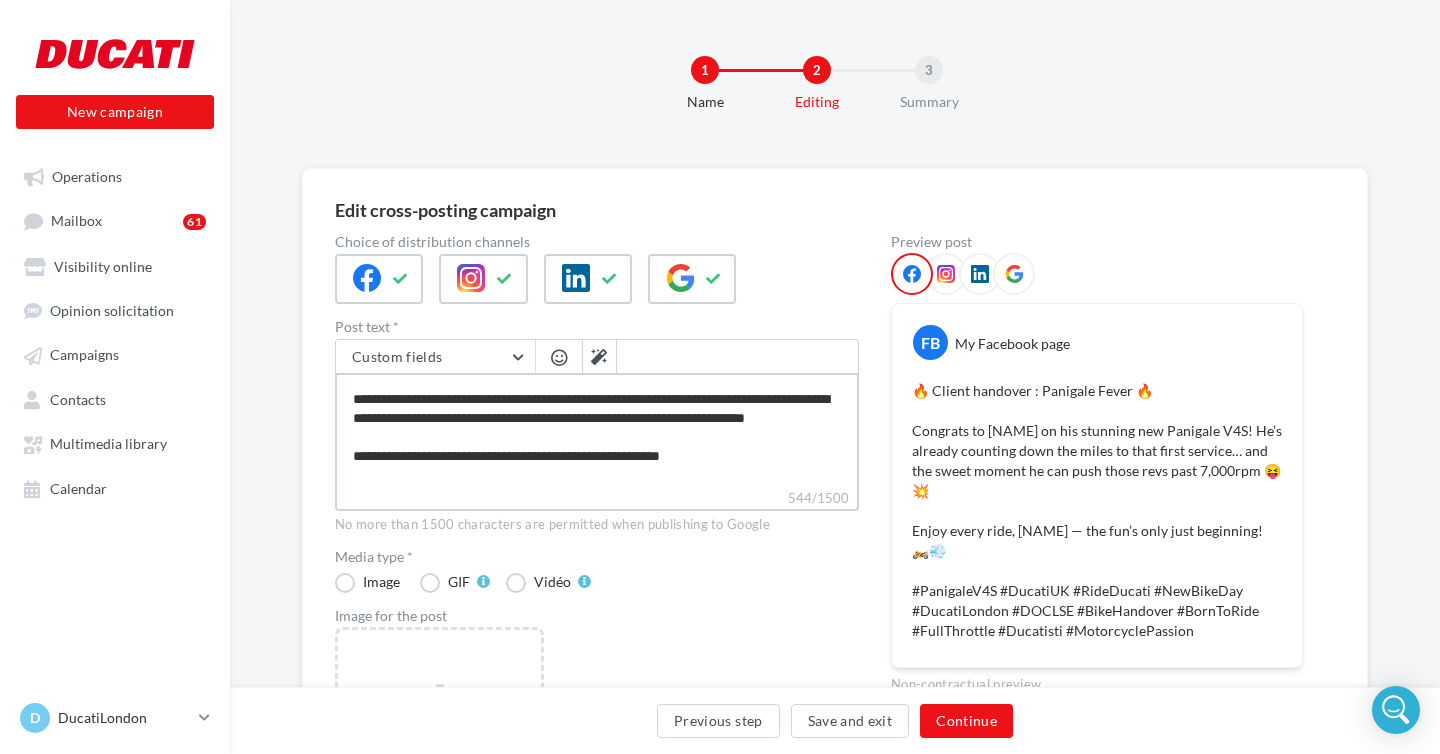 type on "**********" 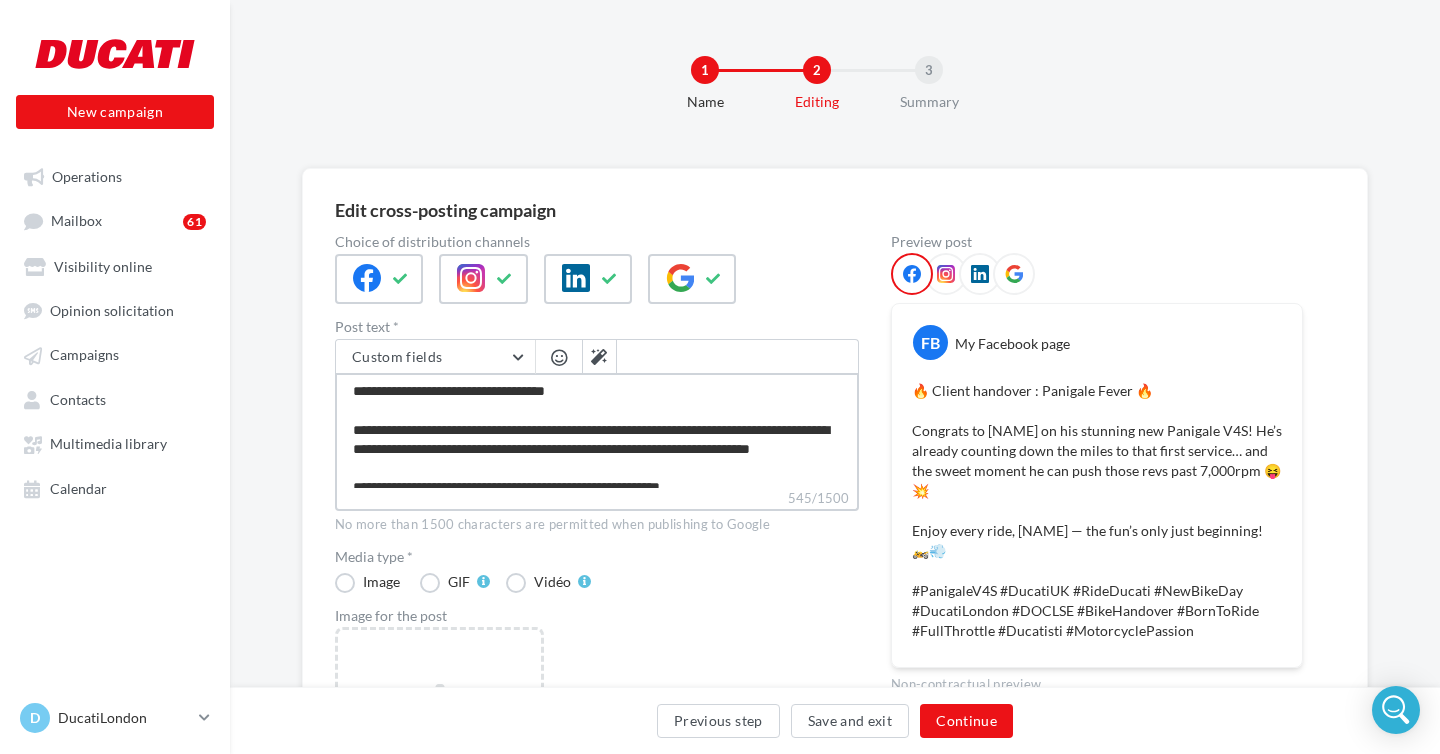 scroll, scrollTop: 28, scrollLeft: 0, axis: vertical 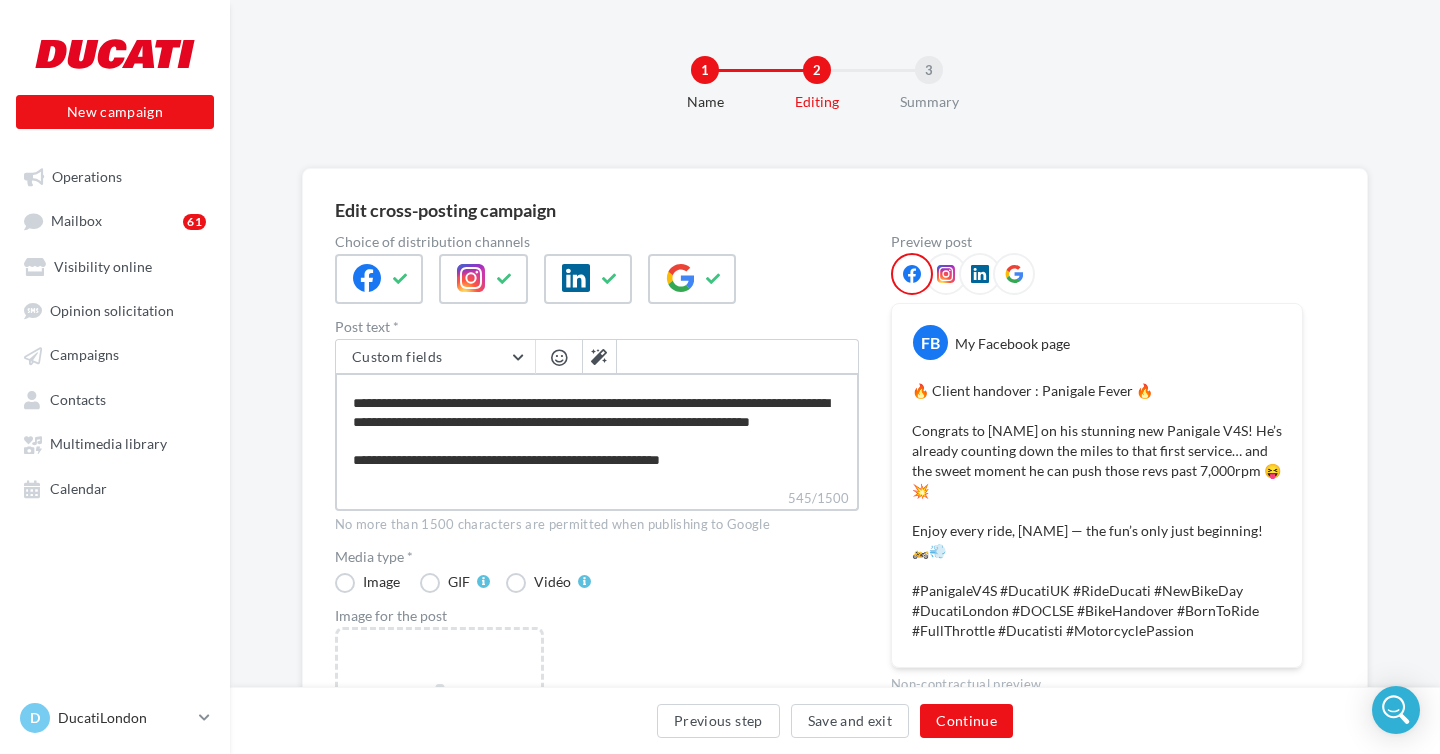 click on "**********" at bounding box center (597, 430) 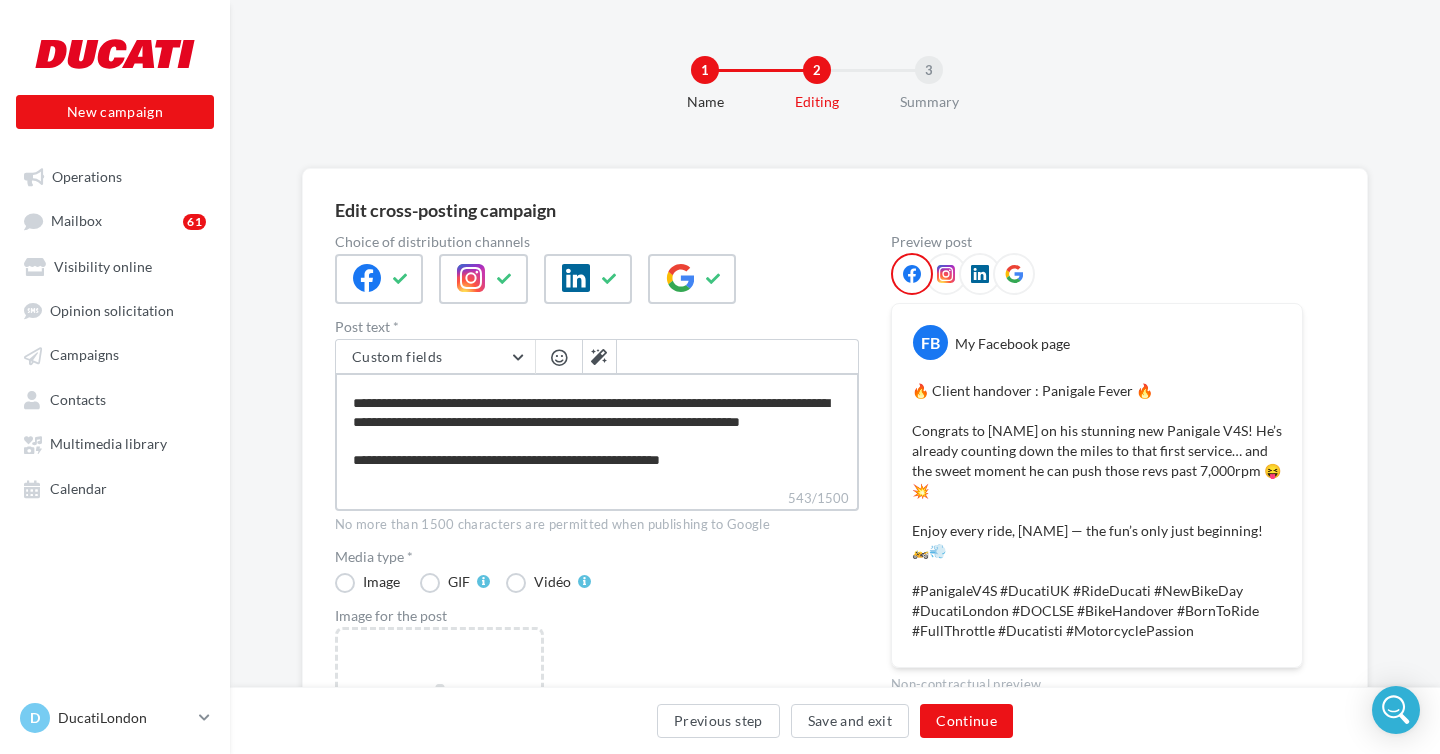 click on "**********" at bounding box center (597, 430) 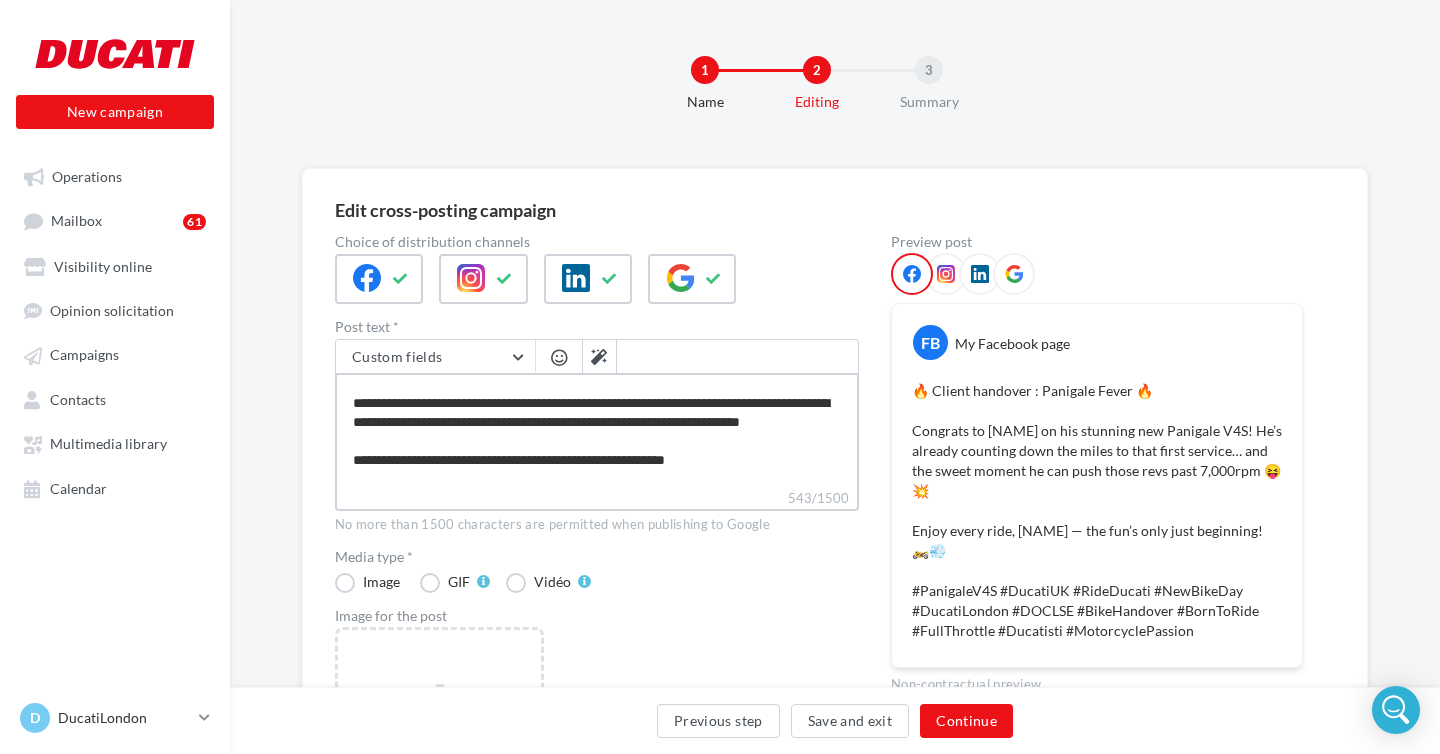 scroll, scrollTop: 28, scrollLeft: 0, axis: vertical 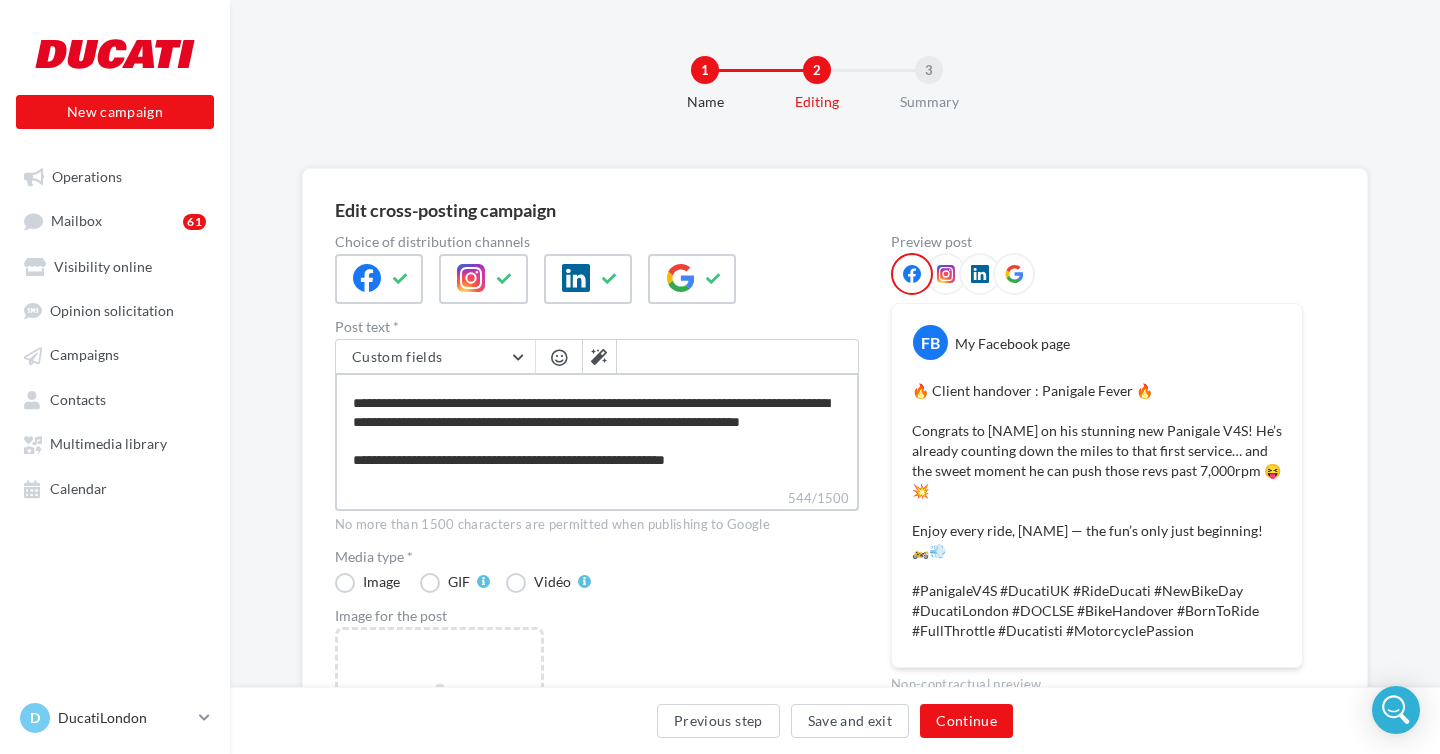 type on "**********" 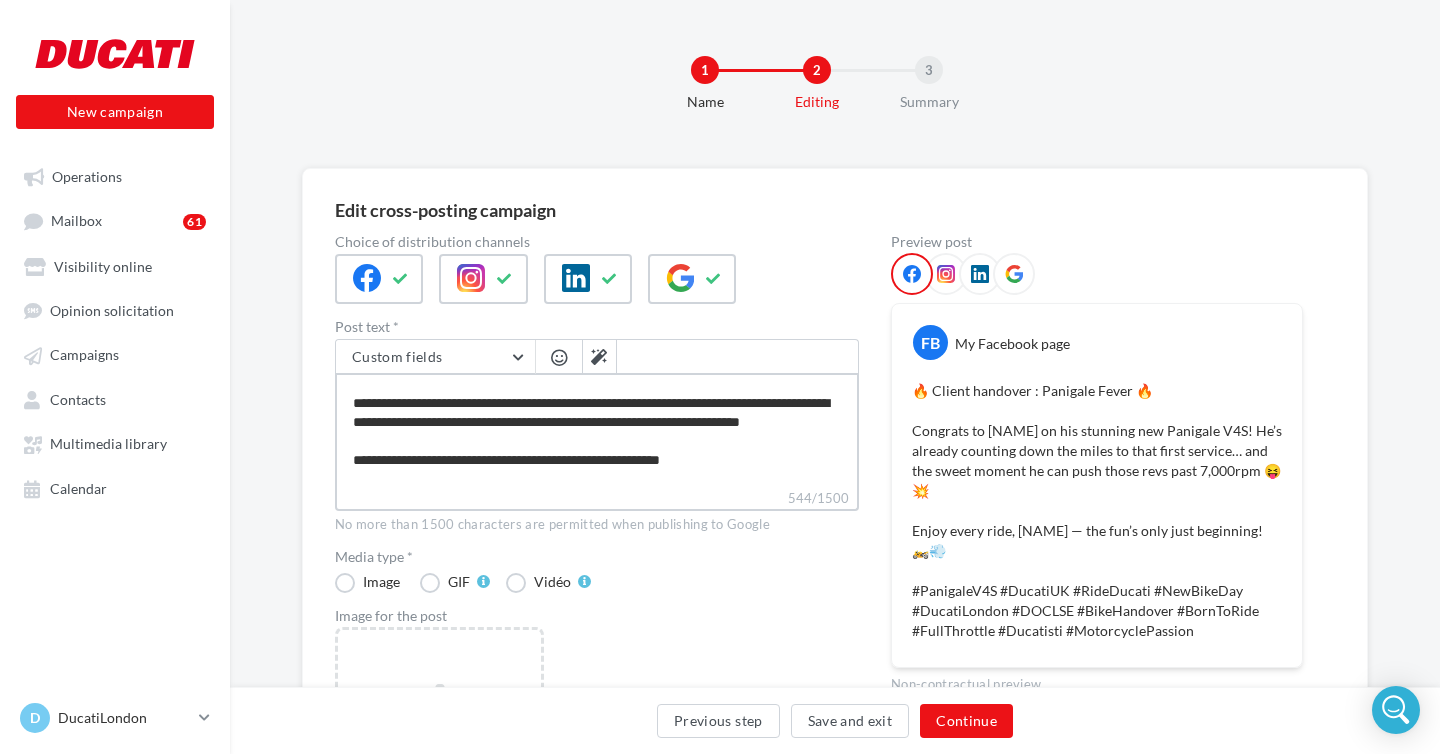 type on "**********" 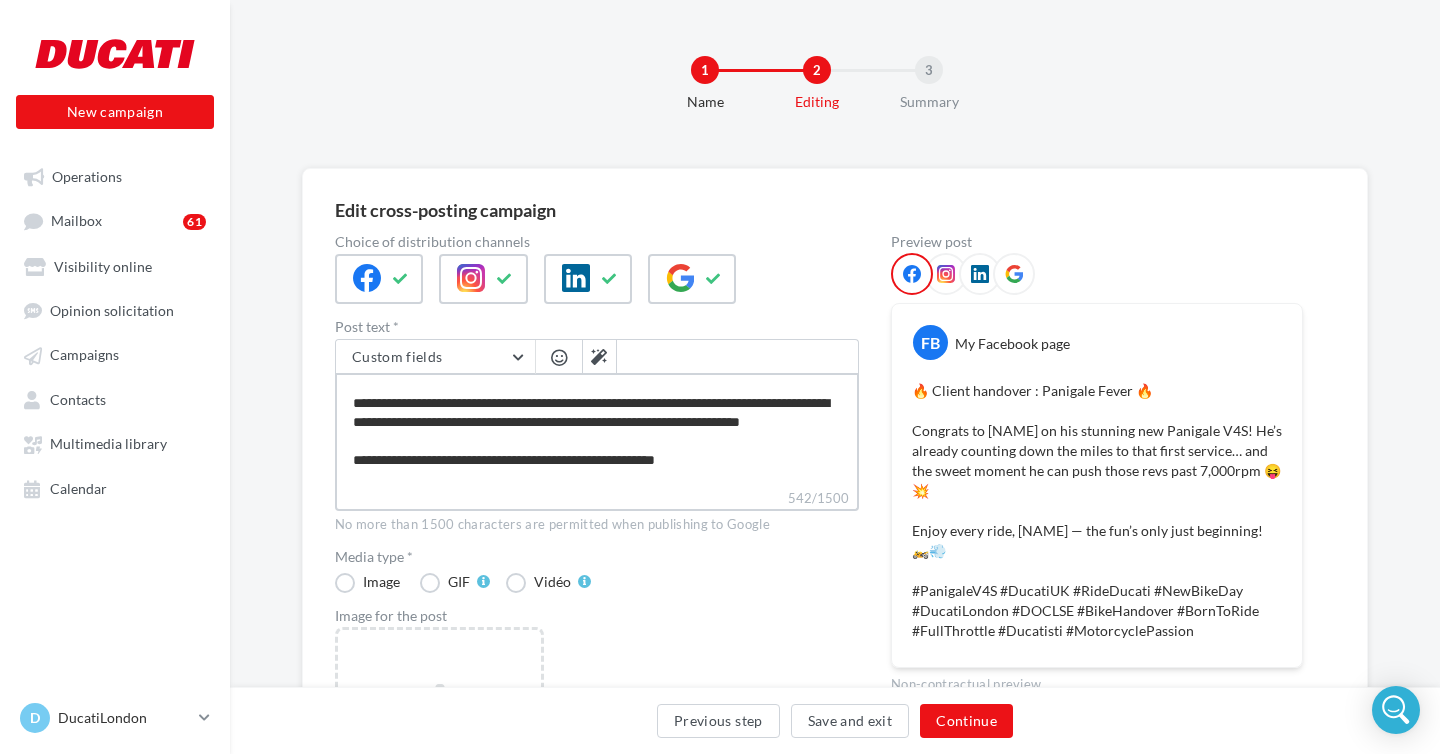 type on "**********" 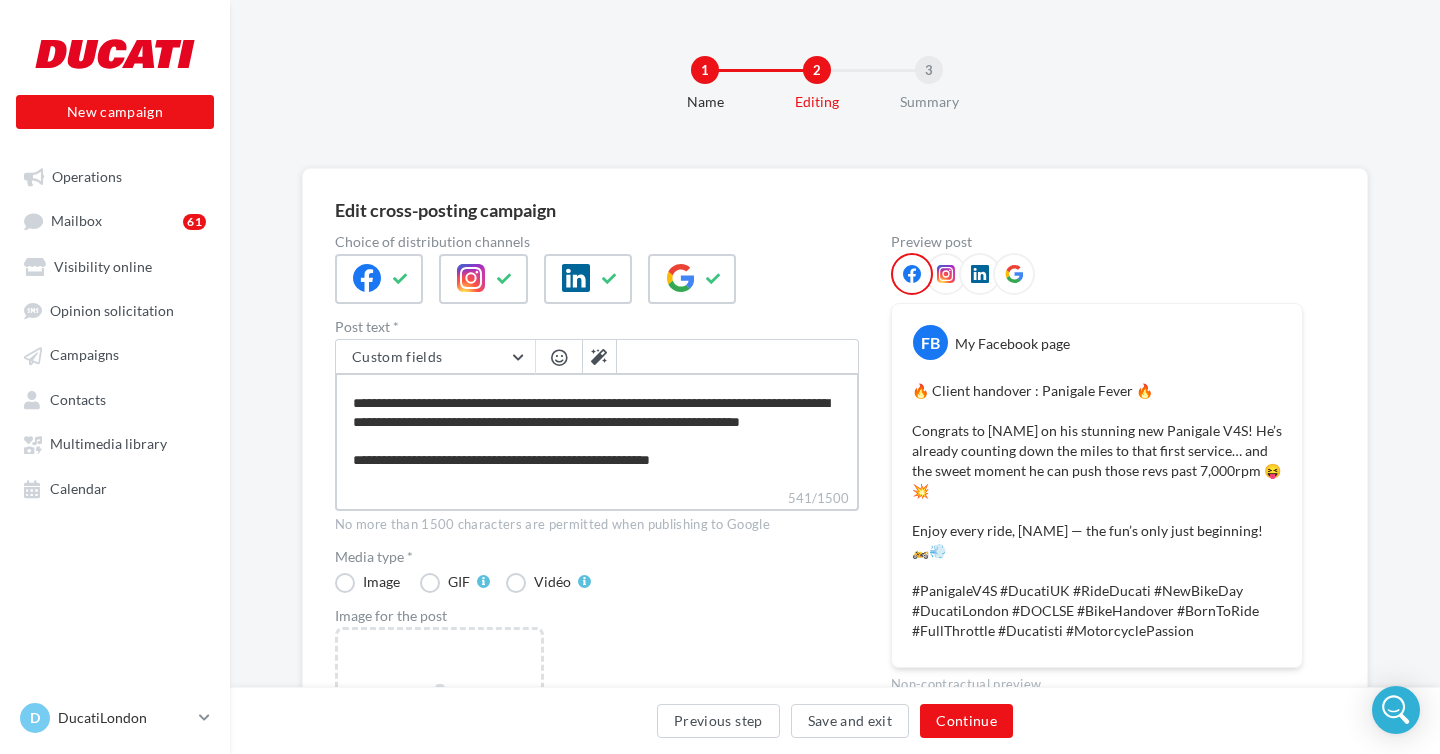 type on "**********" 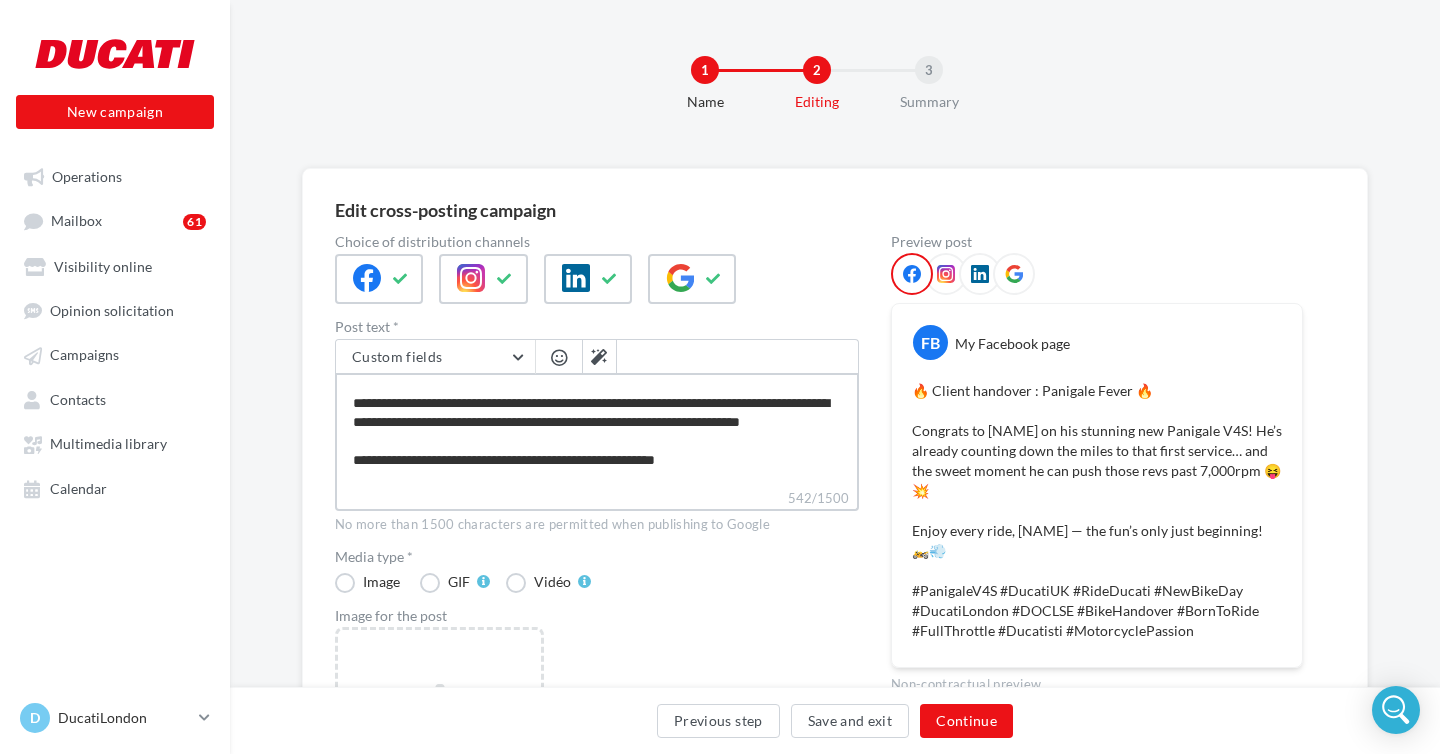 type on "**********" 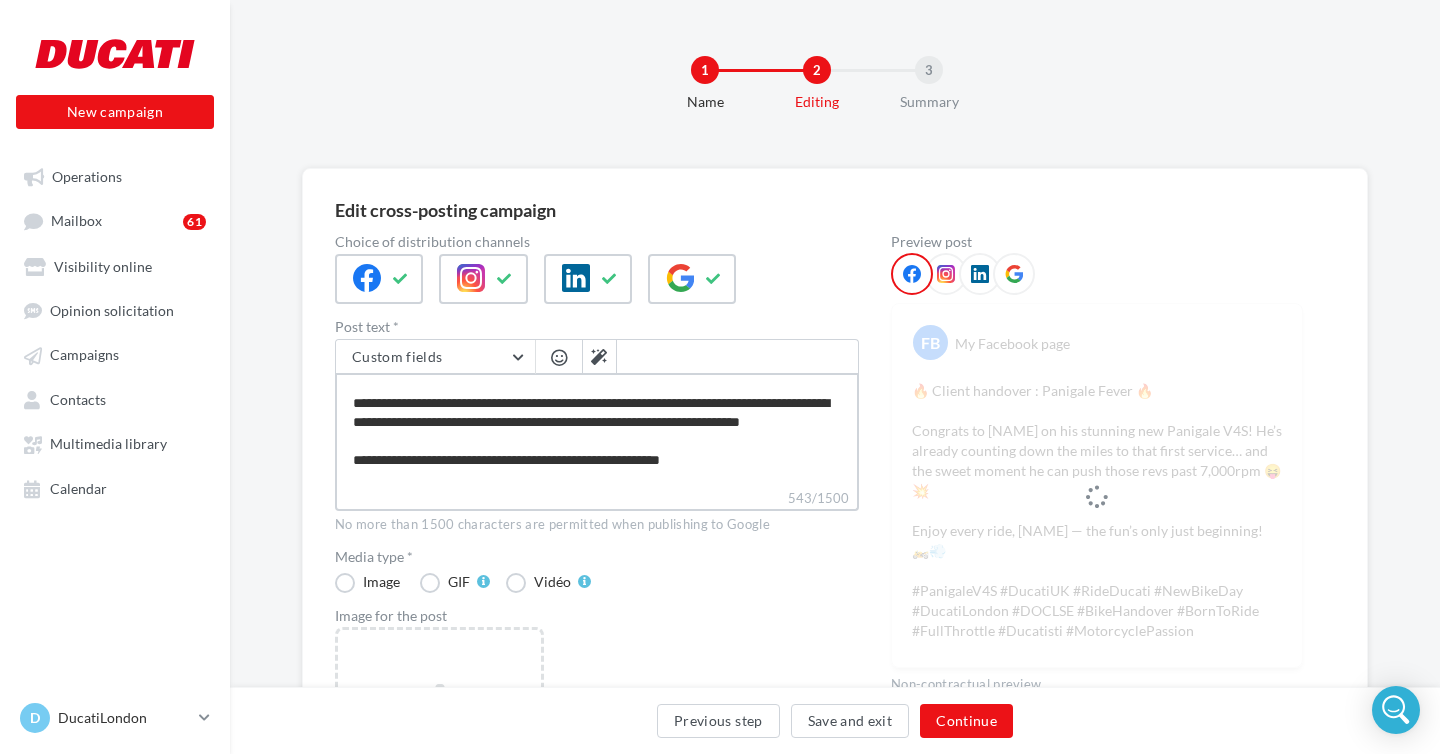 type on "**********" 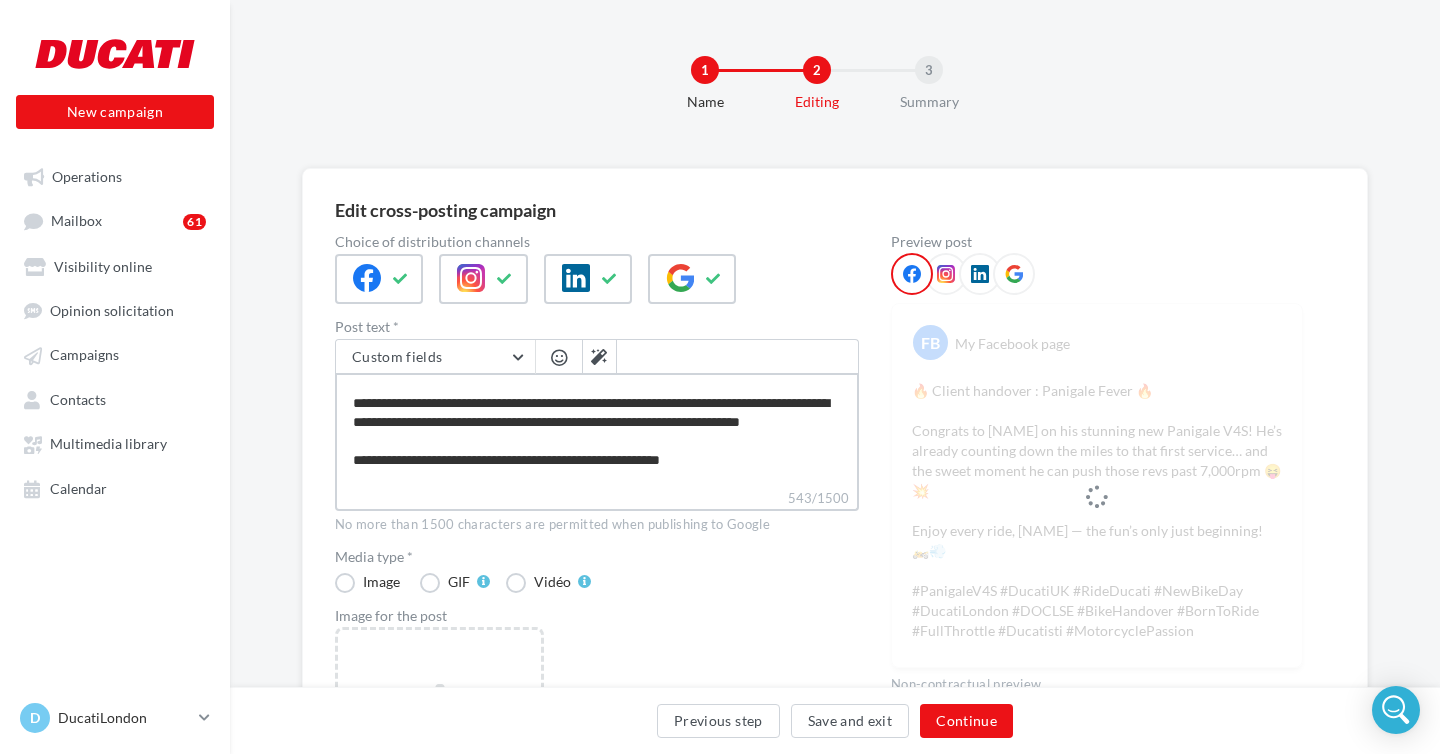 type on "**********" 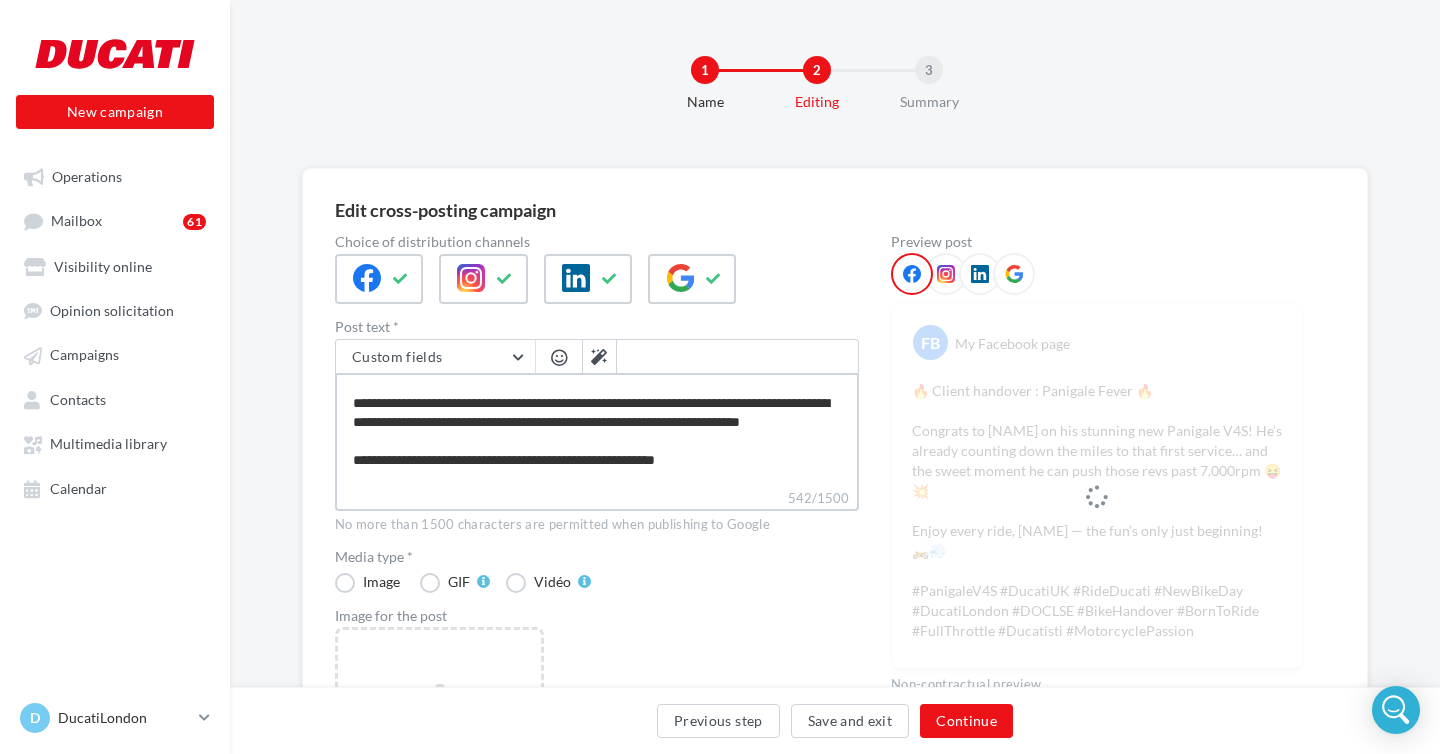 type on "**********" 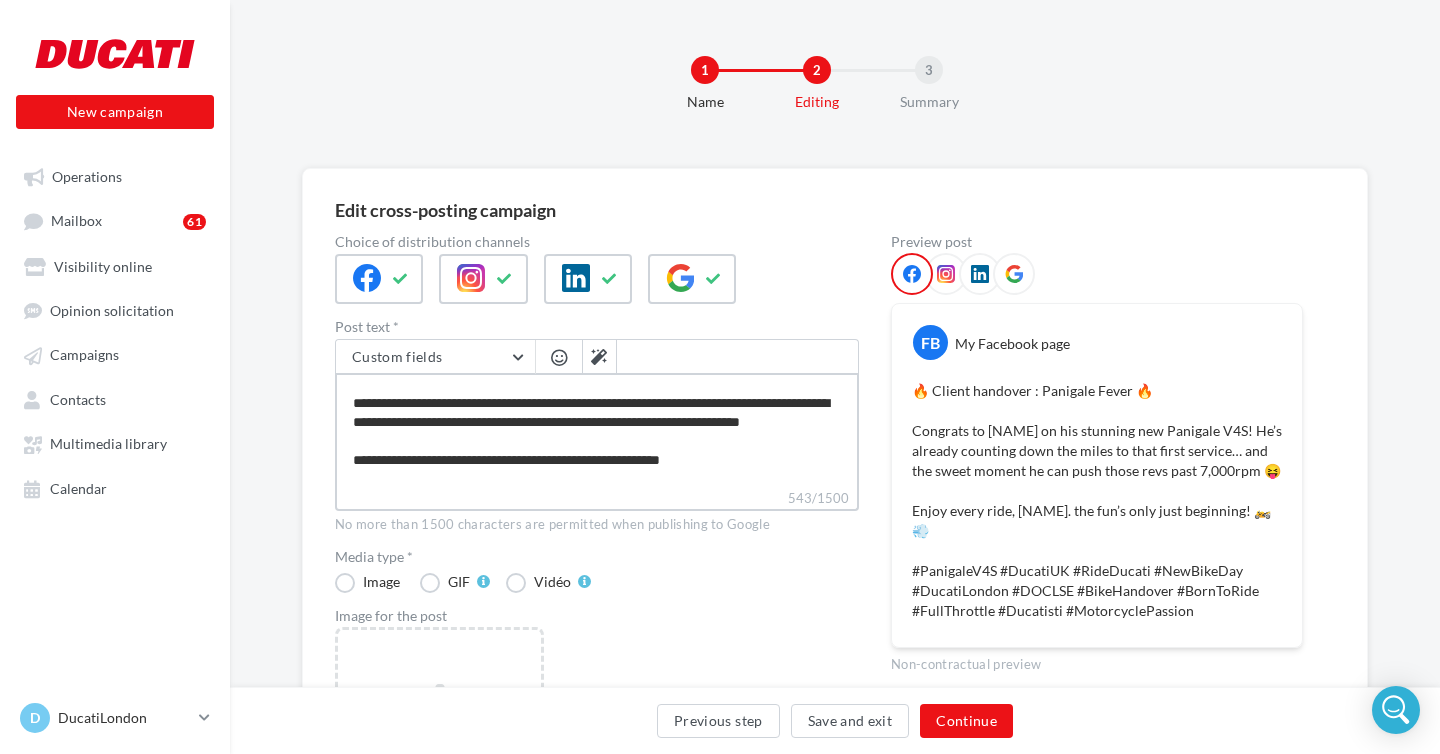 click on "**********" at bounding box center [597, 430] 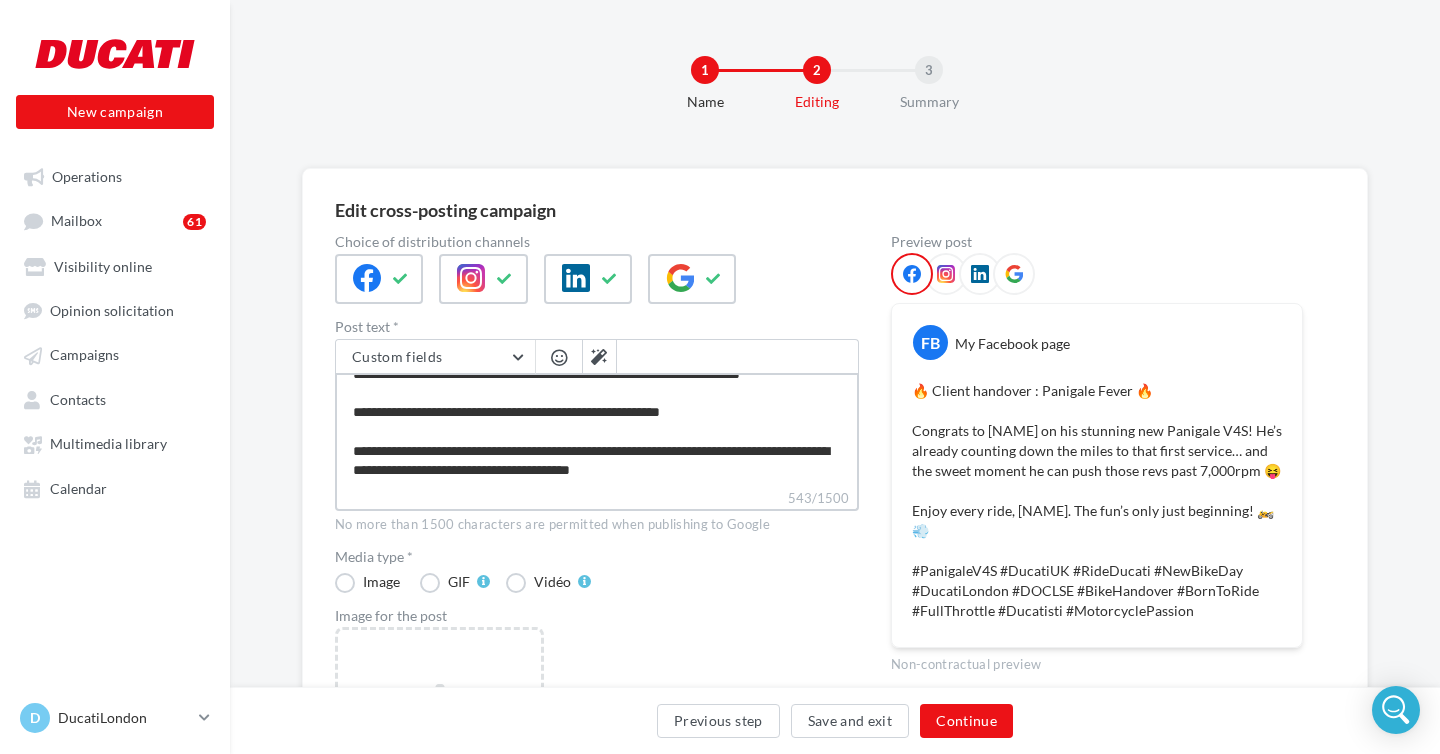 click on "**********" at bounding box center (597, 430) 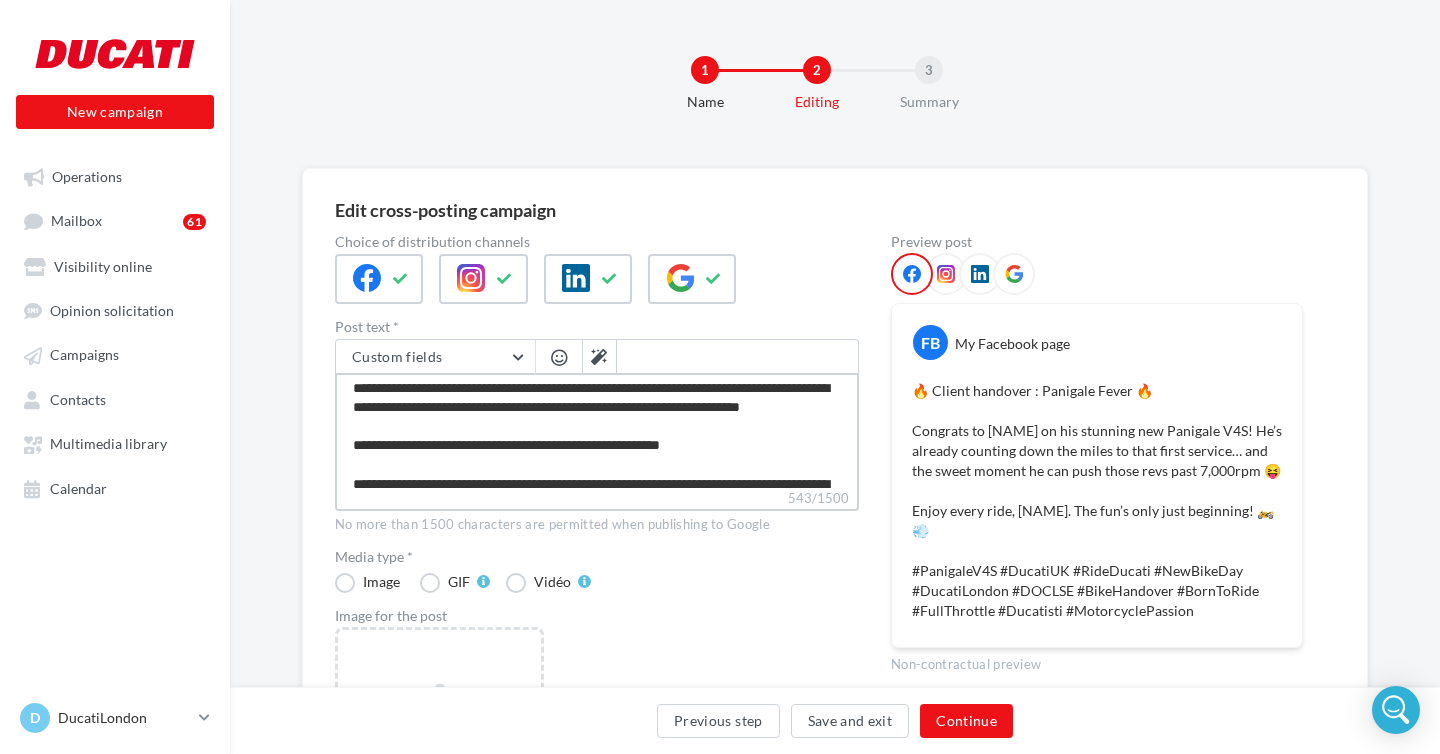 scroll, scrollTop: 115, scrollLeft: 0, axis: vertical 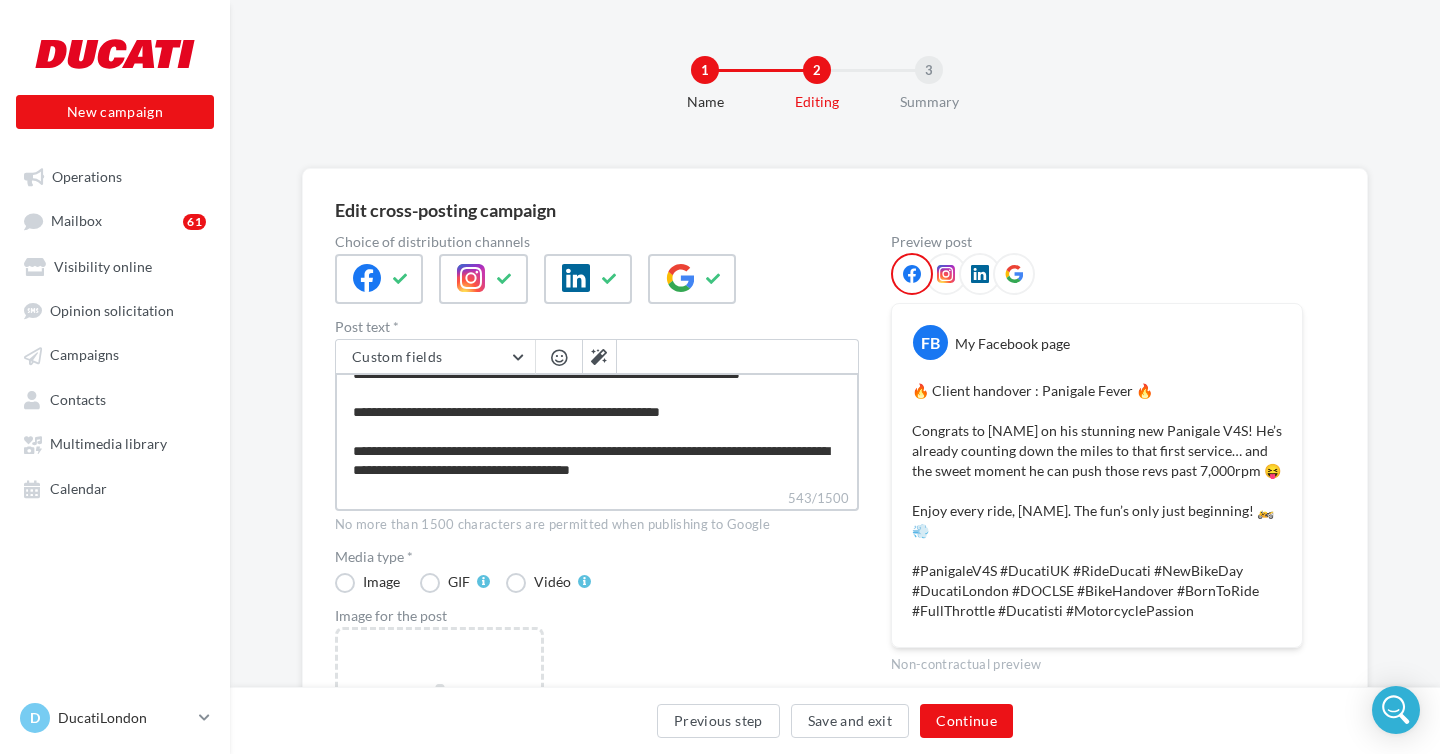 type on "**********" 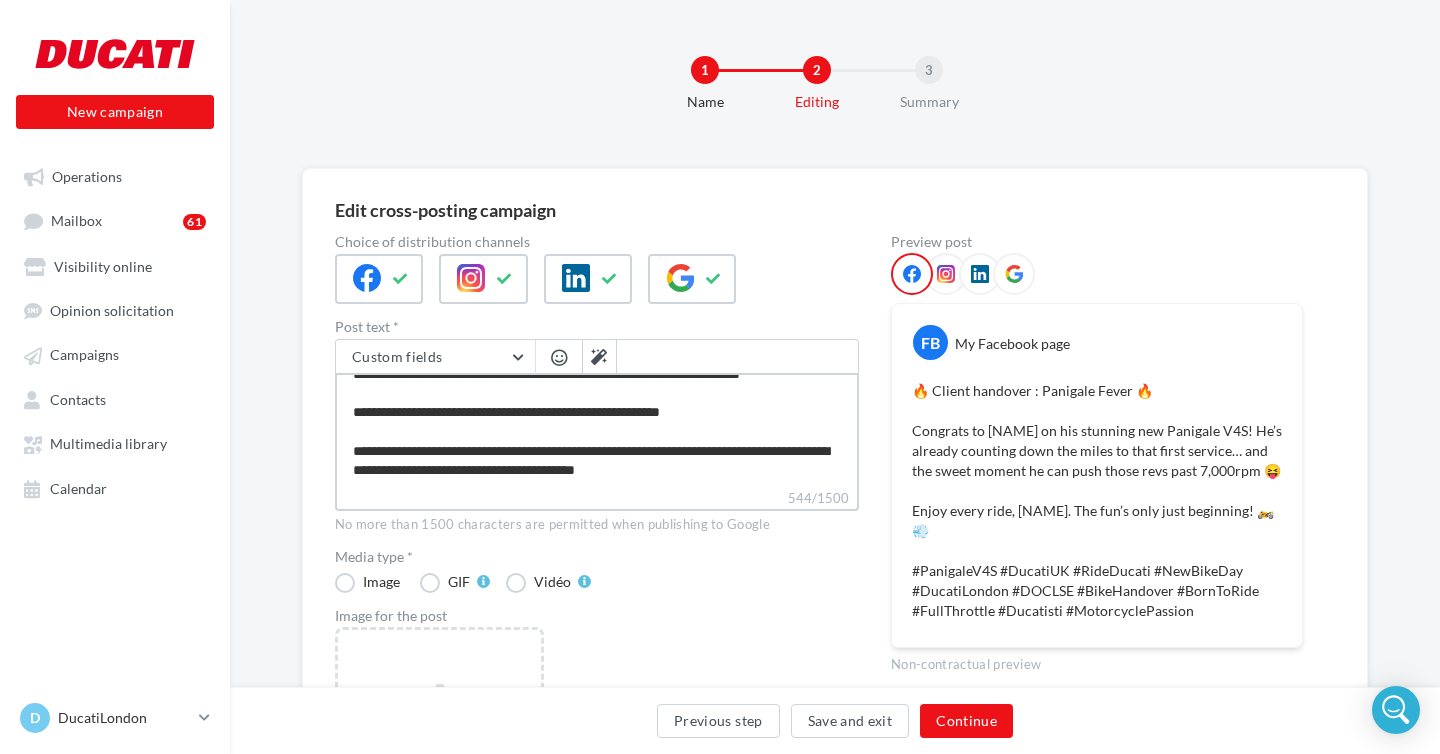 type on "**********" 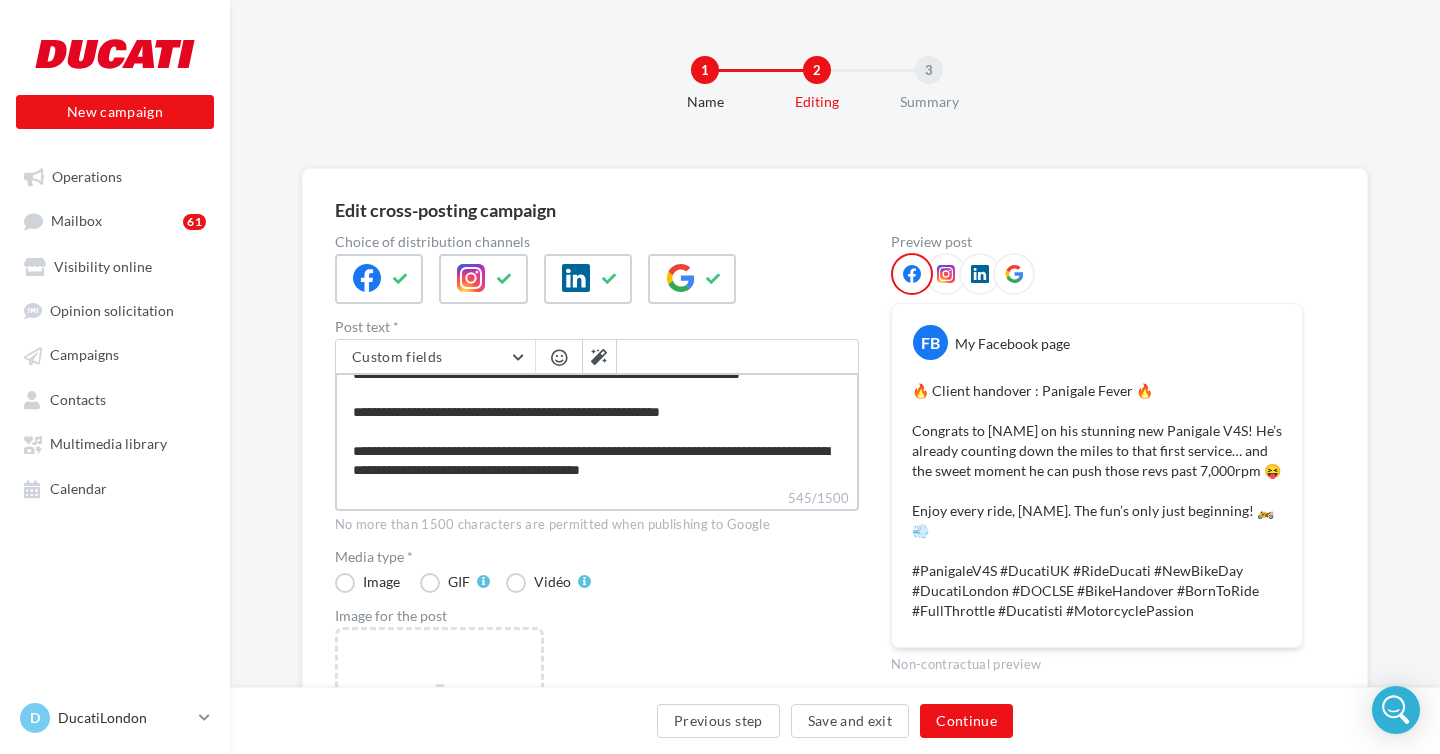 type on "**********" 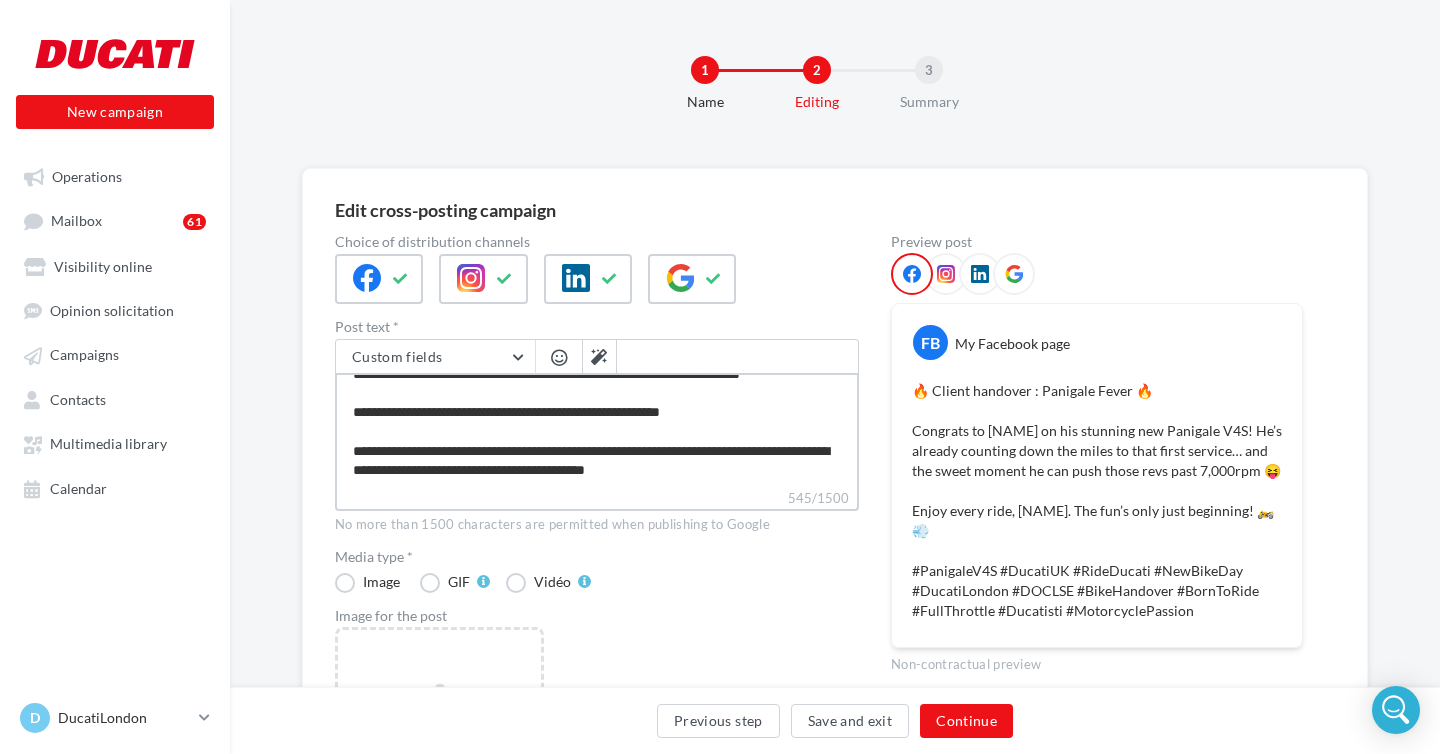 type on "**********" 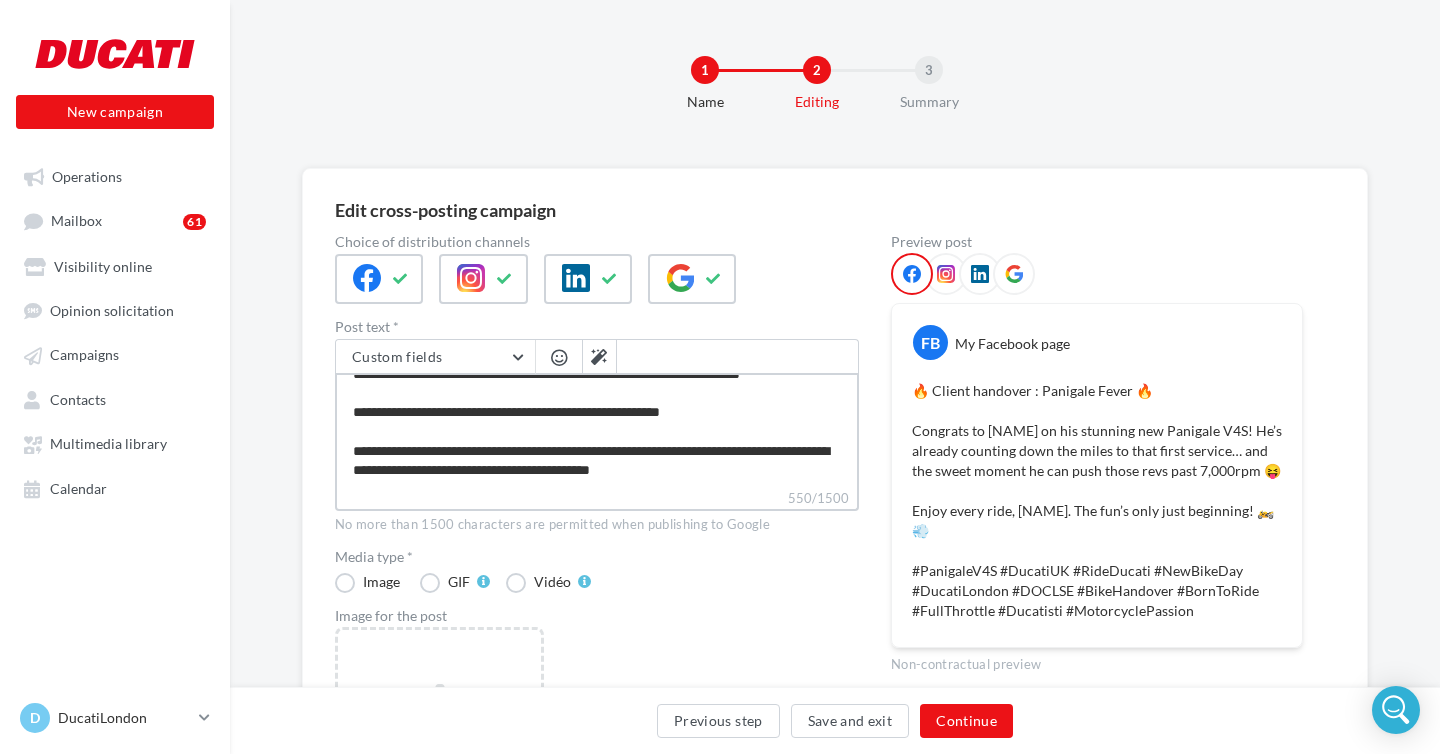 type on "**********" 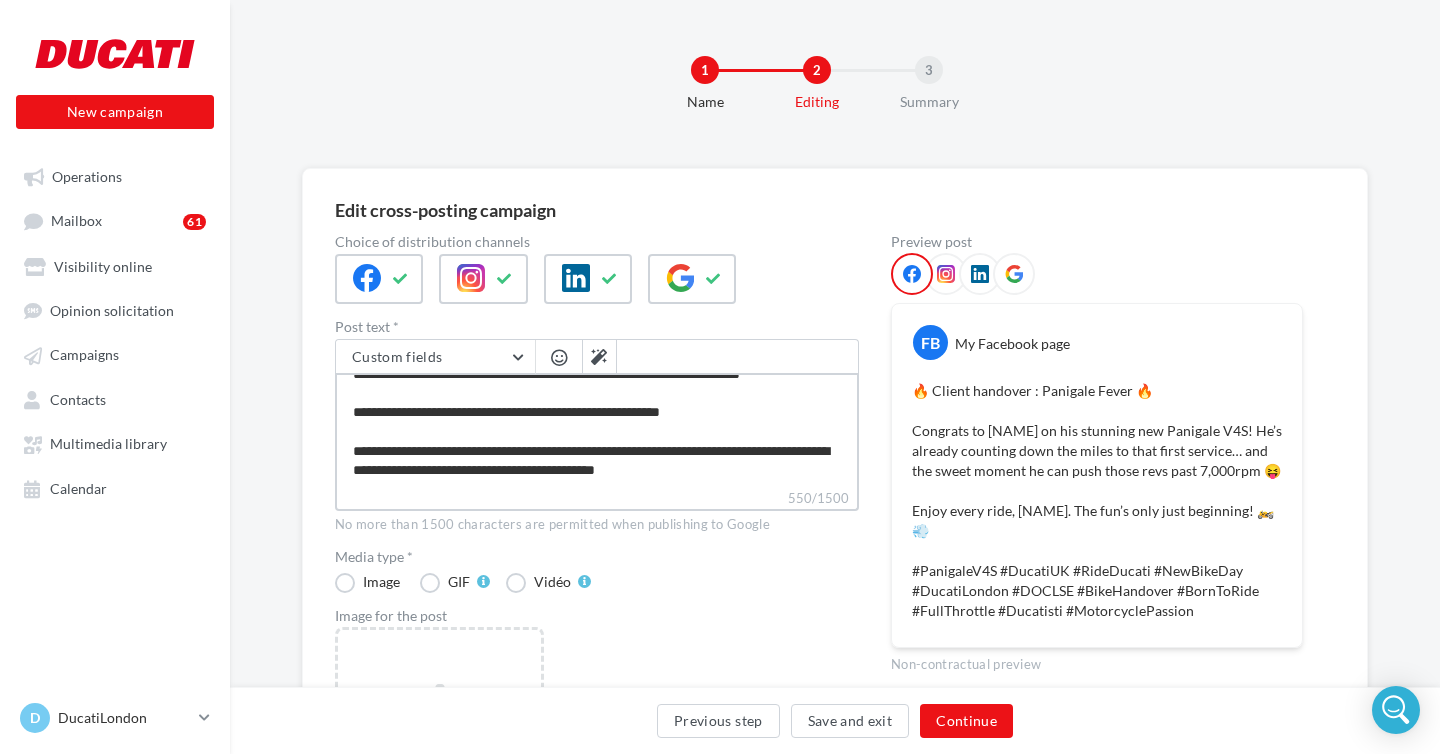 type on "**********" 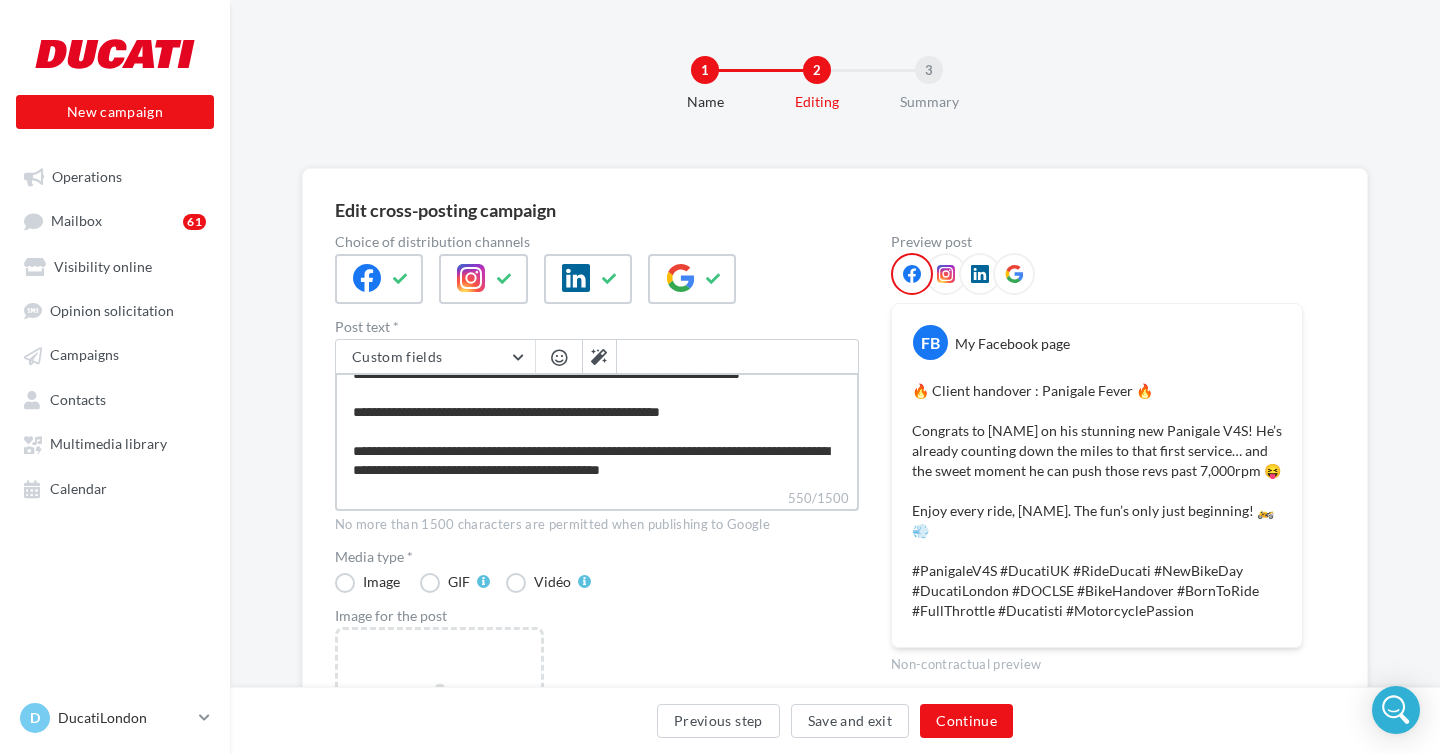 type on "**********" 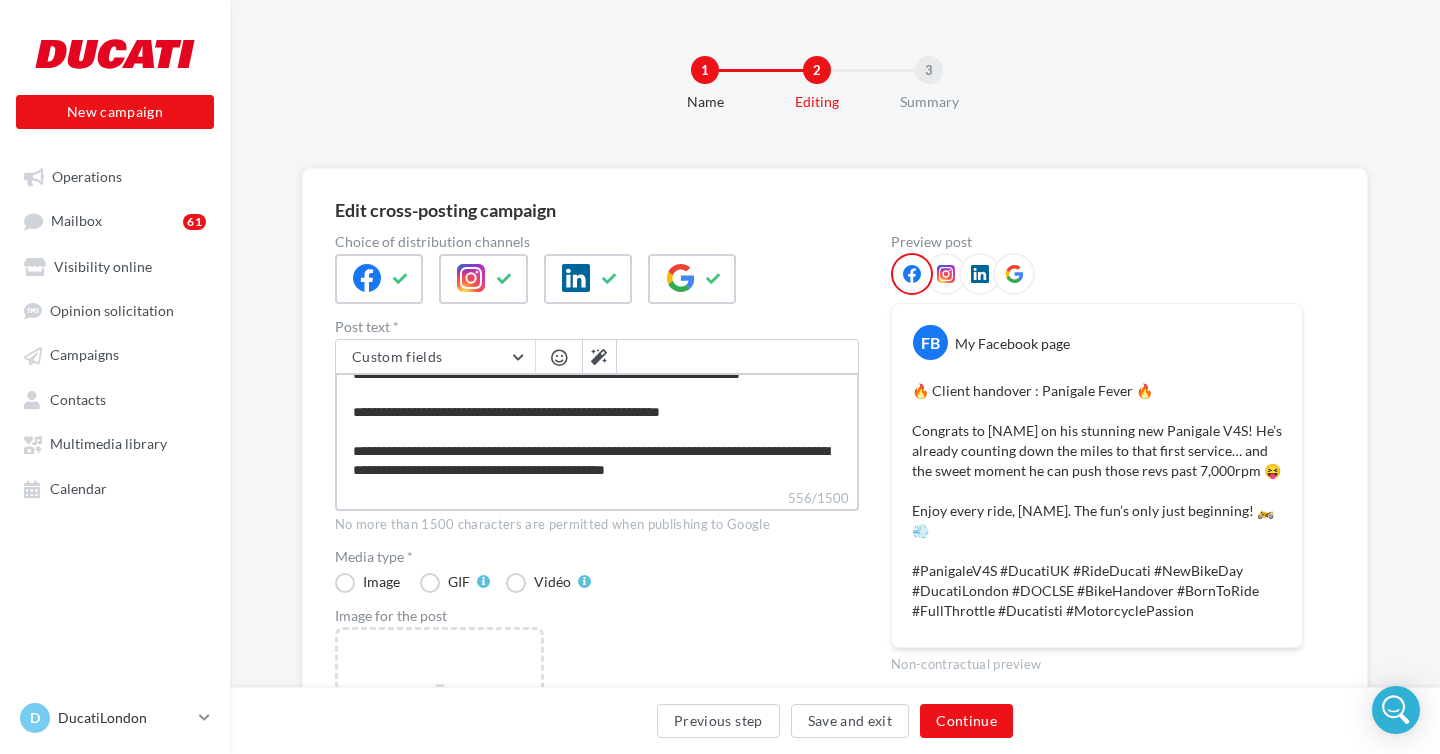 type on "**********" 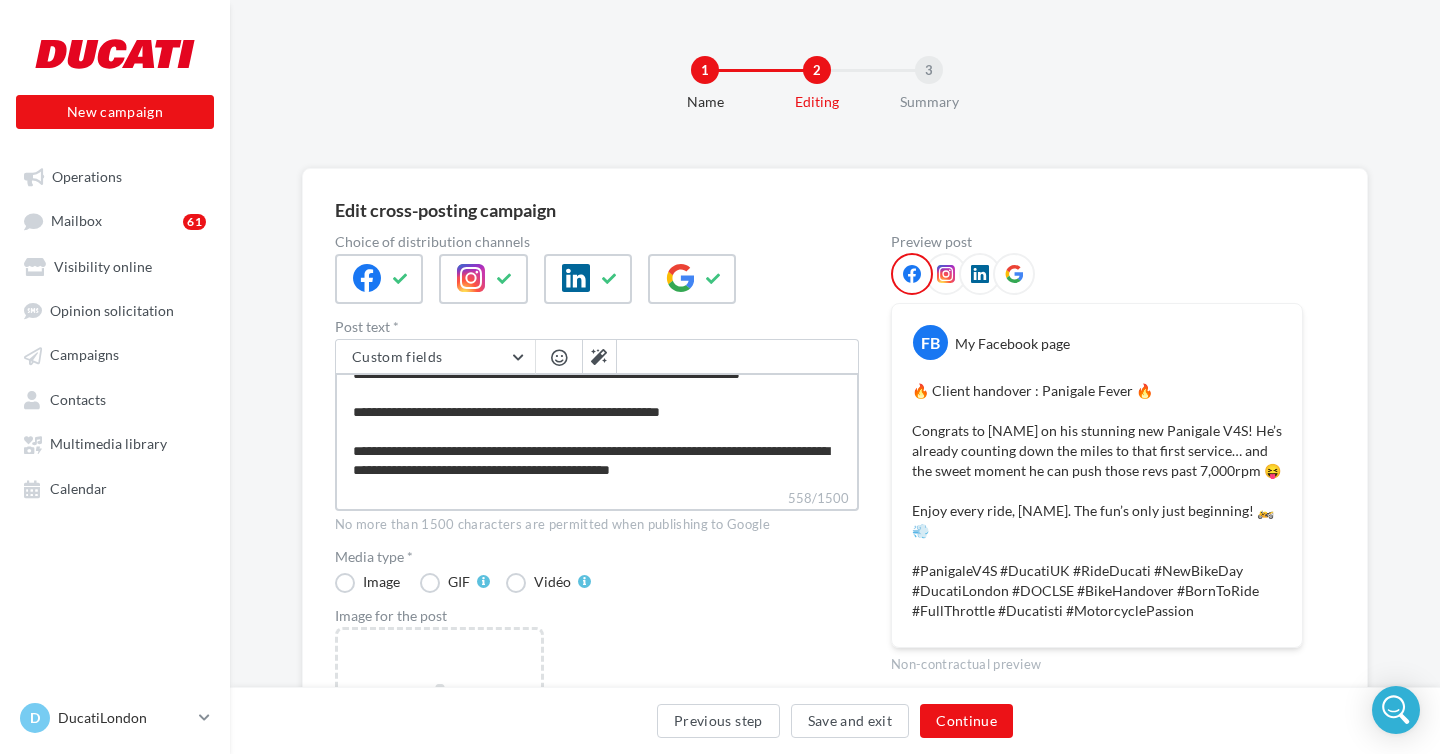 type on "**********" 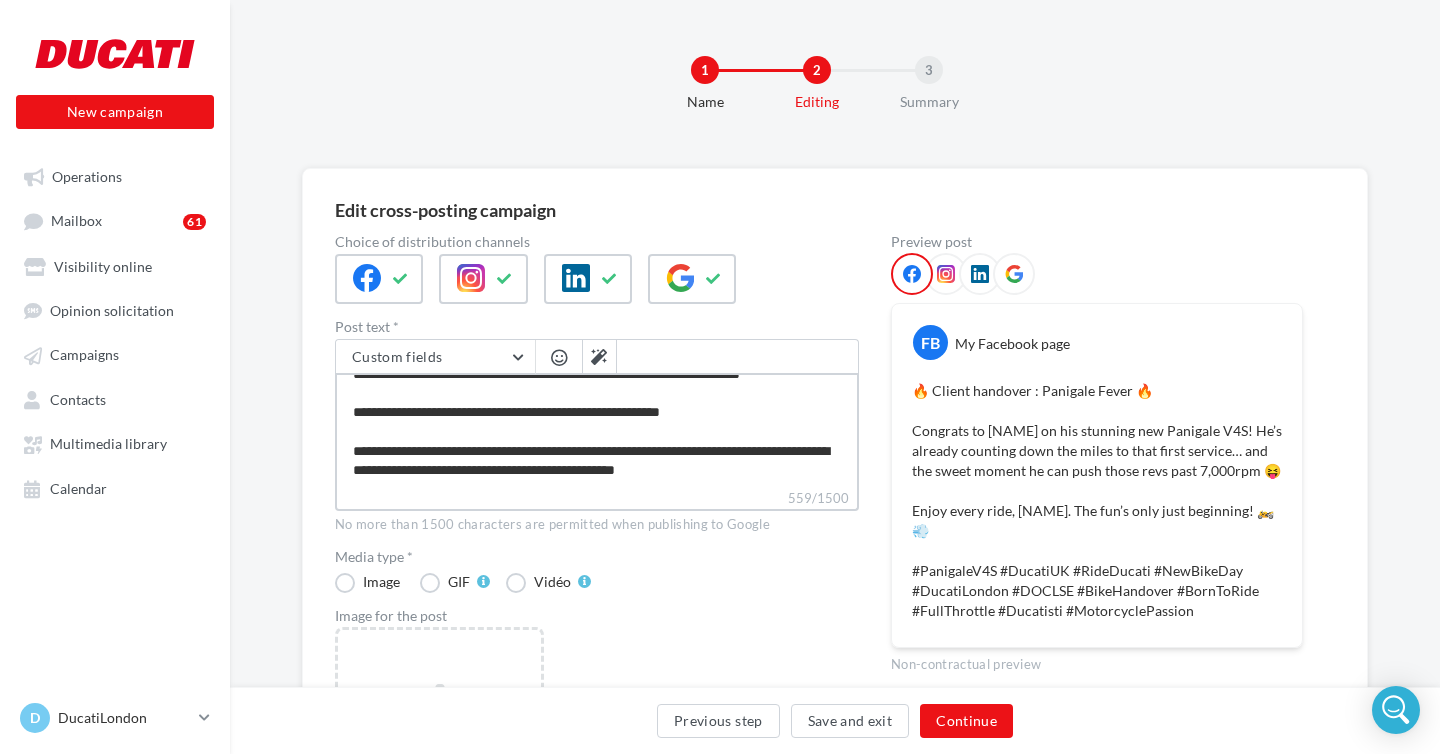 type on "**********" 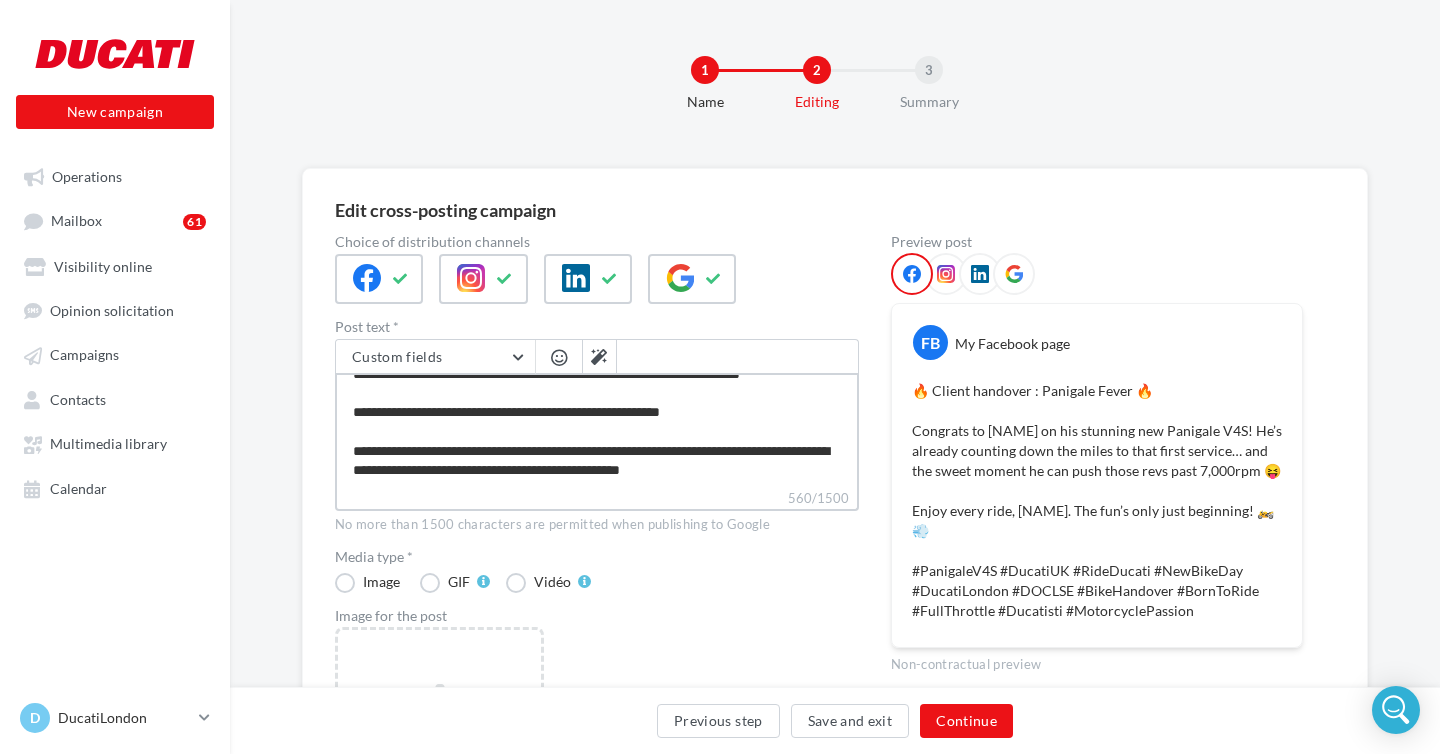 type on "**********" 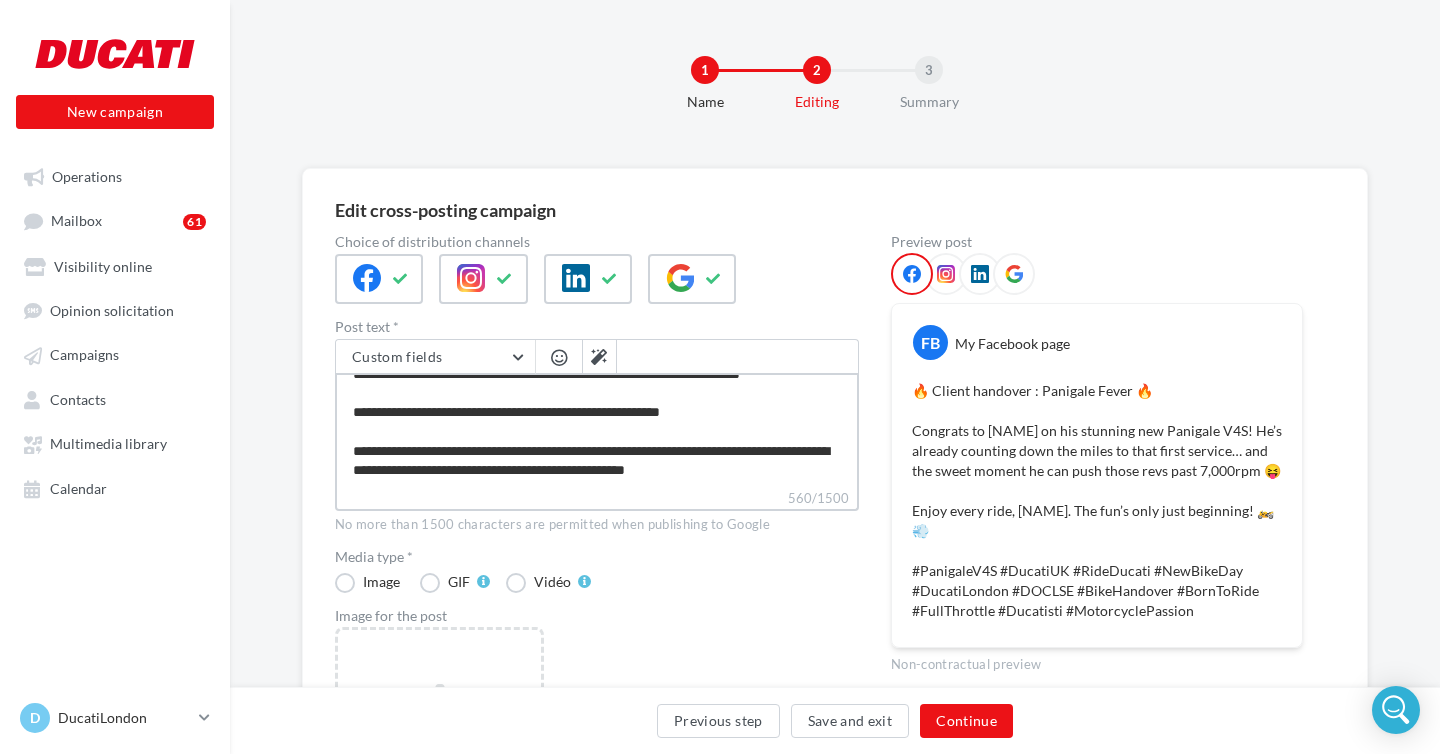 type on "**********" 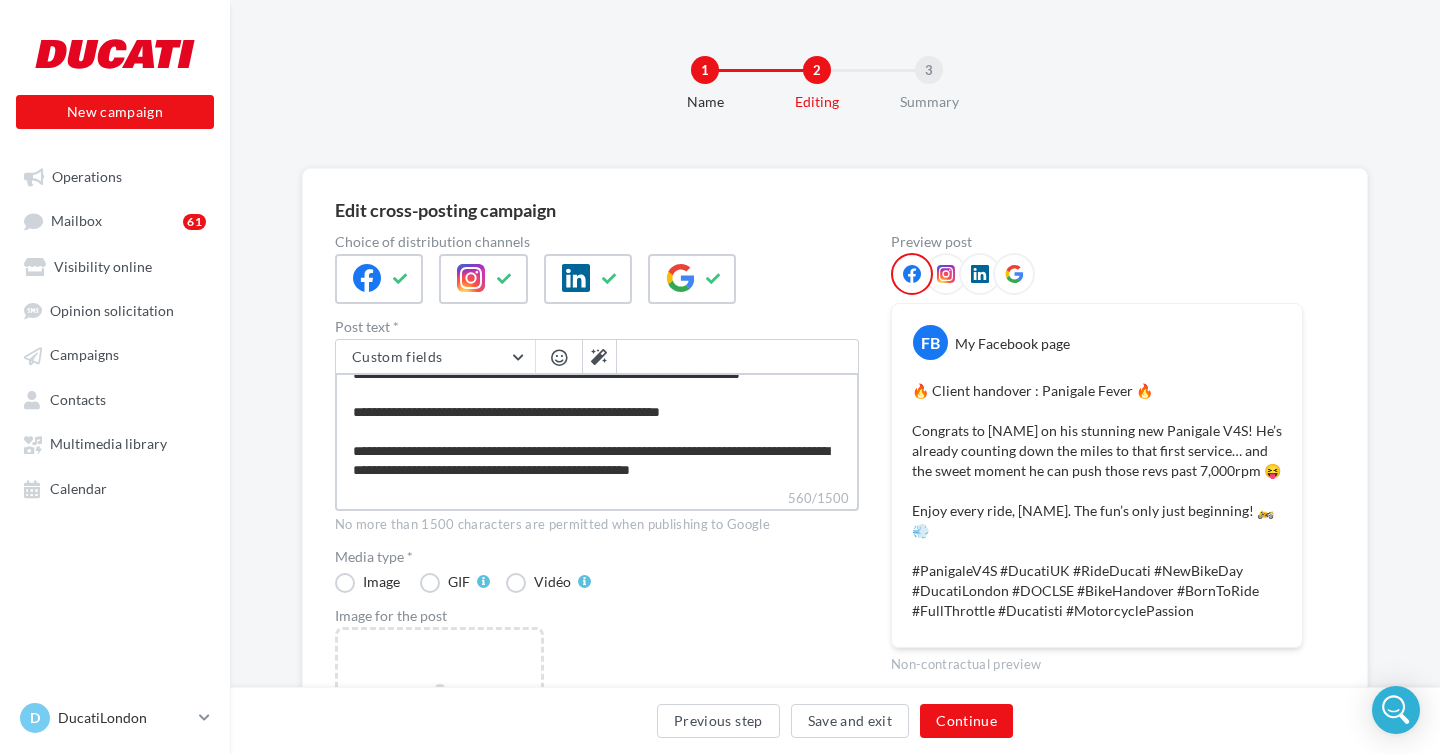 type on "**********" 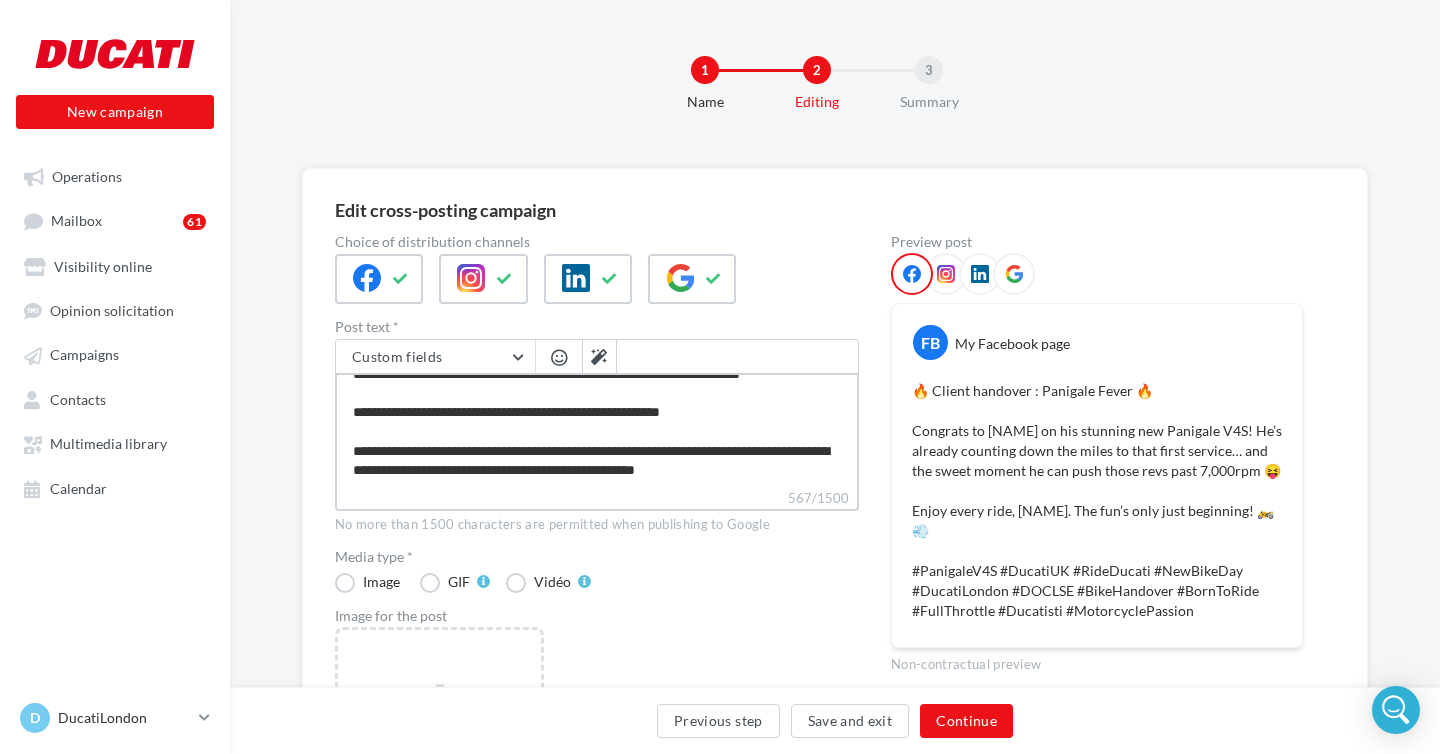 type on "**********" 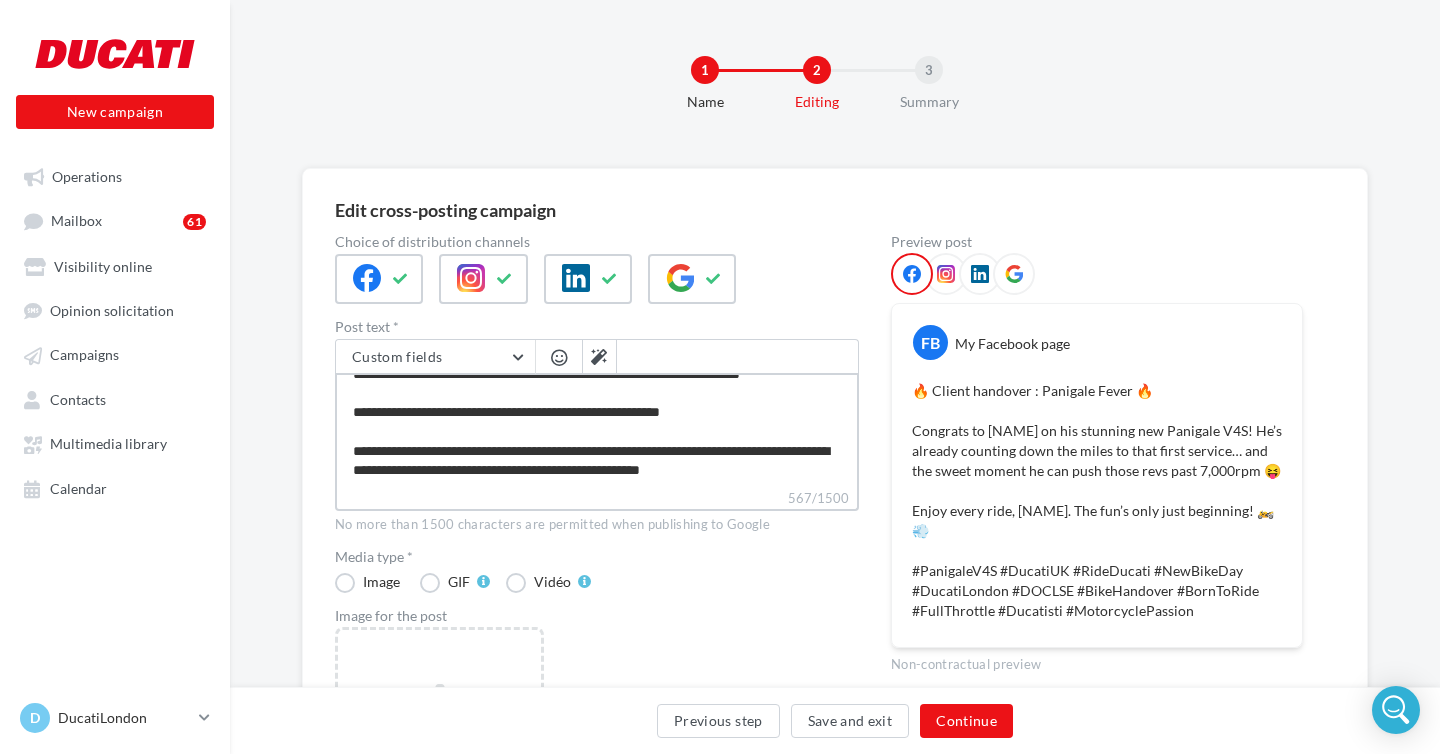 type on "**********" 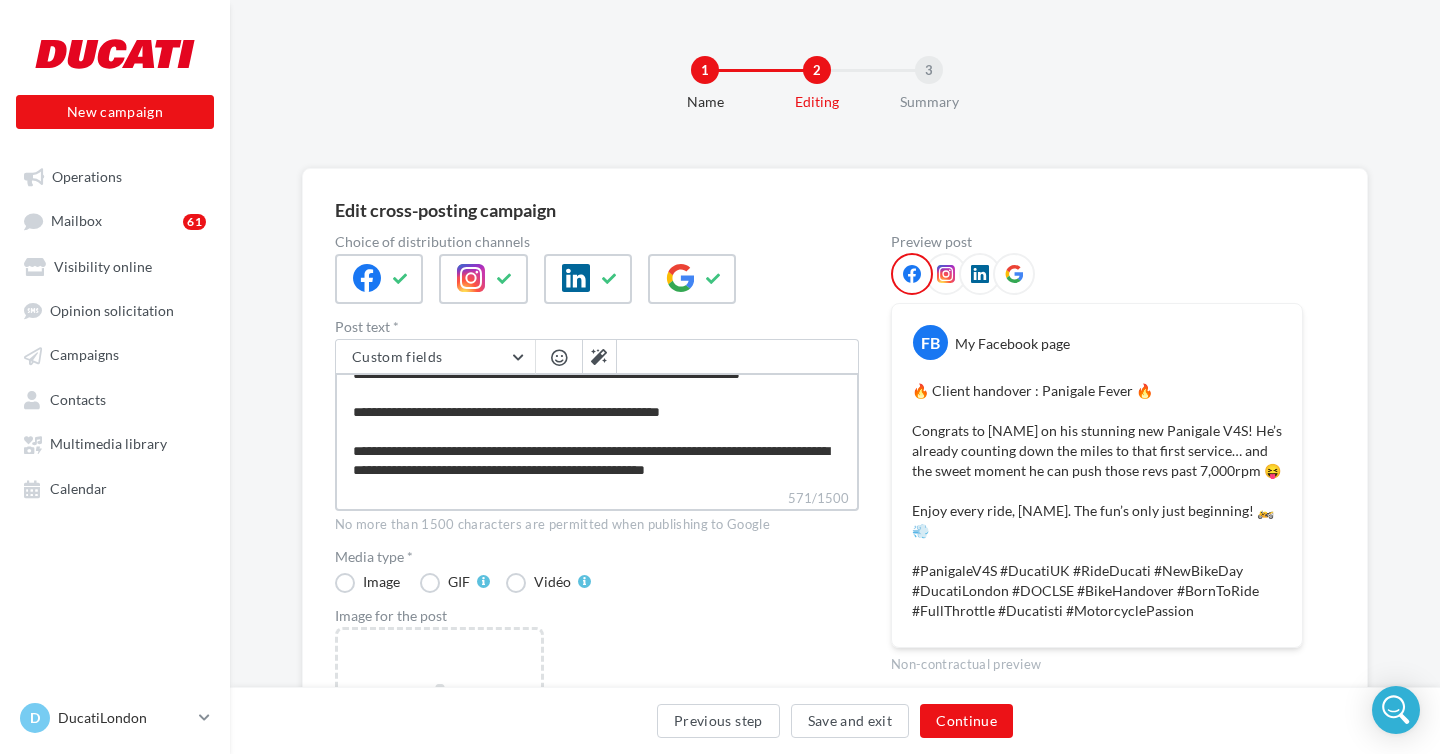 type on "**********" 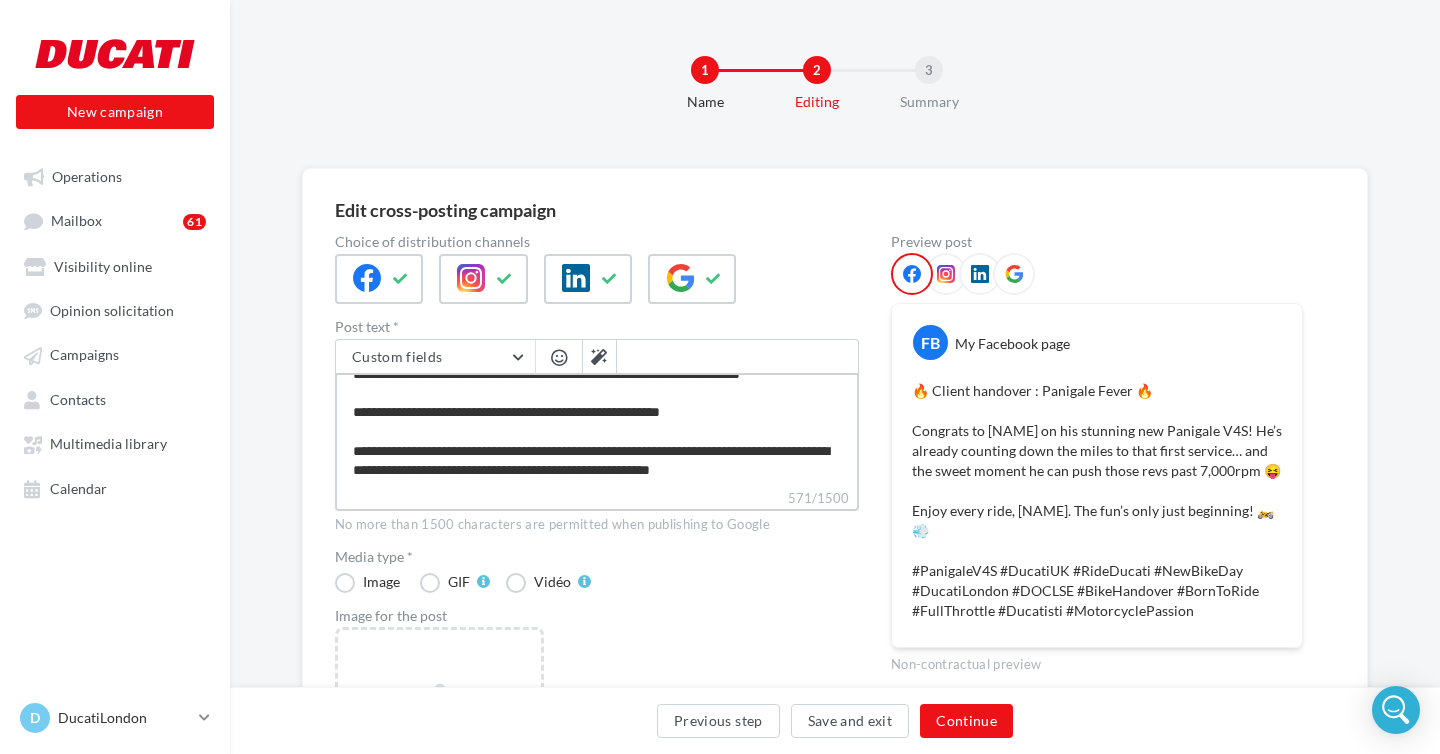 type on "**********" 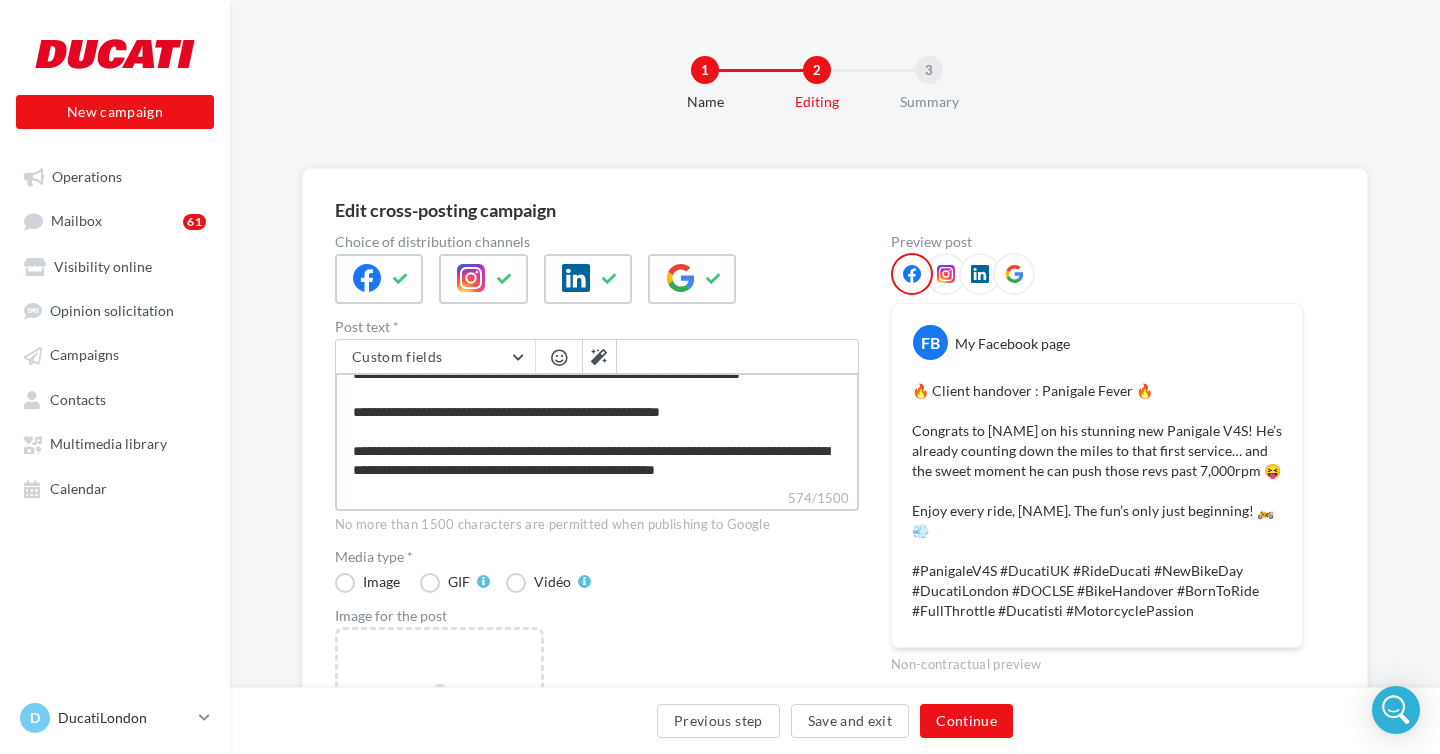 type on "**********" 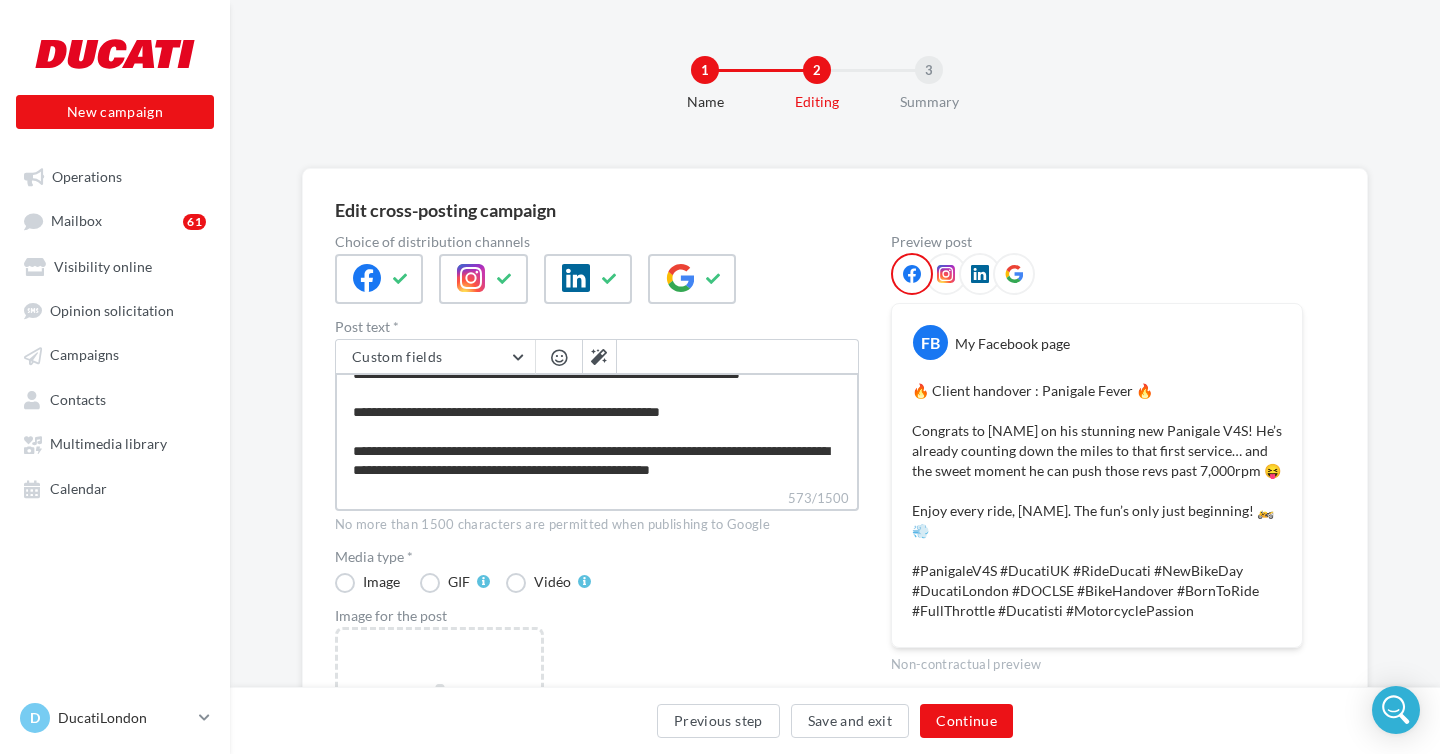 type on "**********" 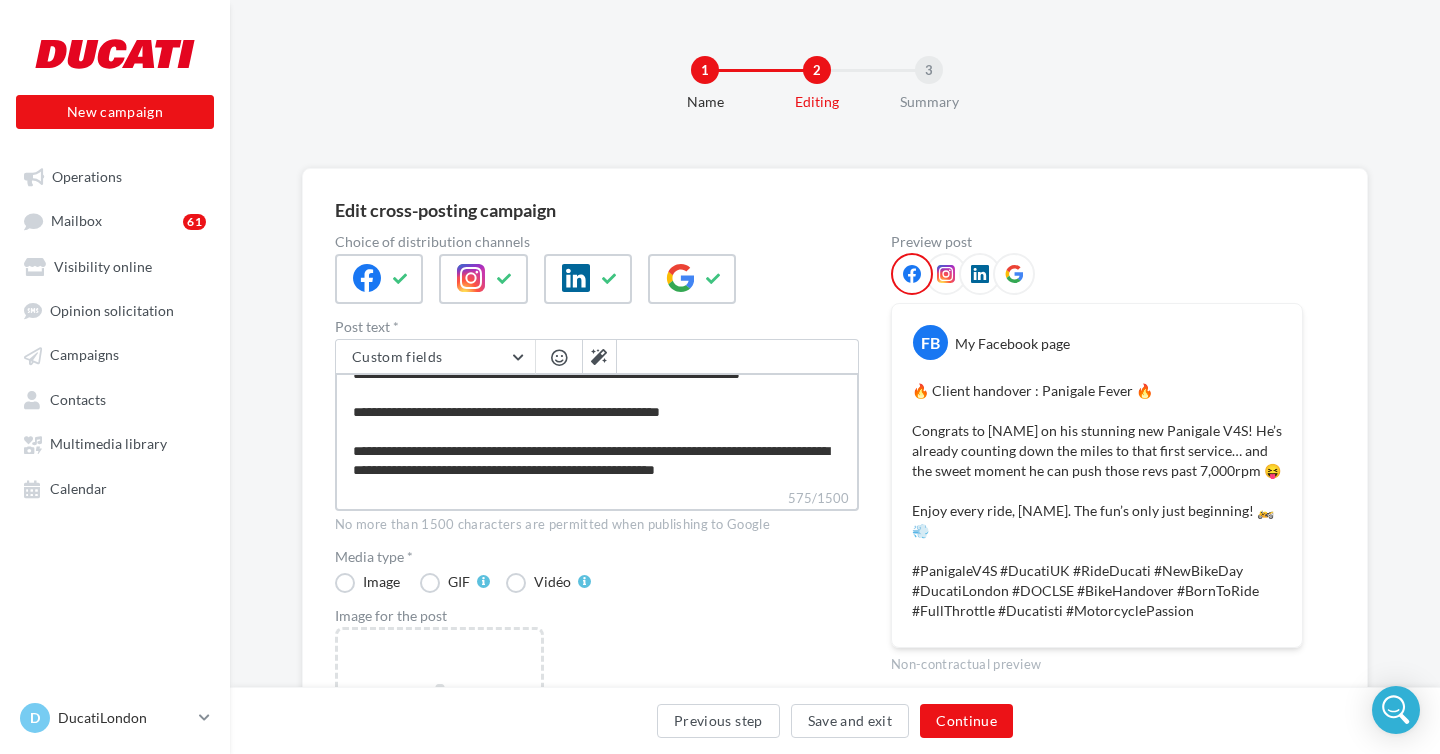 type on "**********" 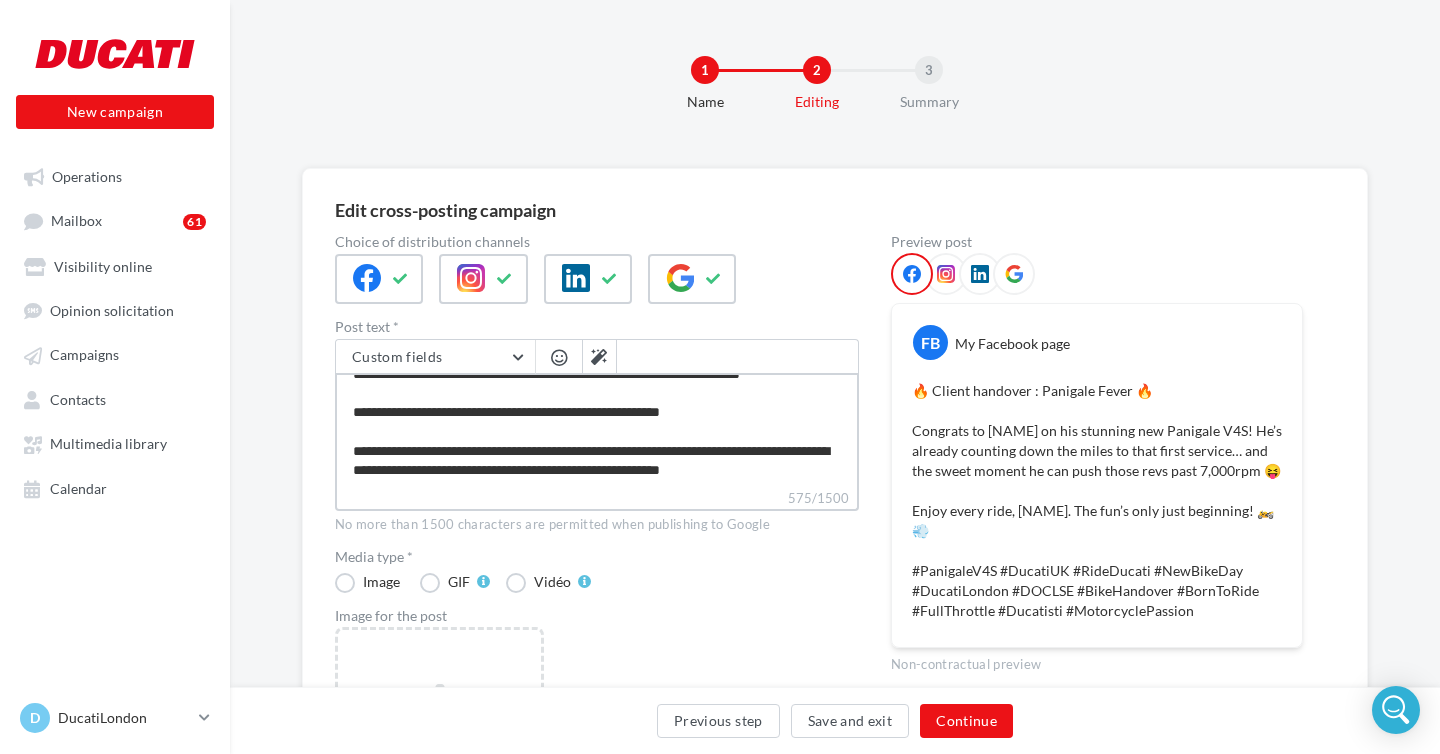 type on "**********" 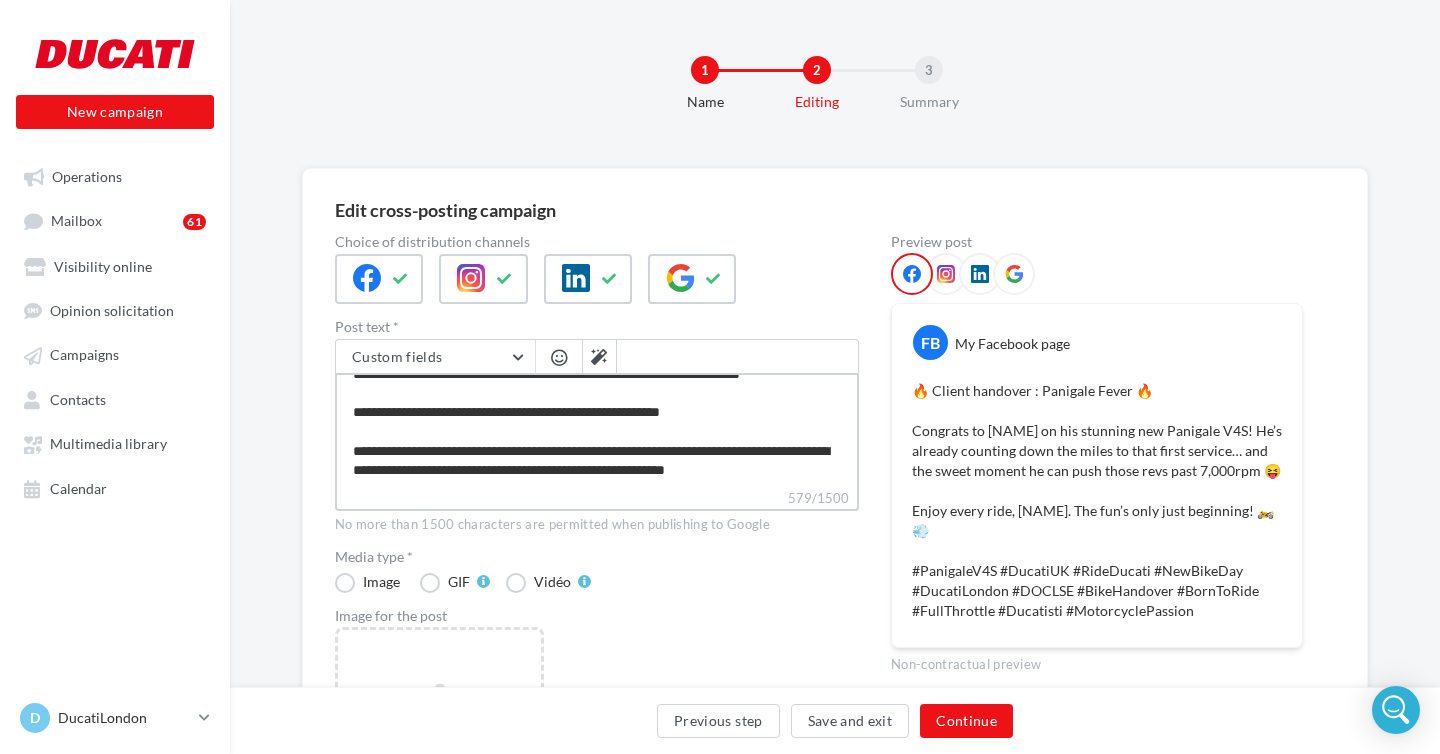 type on "**********" 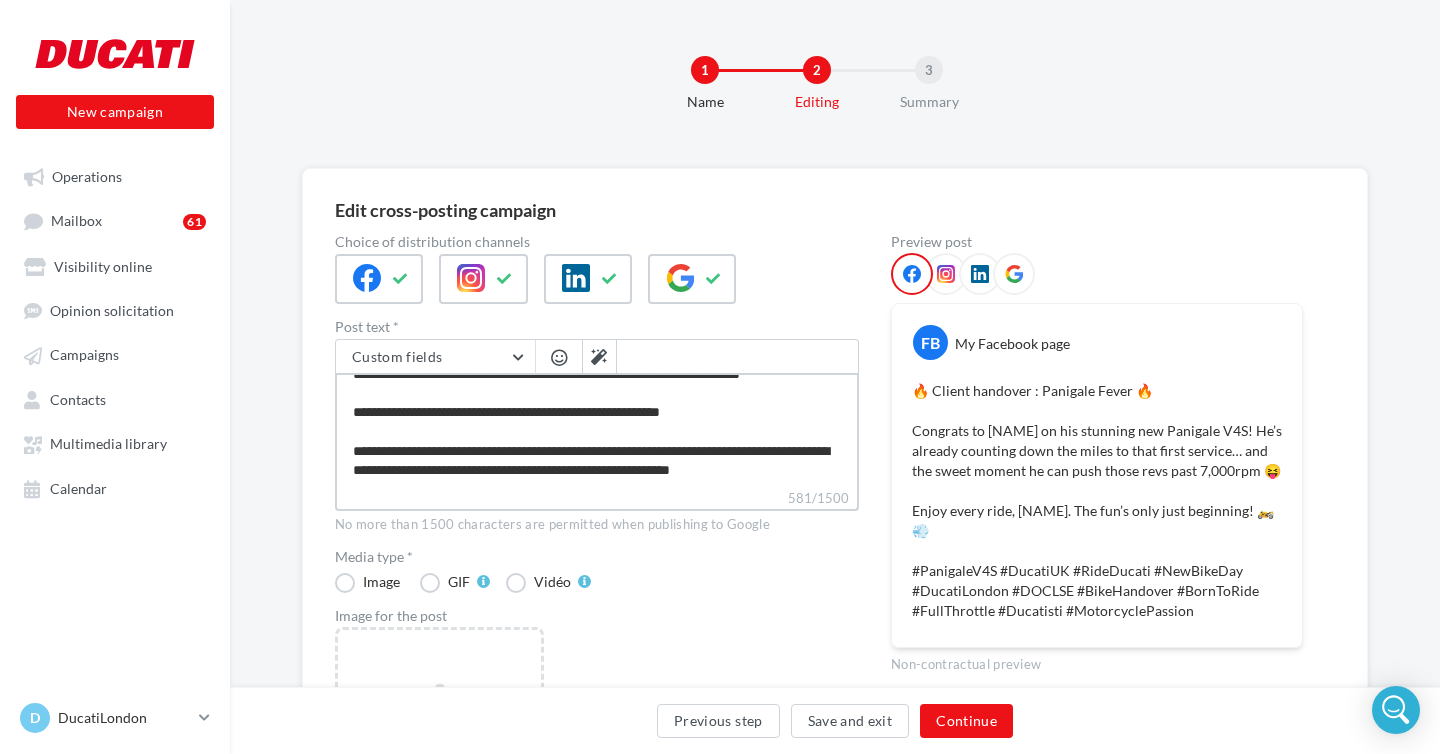type on "**********" 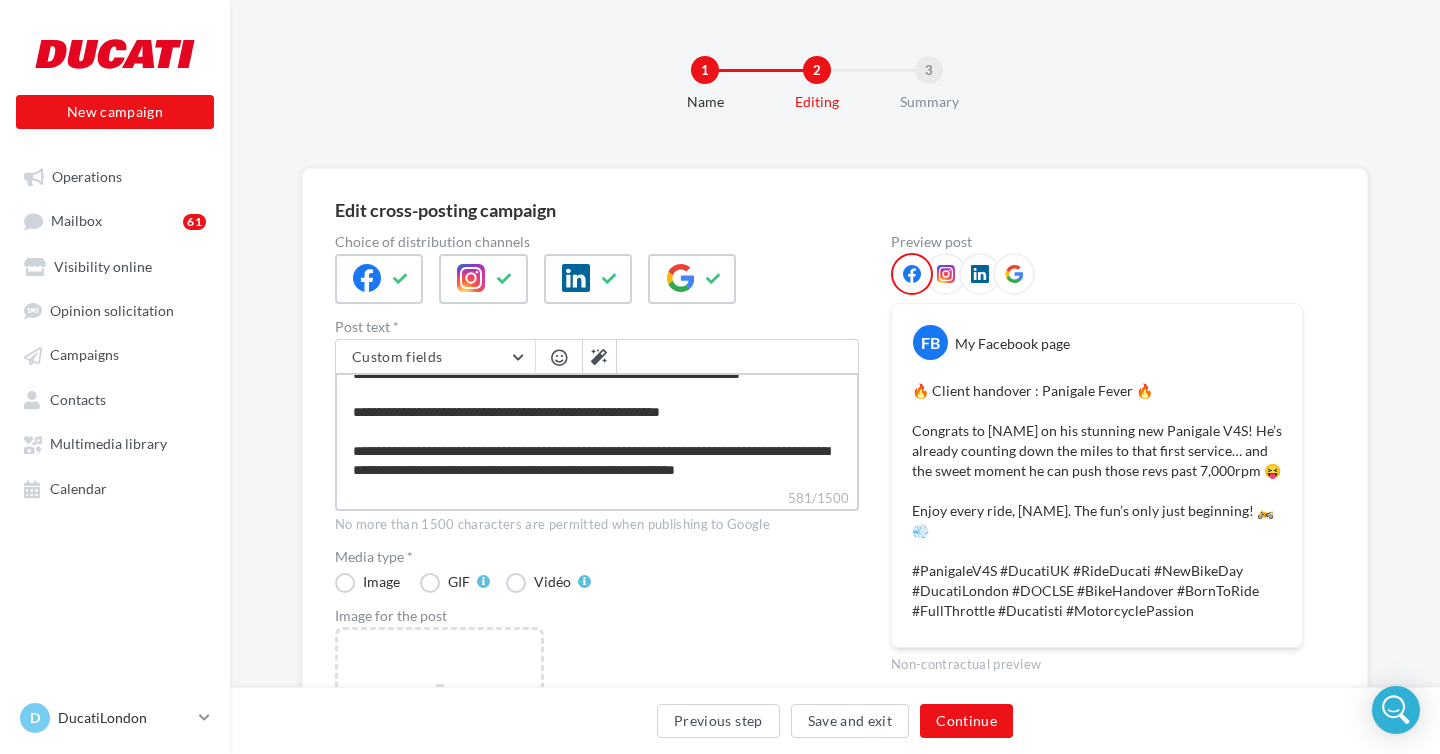 type on "**********" 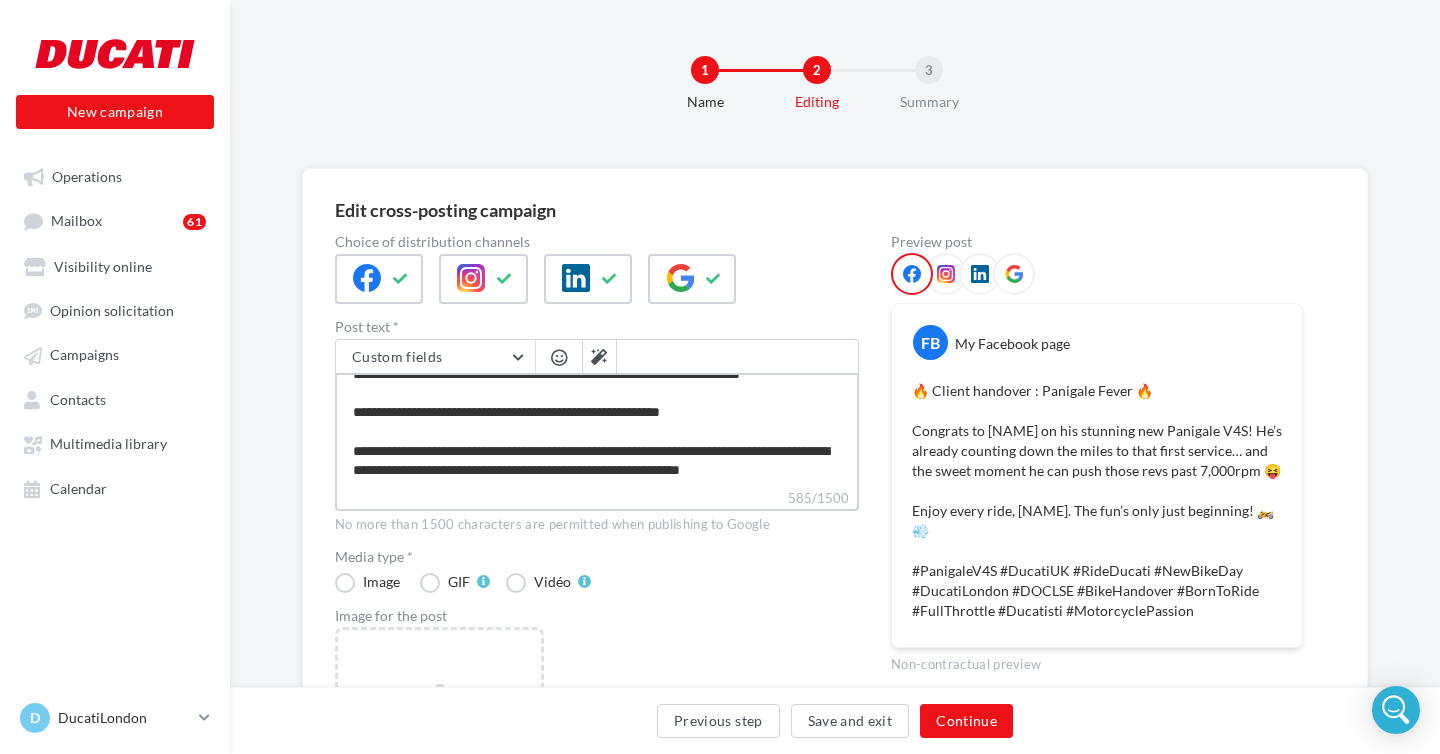 type on "**********" 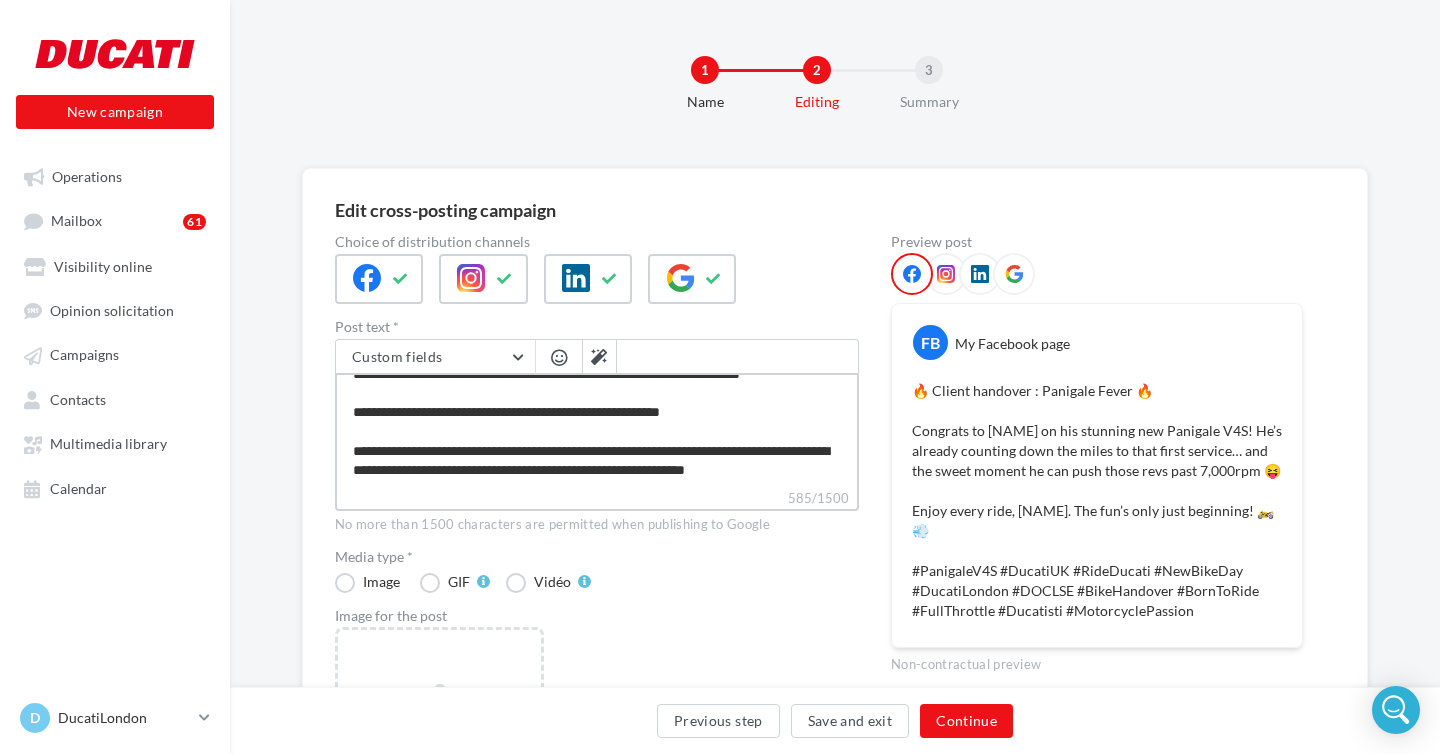 type on "**********" 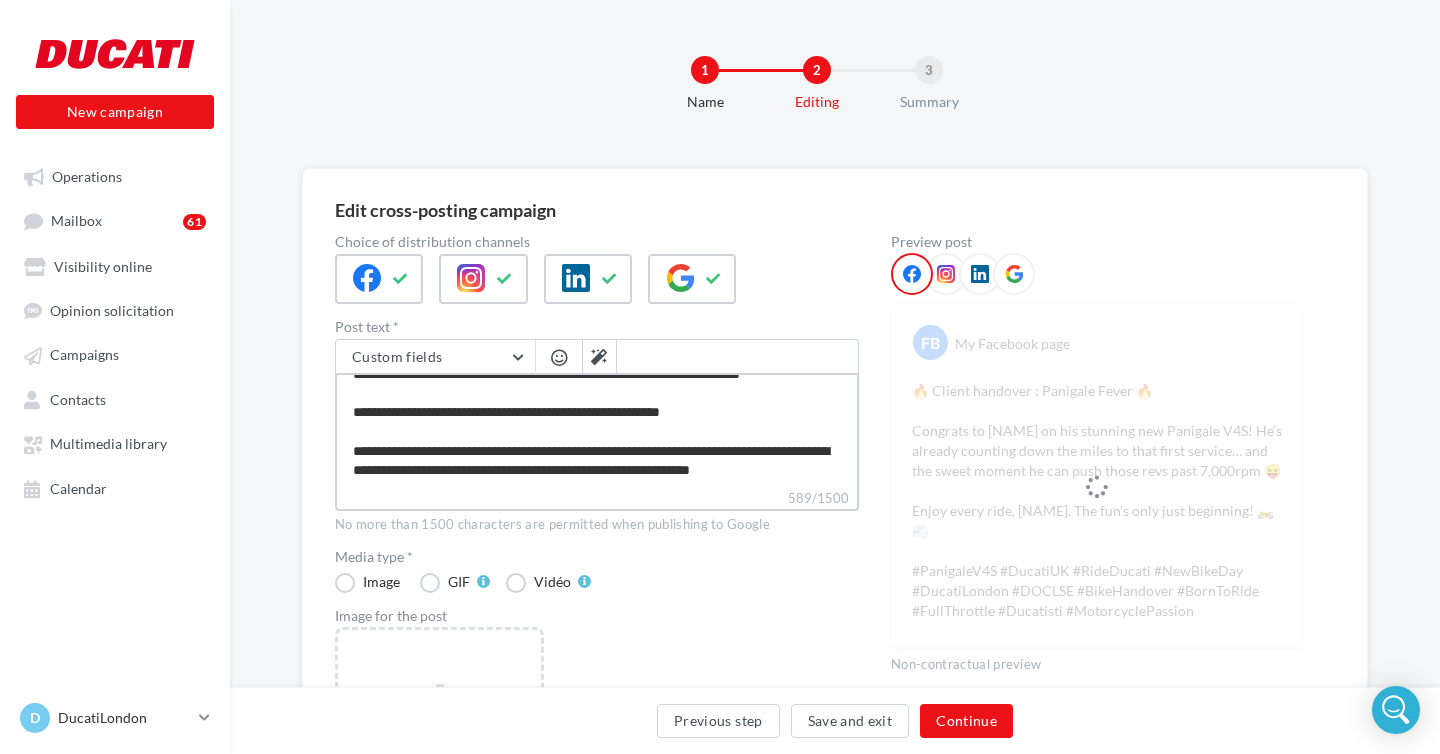 click on "**********" at bounding box center [597, 430] 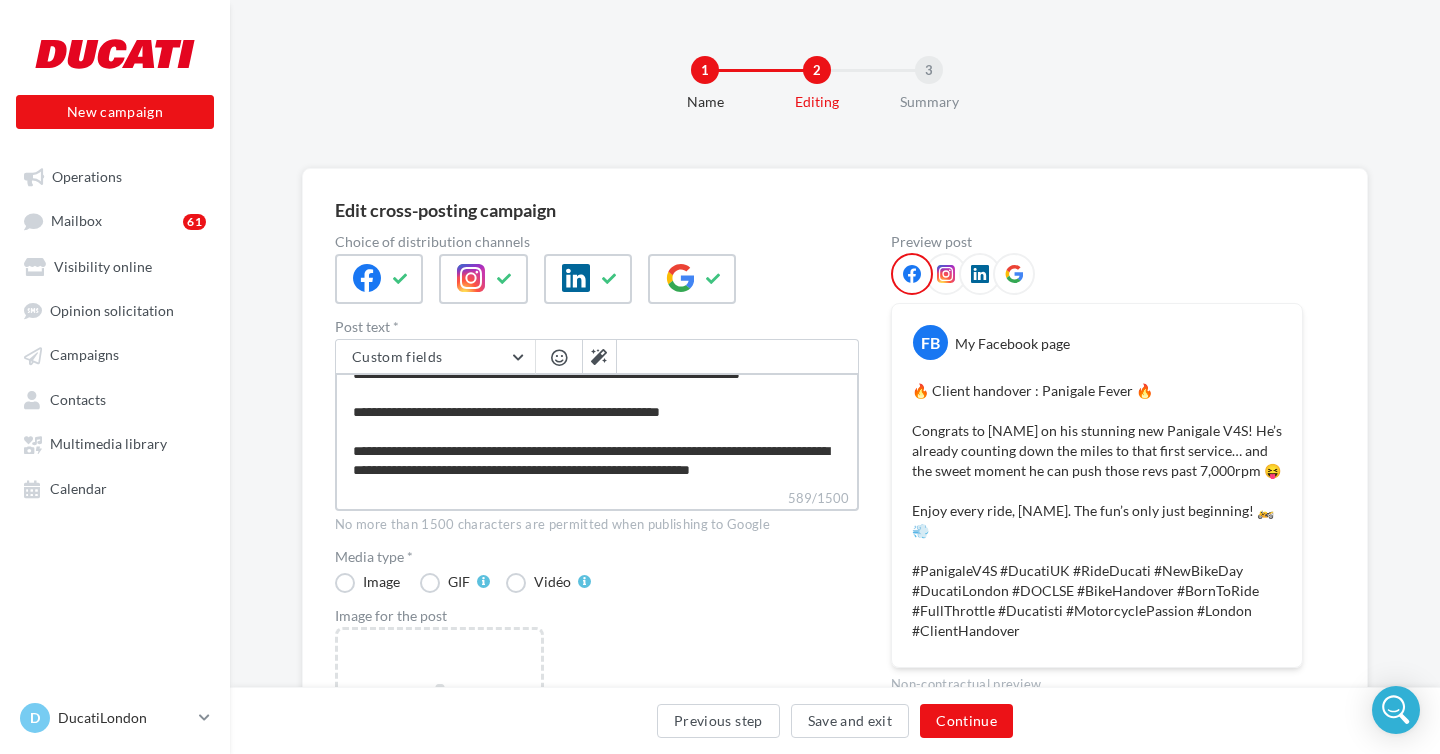 type on "**********" 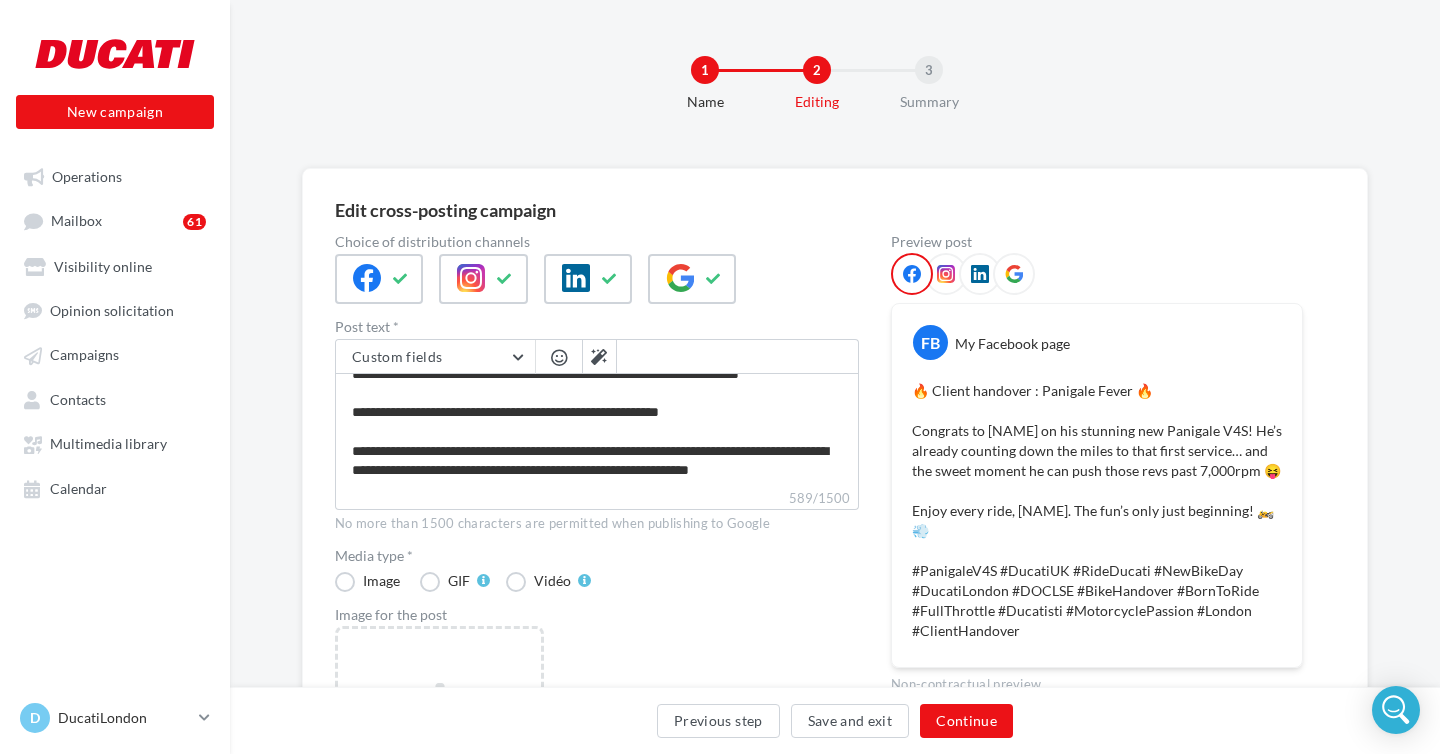 scroll, scrollTop: 114, scrollLeft: 0, axis: vertical 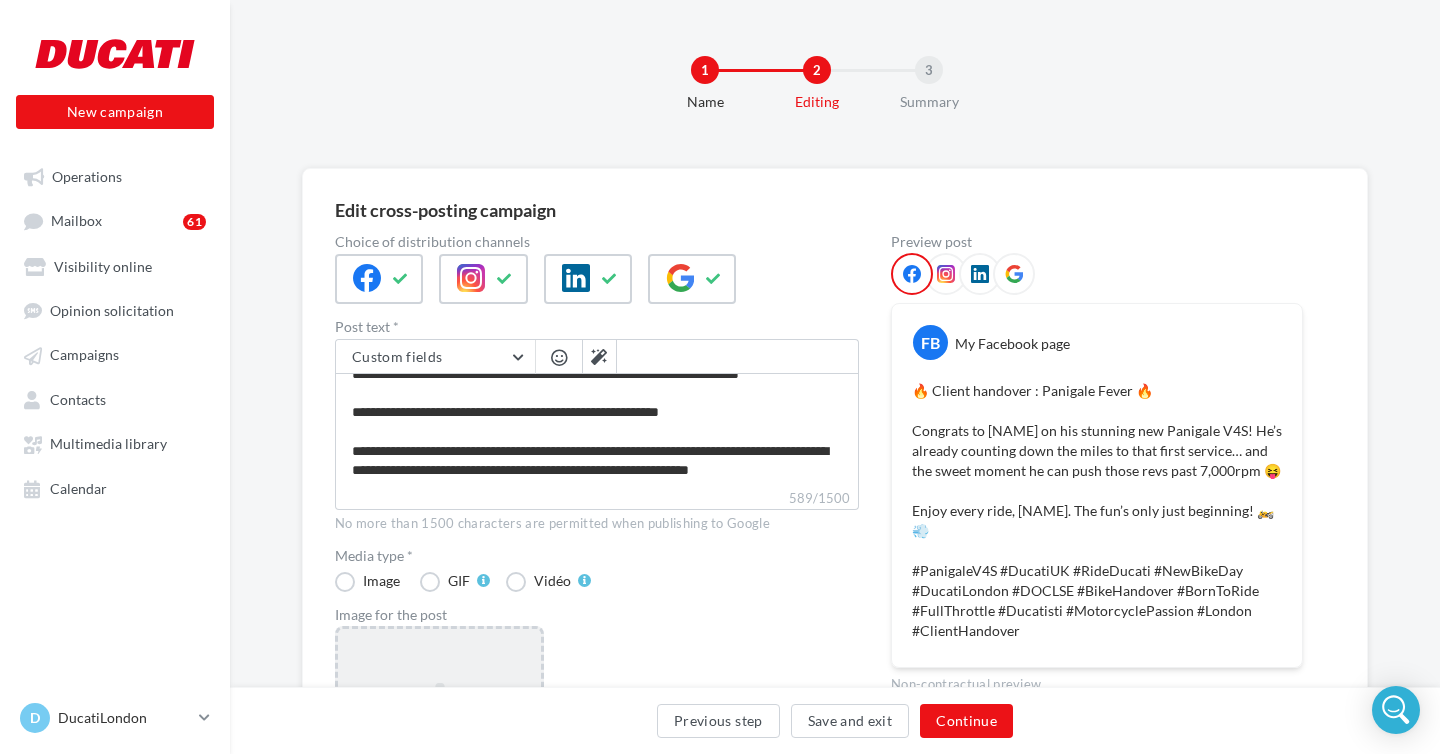 click on "Add an image     Format: jpg   Min size: 400x300 (LxH)   Max size: 1920x1350 (LxH)" at bounding box center [439, 756] 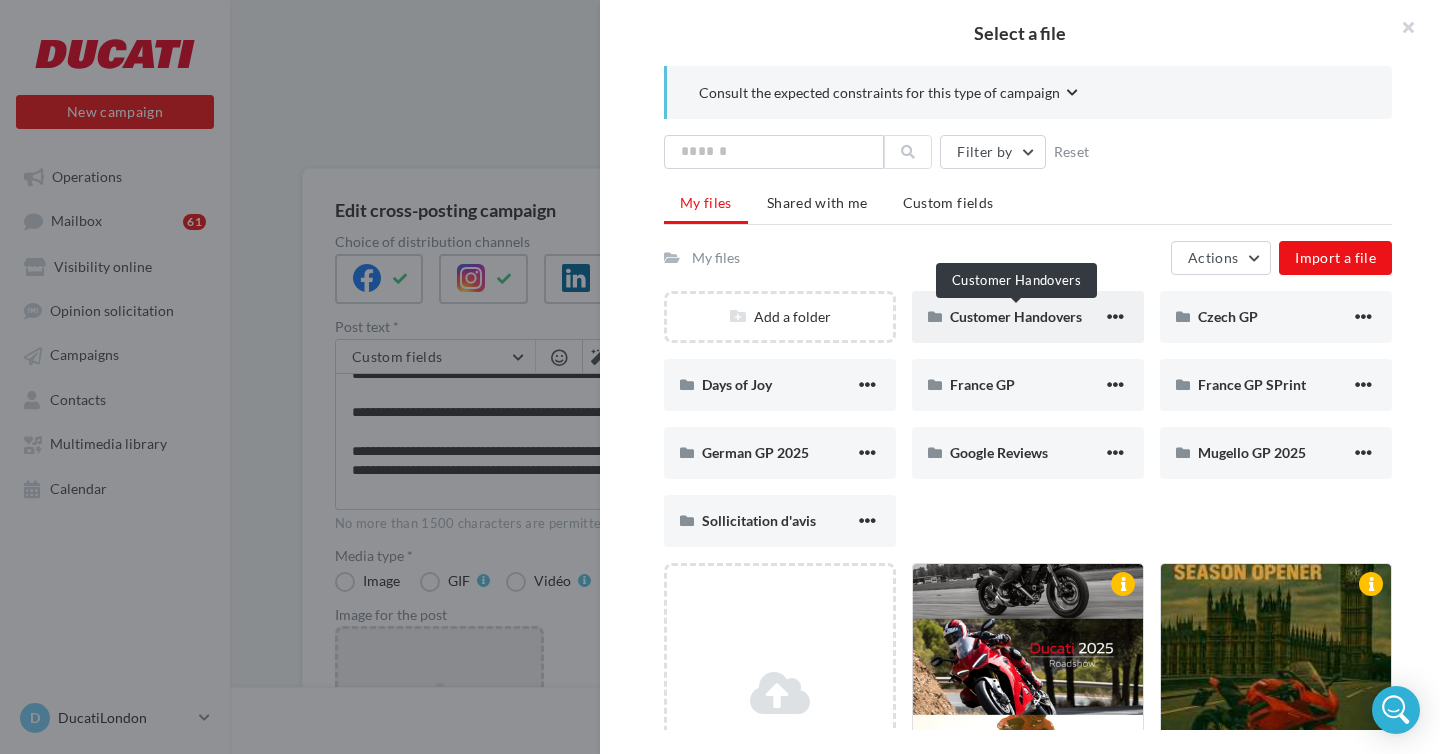 click on "Customer Handovers" at bounding box center (1016, 316) 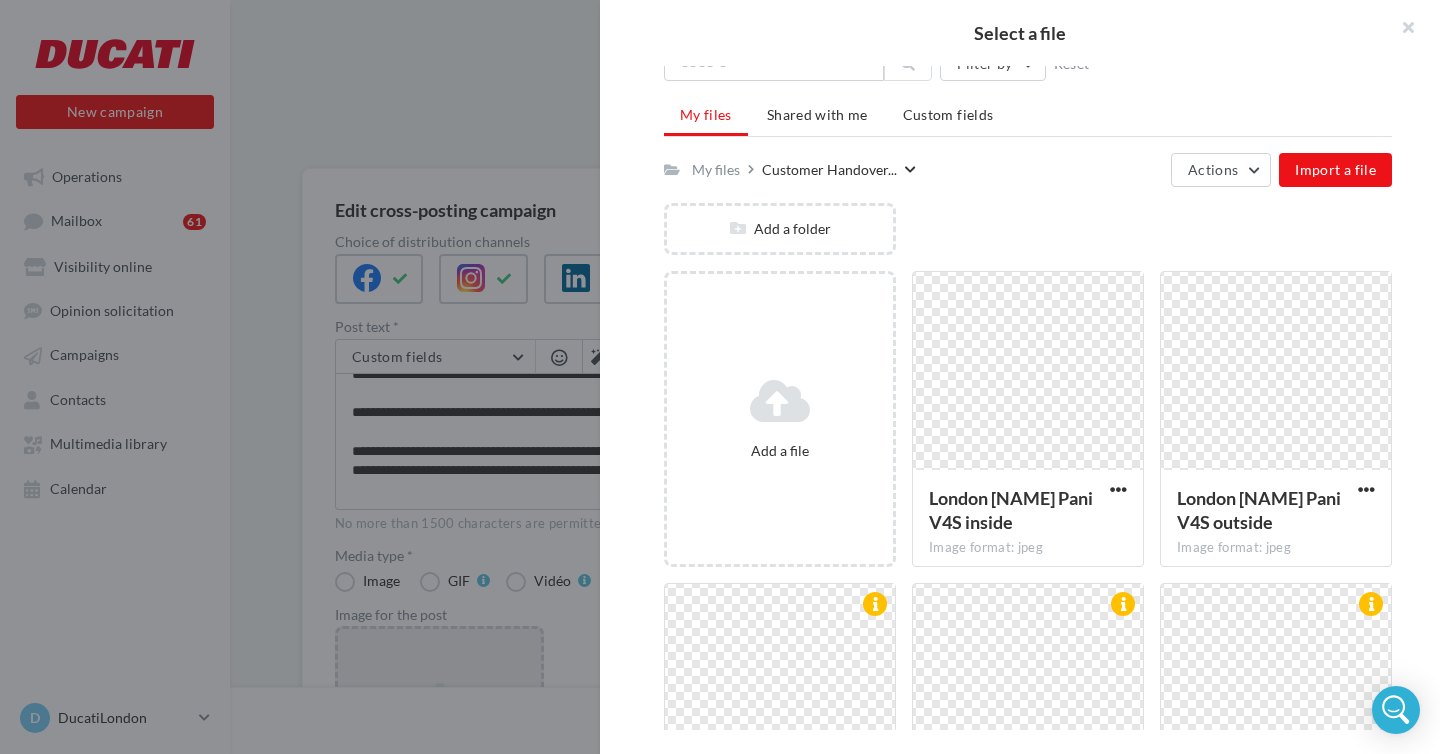 scroll, scrollTop: 92, scrollLeft: 0, axis: vertical 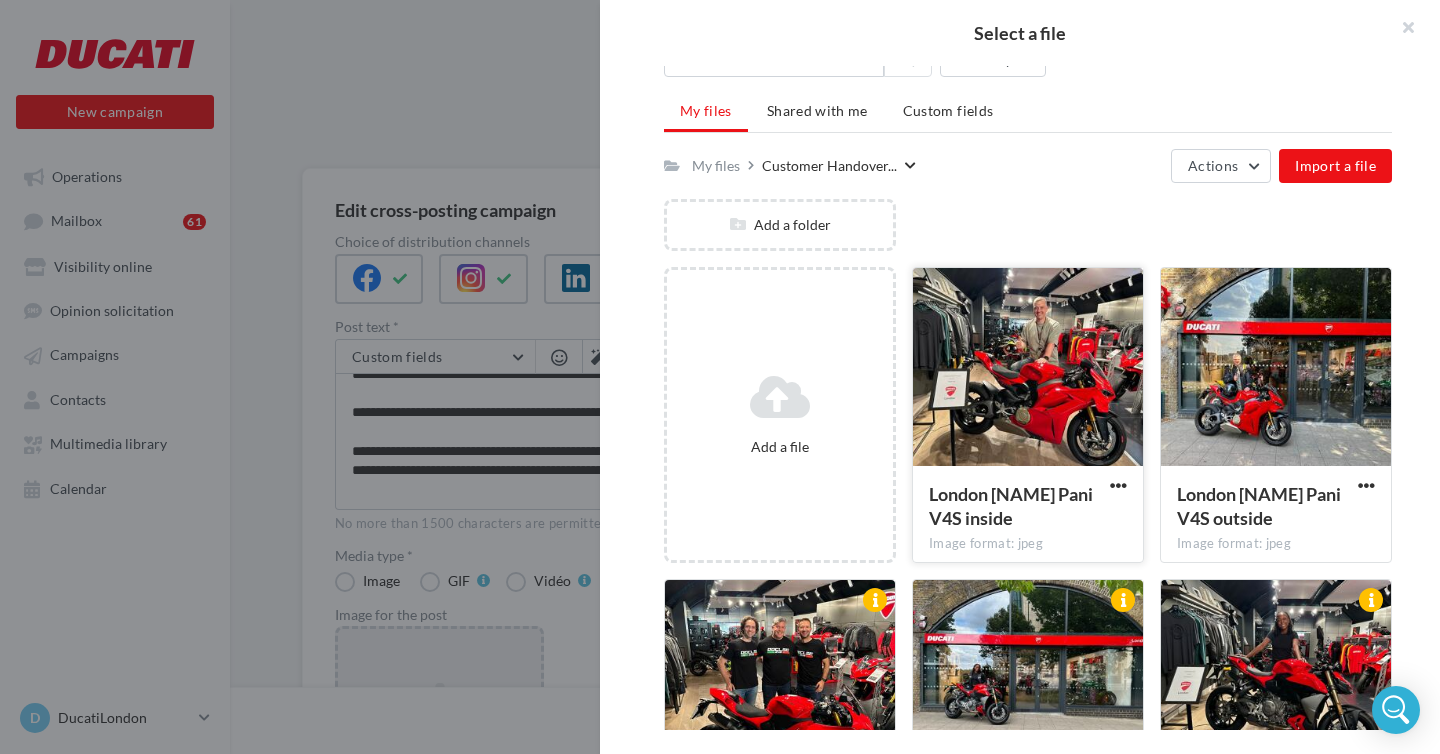 click at bounding box center [1028, 368] 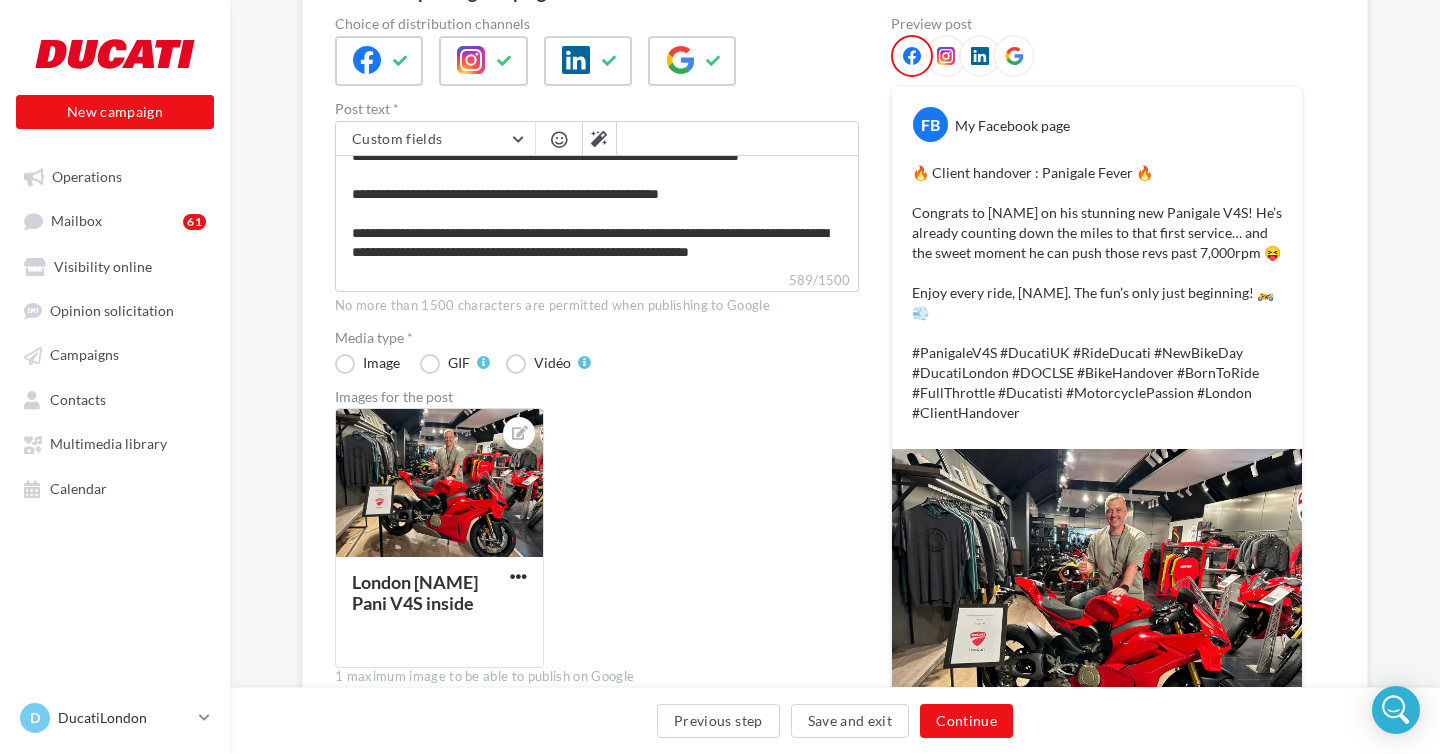 scroll, scrollTop: 52, scrollLeft: 0, axis: vertical 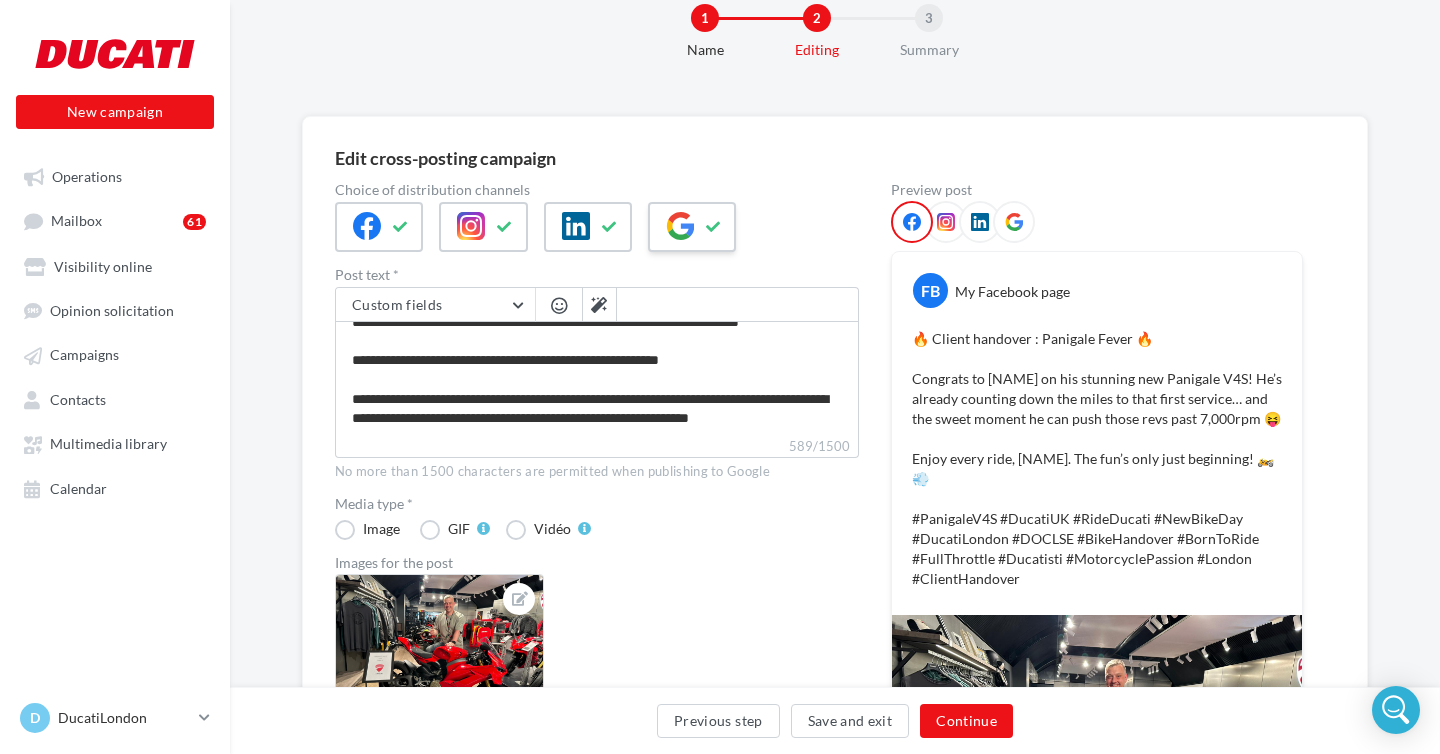 click at bounding box center (680, 226) 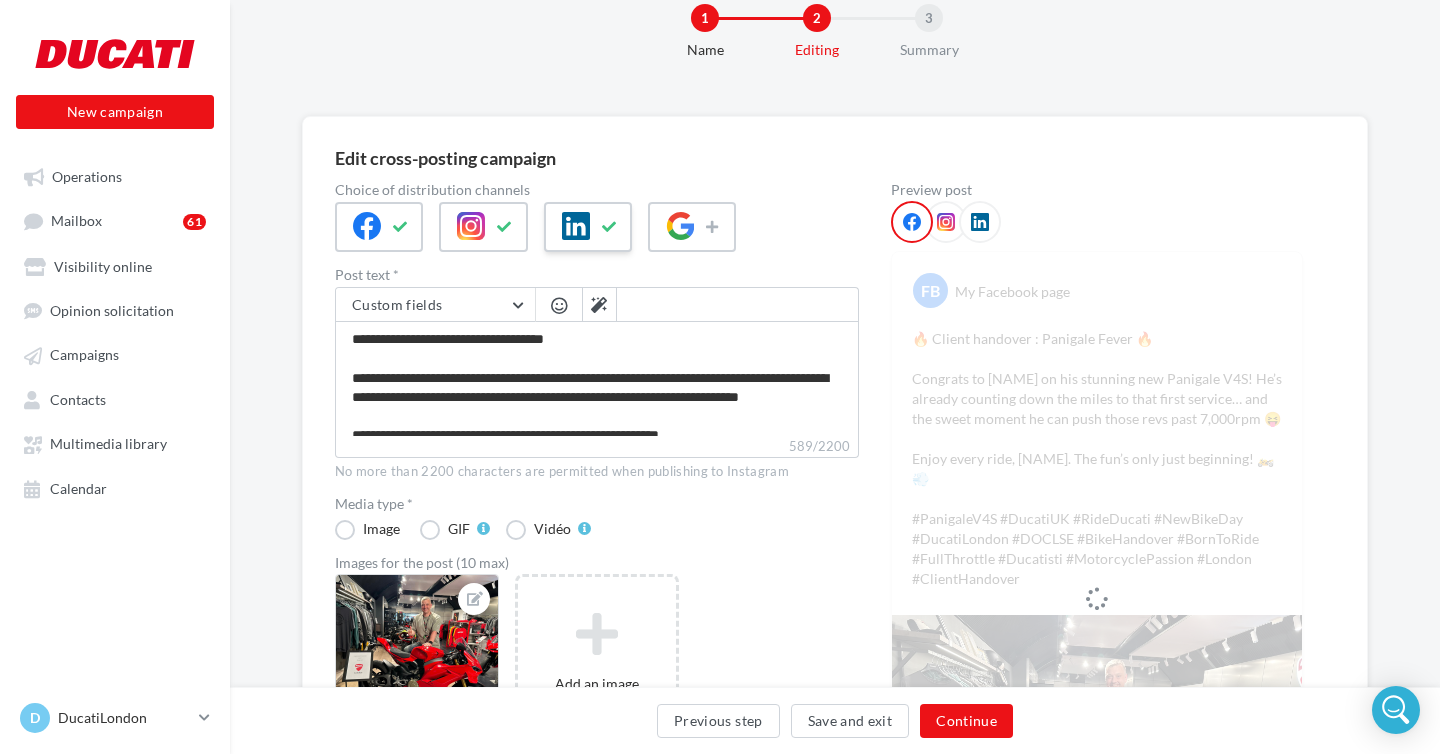 click at bounding box center (588, 227) 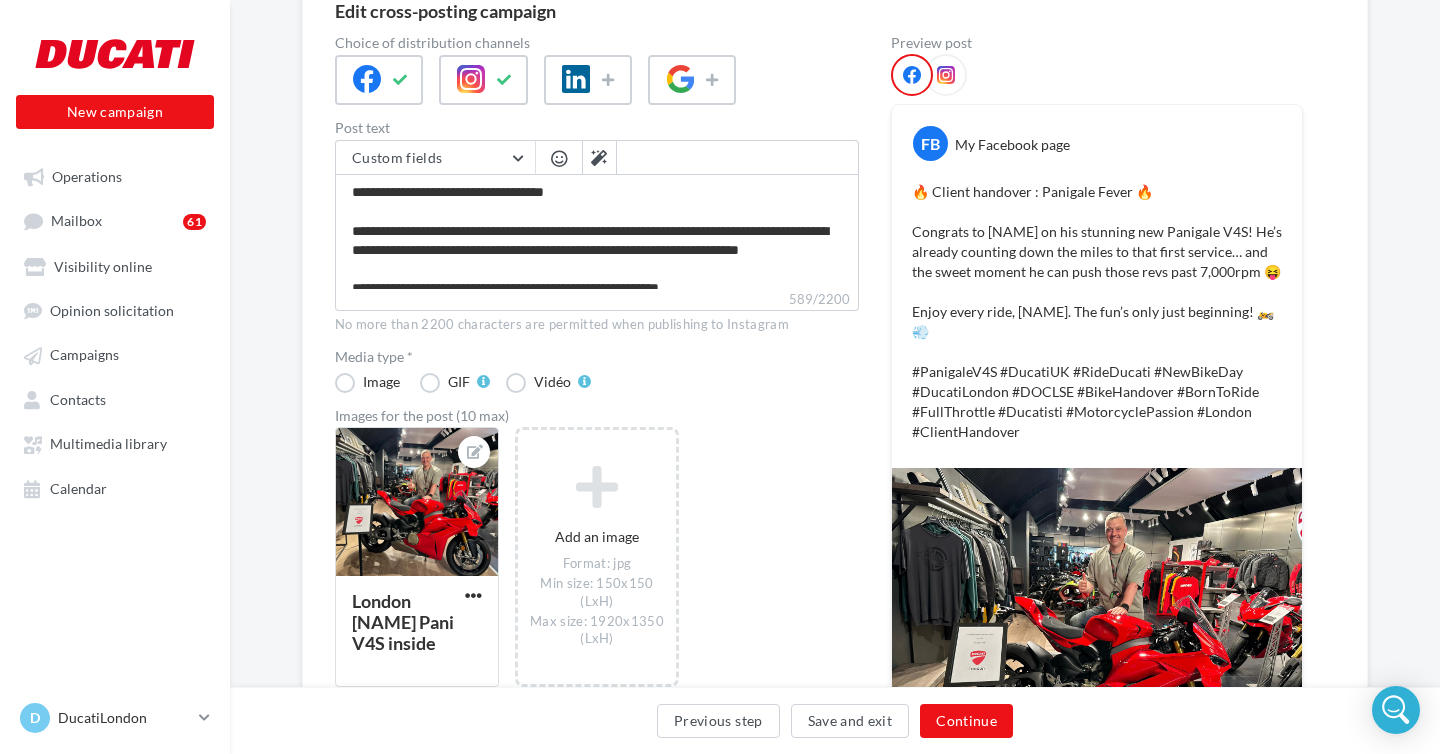 scroll, scrollTop: 256, scrollLeft: 0, axis: vertical 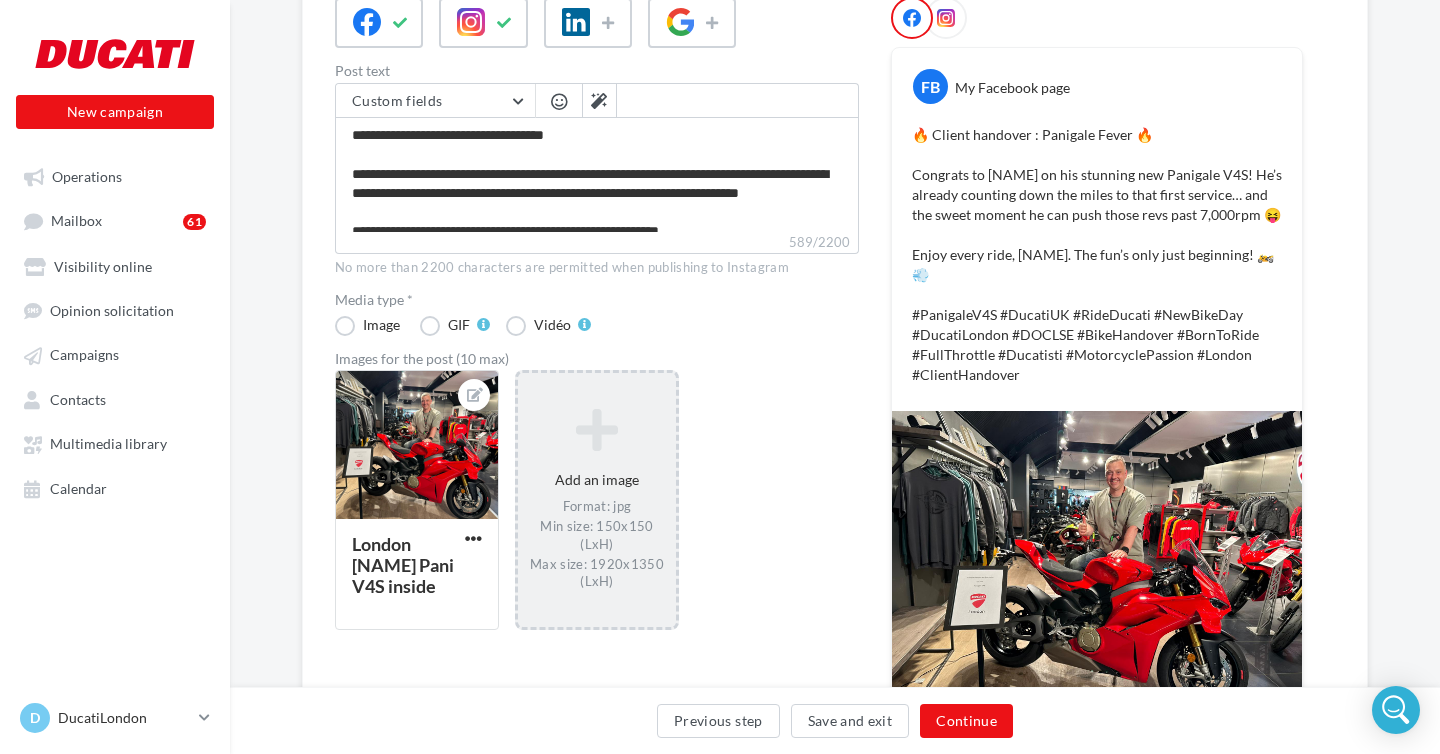click on "Add an image     Format: jpg   Min size: 150x150 (LxH)   Max size: 1920x1350 (LxH)" at bounding box center (597, 499) 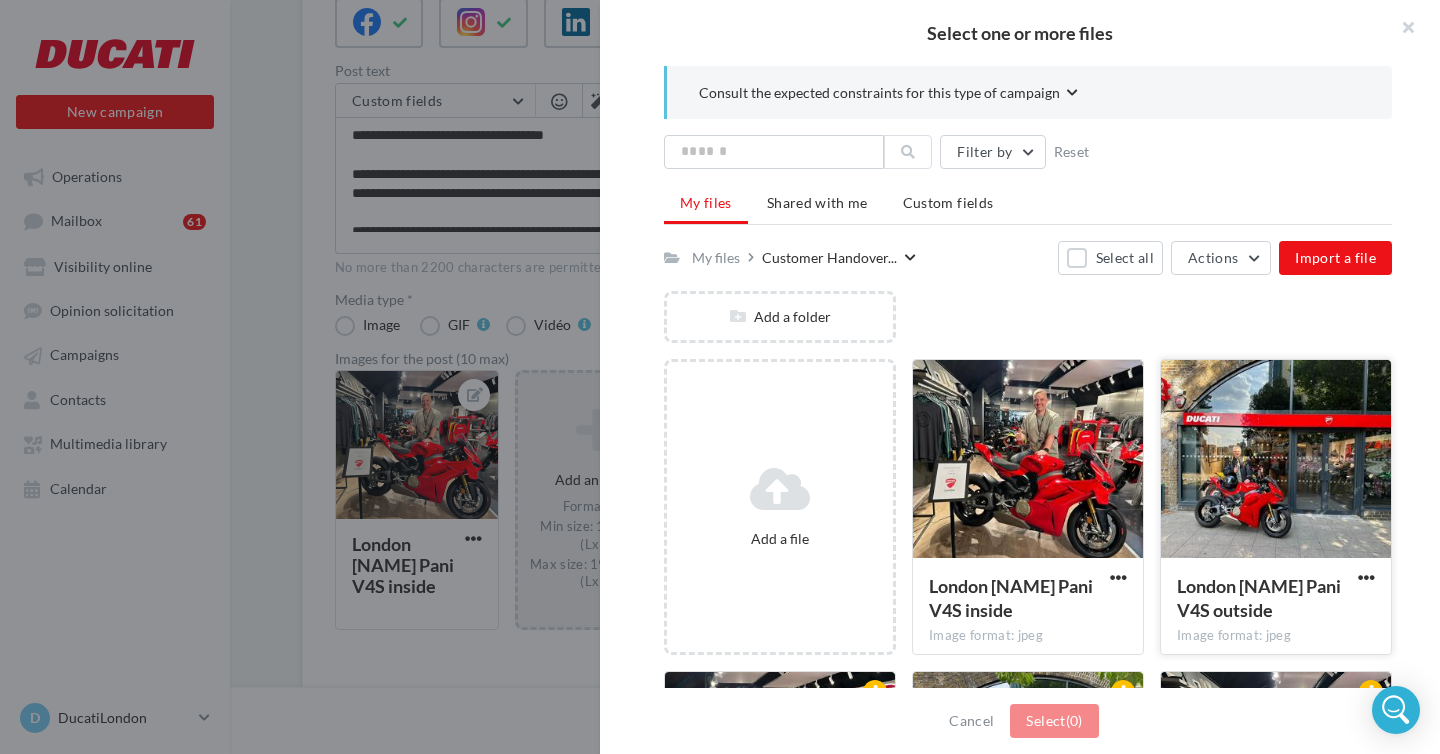 click at bounding box center (1276, 460) 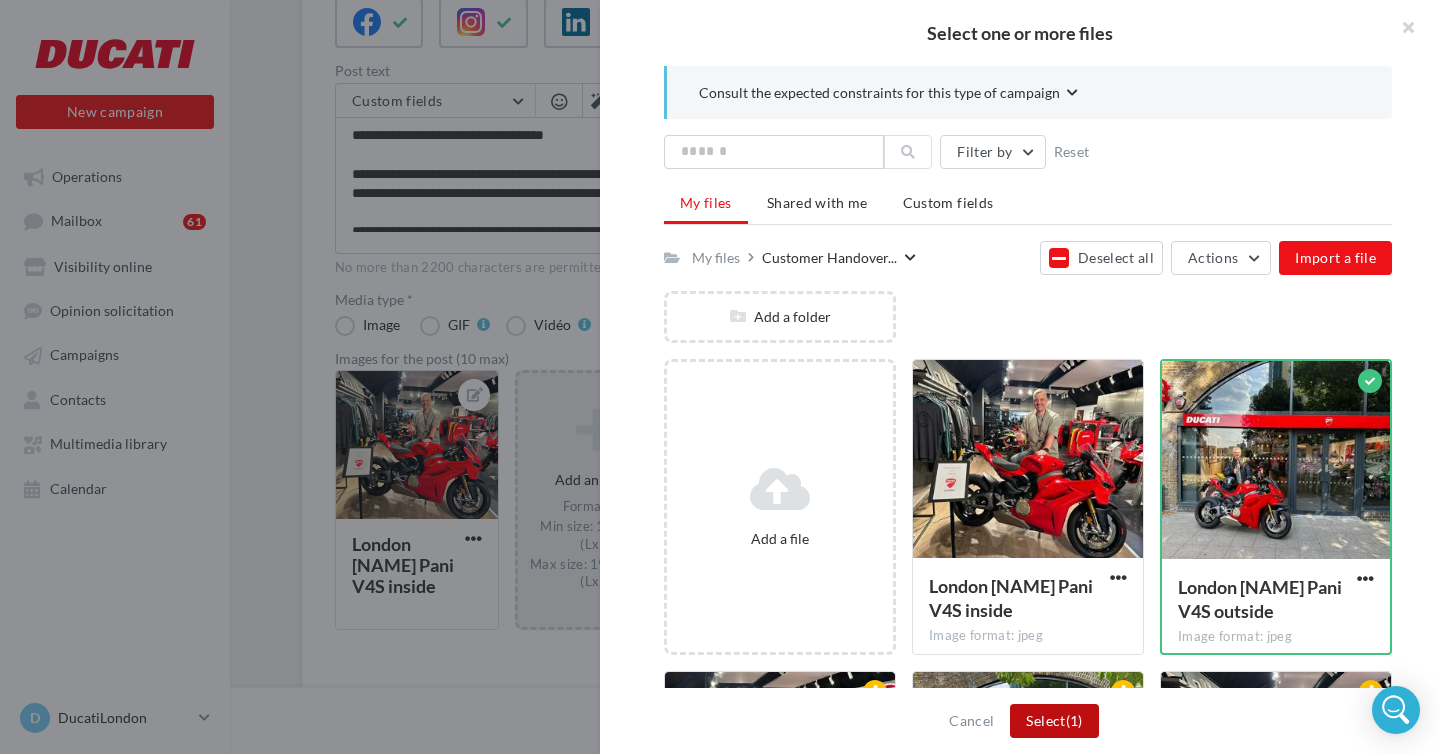 click on "Select   (1)" at bounding box center [1054, 721] 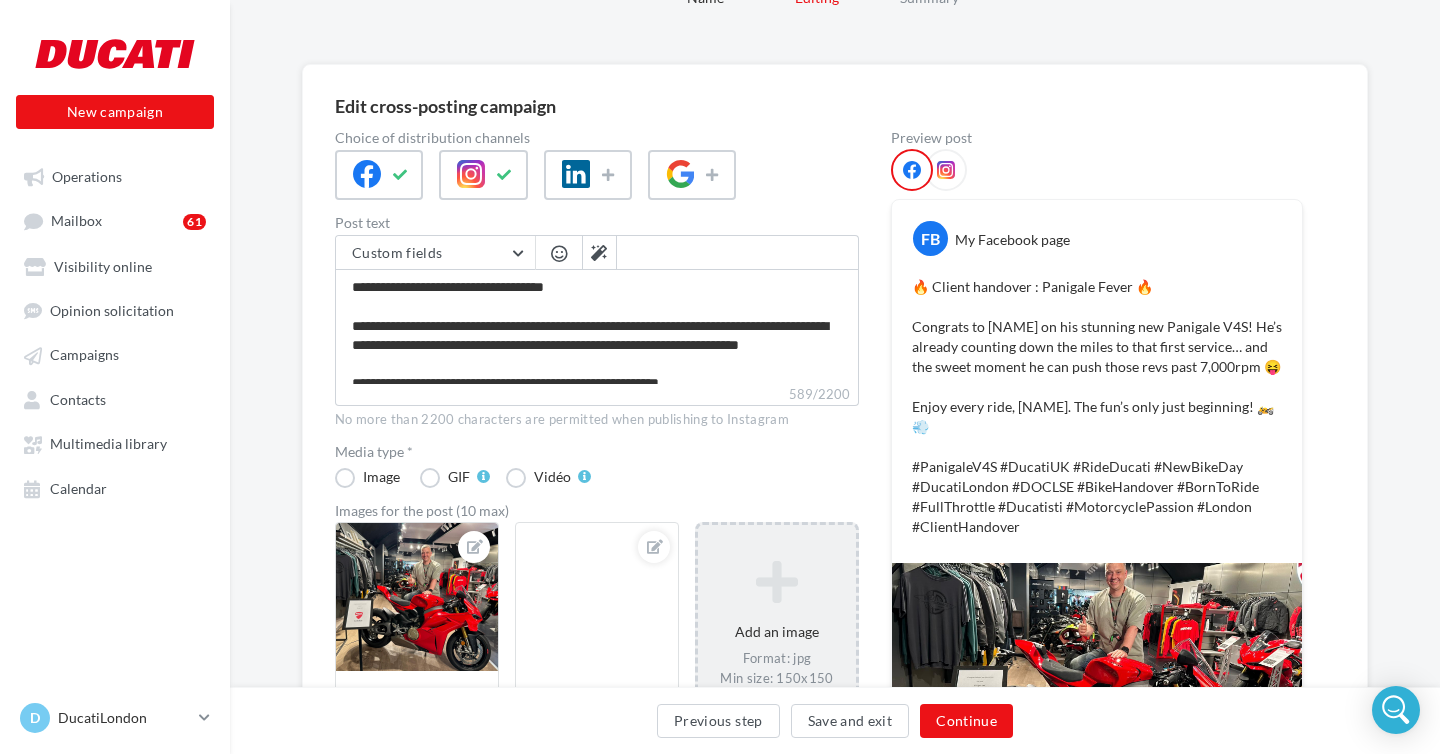 scroll, scrollTop: 40, scrollLeft: 0, axis: vertical 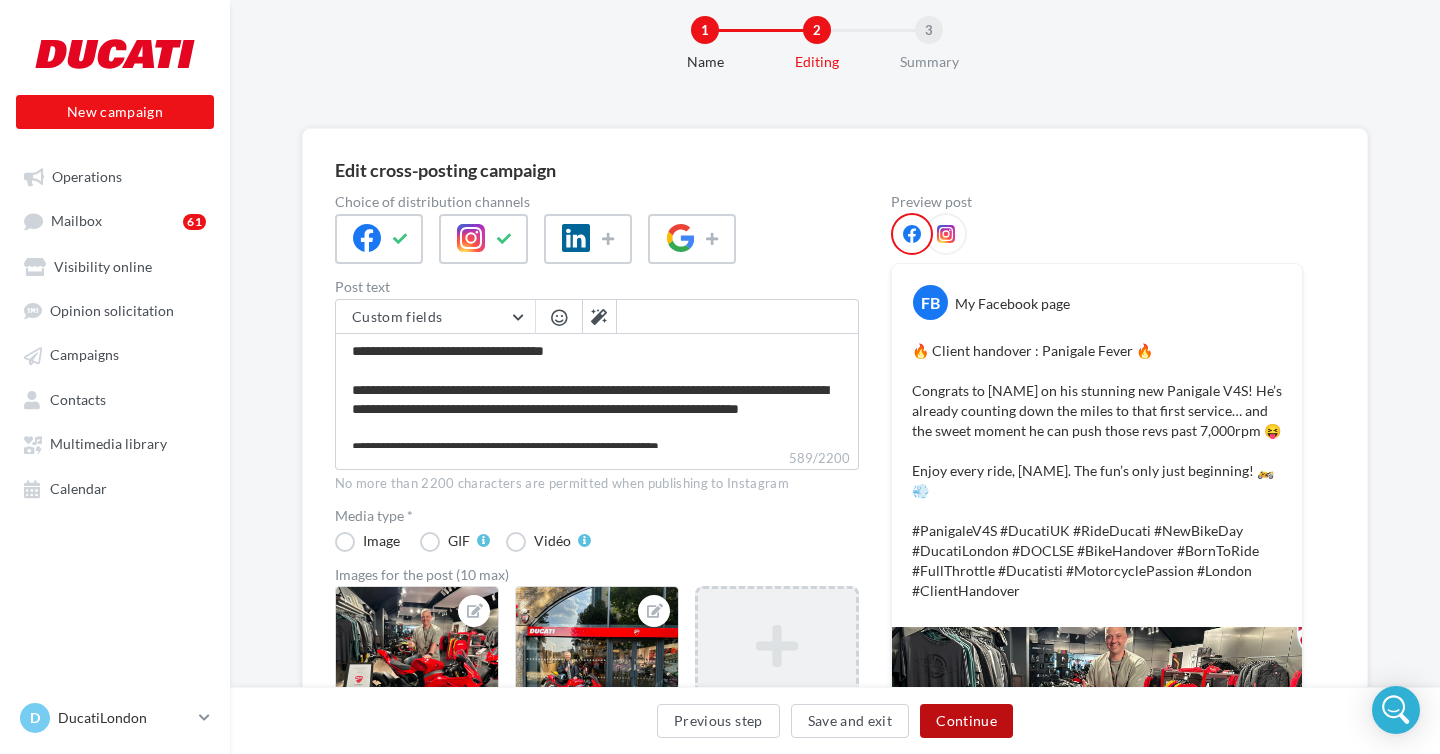 click on "Continue" at bounding box center [966, 721] 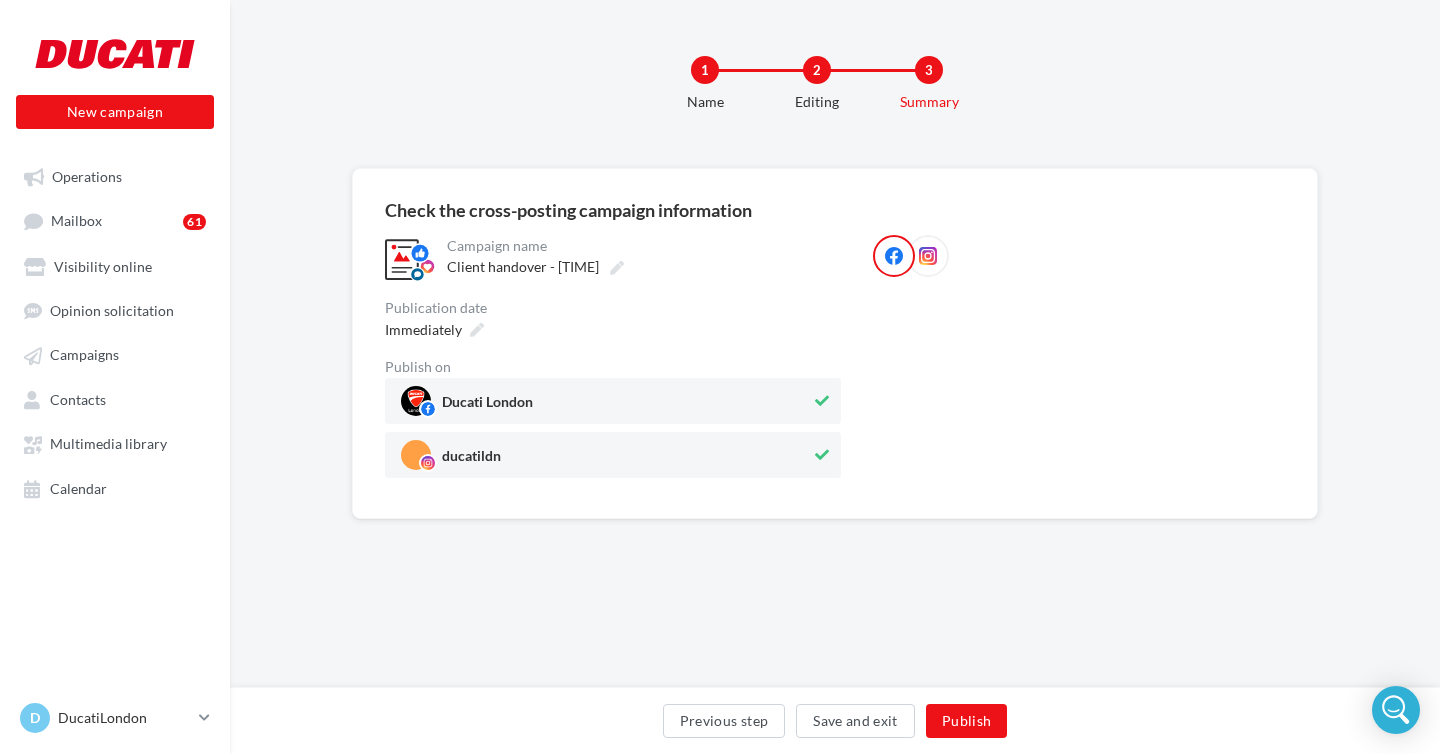 scroll, scrollTop: 0, scrollLeft: 0, axis: both 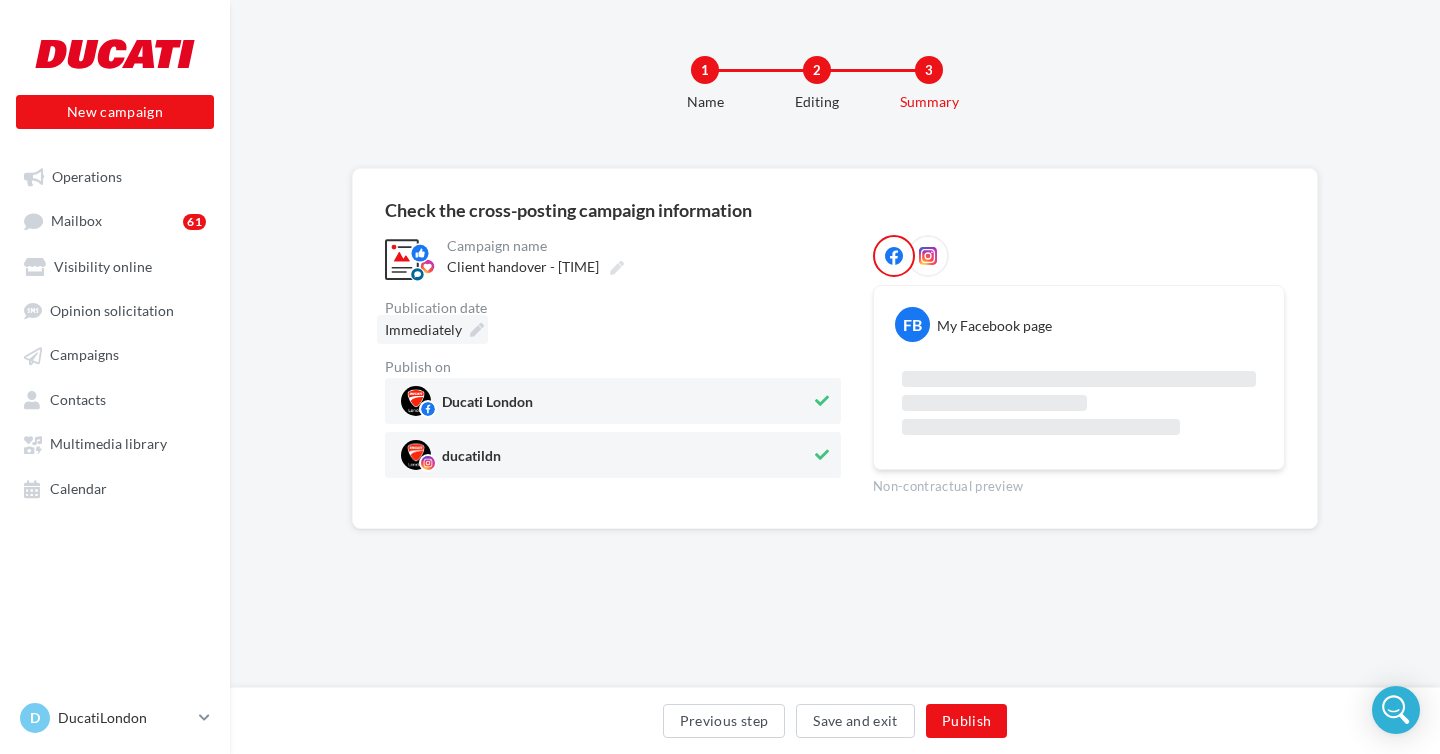 click at bounding box center [477, 330] 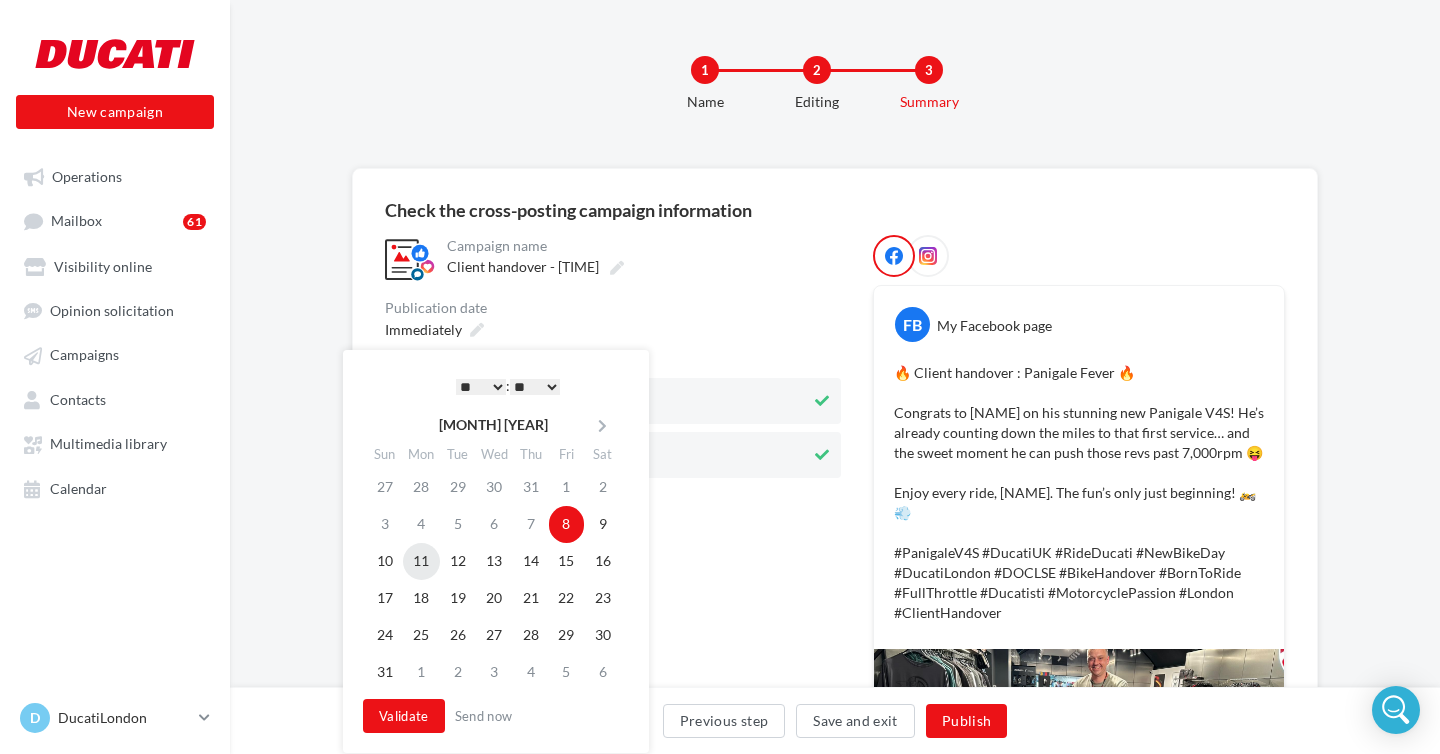 click on "11" at bounding box center [421, 561] 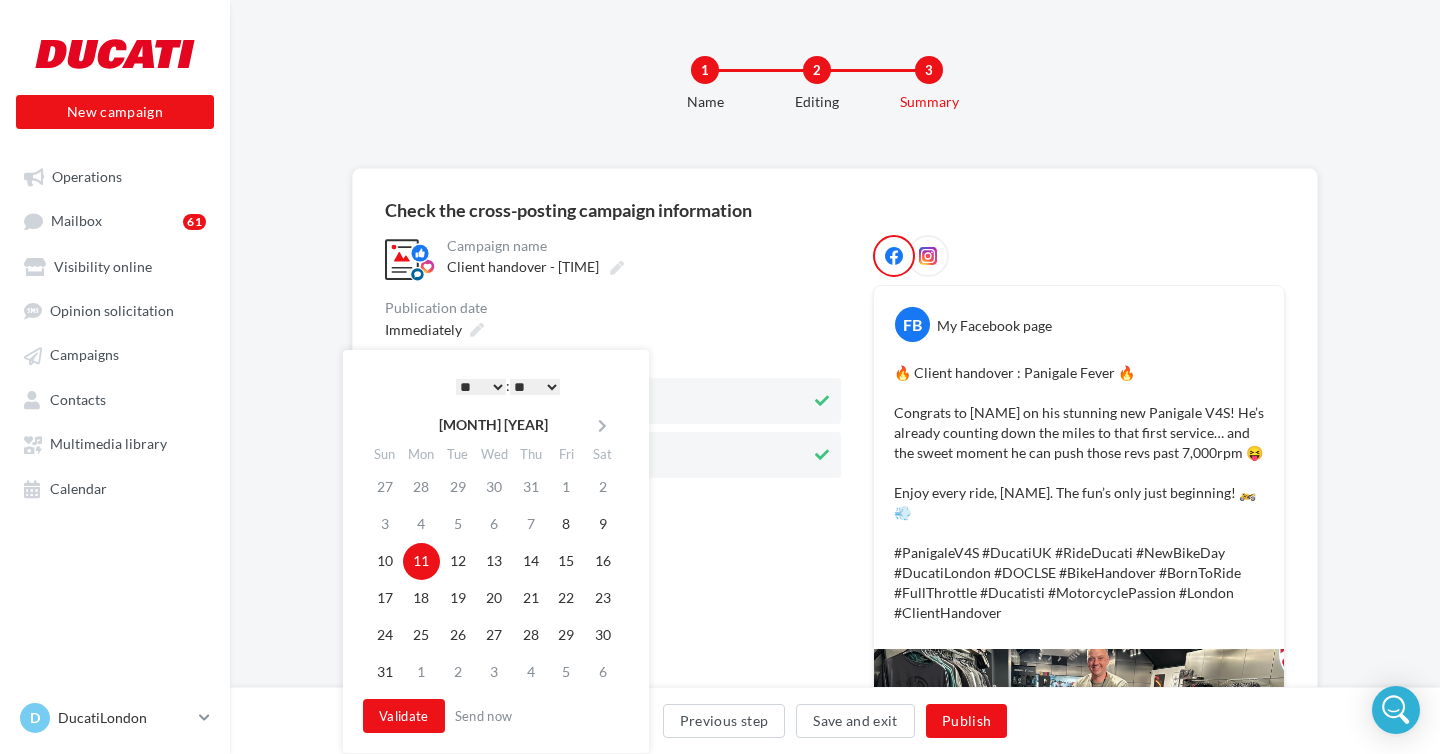 click on "* * * * * * * * * * ** ** ** ** ** ** ** ** ** ** ** ** ** **" at bounding box center (481, 387) 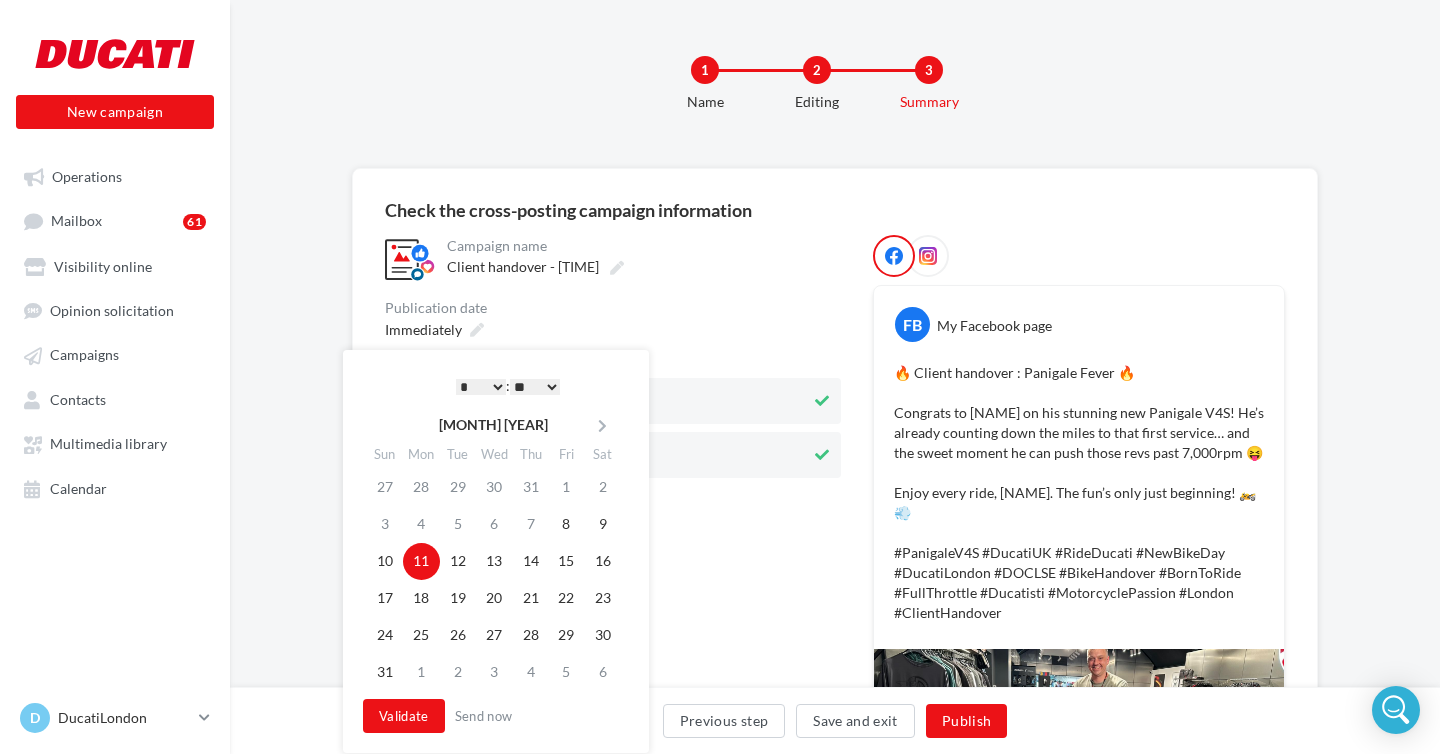 click on "** ** ** ** ** **" at bounding box center [535, 387] 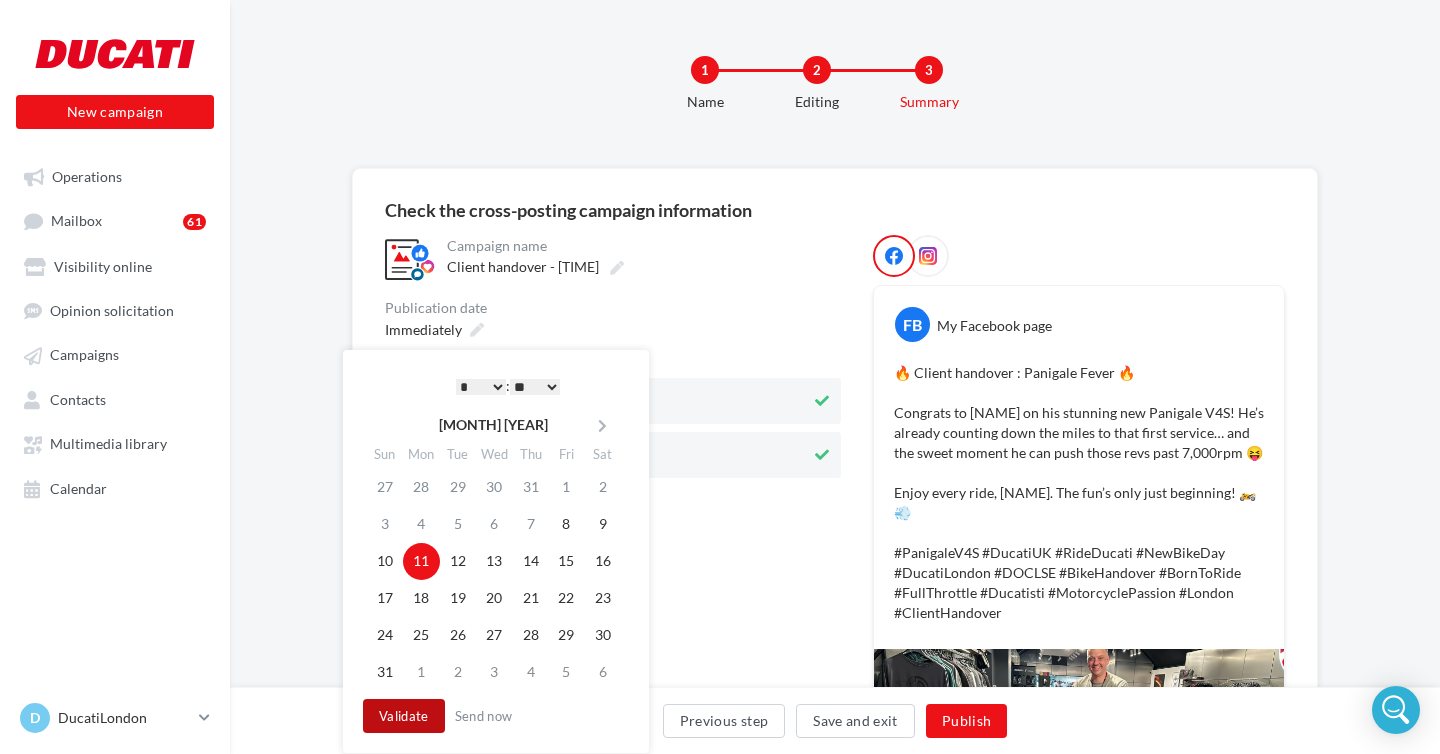 click on "Validate" at bounding box center [404, 716] 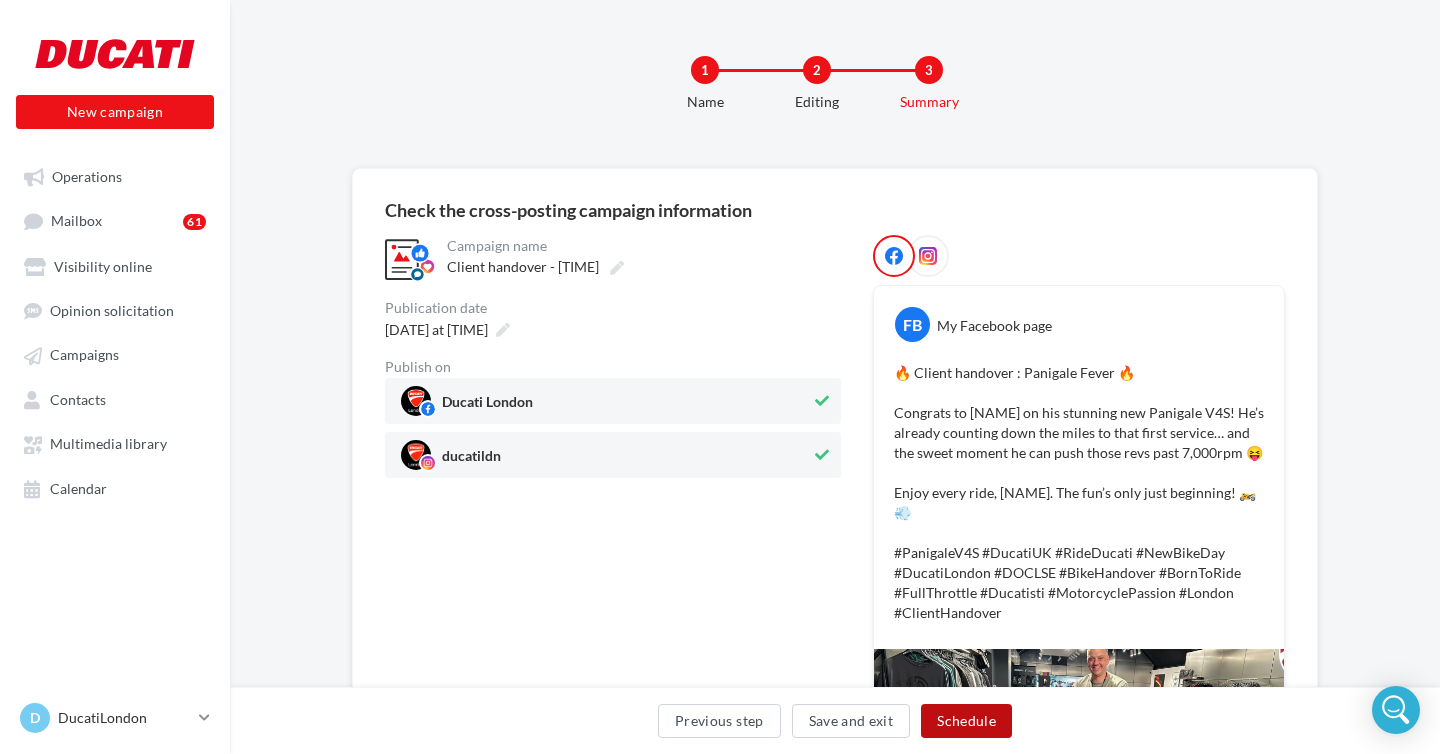 click on "Schedule" at bounding box center [966, 721] 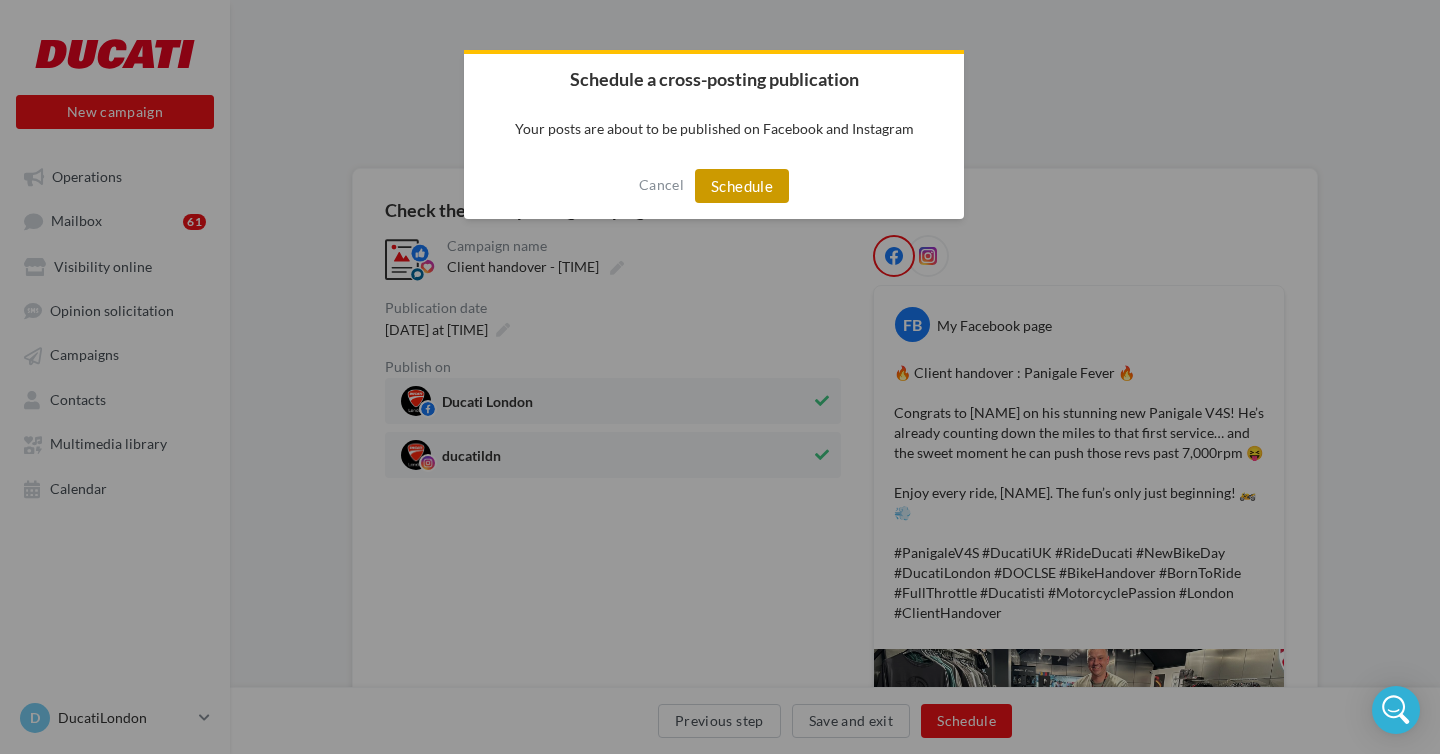 click on "Schedule" at bounding box center (742, 186) 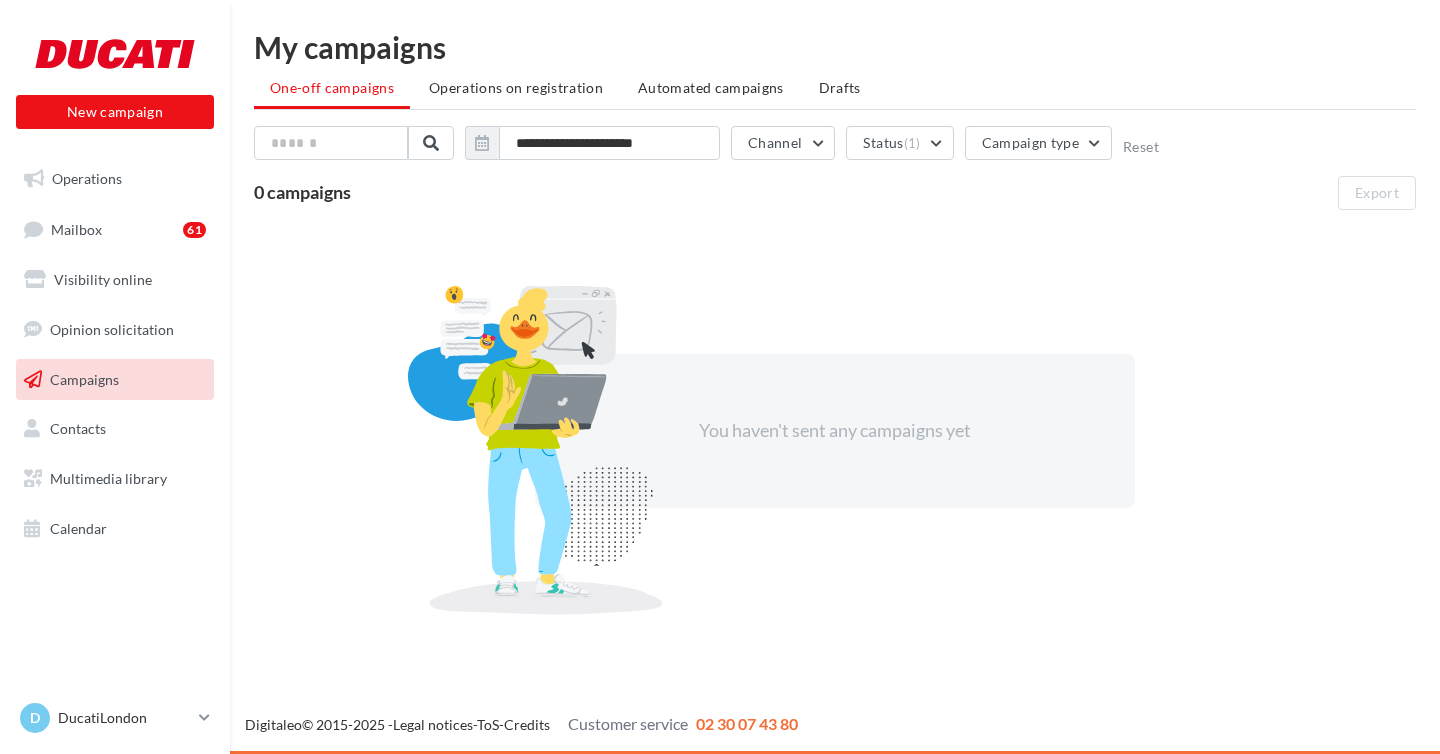 scroll, scrollTop: 0, scrollLeft: 0, axis: both 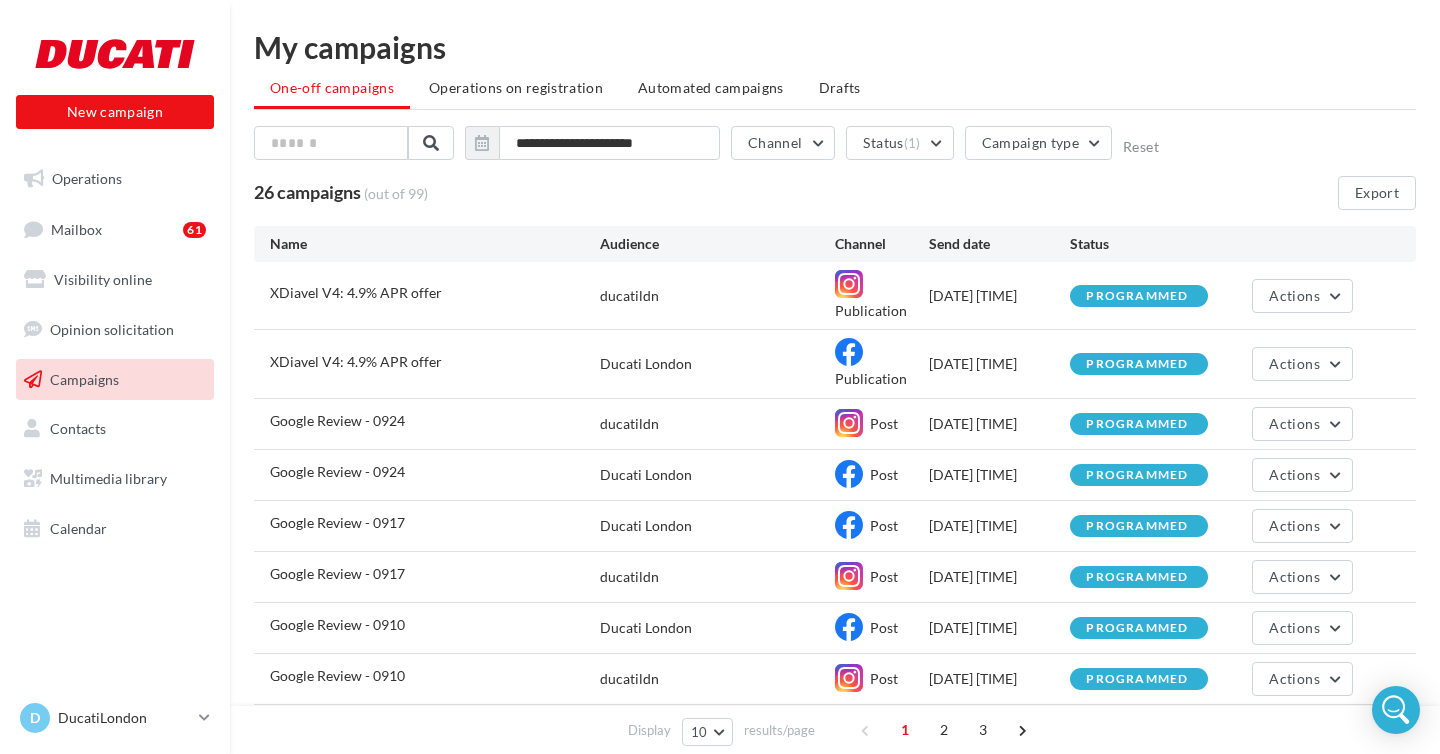 click on "26 campaigns
(out of 99)
Export" at bounding box center (835, 193) 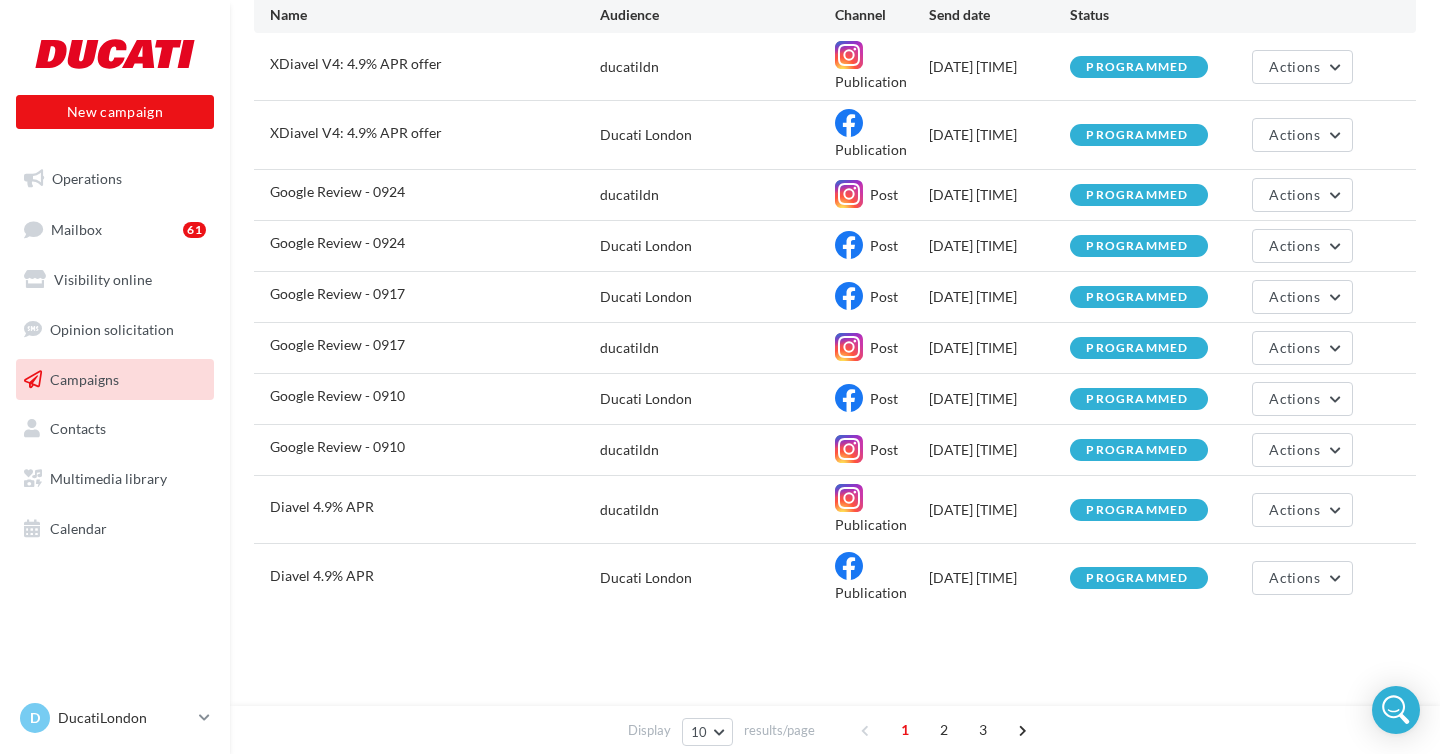 scroll, scrollTop: 0, scrollLeft: 0, axis: both 